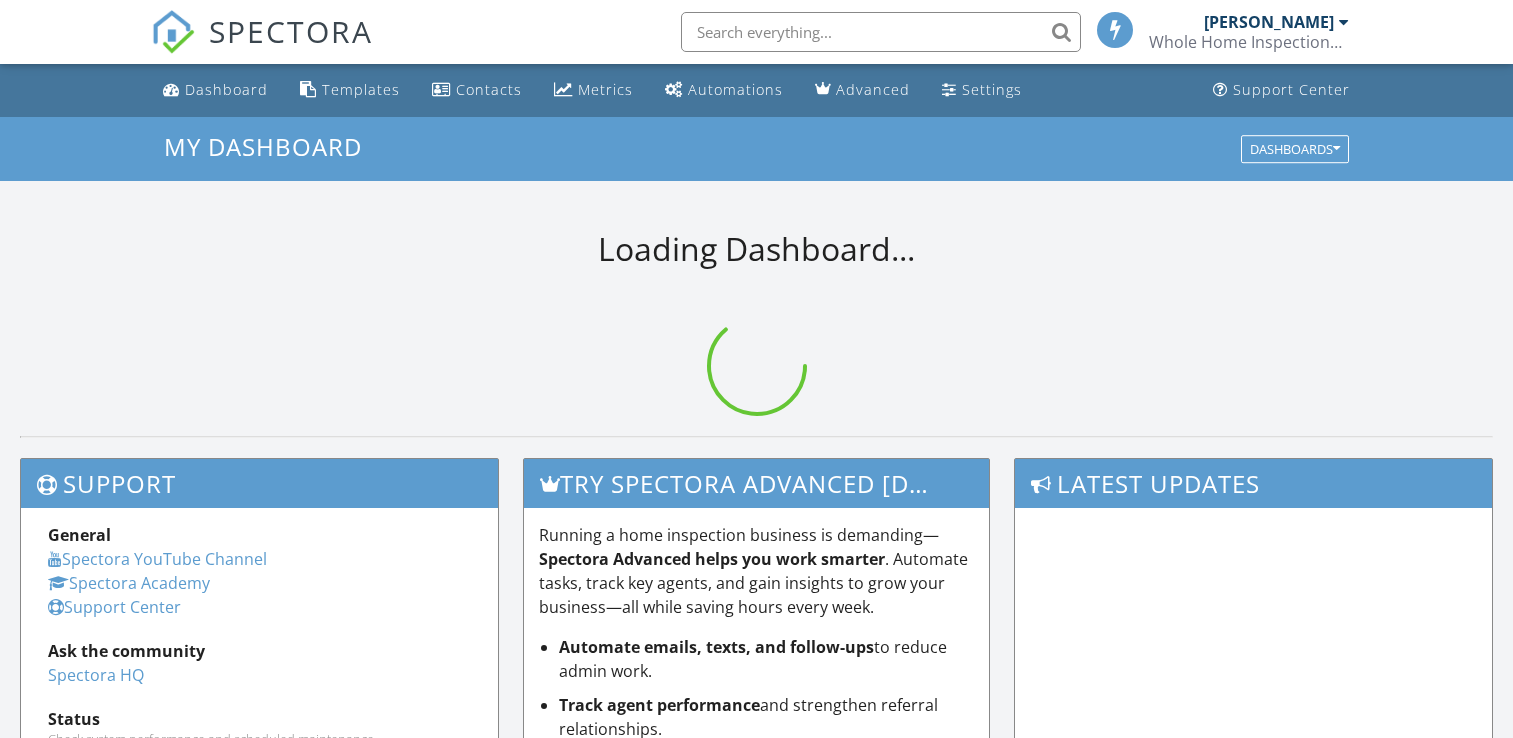 scroll, scrollTop: 0, scrollLeft: 0, axis: both 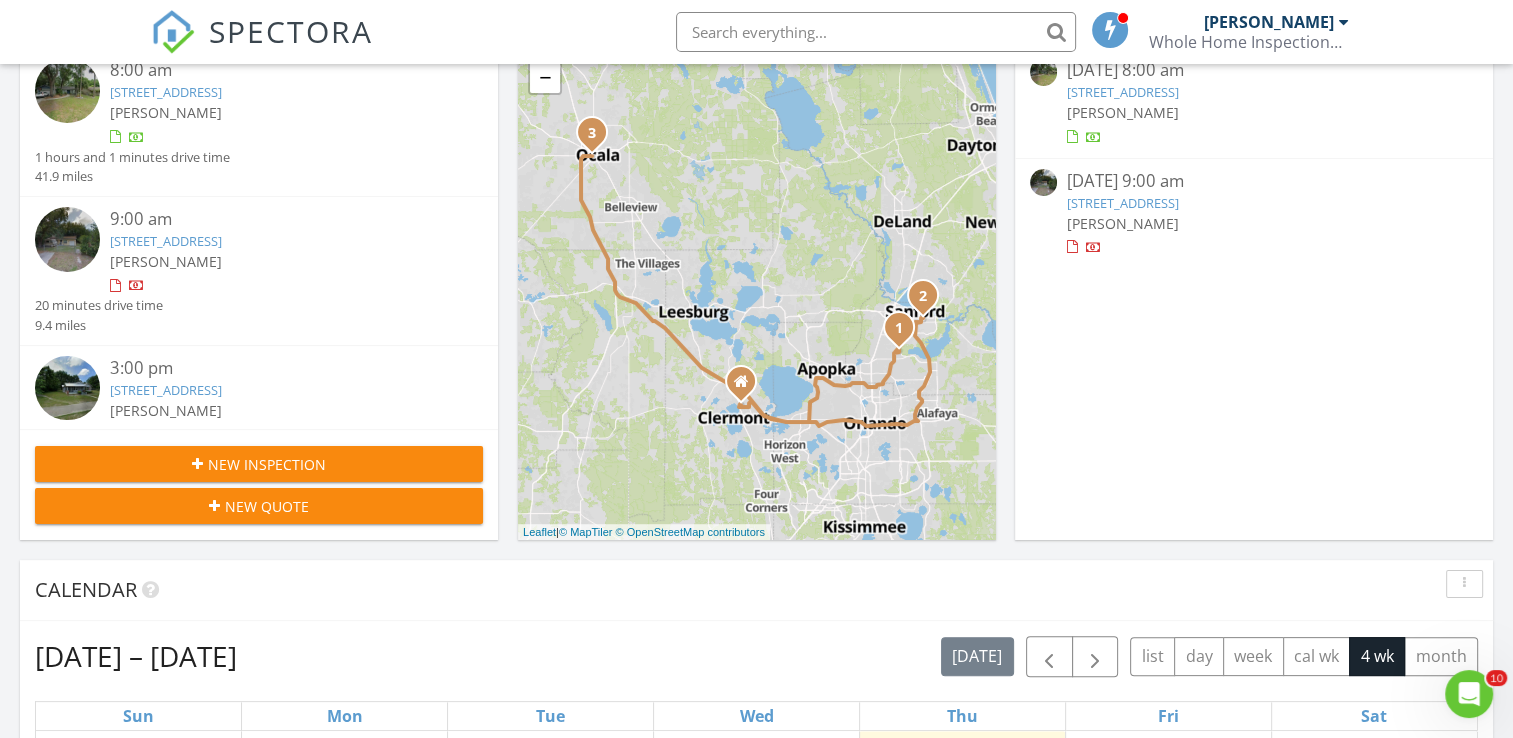click on "Today
Carl Morrell
8:00 am
891 Stirling Dr, Winter Springs, FL 32708
Carl Morrell
1 hours and 1 minutes drive time   41.9 miles       9:00 am
1950 3rd Dr, Sanford, FL 32771
Carl Morrell
20 minutes drive time   9.4 miles       3:00 pm
1826 W Silver Springs Blvd, Ocala, FL 34475
Carl Morrell
Confirm
2 hours and 4 minutes drive time   105.5 miles       New Inspection     New Quote         Map               1 2 3 + − Florida's Turnpike, US 17; US 92, US 17; US 92, Summerlin Avenue, Florida's Turnpike, I 75 252.3 km, 3 h 23 min Head north on La Costa Street 300 m Turn left onto Southern Breeze Drive 500 m Turn left onto US 27 800 m Turn left onto Education Avenue 3 km Turn left onto North Hancock Road 1.5 km Take the ramp on the right 1 km 0 m" at bounding box center [756, 850] 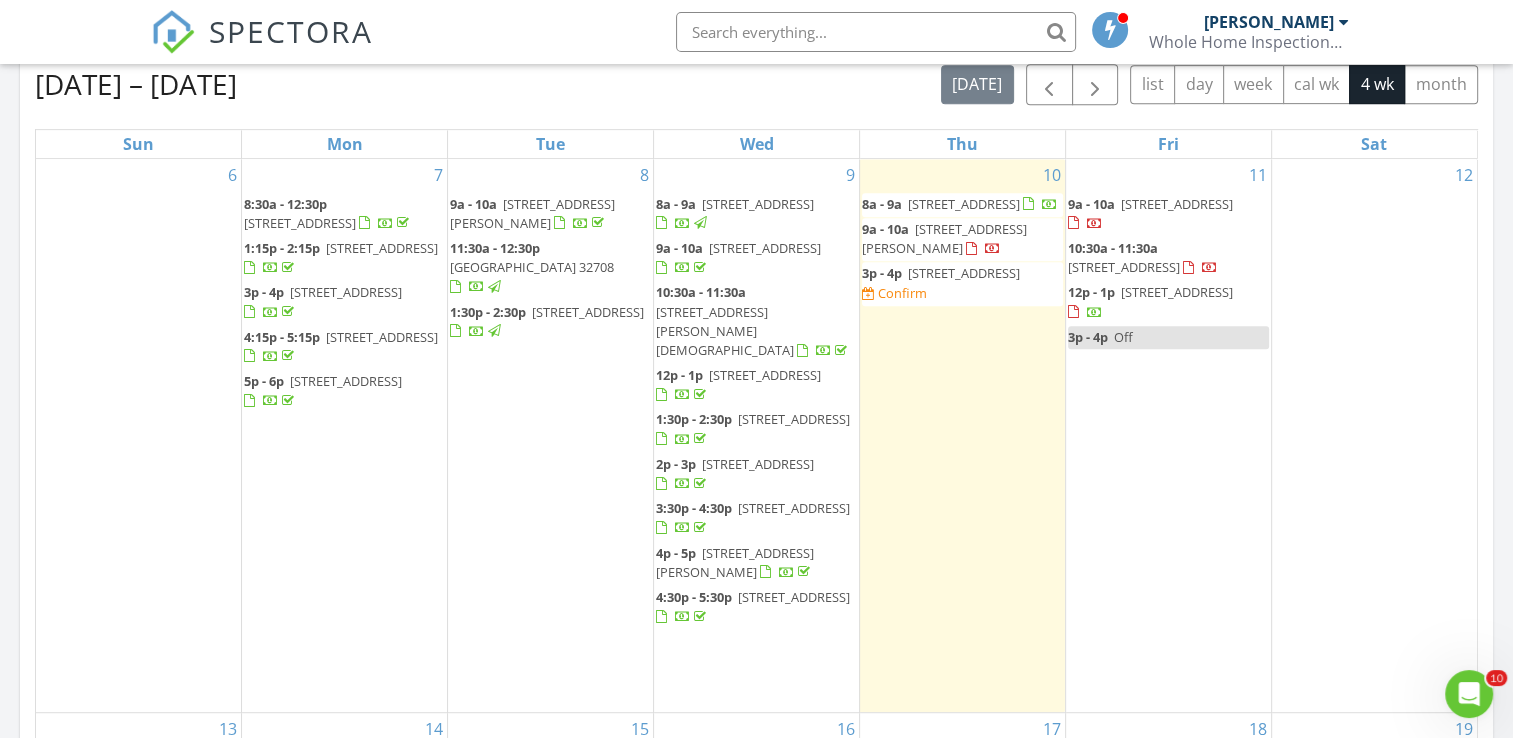 scroll, scrollTop: 880, scrollLeft: 0, axis: vertical 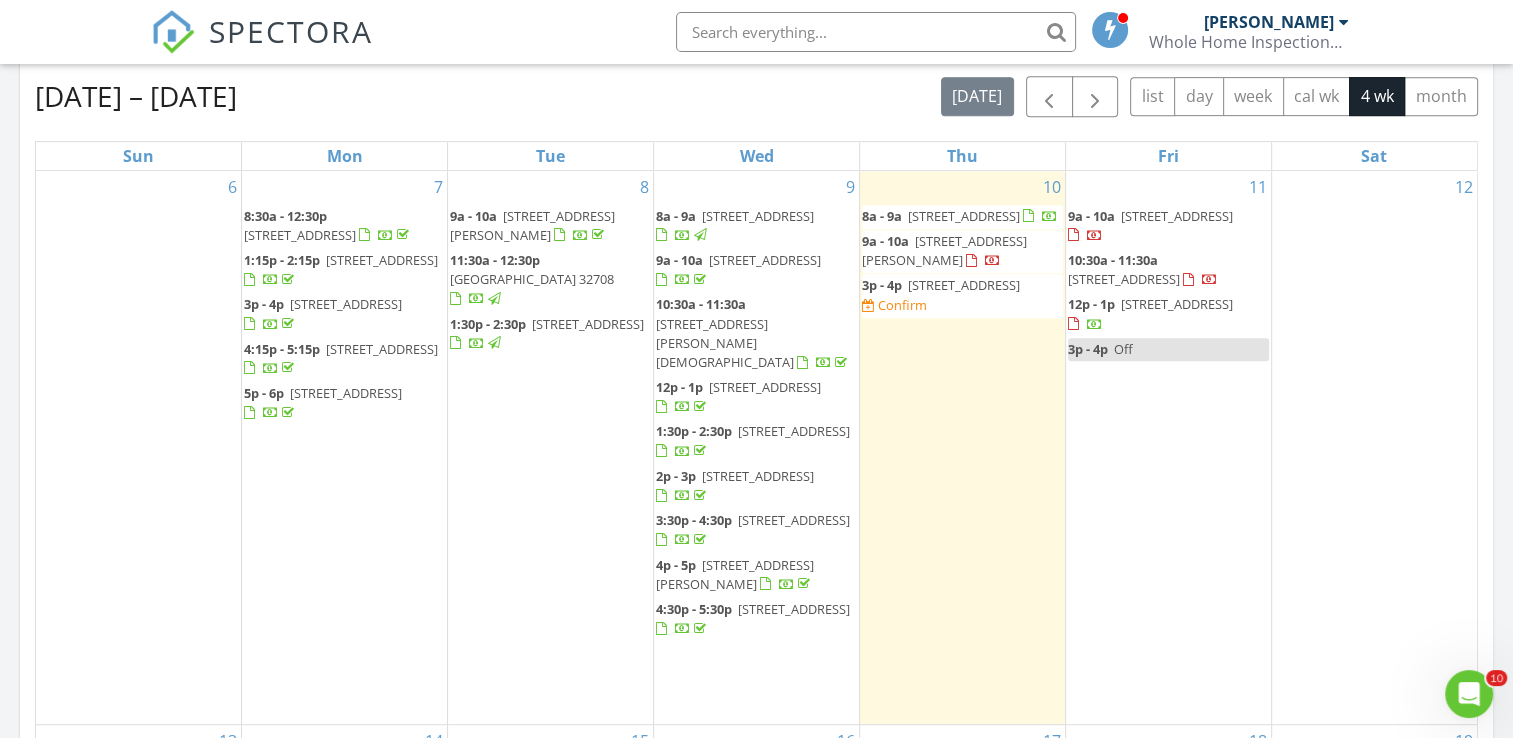 click on "3p - 4p
Off" at bounding box center [1168, 349] 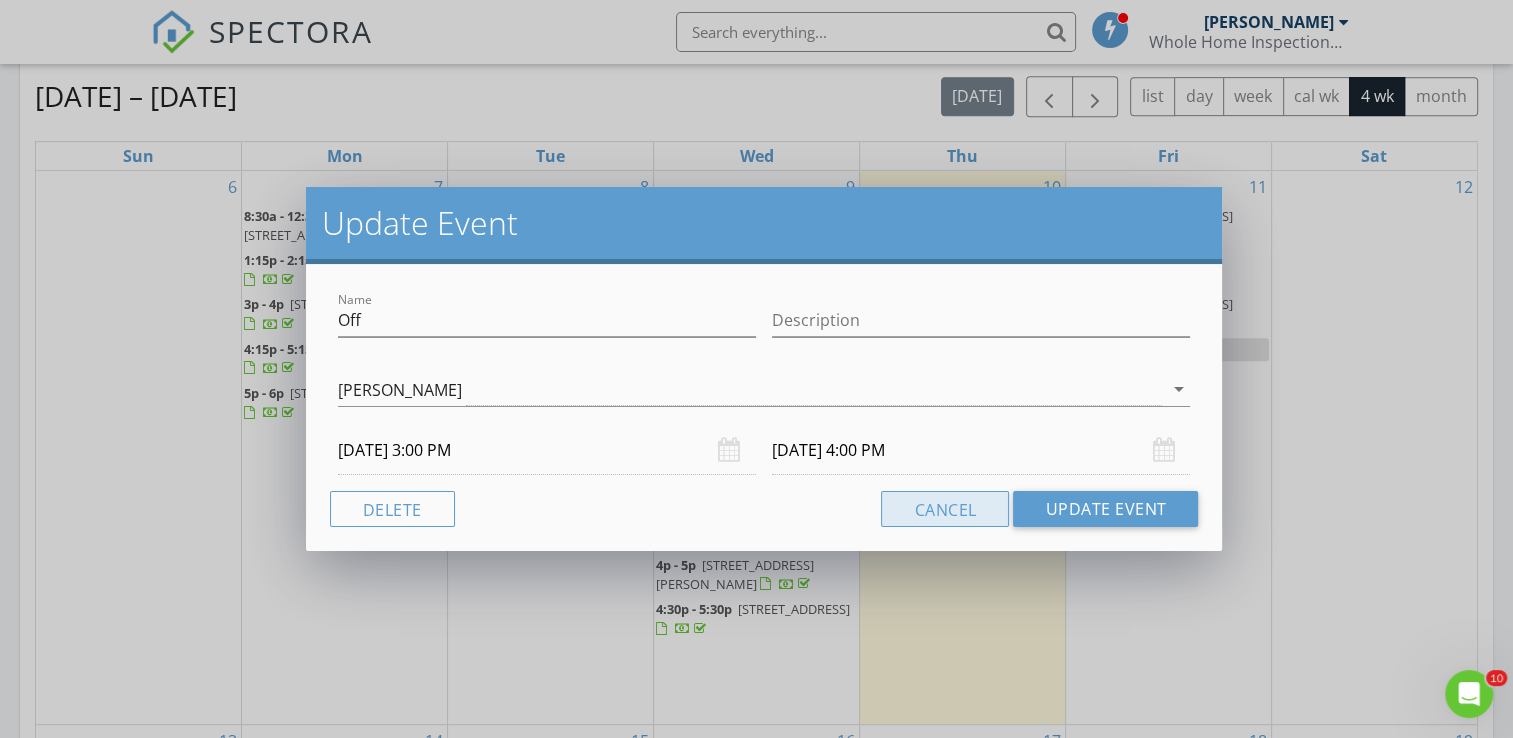 click on "Cancel" at bounding box center (945, 509) 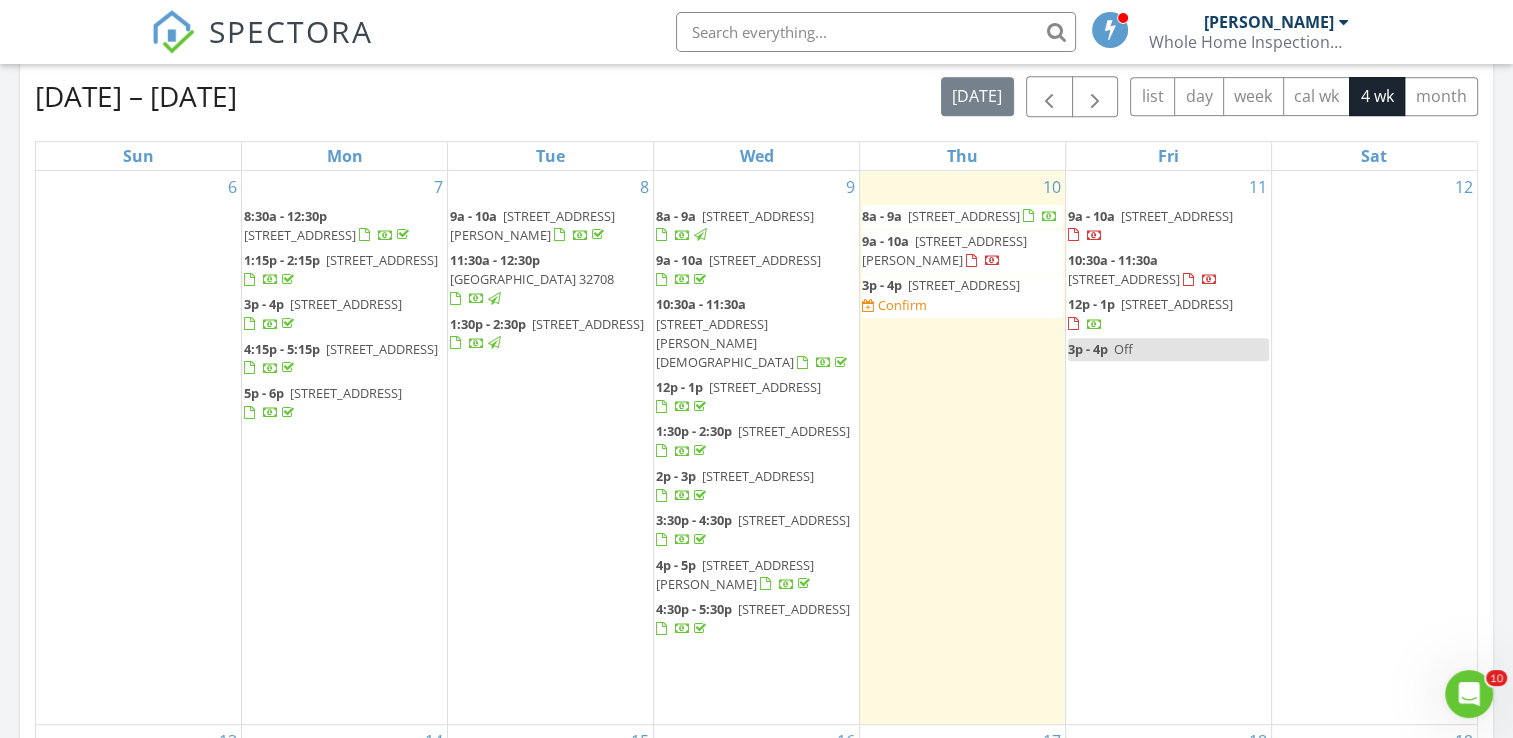 click on "Jul 6 – Aug 2, 2025 today list day week cal wk 4 wk month" at bounding box center (756, 96) 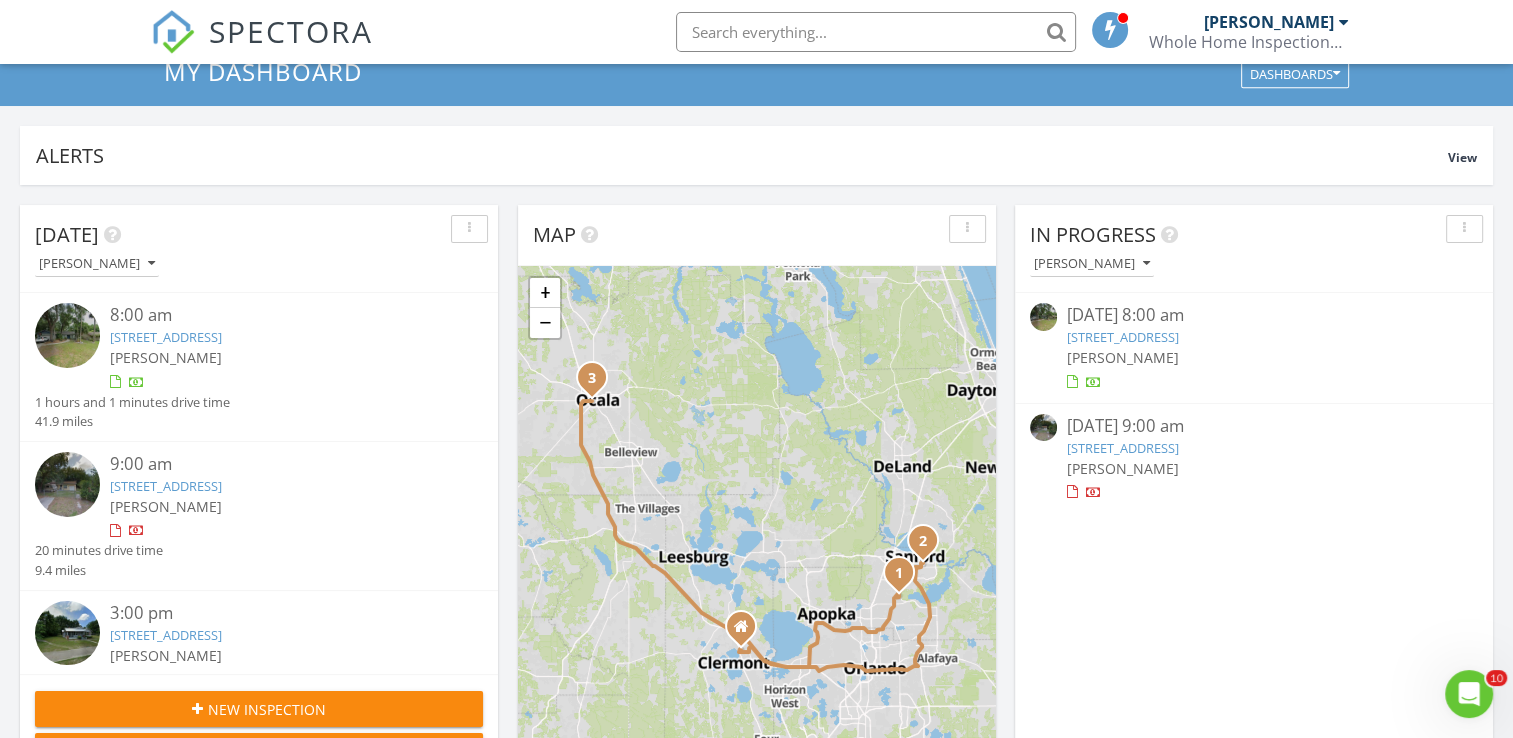 scroll, scrollTop: 0, scrollLeft: 0, axis: both 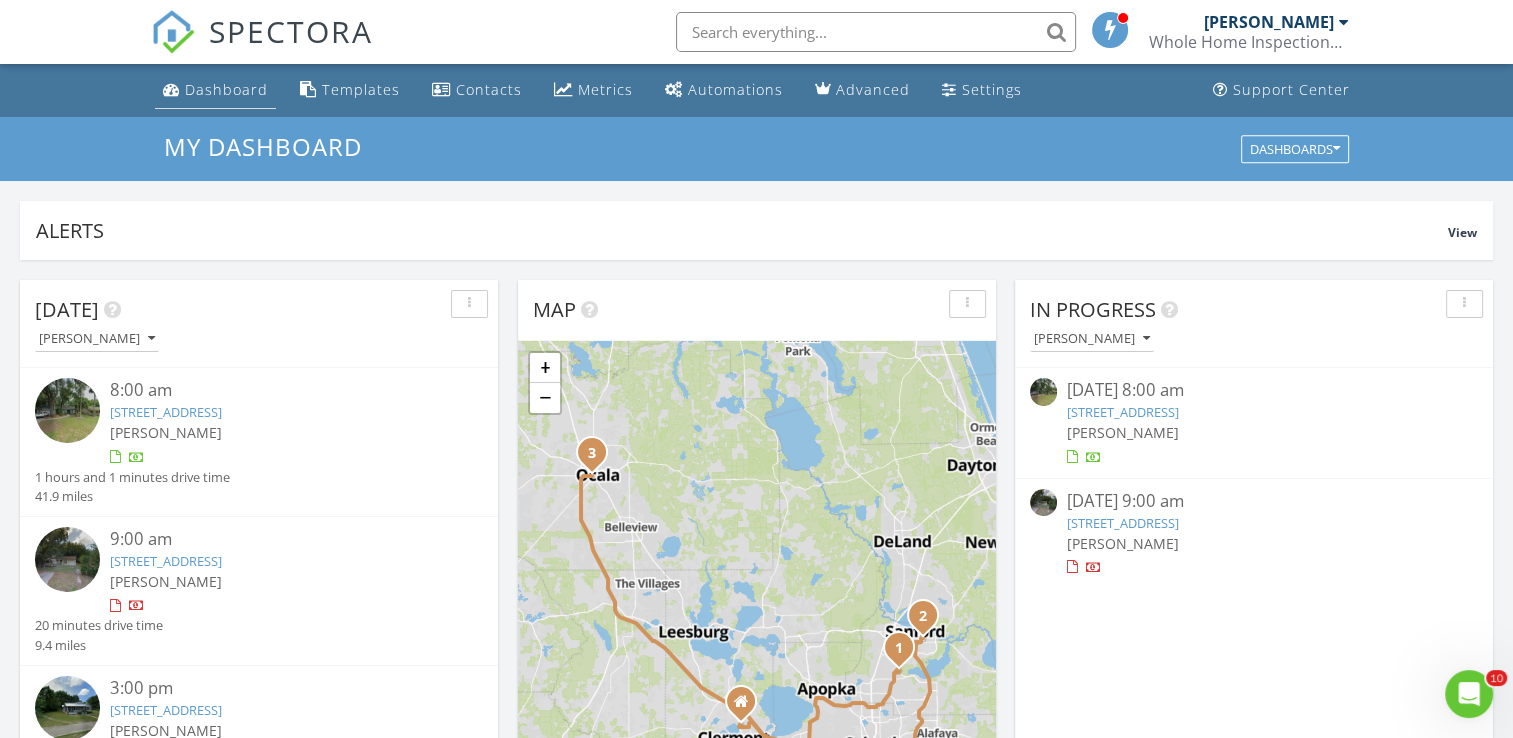 click on "Dashboard" at bounding box center [226, 89] 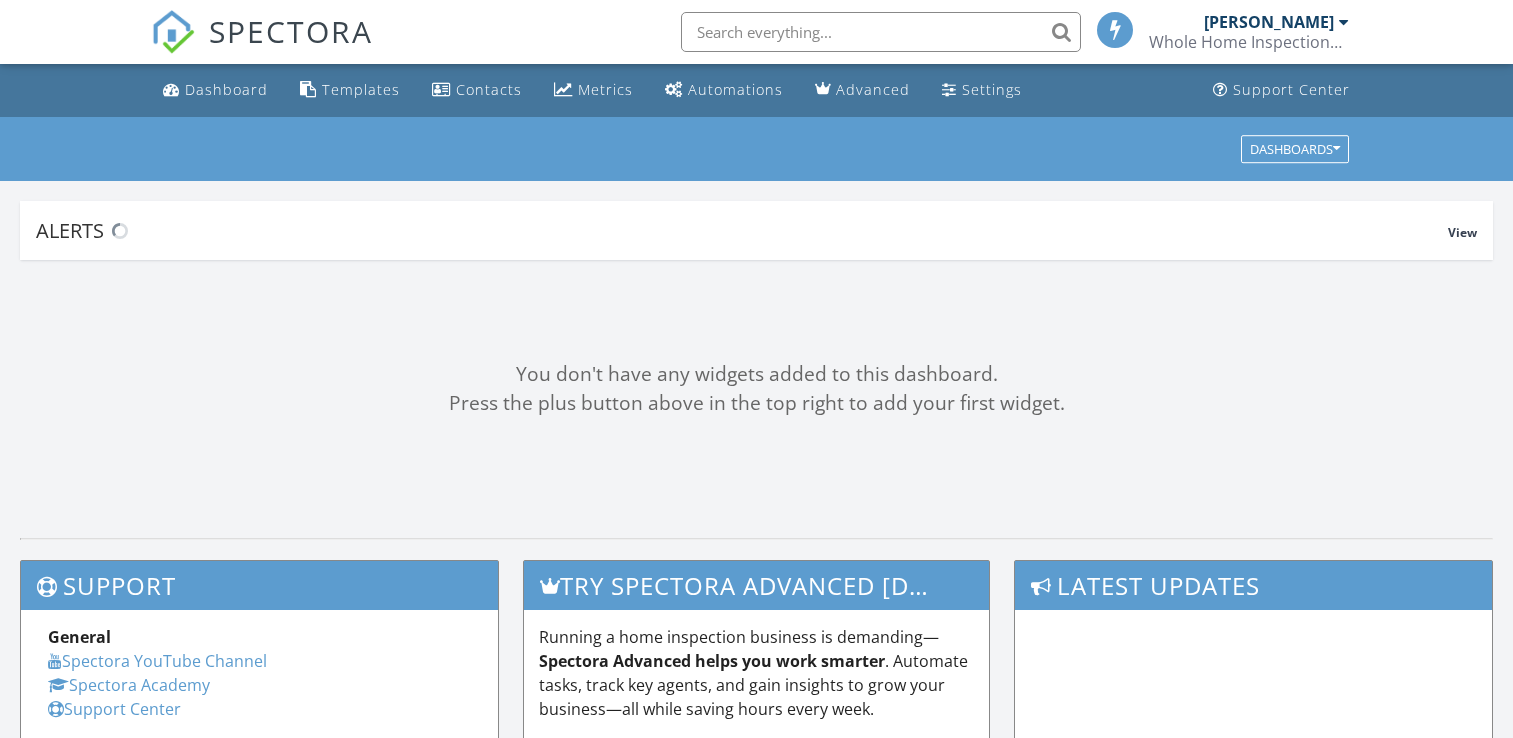 scroll, scrollTop: 0, scrollLeft: 0, axis: both 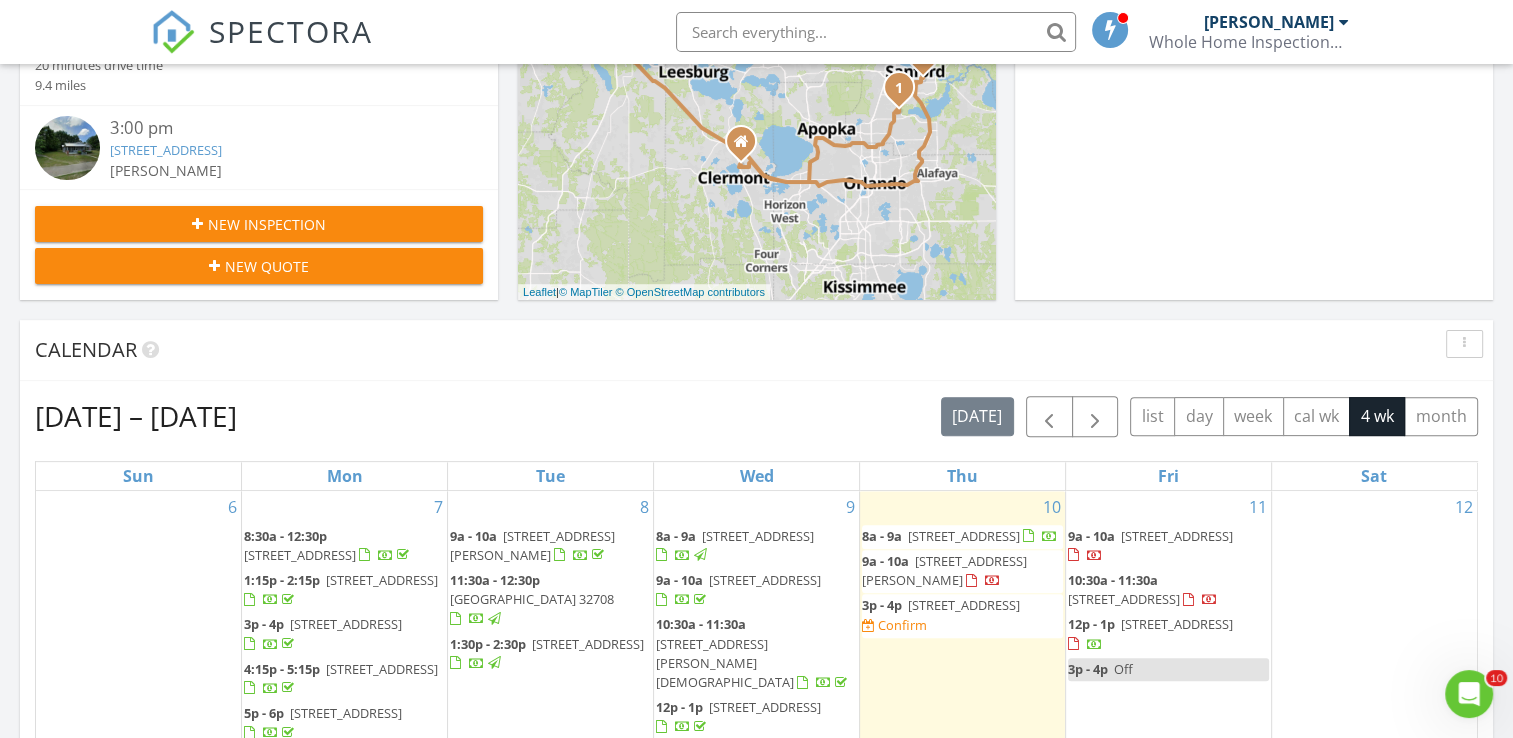 click on "3p - 4p
Off" at bounding box center (1168, 669) 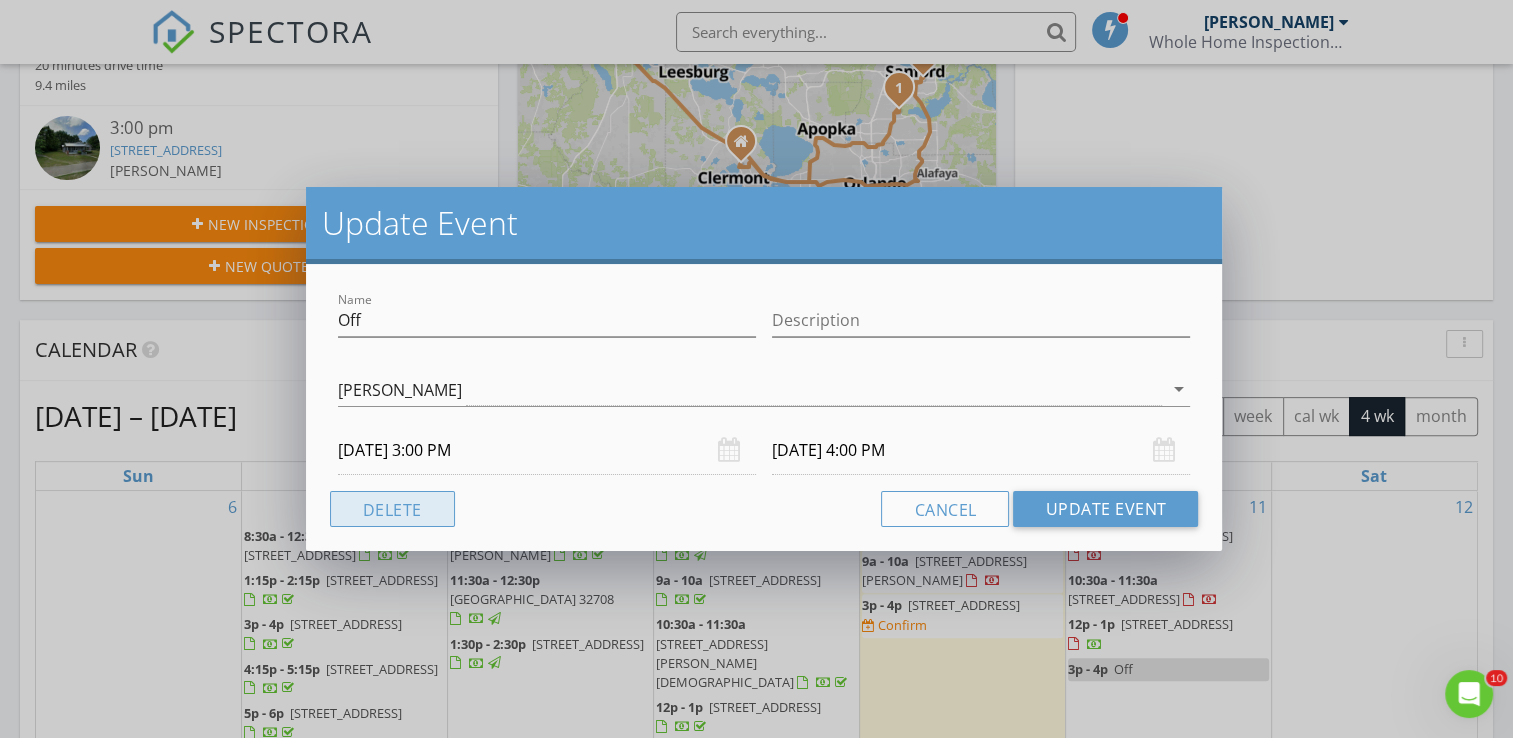 click on "Delete" at bounding box center (392, 509) 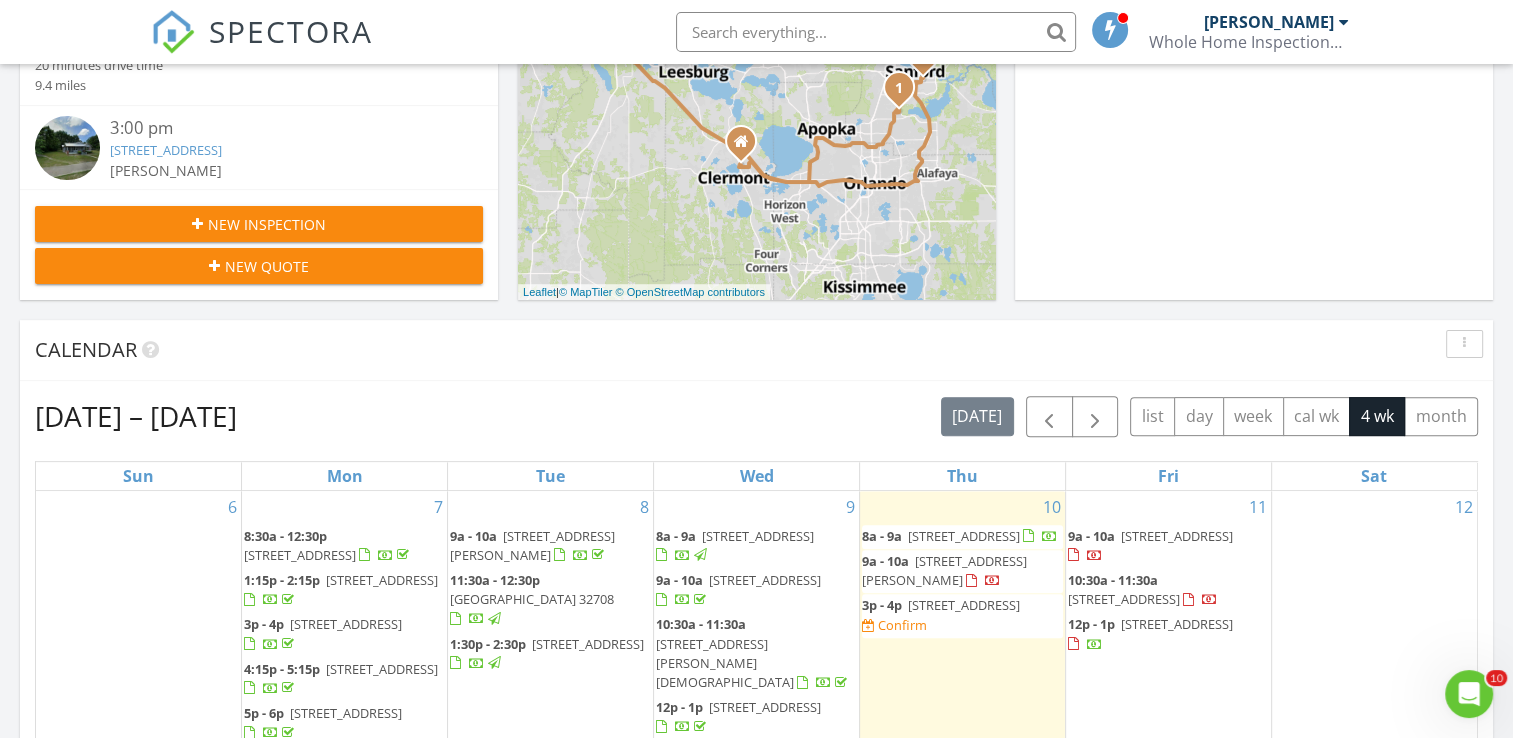 click on "New Inspection" at bounding box center (267, 224) 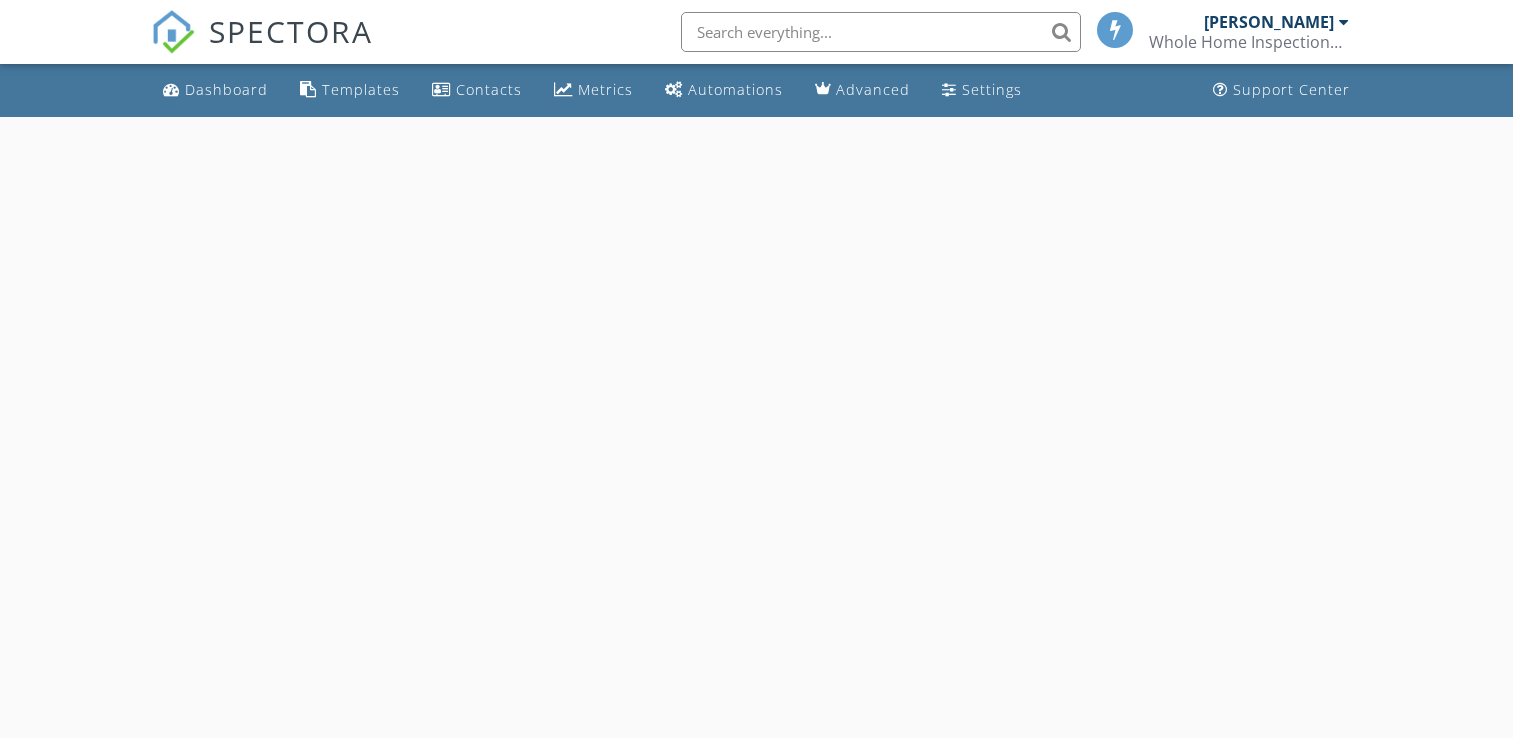 scroll, scrollTop: 0, scrollLeft: 0, axis: both 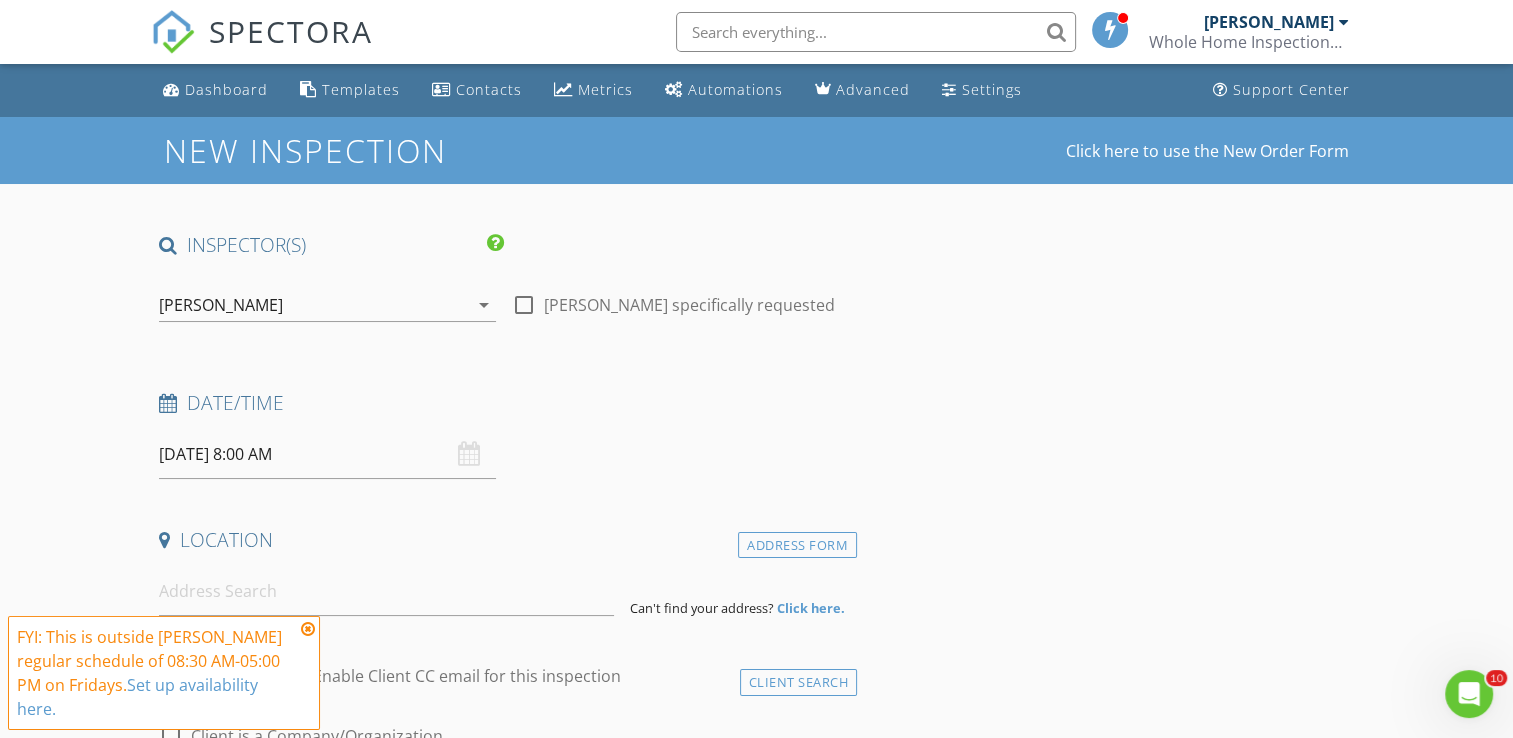 click on "07/11/2025 8:00 AM" at bounding box center (327, 454) 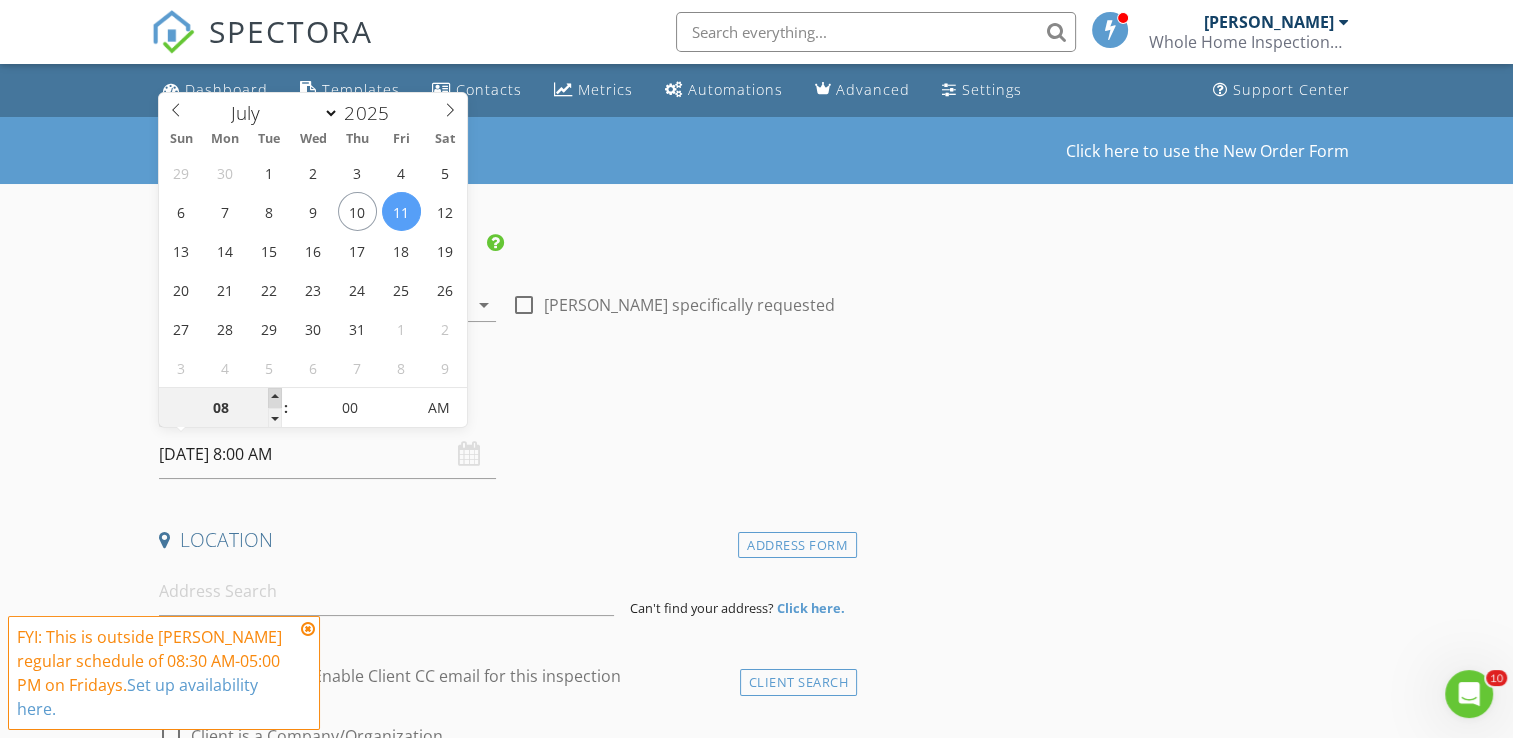 type on "09" 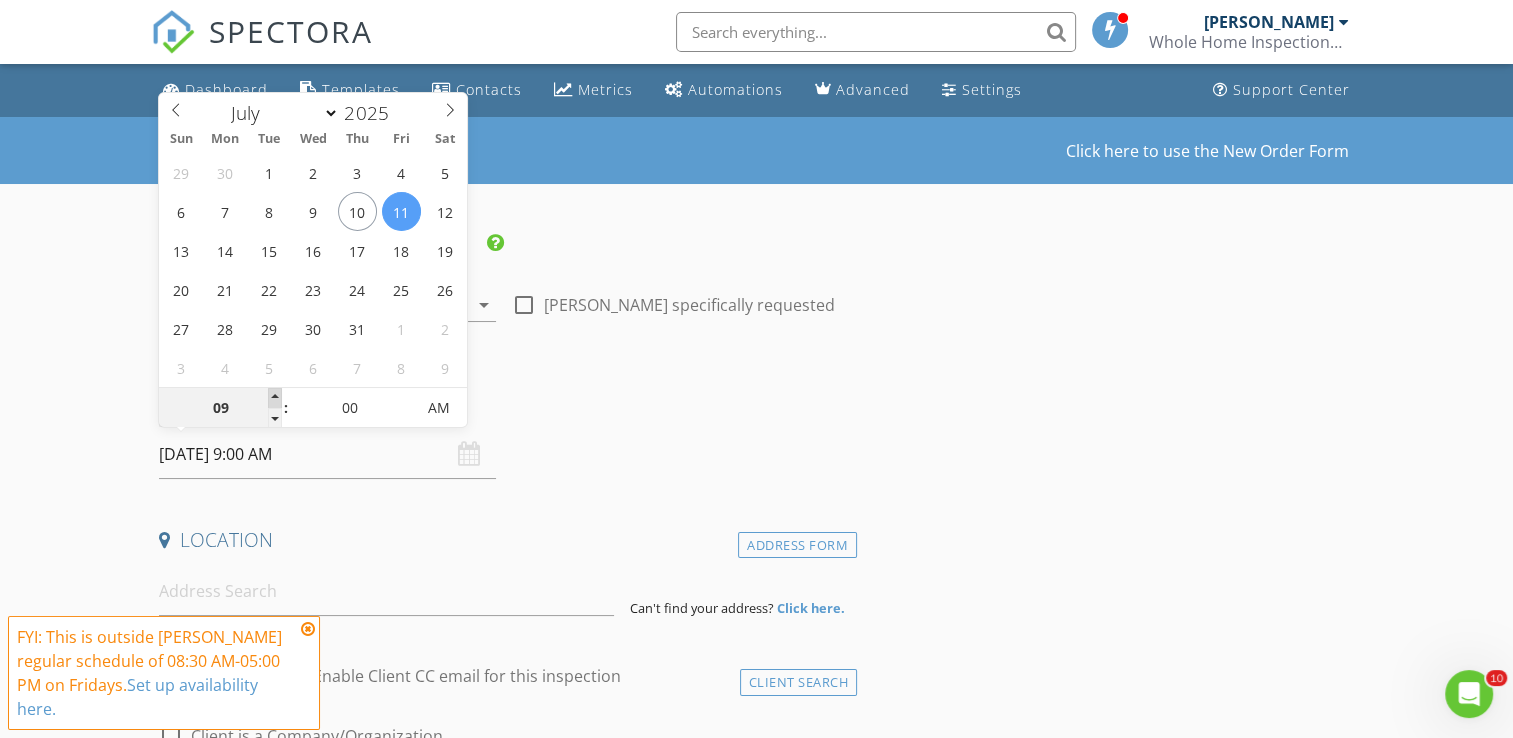 click at bounding box center [275, 398] 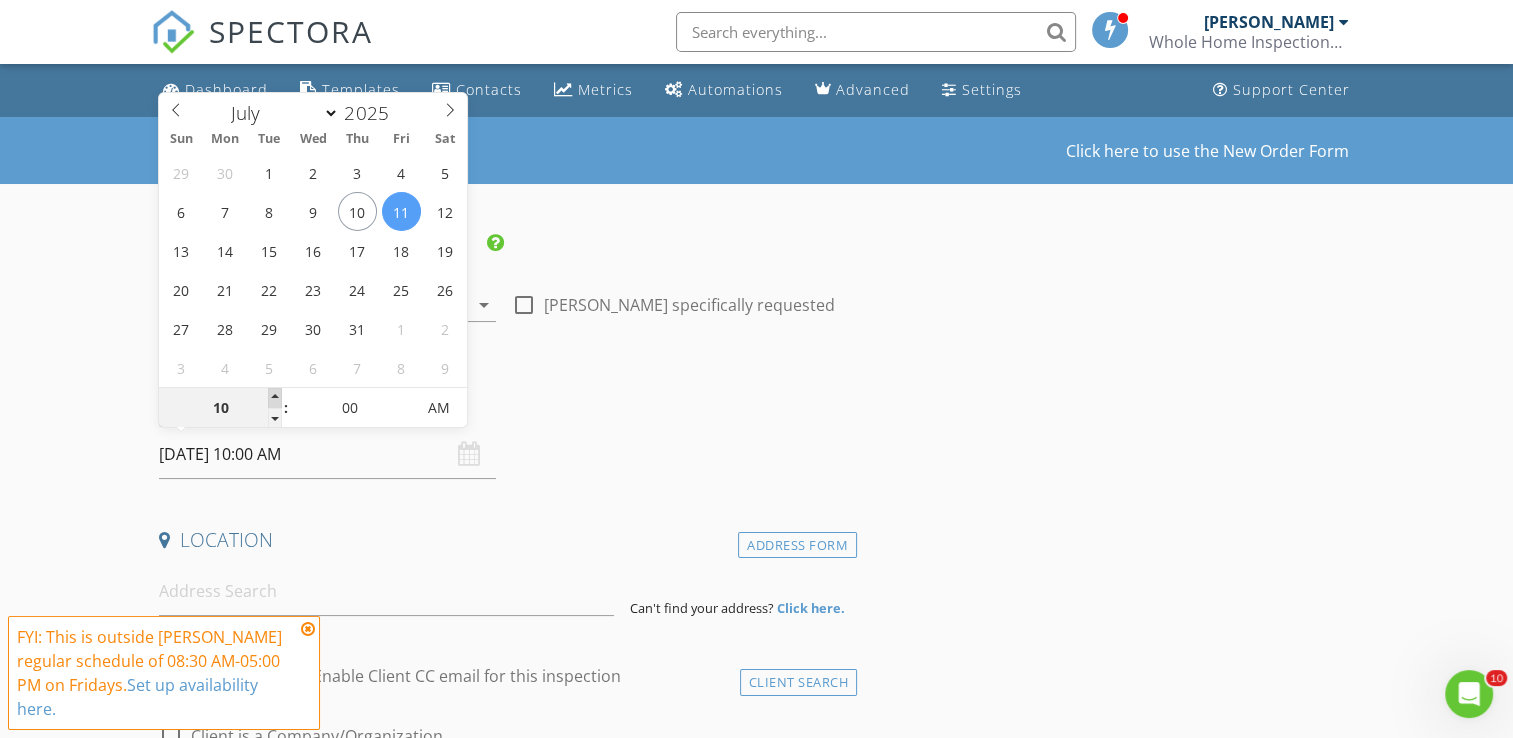 click at bounding box center [275, 398] 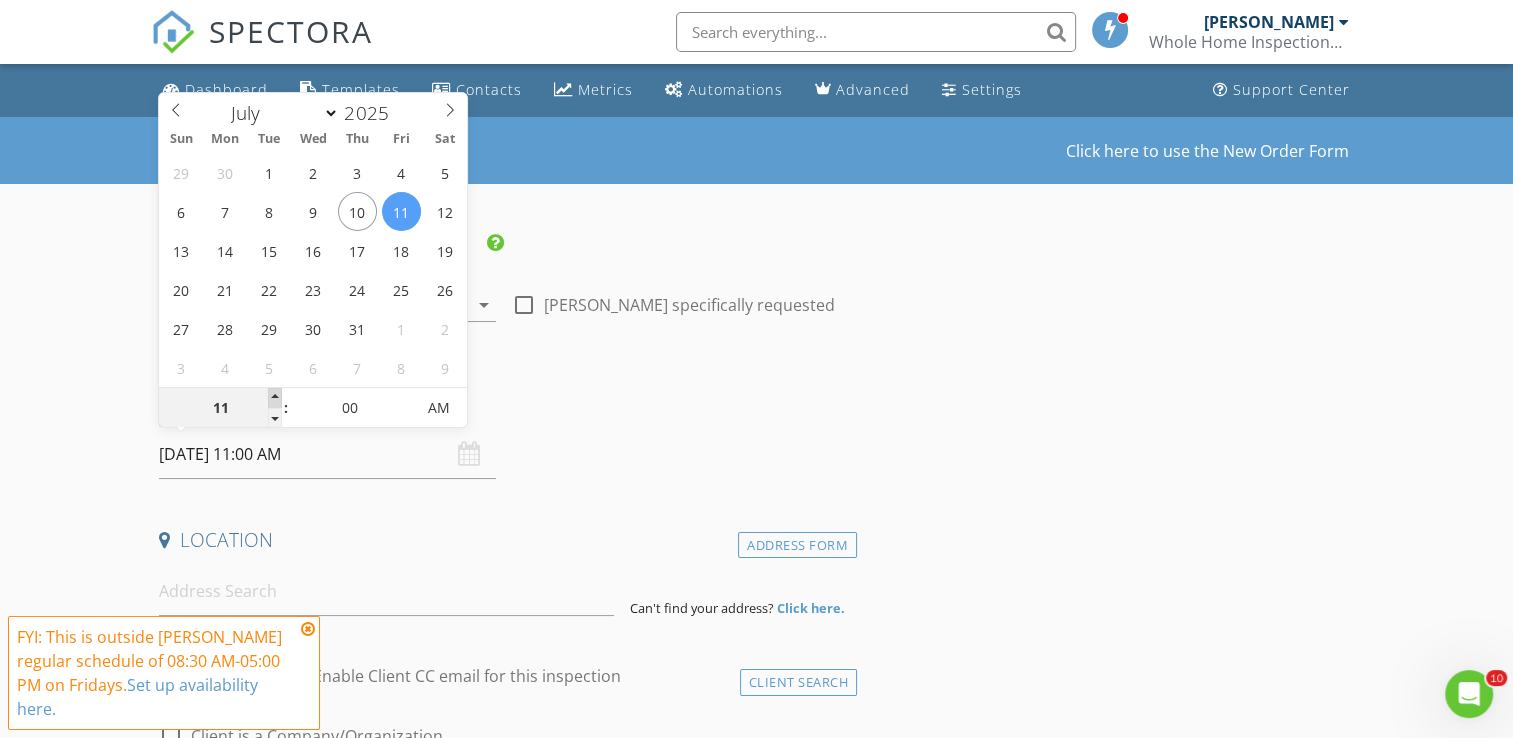 click at bounding box center [275, 398] 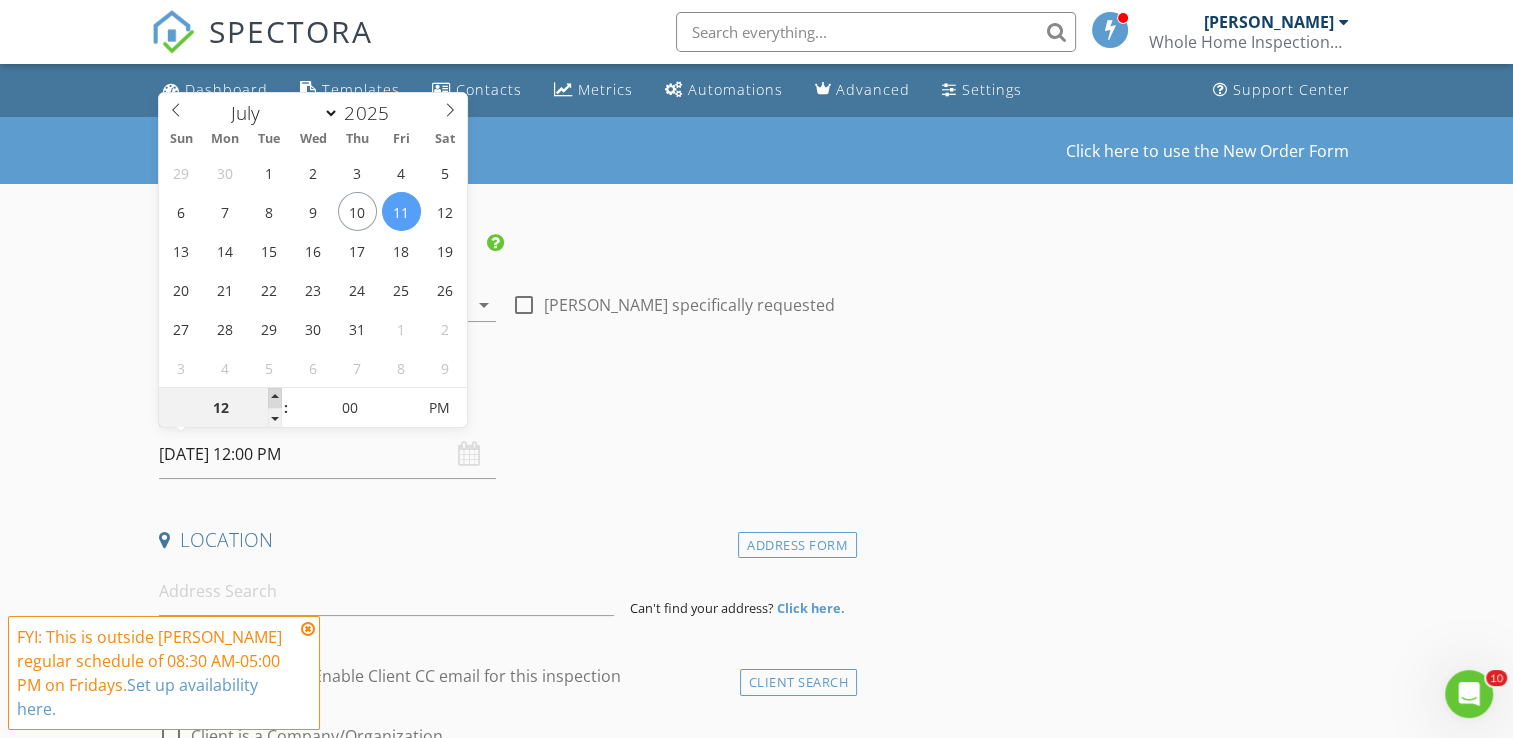 click at bounding box center [275, 398] 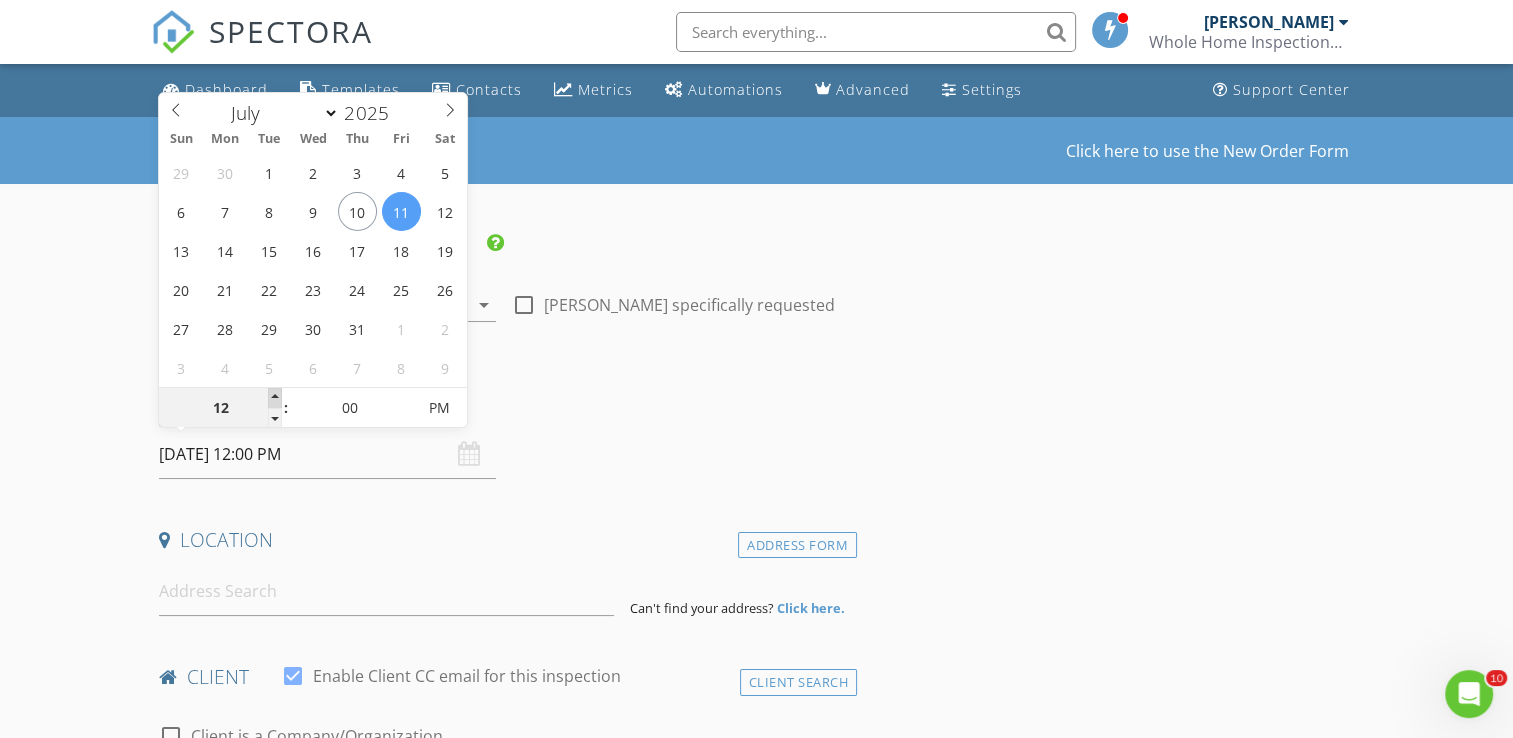 type on "01" 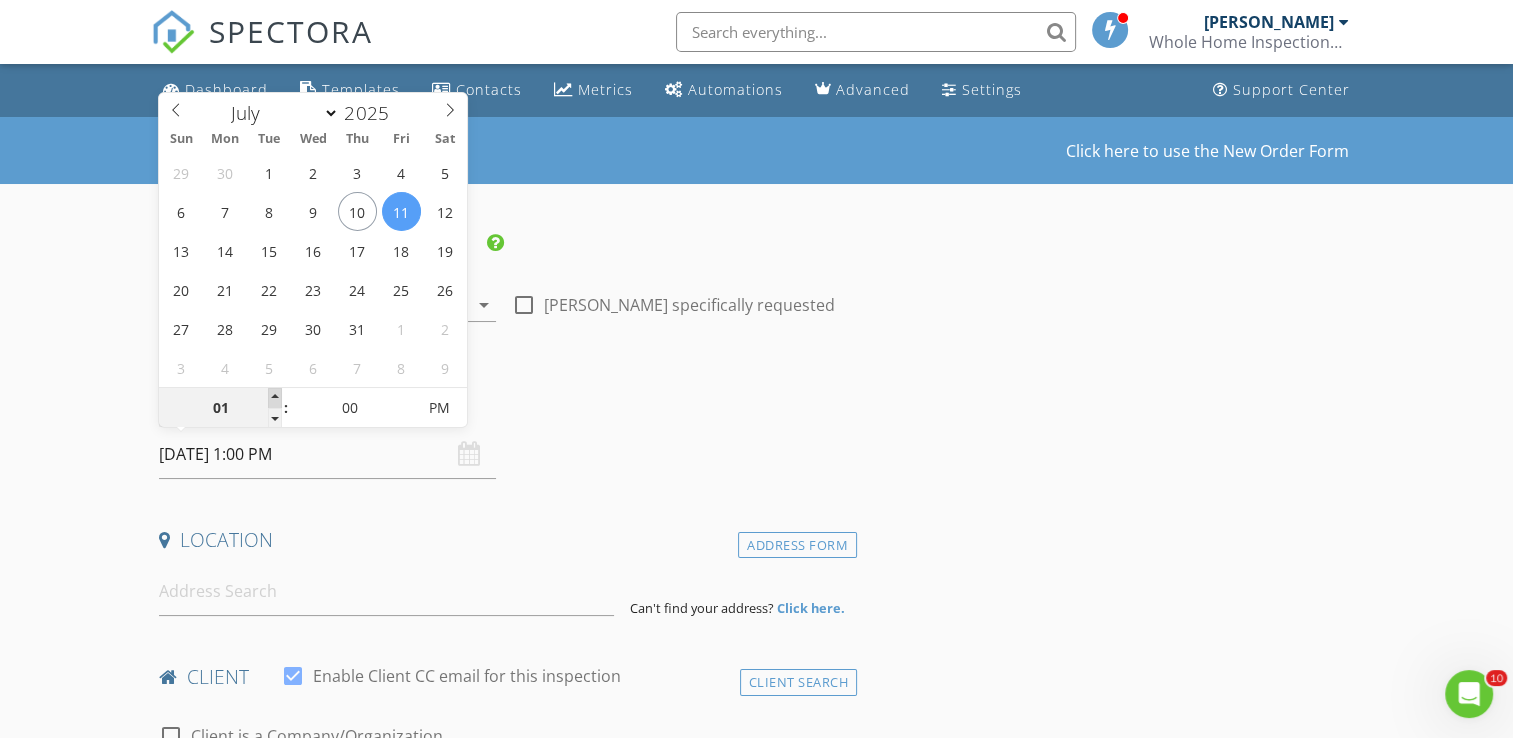 click at bounding box center [275, 398] 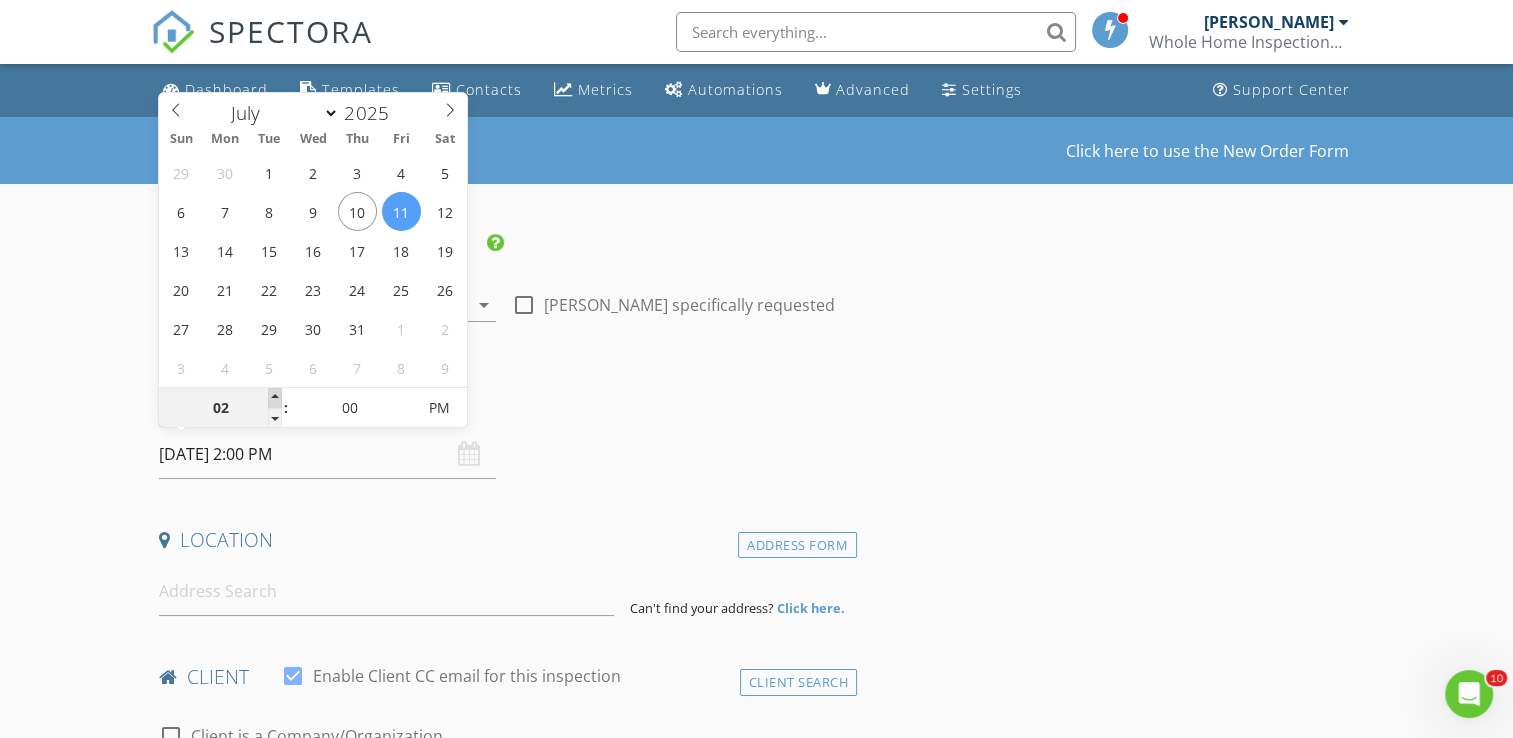 click at bounding box center (275, 398) 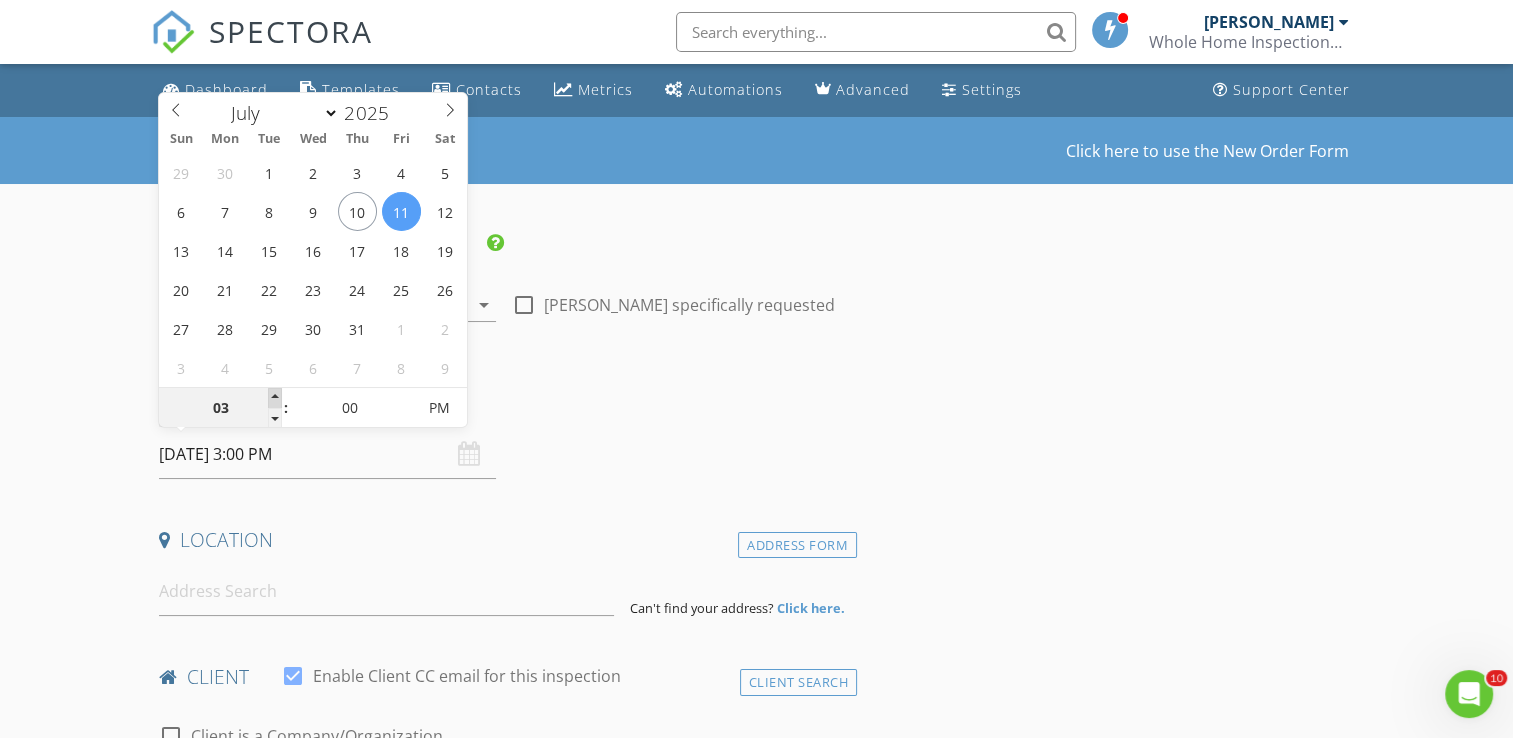 click at bounding box center [275, 398] 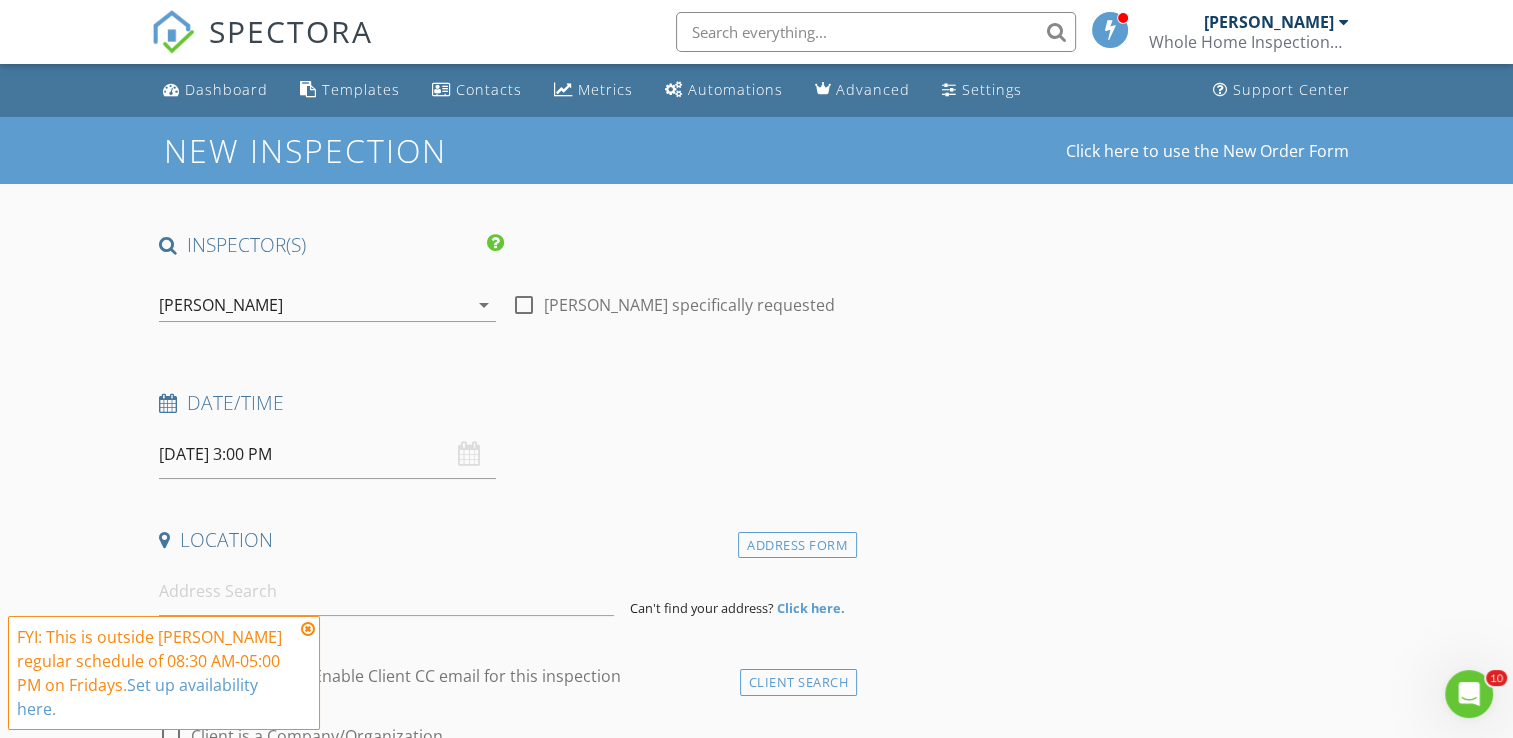 click on "INSPECTOR(S)
check_box   Carl Morrell   PRIMARY   Carl Morrell arrow_drop_down   check_box_outline_blank Carl Morrell specifically requested
Date/Time
07/11/2025 3:00 PM
Location
Address Form       Can't find your address?   Click here.
client
check_box Enable Client CC email for this inspection   Client Search     check_box_outline_blank Client is a Company/Organization     First Name   Last Name   Email   CC Email   Phone           Notes   Private Notes
ADD ADDITIONAL client
SERVICES
check_box_outline_blank   Citizens roof inspections   check_box_outline_blank   Wind Mitigation   check_box_outline_blank    4 point 2025   check_box_outline_blank   4 point/wind 2025   check_box_outline_blank   Residential Inspection   Visual Inspection only of your property and home" at bounding box center (756, 1666) 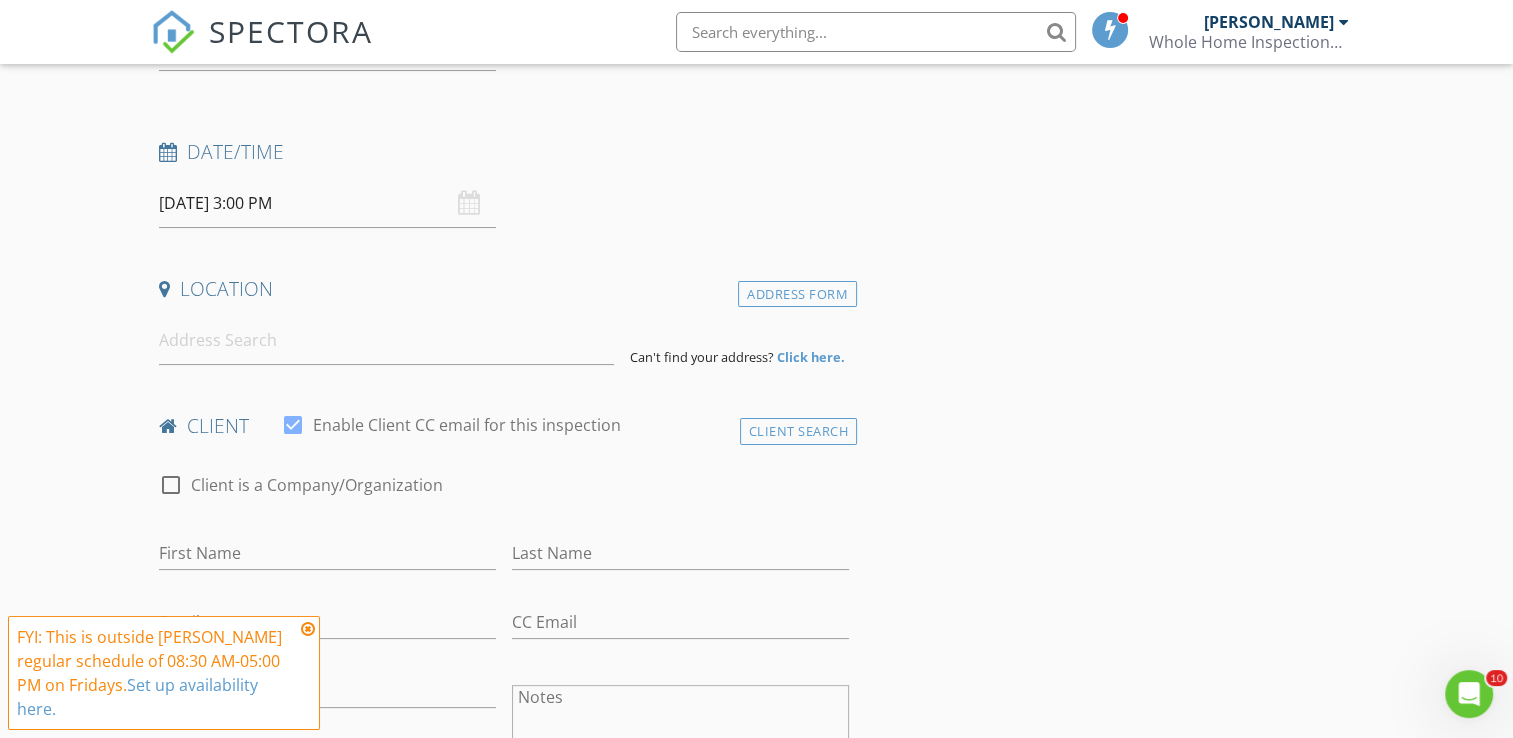 scroll, scrollTop: 280, scrollLeft: 0, axis: vertical 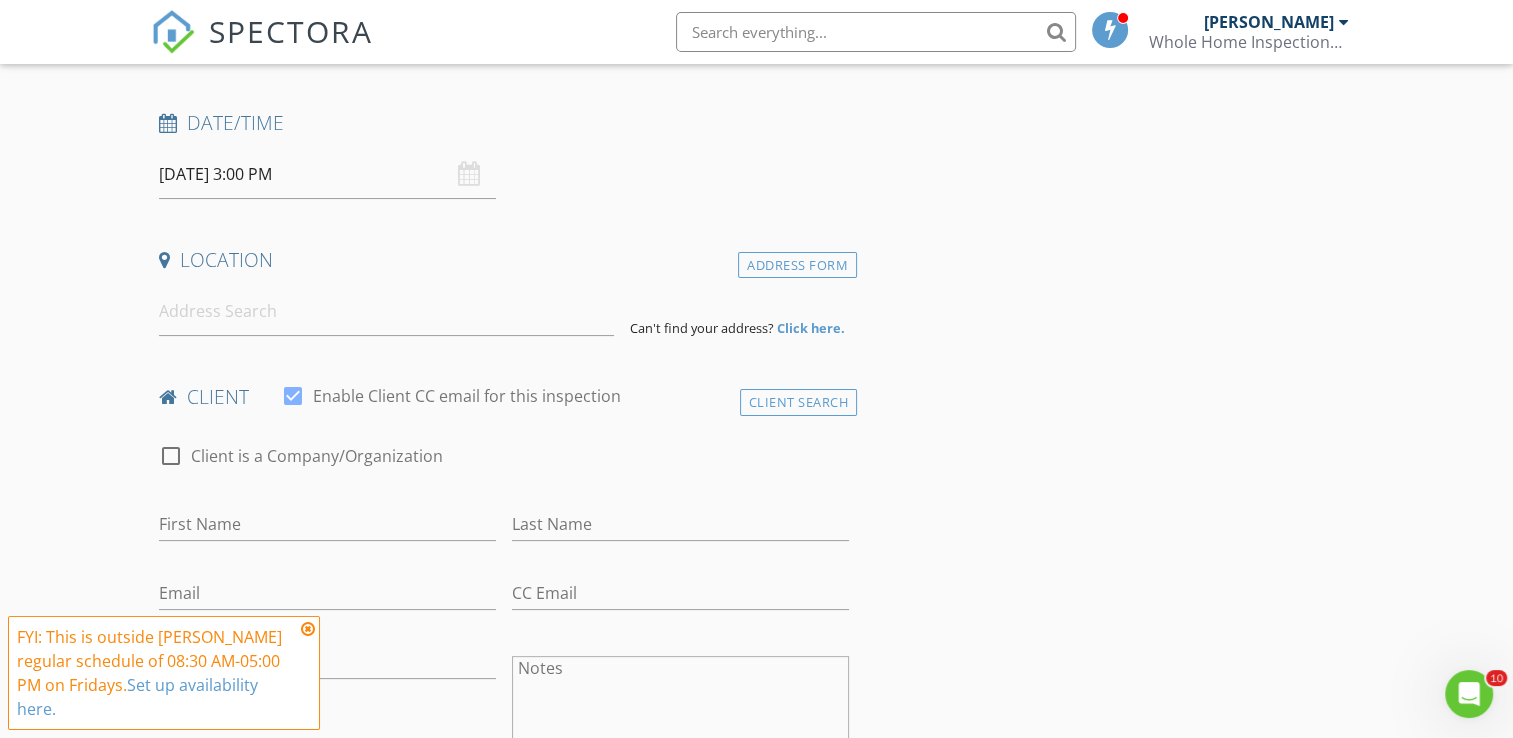 click at bounding box center (308, 629) 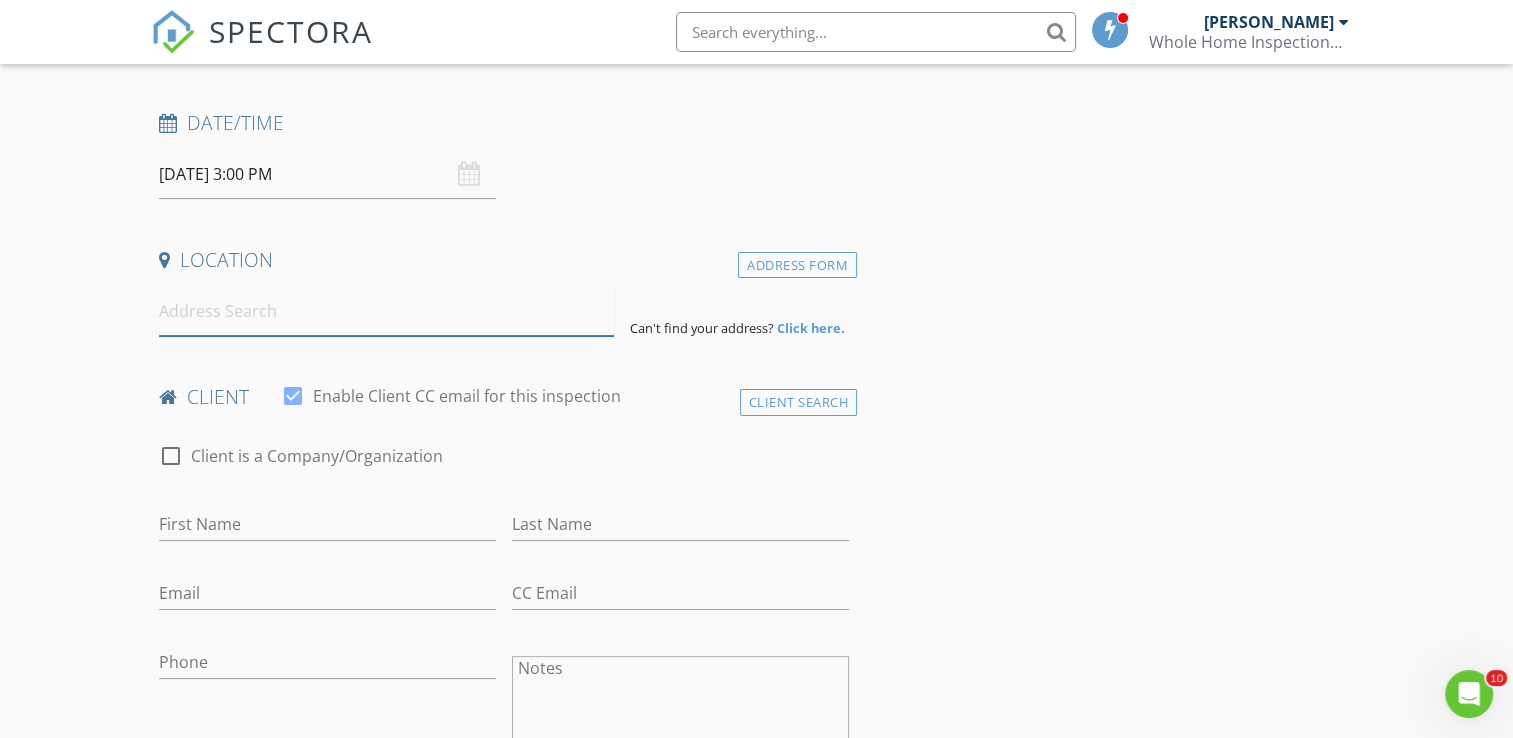 click at bounding box center [386, 311] 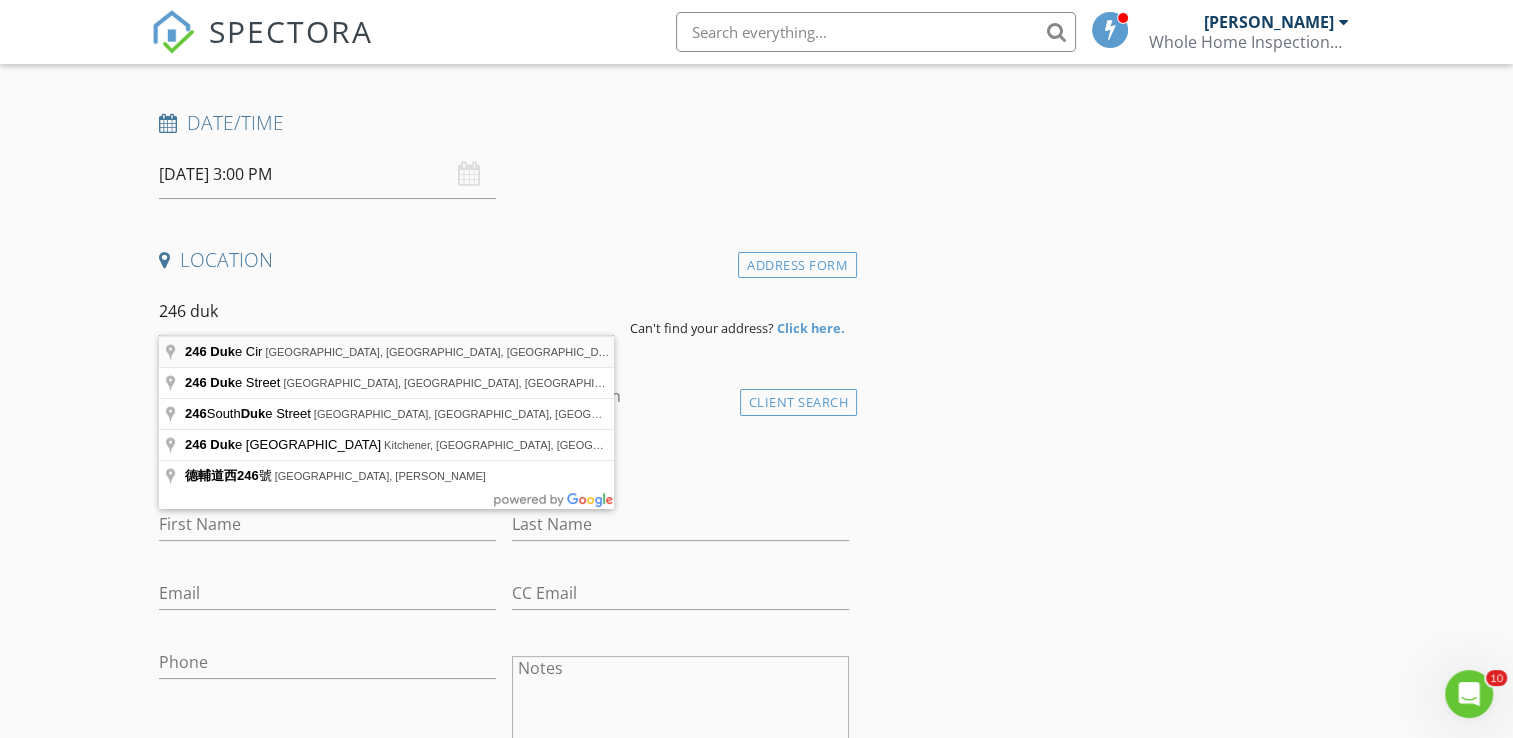 type on "246 Duke Cir, Leesburg, FL, USA" 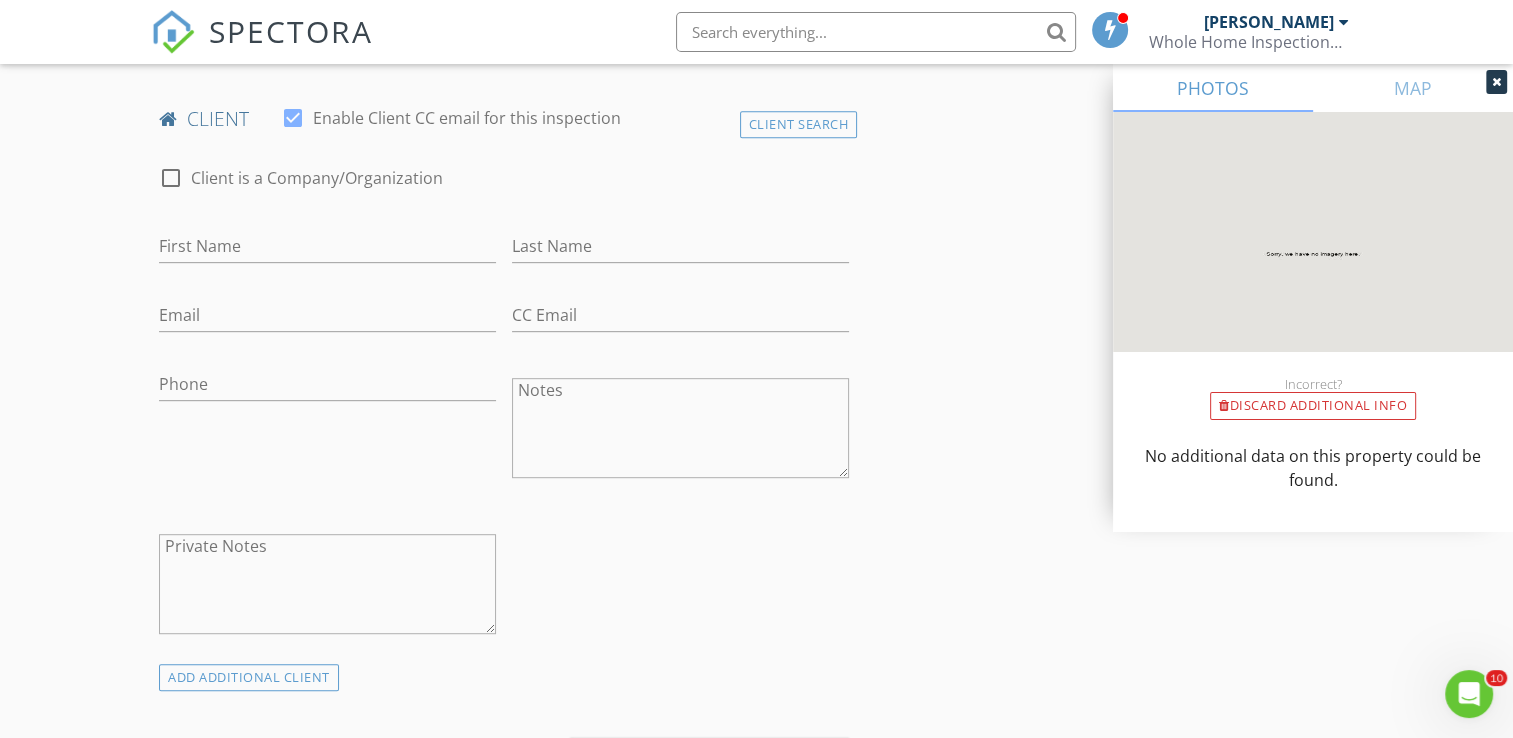 scroll, scrollTop: 1040, scrollLeft: 0, axis: vertical 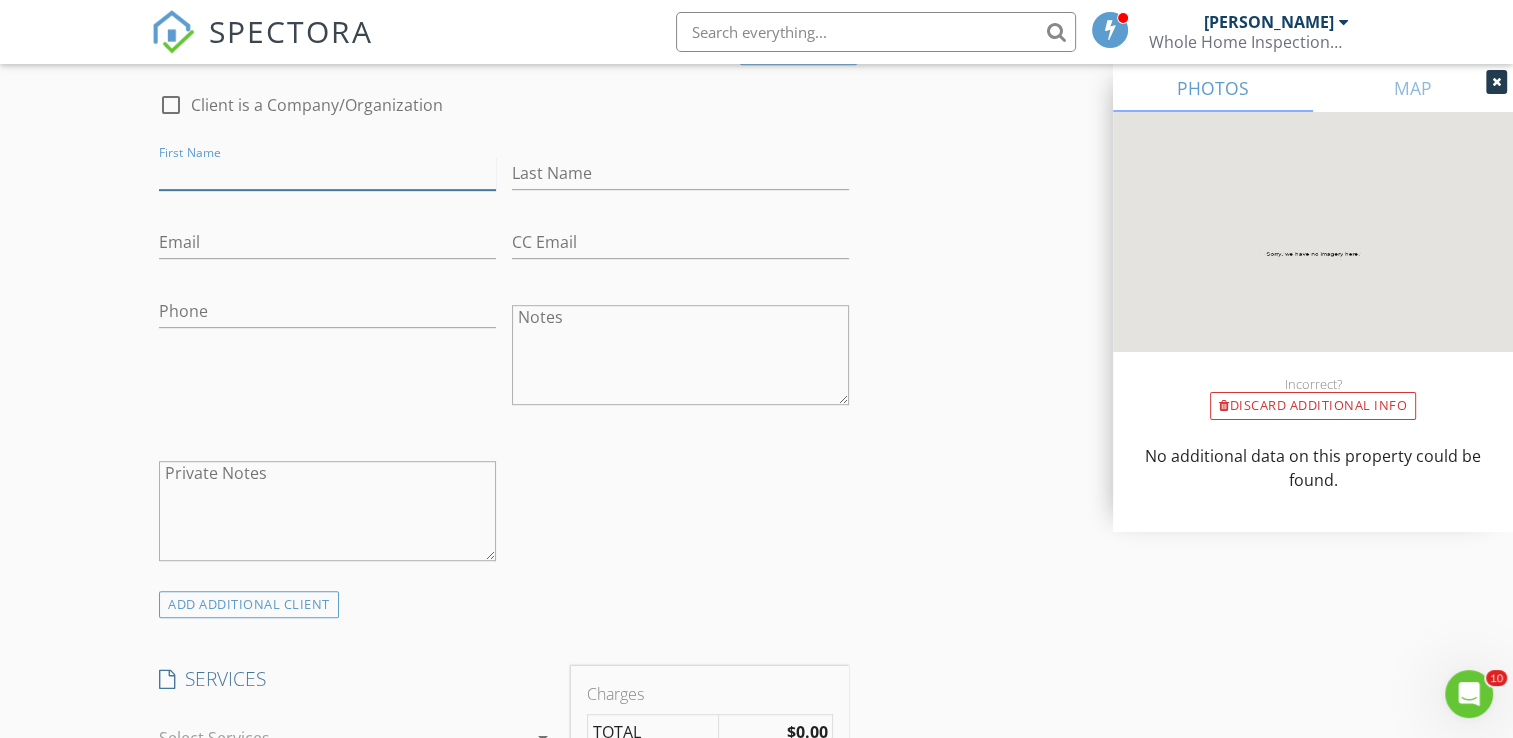 click on "First Name" at bounding box center (327, 173) 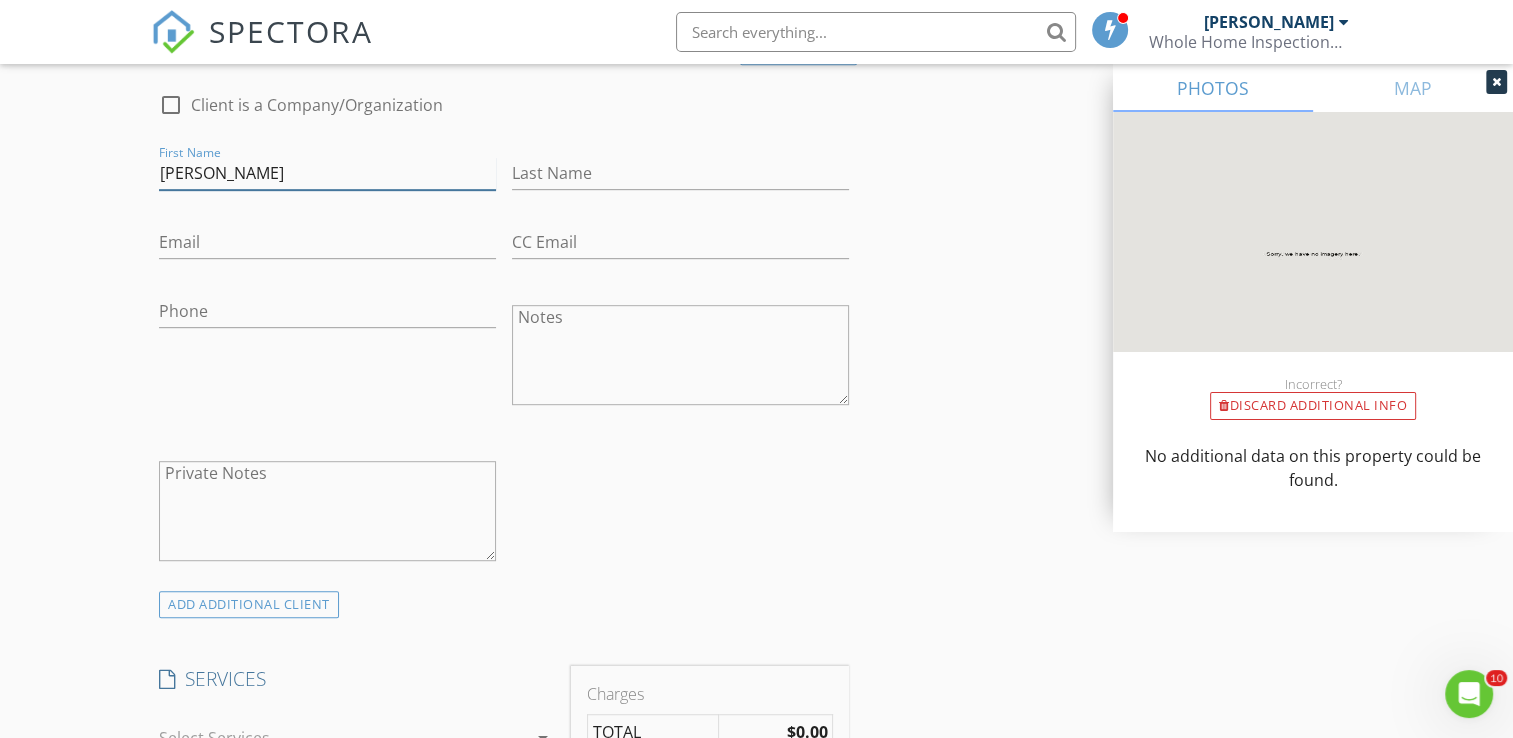 type on "Laura" 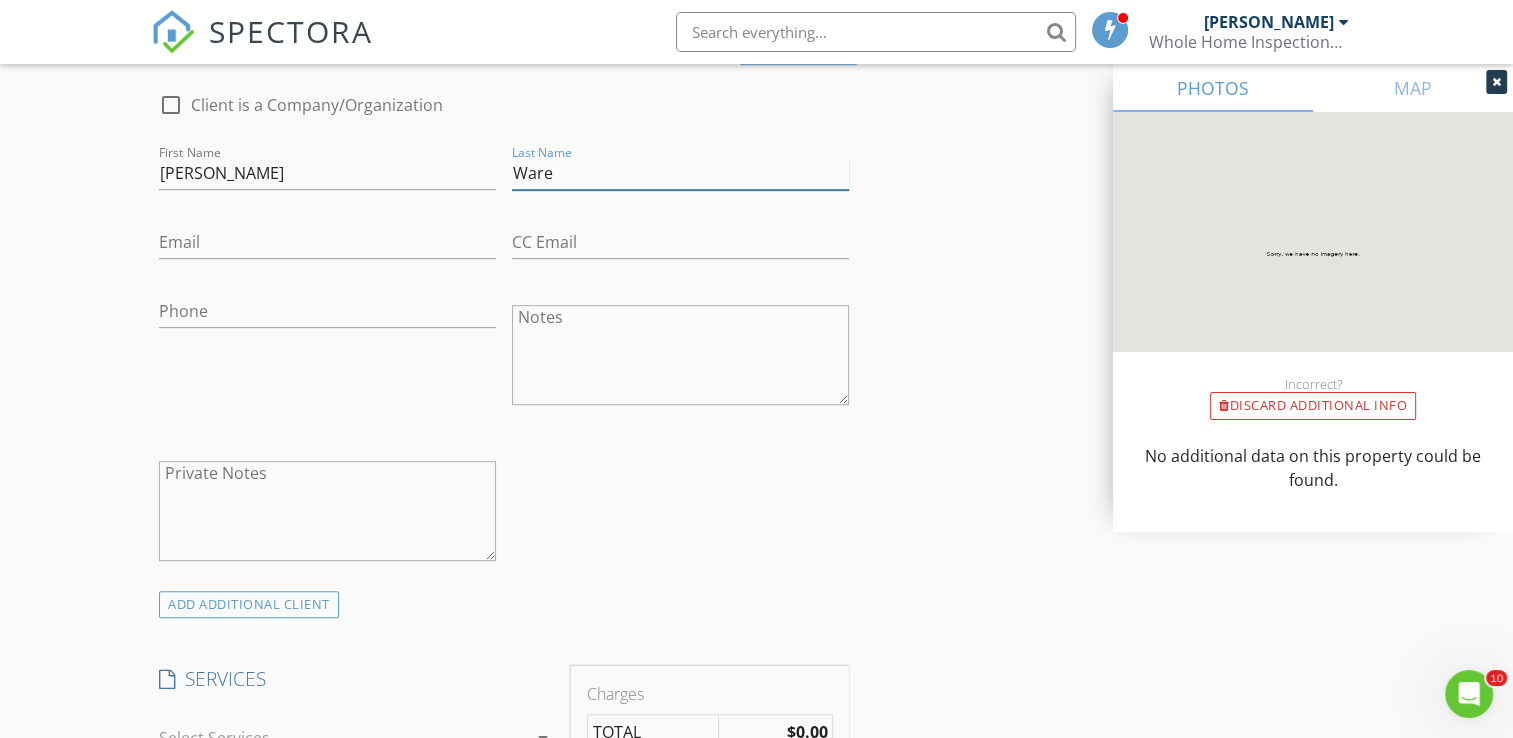type on "Ware" 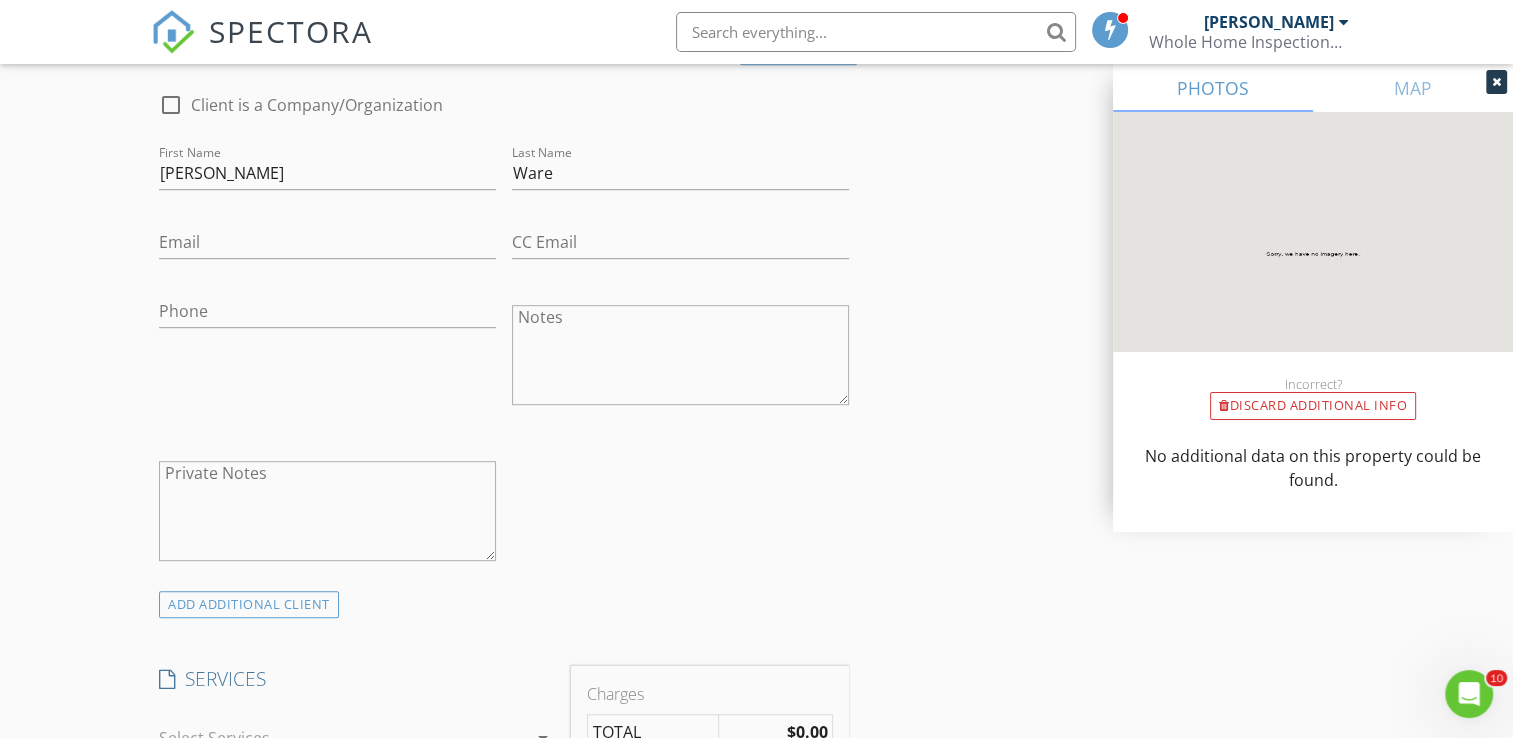 click on "New Inspection
Click here to use the New Order Form
INSPECTOR(S)
check_box   Carl Morrell   PRIMARY   Carl Morrell arrow_drop_down   check_box_outline_blank Carl Morrell specifically requested
Date/Time
07/11/2025 3:00 PM
Location
Address Search       Address 246 Duke Cir   Unit   City Leesburg   State FL   Zip 34748   County Lake     Square Feet   Year Built   Foundation arrow_drop_down     Carl Morrell     24.8 miles     (an hour)
client
check_box Enable Client CC email for this inspection   Client Search     check_box_outline_blank Client is a Company/Organization     First Name Laura   Last Name Ware   Email   CC Email   Phone           Notes   Private Notes
ADD ADDITIONAL client
SERVICES
check_box_outline_blank   Citizens roof inspections" at bounding box center (756, 798) 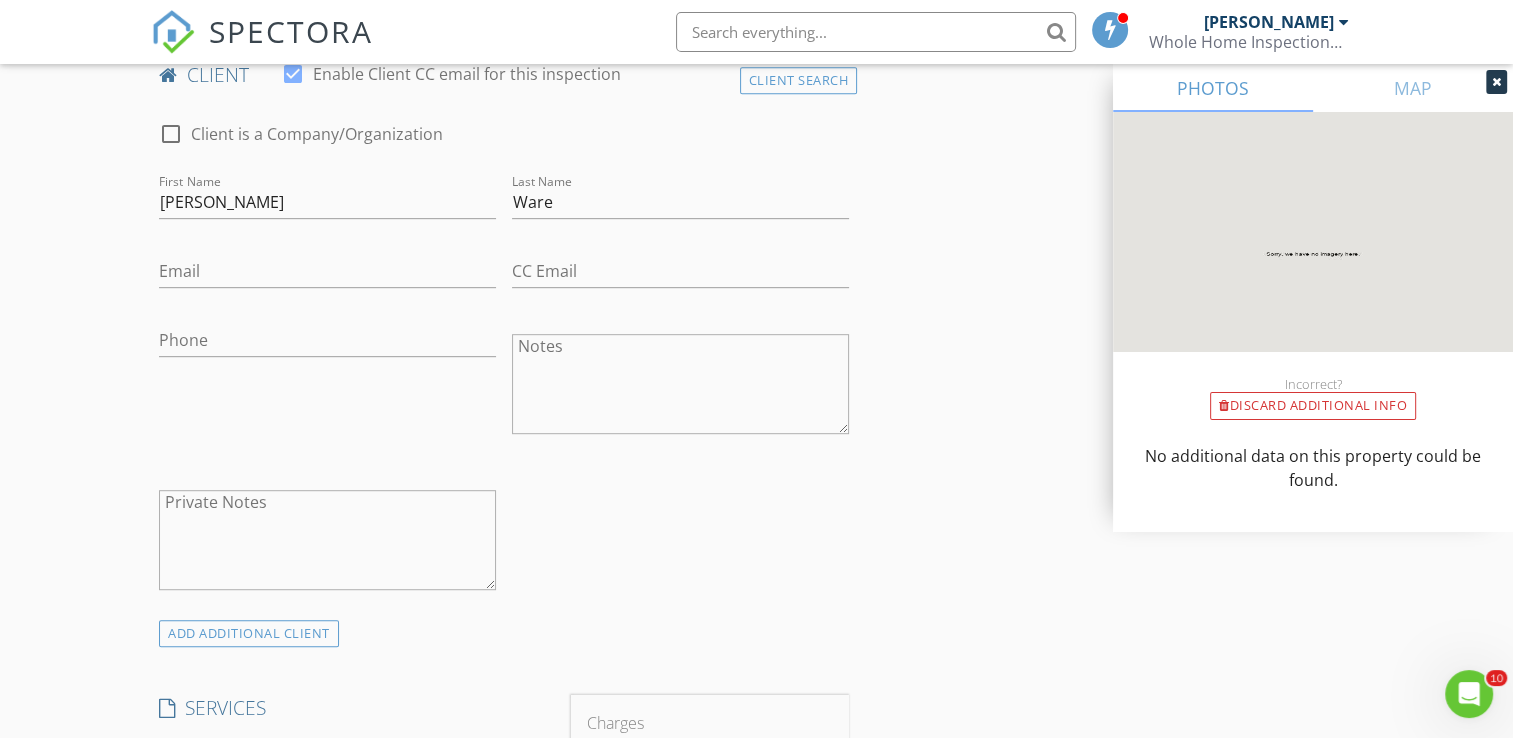 scroll, scrollTop: 1080, scrollLeft: 0, axis: vertical 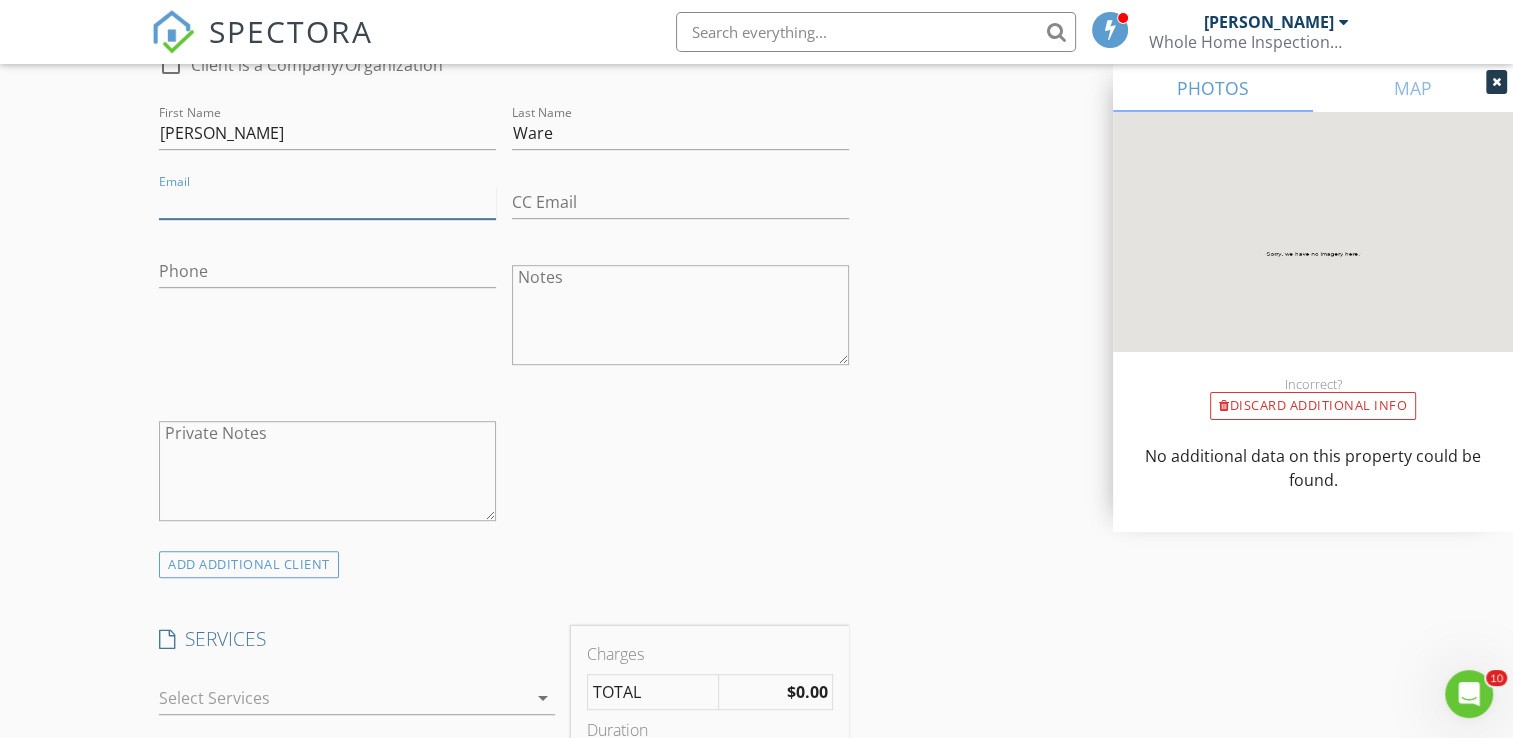 click on "Email" at bounding box center [327, 202] 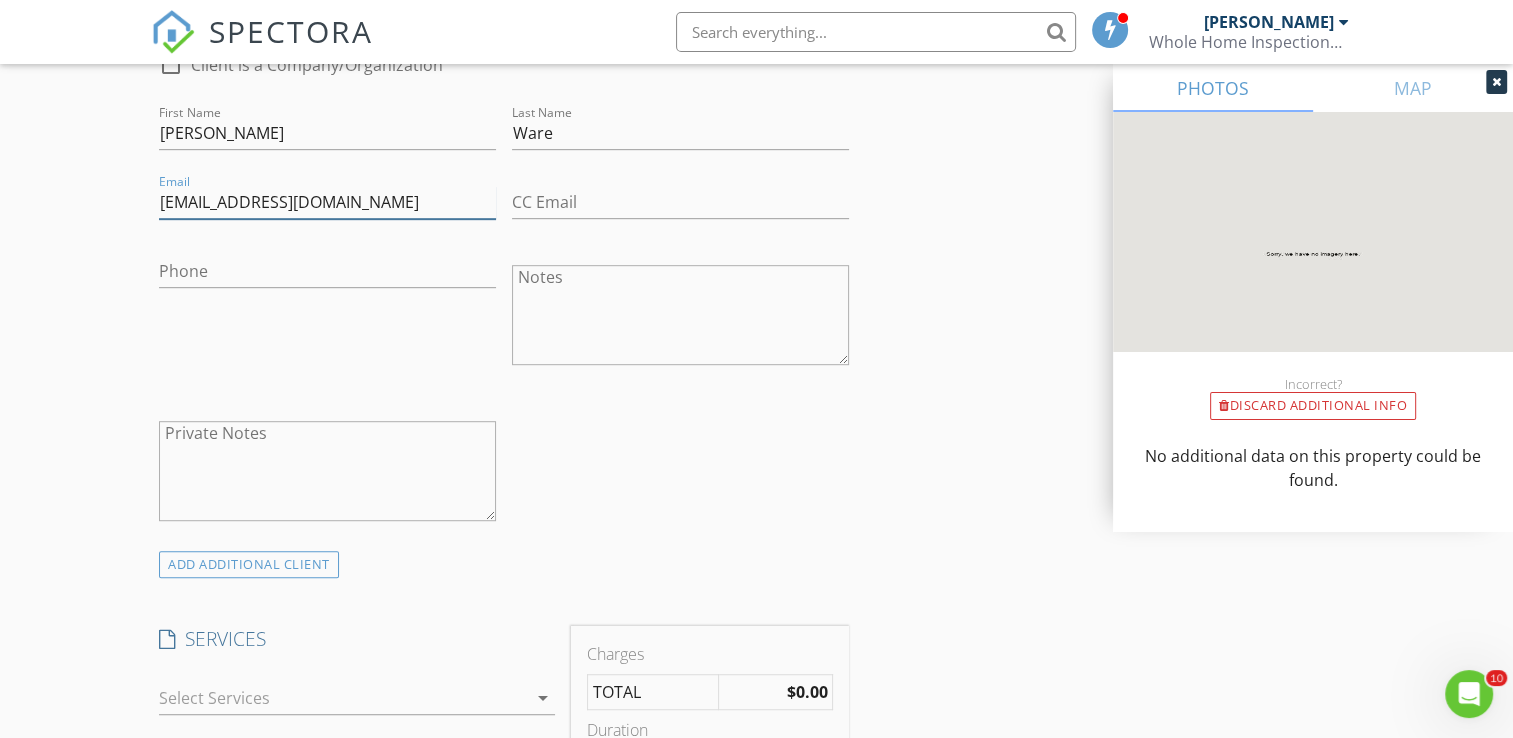 type on "mamalaura4958@yahoo.com" 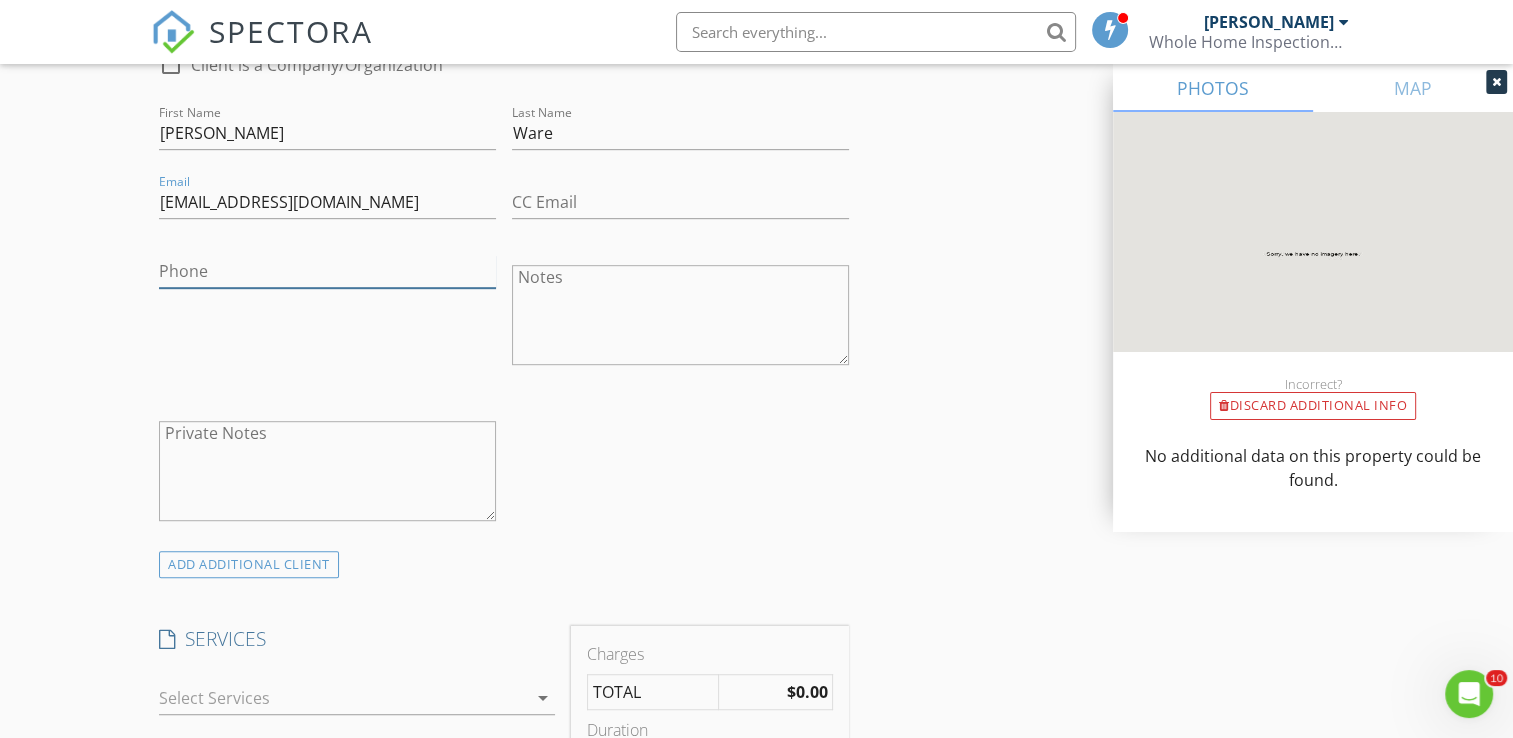 click on "Phone" at bounding box center [327, 271] 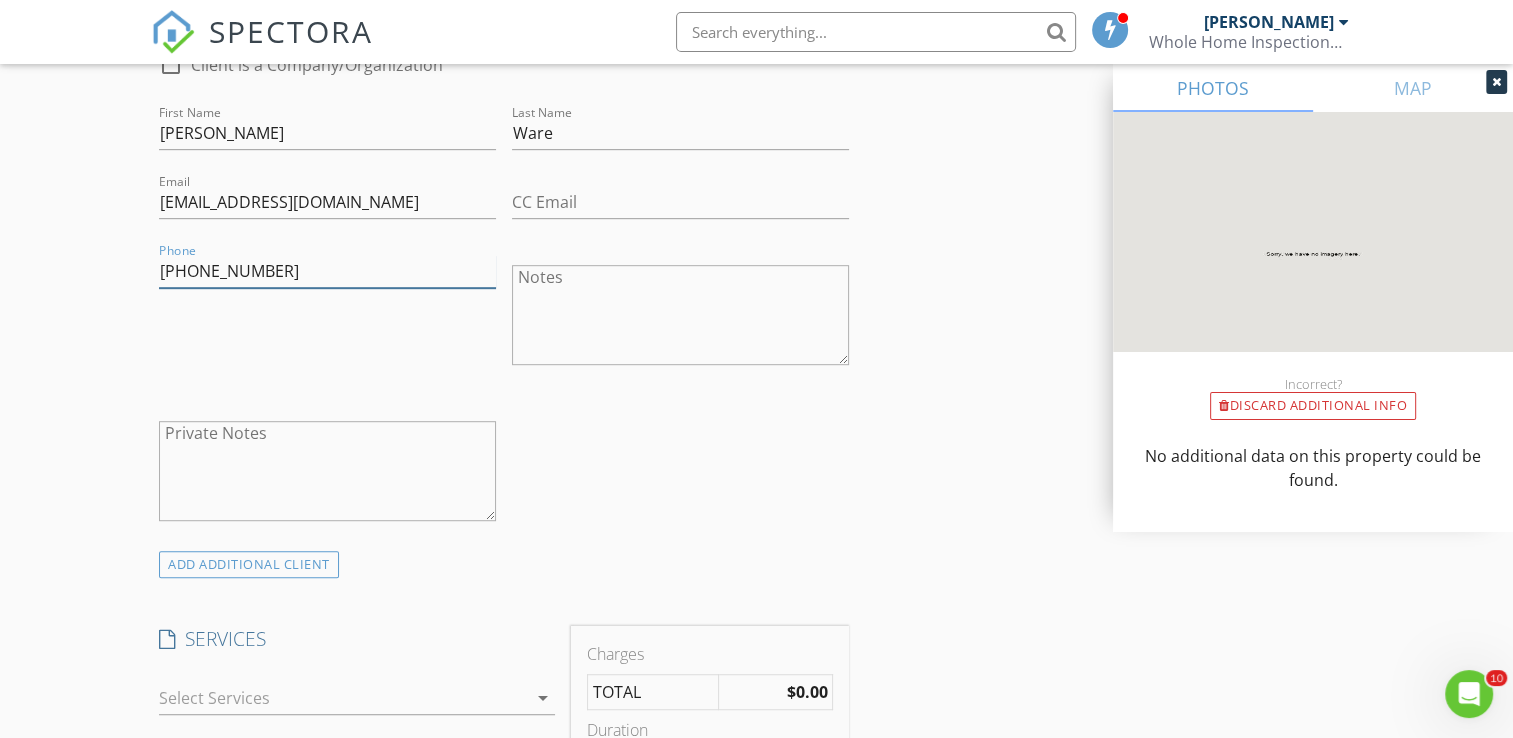 type on "352-932-1763" 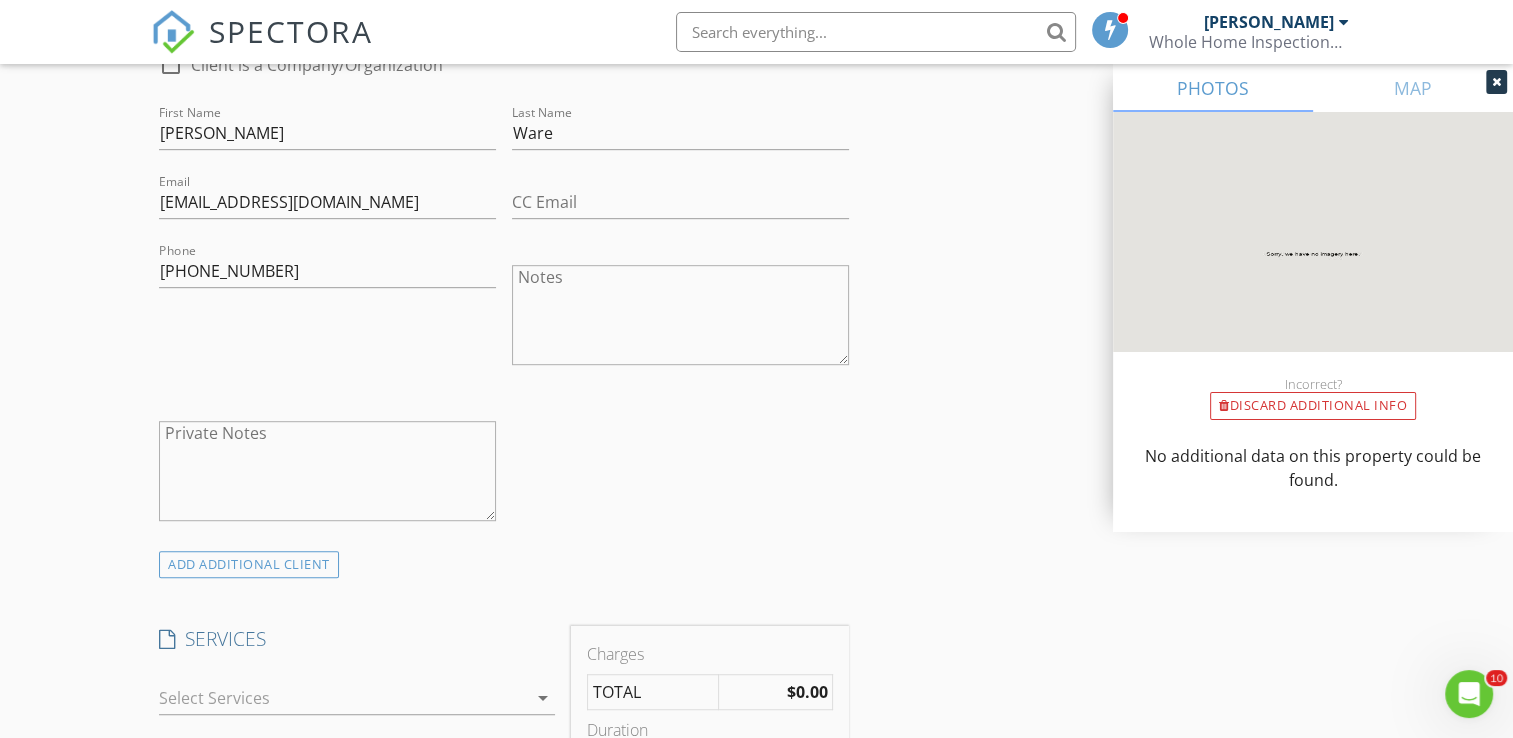 click on "check_box_outline_blank Client is a Company/Organization     First Name Laura   Last Name Ware   Email mamalaura4958@yahoo.com   CC Email   Phone 352-932-1763           Notes   Private Notes" at bounding box center (504, 292) 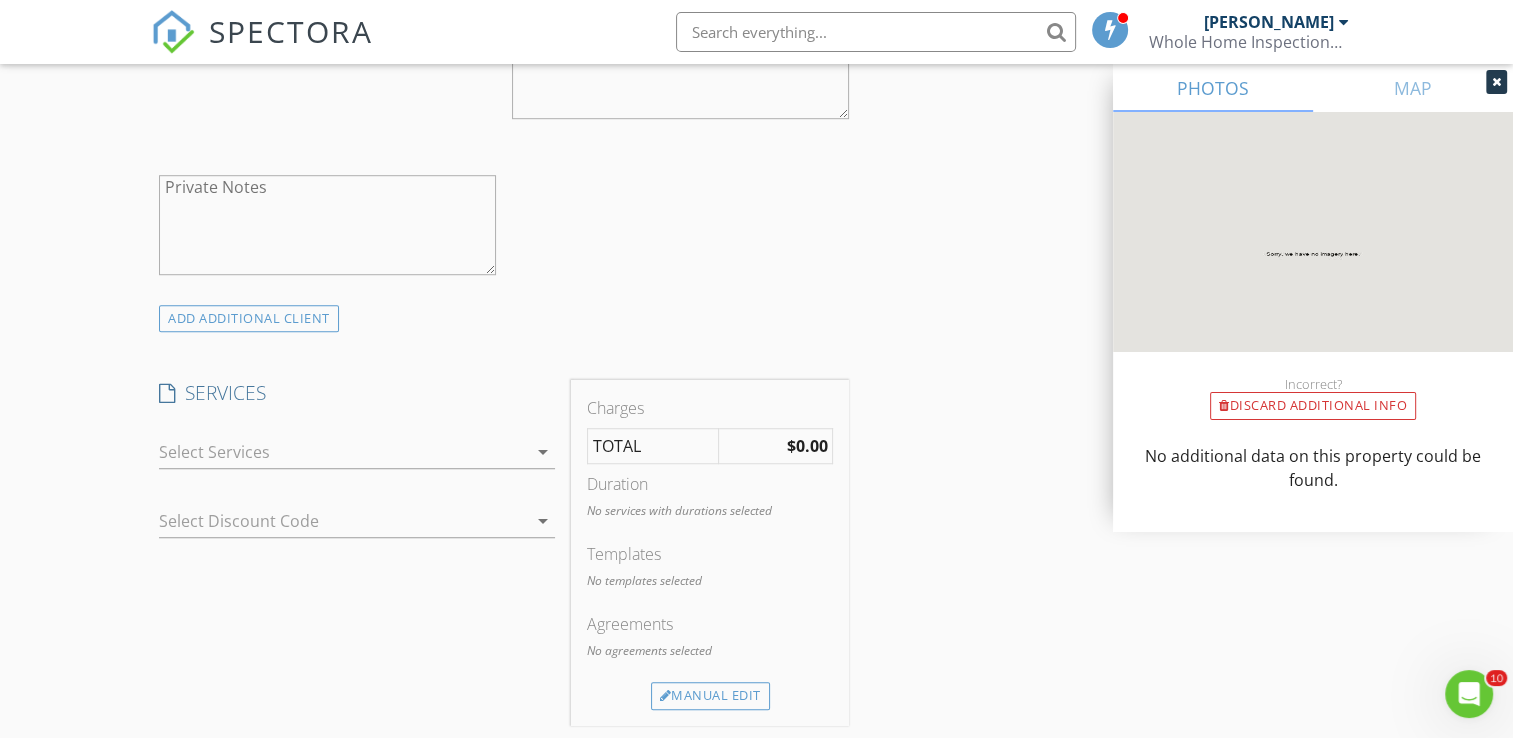 scroll, scrollTop: 1480, scrollLeft: 0, axis: vertical 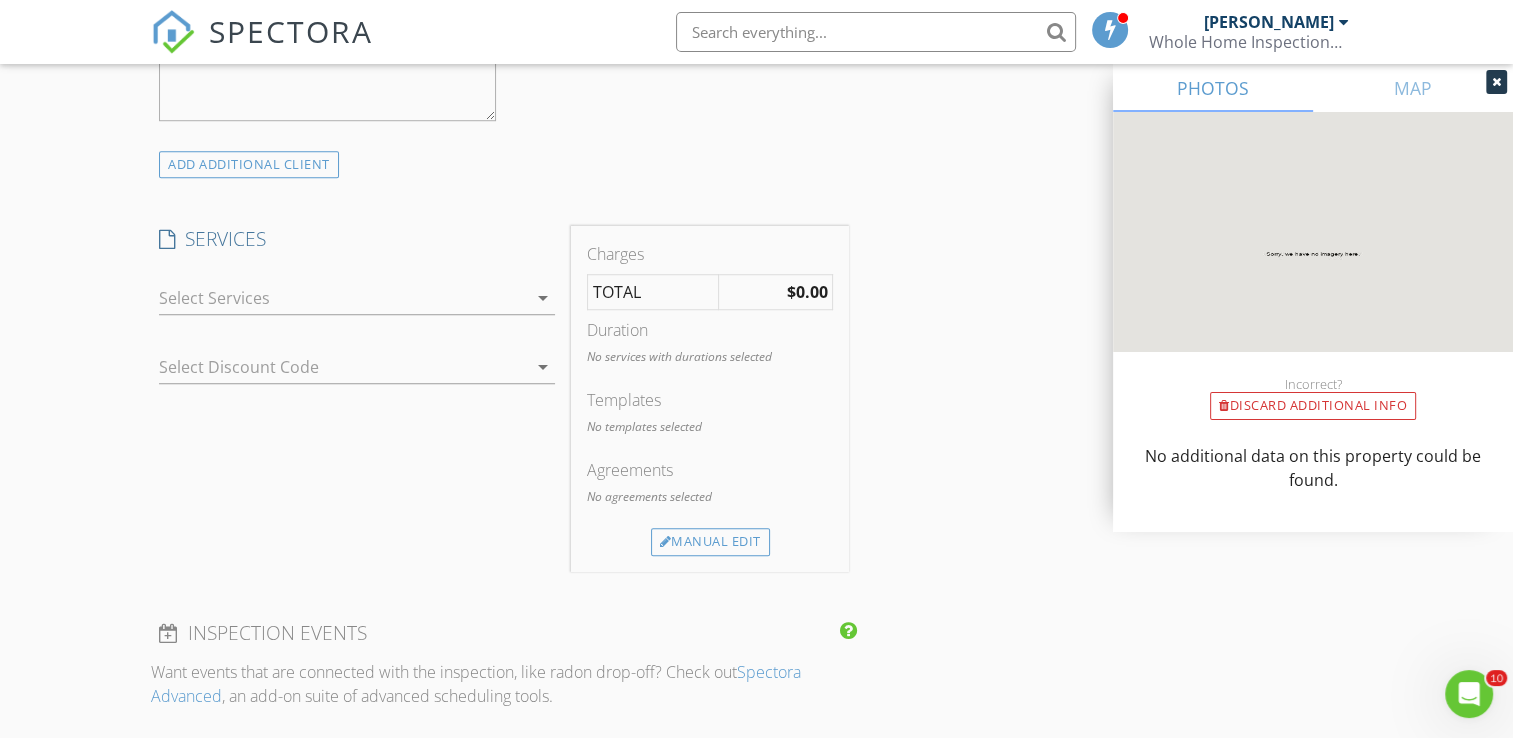 click on "arrow_drop_down" at bounding box center [543, 298] 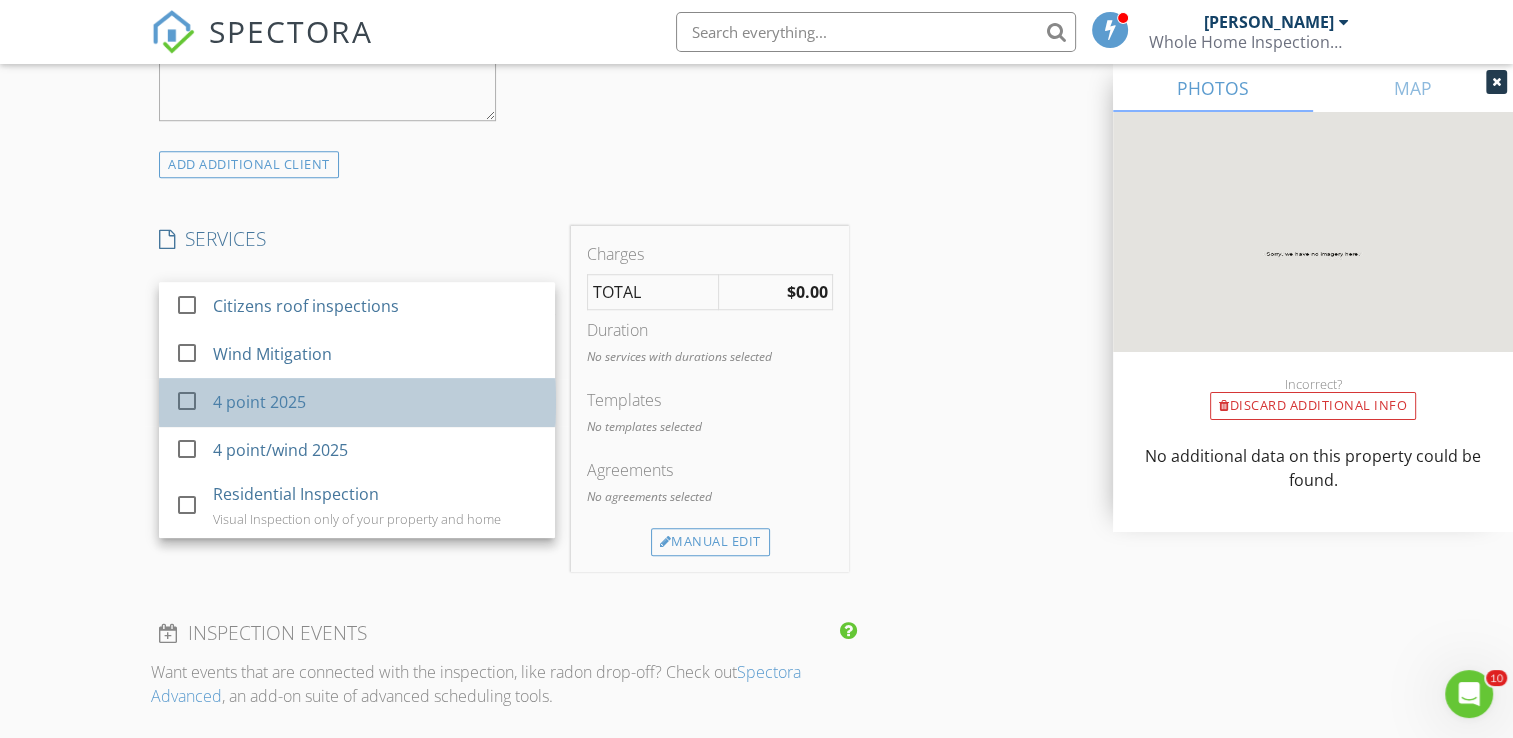 click on "4 point 2025" at bounding box center [377, 402] 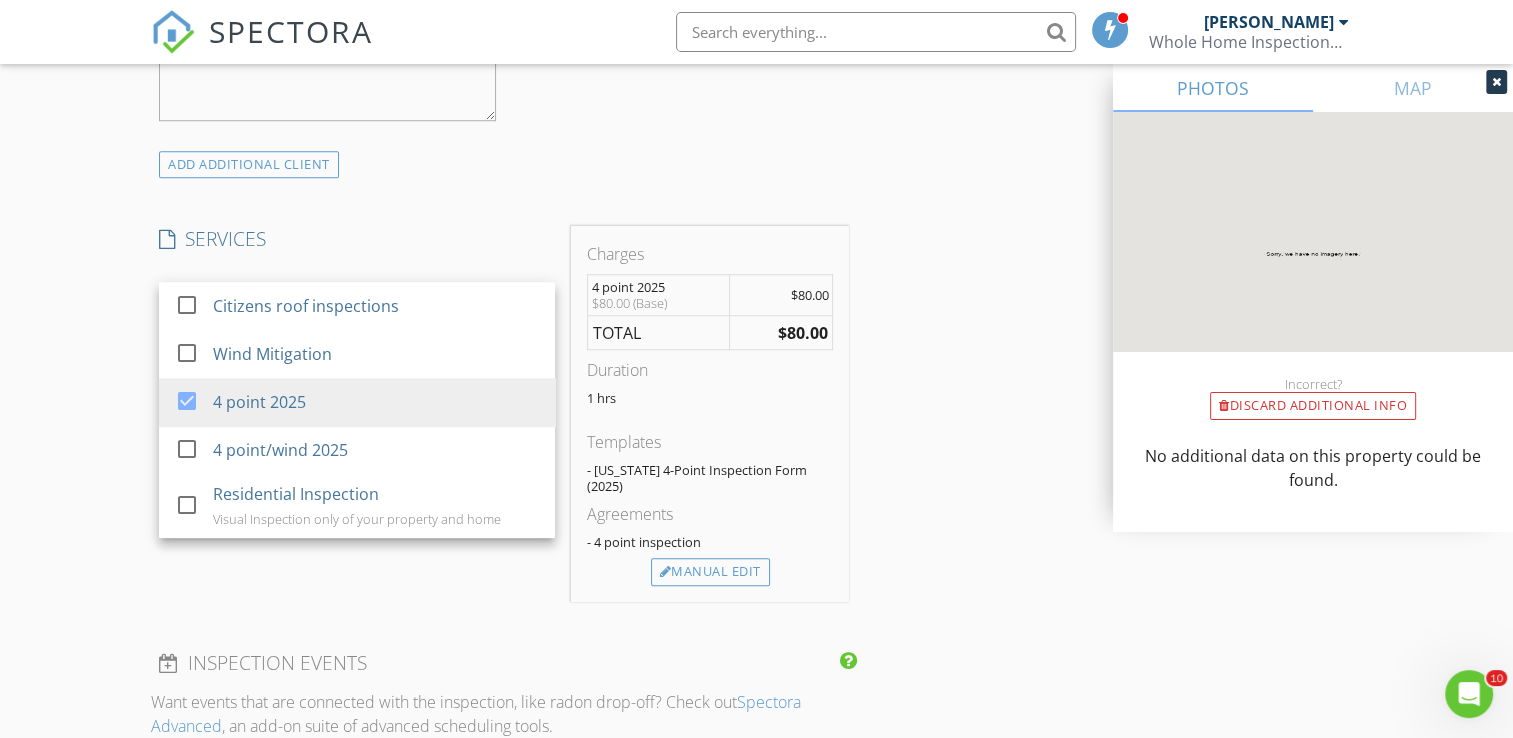 click on "INSPECTOR(S)
check_box   Carl Morrell   PRIMARY   Carl Morrell arrow_drop_down   check_box_outline_blank Carl Morrell specifically requested
Date/Time
07/11/2025 3:00 PM
Location
Address Search       Address 246 Duke Cir   Unit   City Leesburg   State FL   Zip 34748   County Lake     Square Feet   Year Built   Foundation arrow_drop_down     Carl Morrell     24.8 miles     (an hour)
client
check_box Enable Client CC email for this inspection   Client Search     check_box_outline_blank Client is a Company/Organization     First Name Laura   Last Name Ware   Email mamalaura4958@yahoo.com   CC Email   Phone 352-932-1763           Notes   Private Notes
ADD ADDITIONAL client
SERVICES
check_box_outline_blank   Citizens roof inspections   check_box_outline_blank   Wind Mitigation" at bounding box center (504, 348) 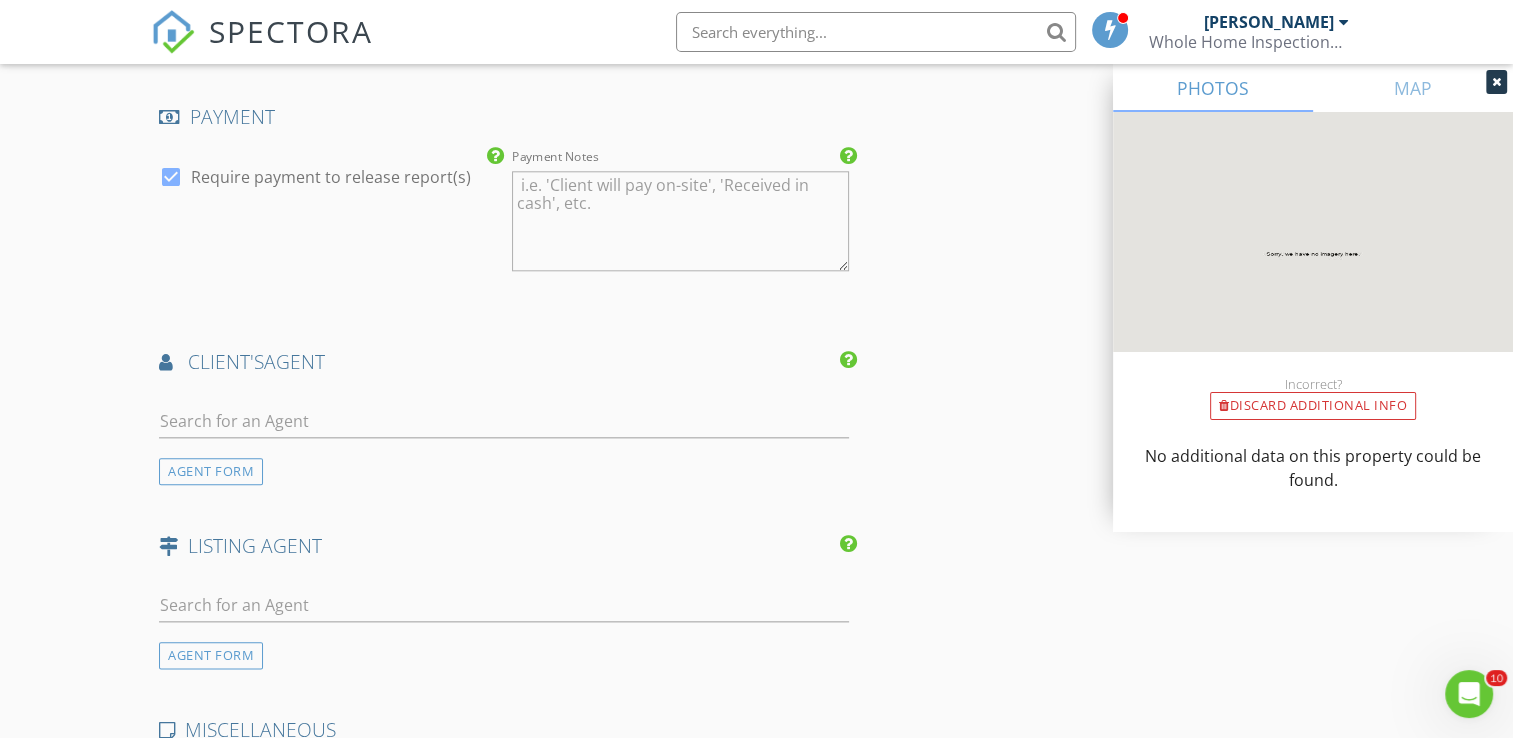 scroll, scrollTop: 2200, scrollLeft: 0, axis: vertical 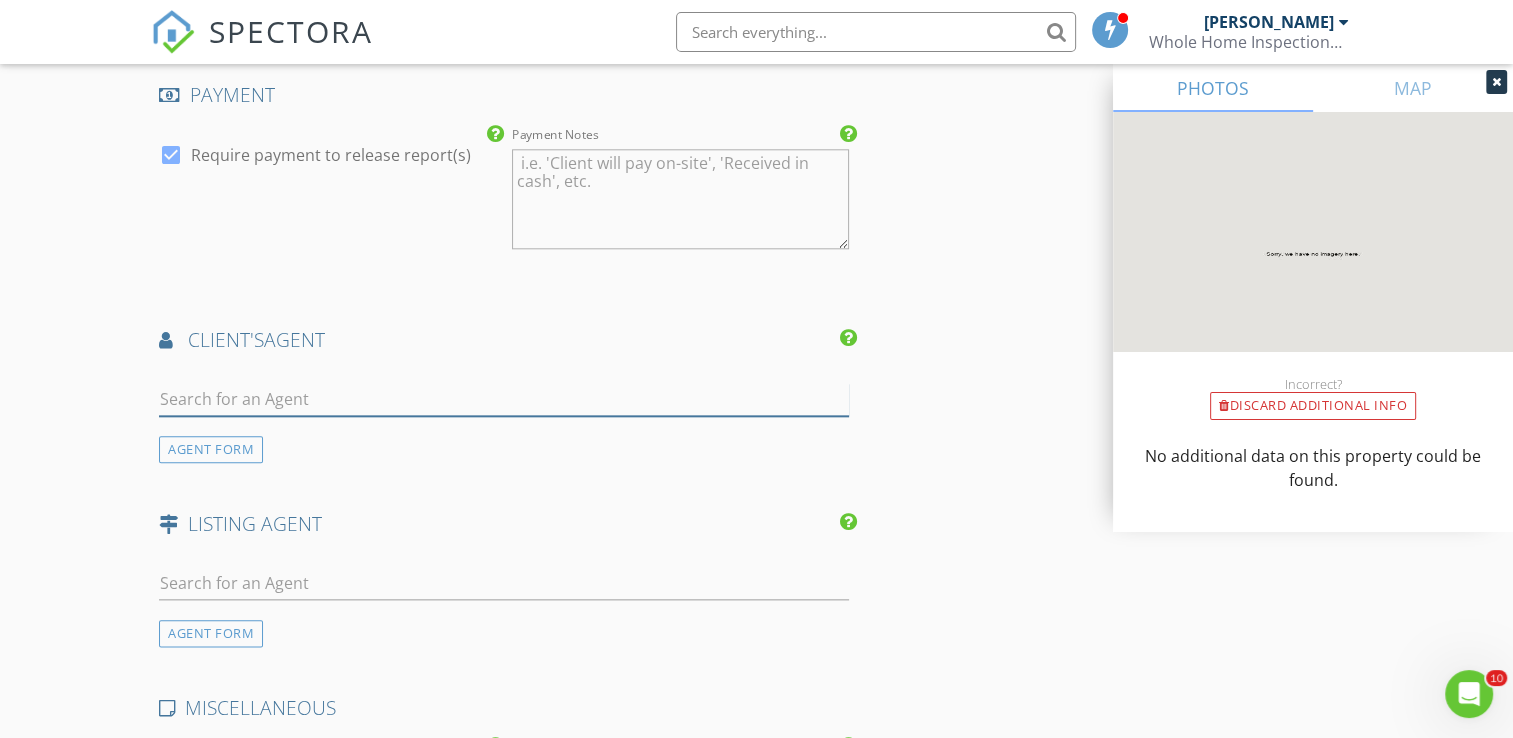 click at bounding box center [504, 399] 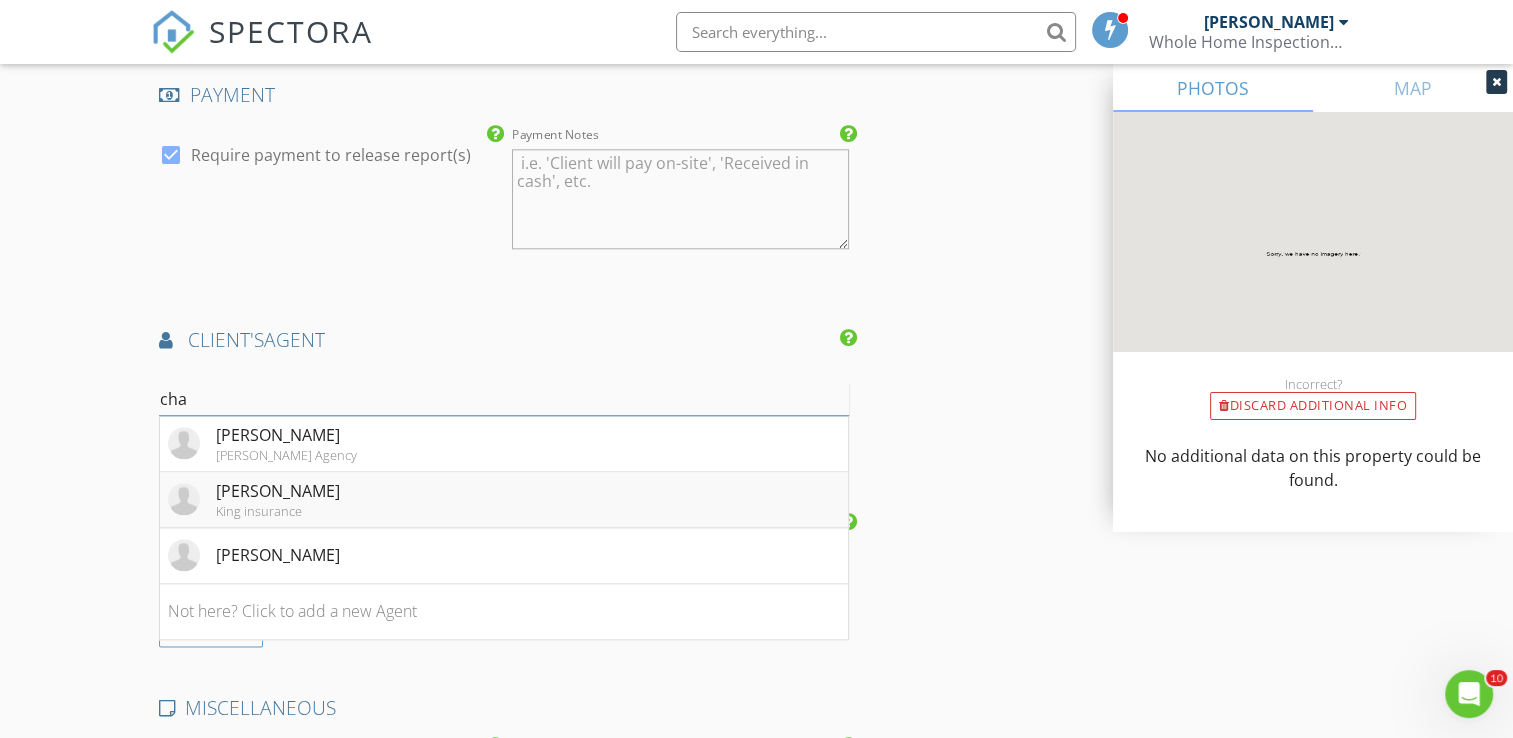 type on "cha" 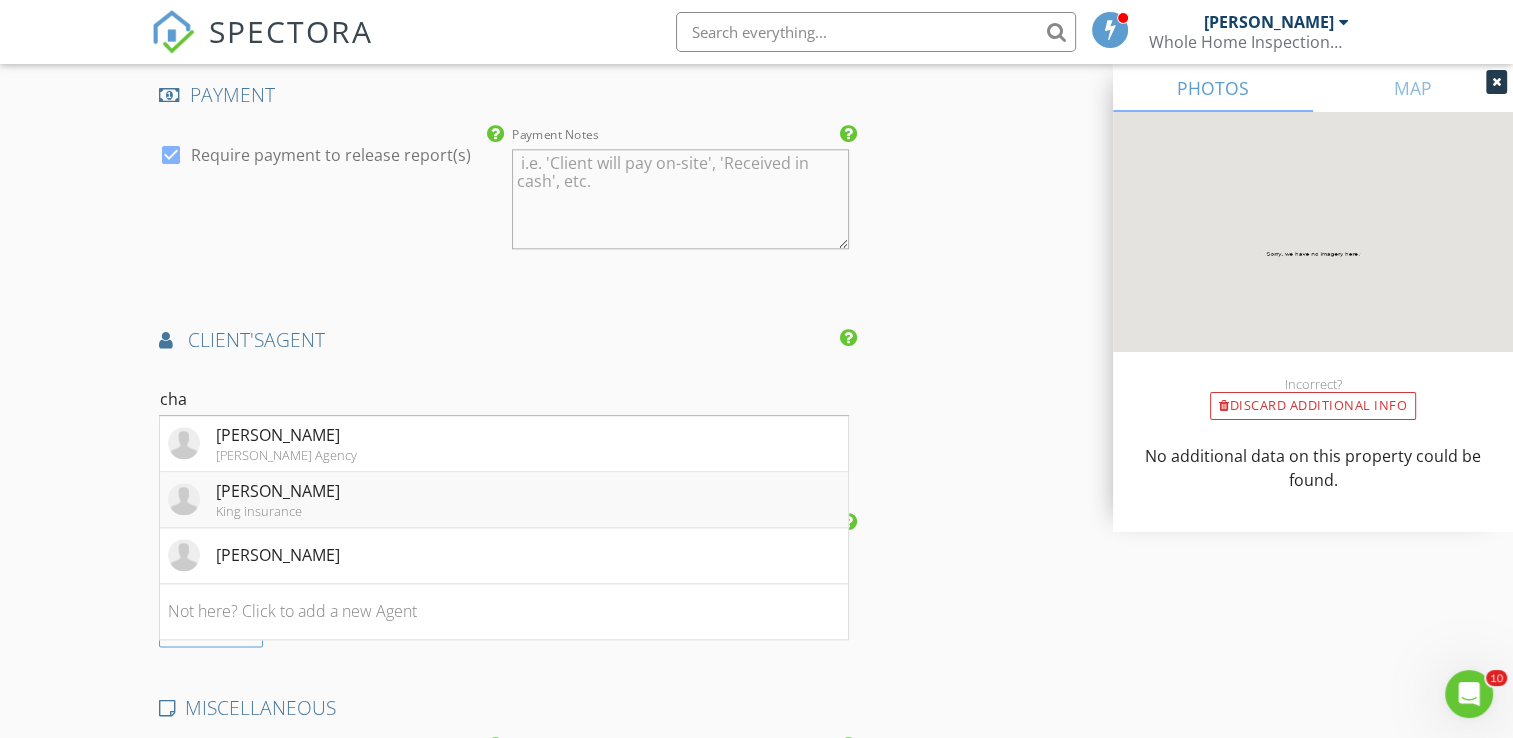 click on "Charlene Green" at bounding box center [278, 491] 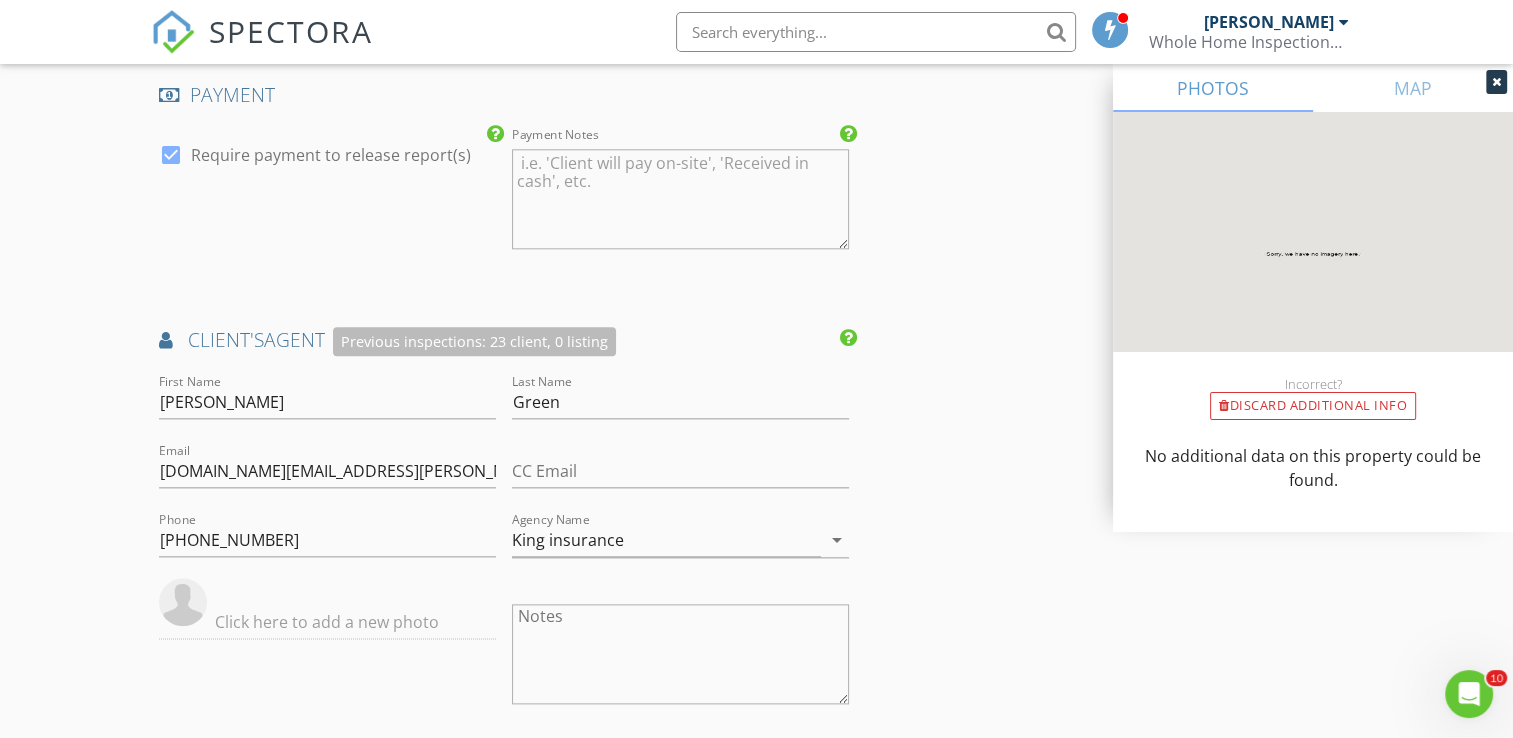 click on "Notes" at bounding box center (680, 656) 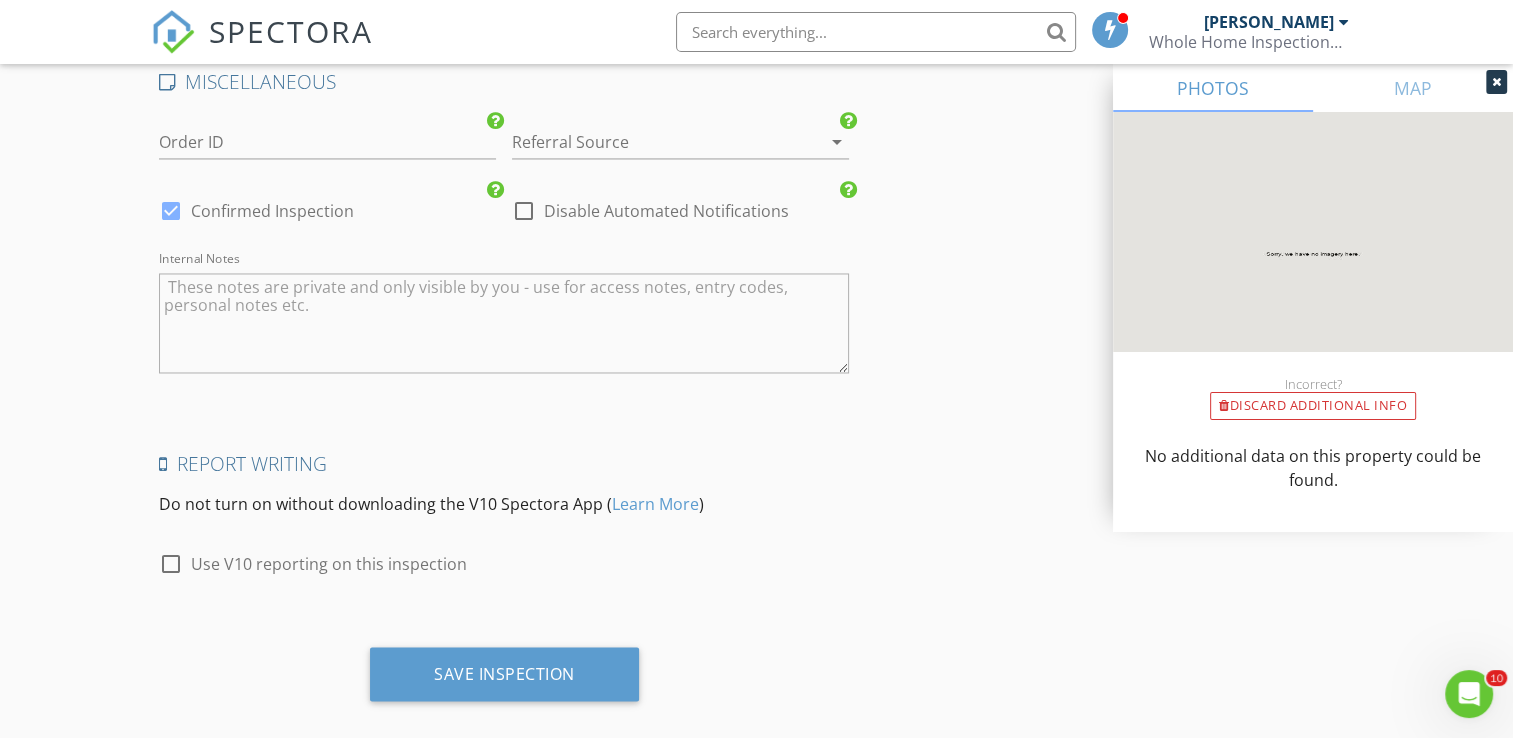 scroll, scrollTop: 3283, scrollLeft: 0, axis: vertical 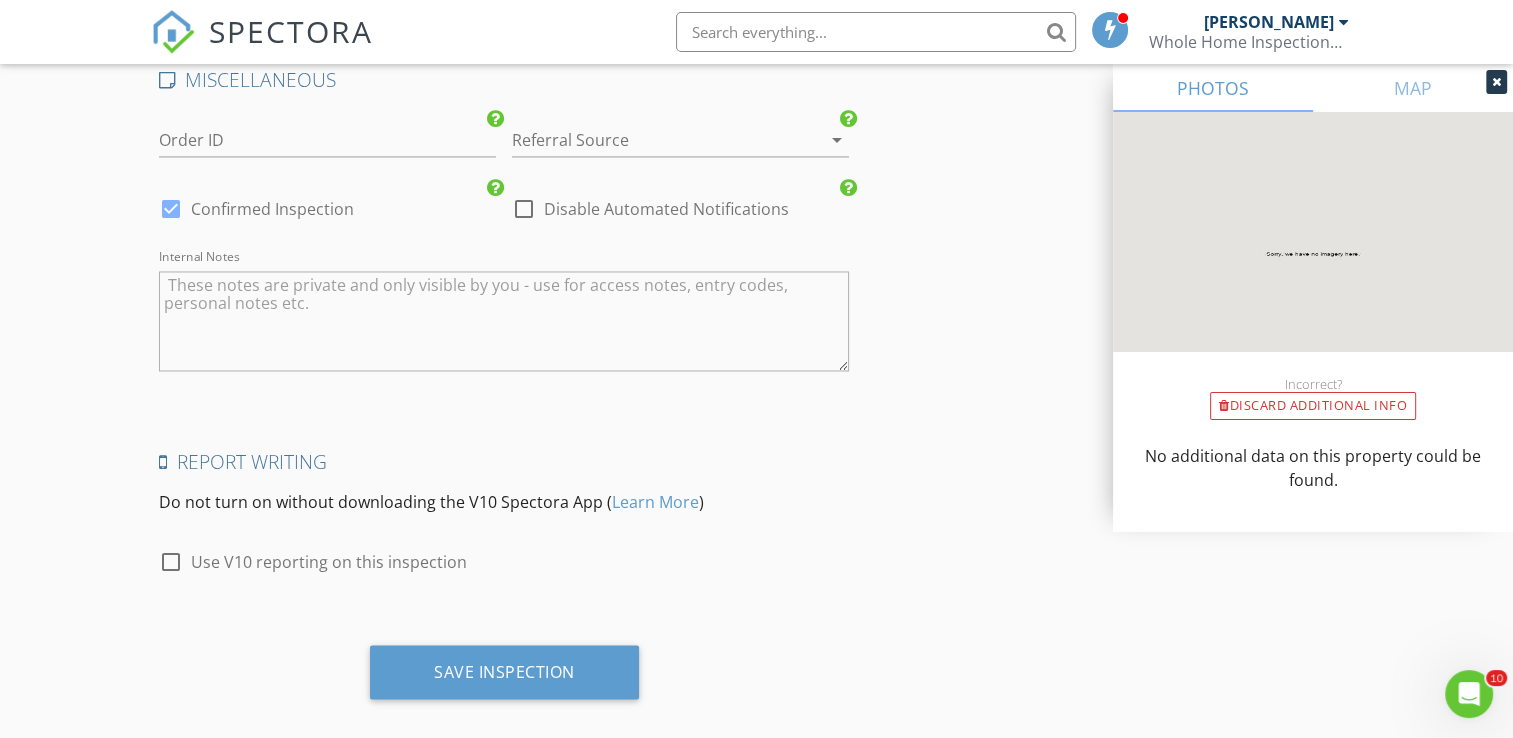 click on "Save Inspection" at bounding box center (504, 672) 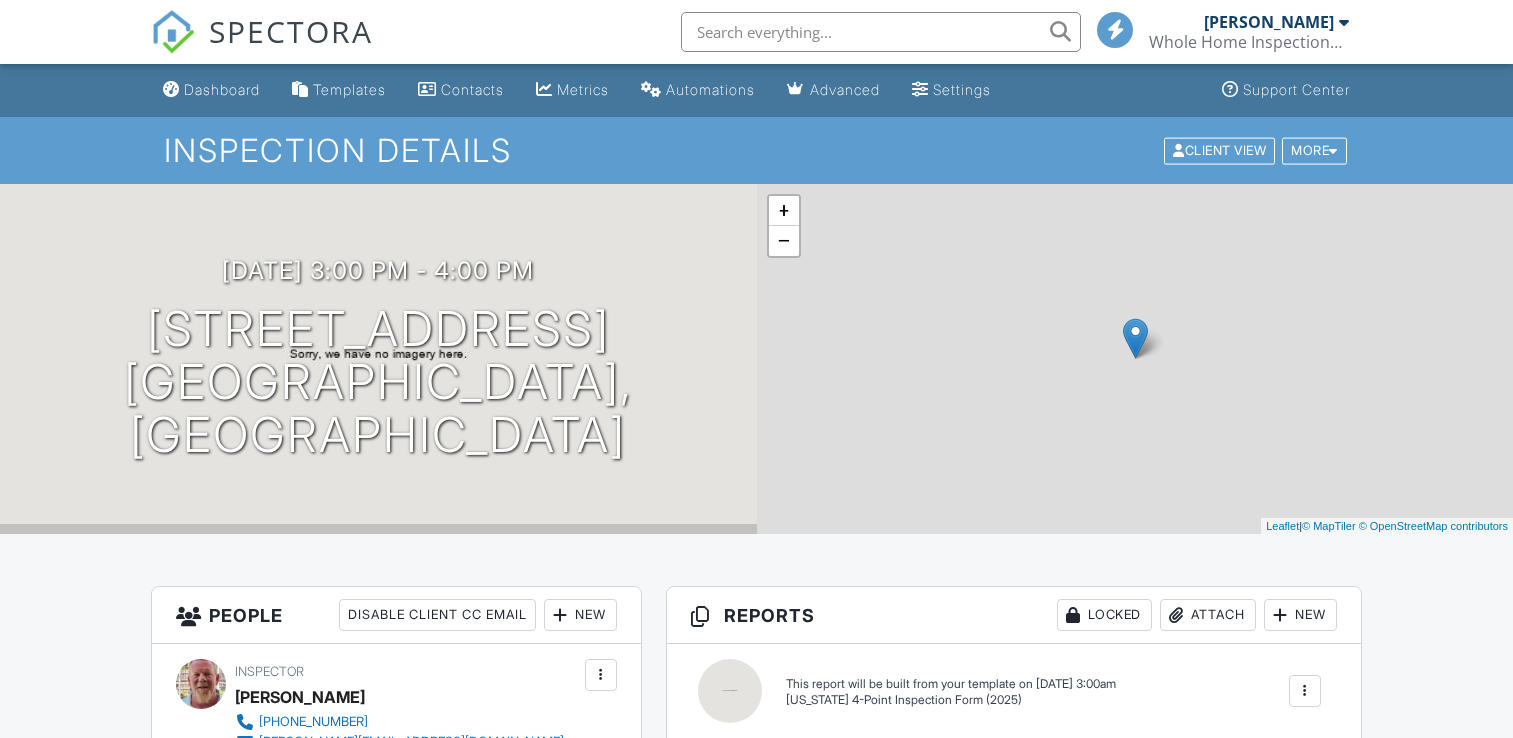 scroll, scrollTop: 0, scrollLeft: 0, axis: both 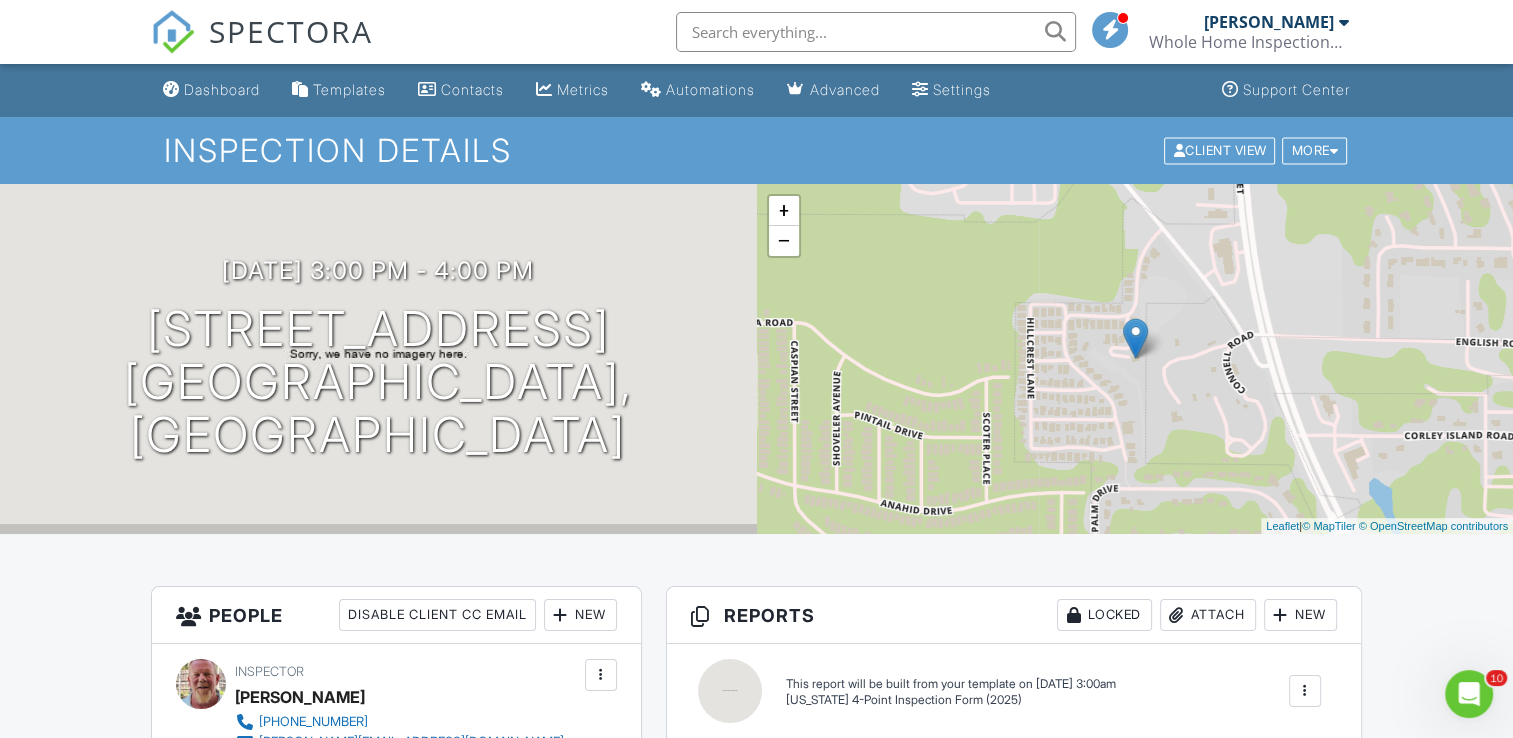 click on "People
Disable Client CC Email
New
Client
Listing Agent
Add Another Person
Inspector
[PERSON_NAME]
[PHONE_NUMBER]
[PERSON_NAME][EMAIL_ADDRESS][DOMAIN_NAME]
Make Invisible
Mark As Requested
Remove
Update Client
First name
[PERSON_NAME]
Last name
[PERSON_NAME]
Email (required)
[EMAIL_ADDRESS][DOMAIN_NAME]
CC Email
Phone
[PHONE_NUMBER]
Internal notes visible only to the company
Private notes visible only to company admins
Updating the client email address will resend the confirmation email and update all queued automated emails.
Cancel
Save
Confirm client deletion
This will remove the client from this inspection. All email reminders and follow-ups will be removed as well. Note that this is only an option before publishing a report.
Cancel" at bounding box center (396, 1127) 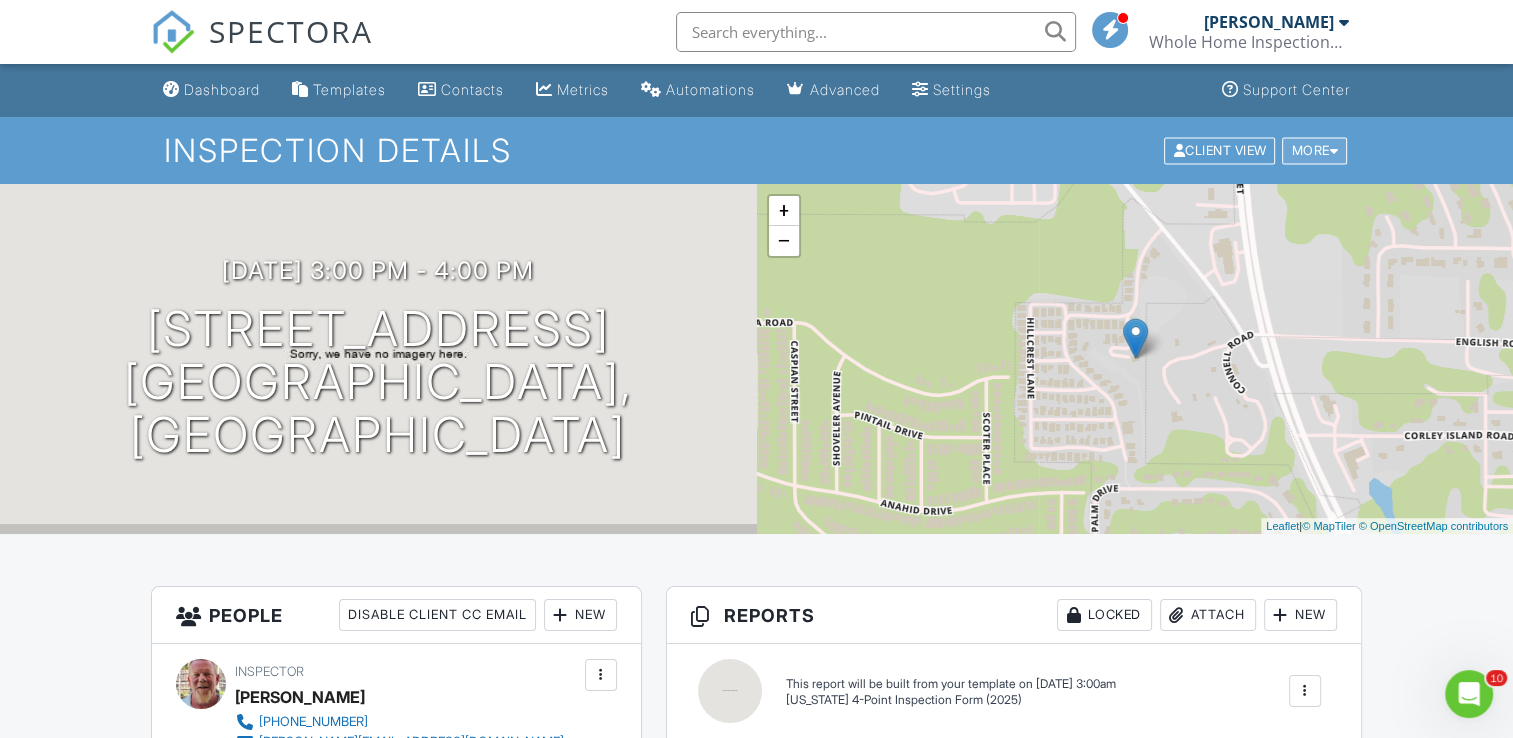 click on "More" at bounding box center (1314, 150) 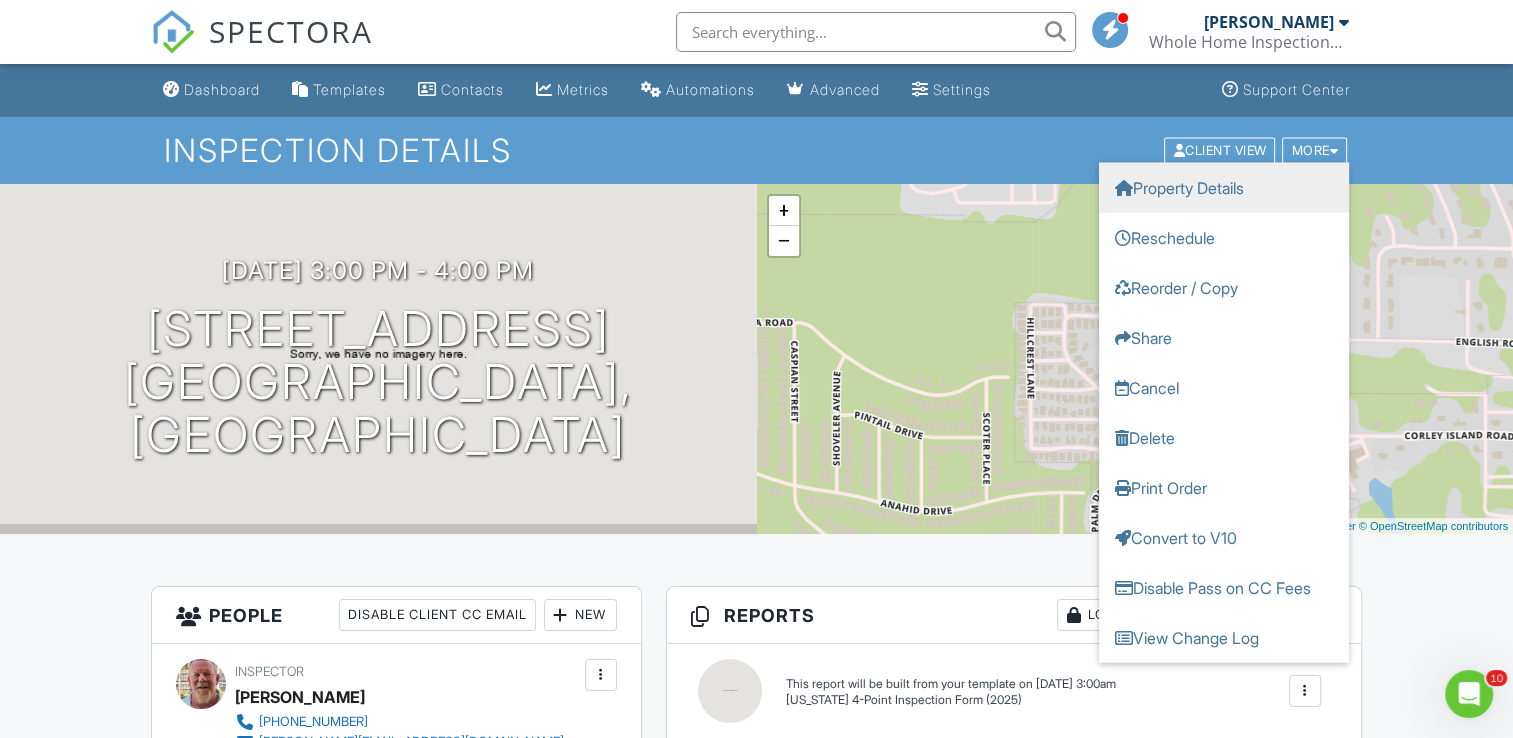 click on "Property Details" at bounding box center (1224, 187) 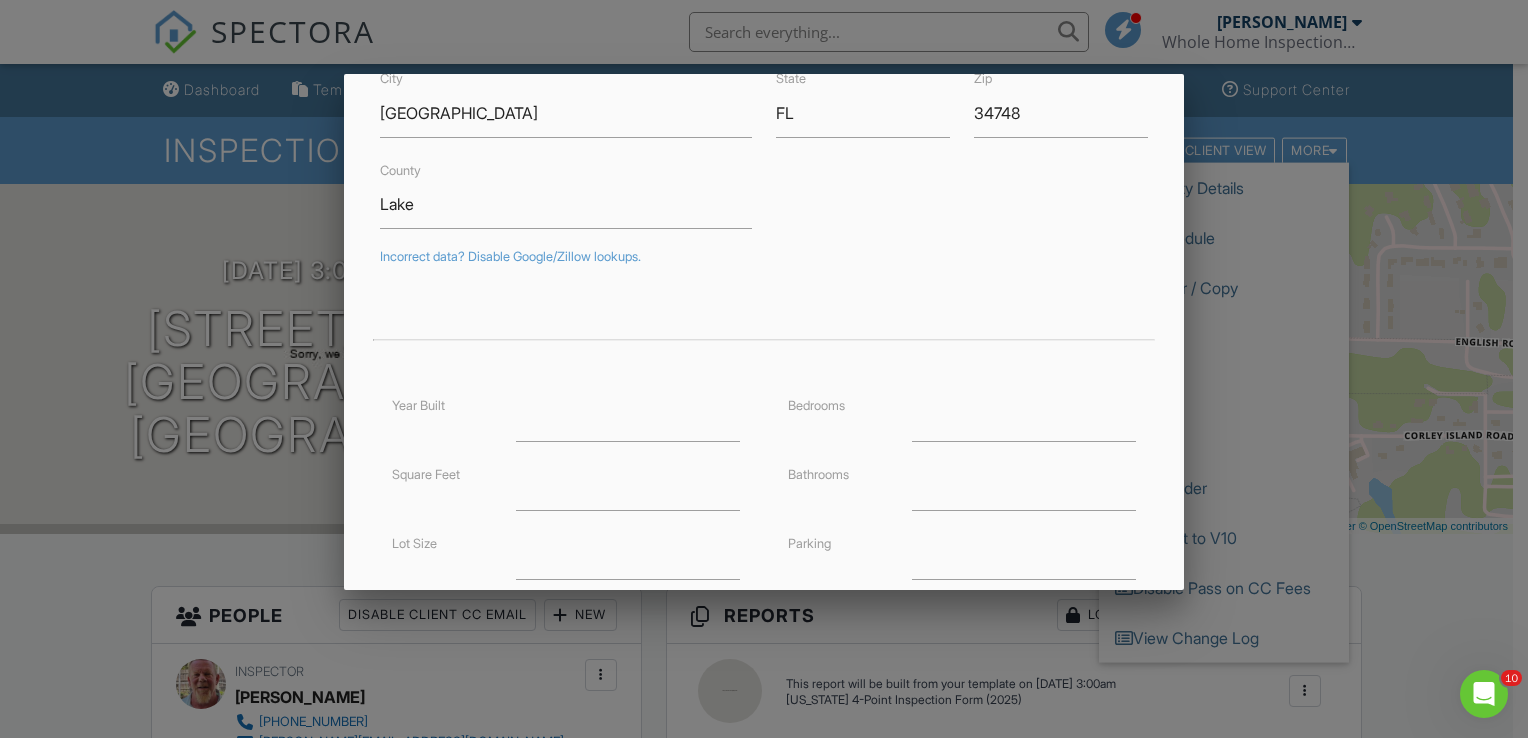 scroll, scrollTop: 240, scrollLeft: 0, axis: vertical 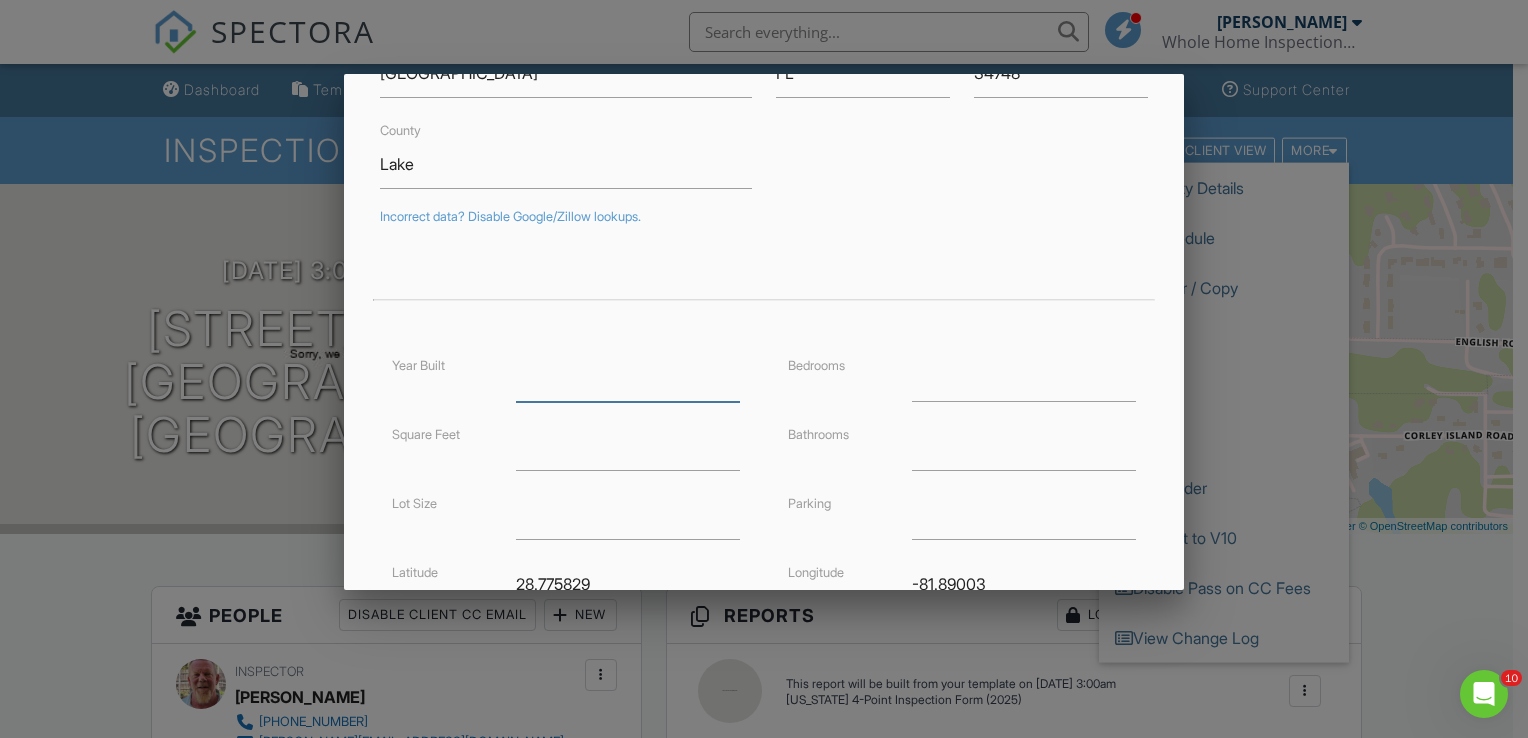 click at bounding box center [628, 377] 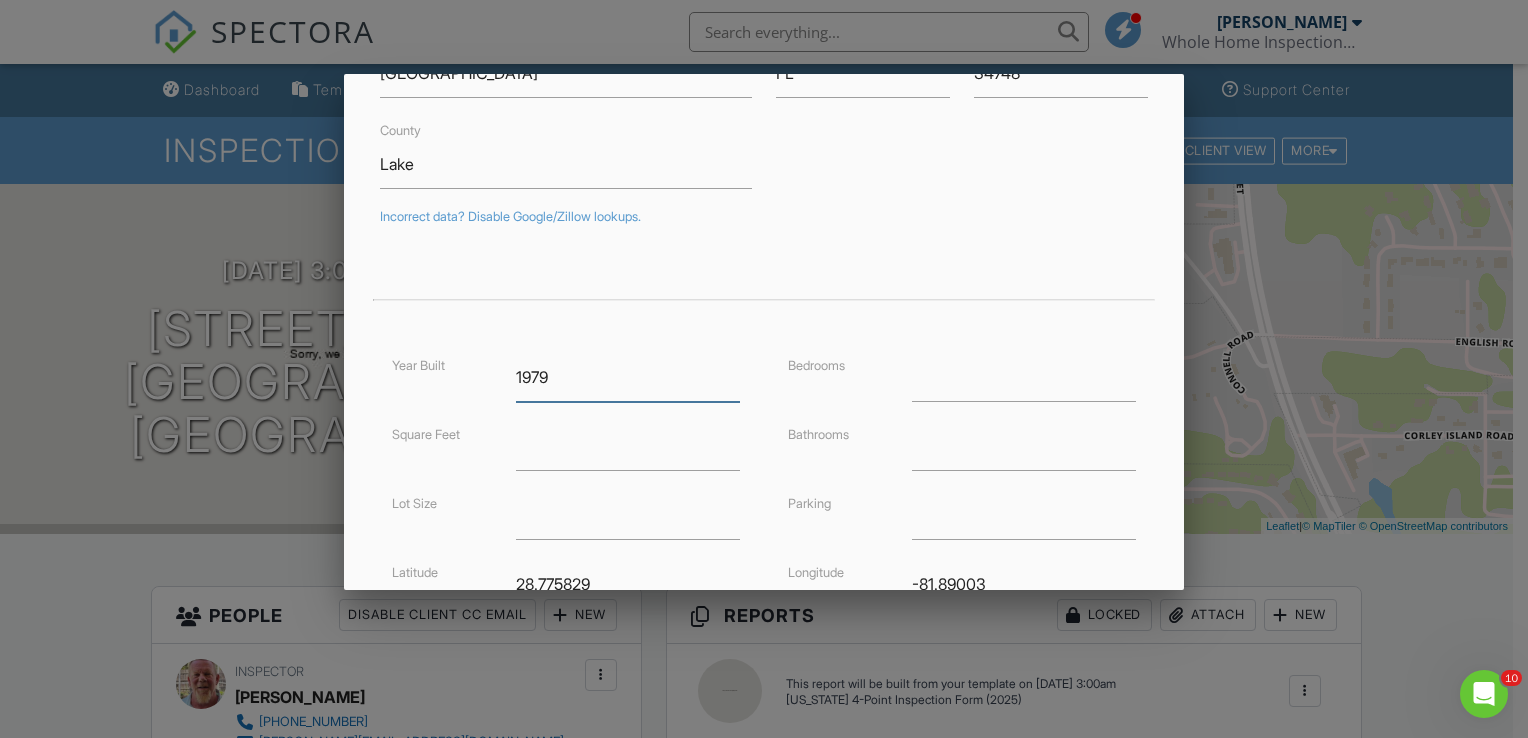 type on "1979" 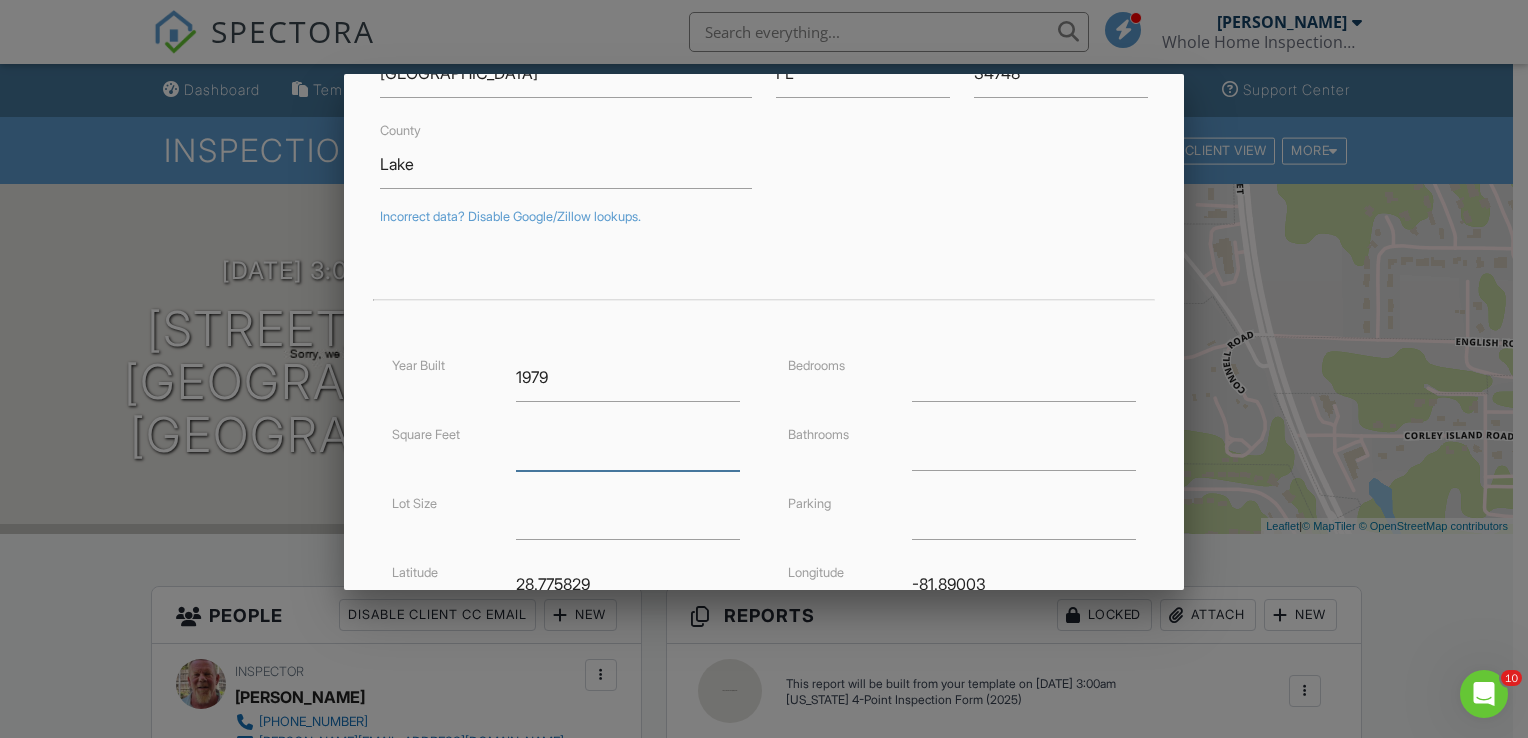click at bounding box center [628, 446] 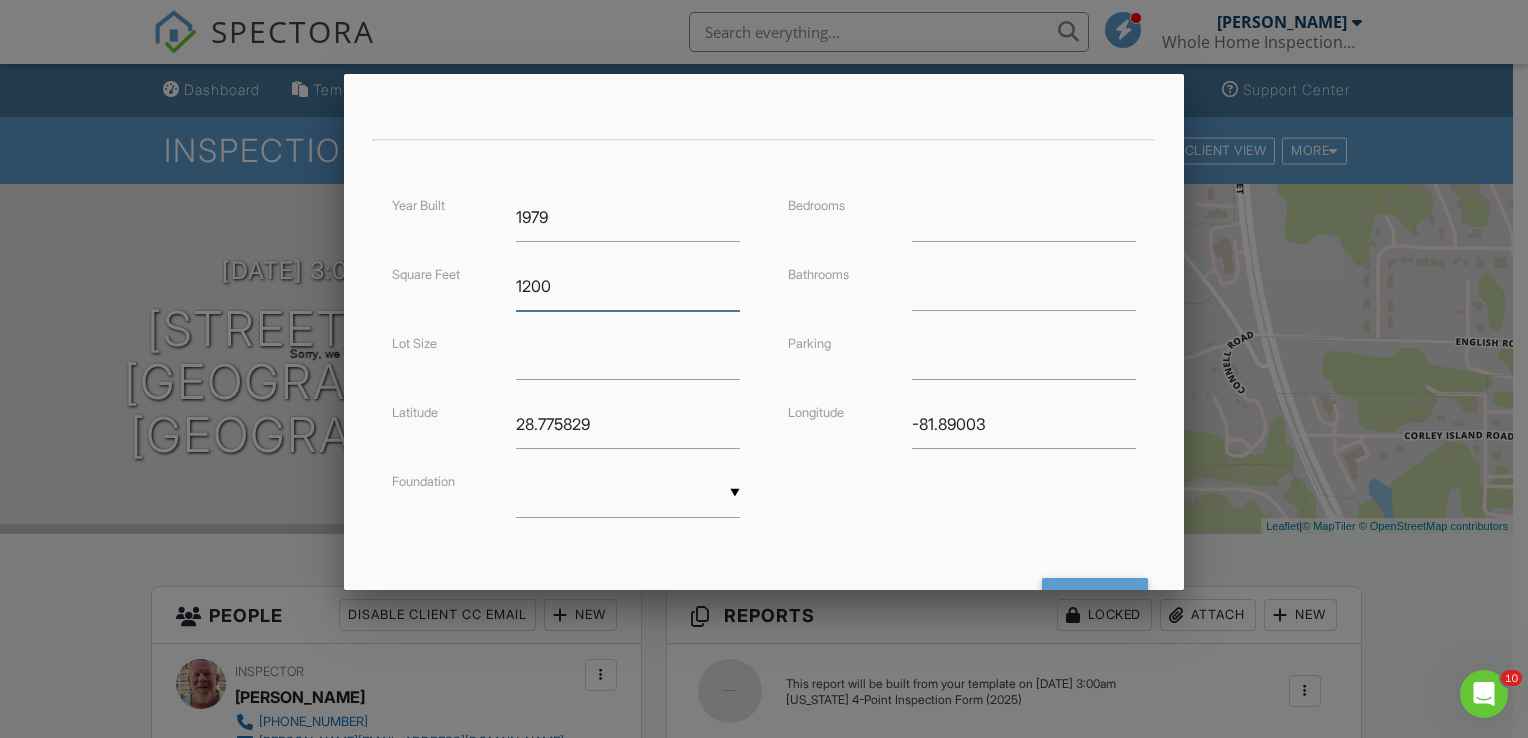 scroll, scrollTop: 440, scrollLeft: 0, axis: vertical 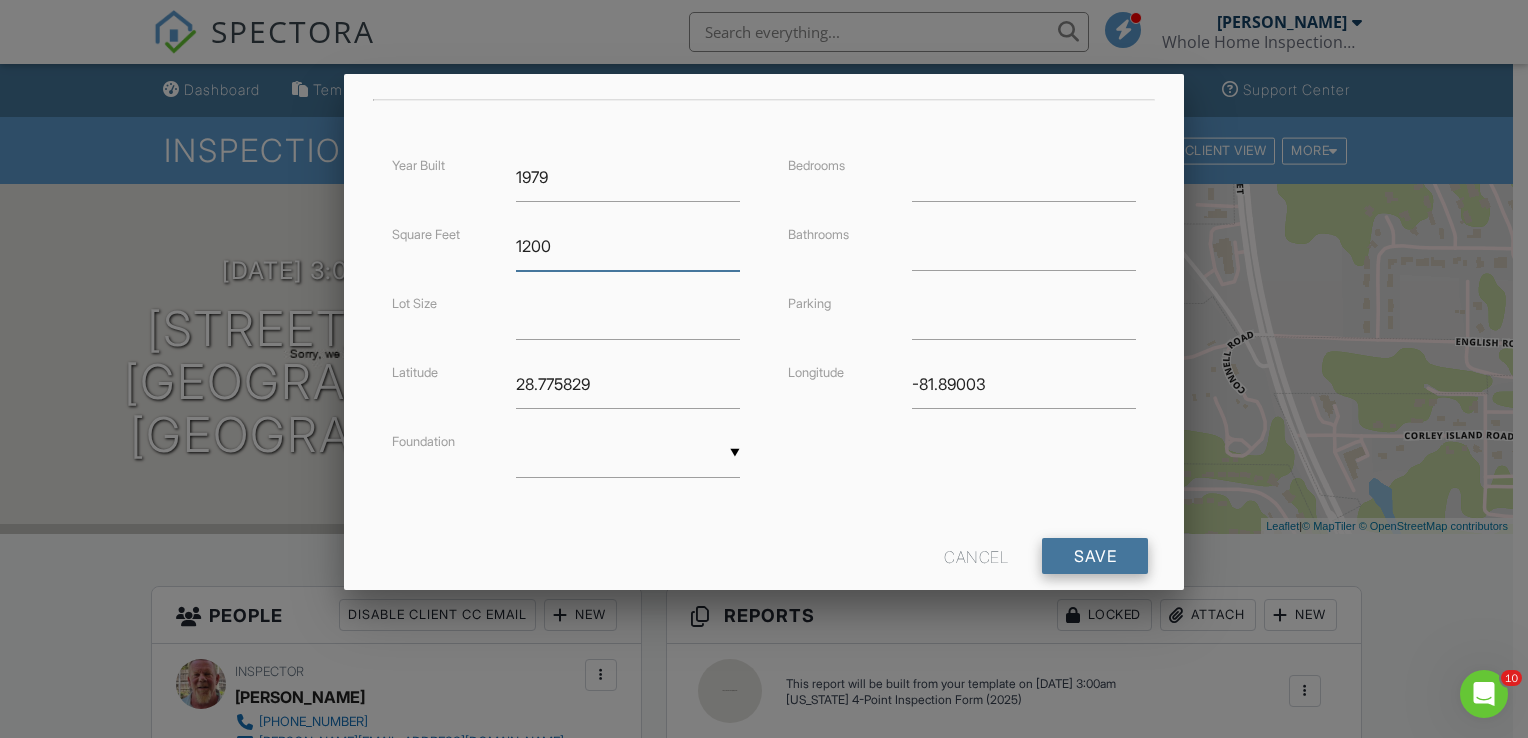 type on "1200" 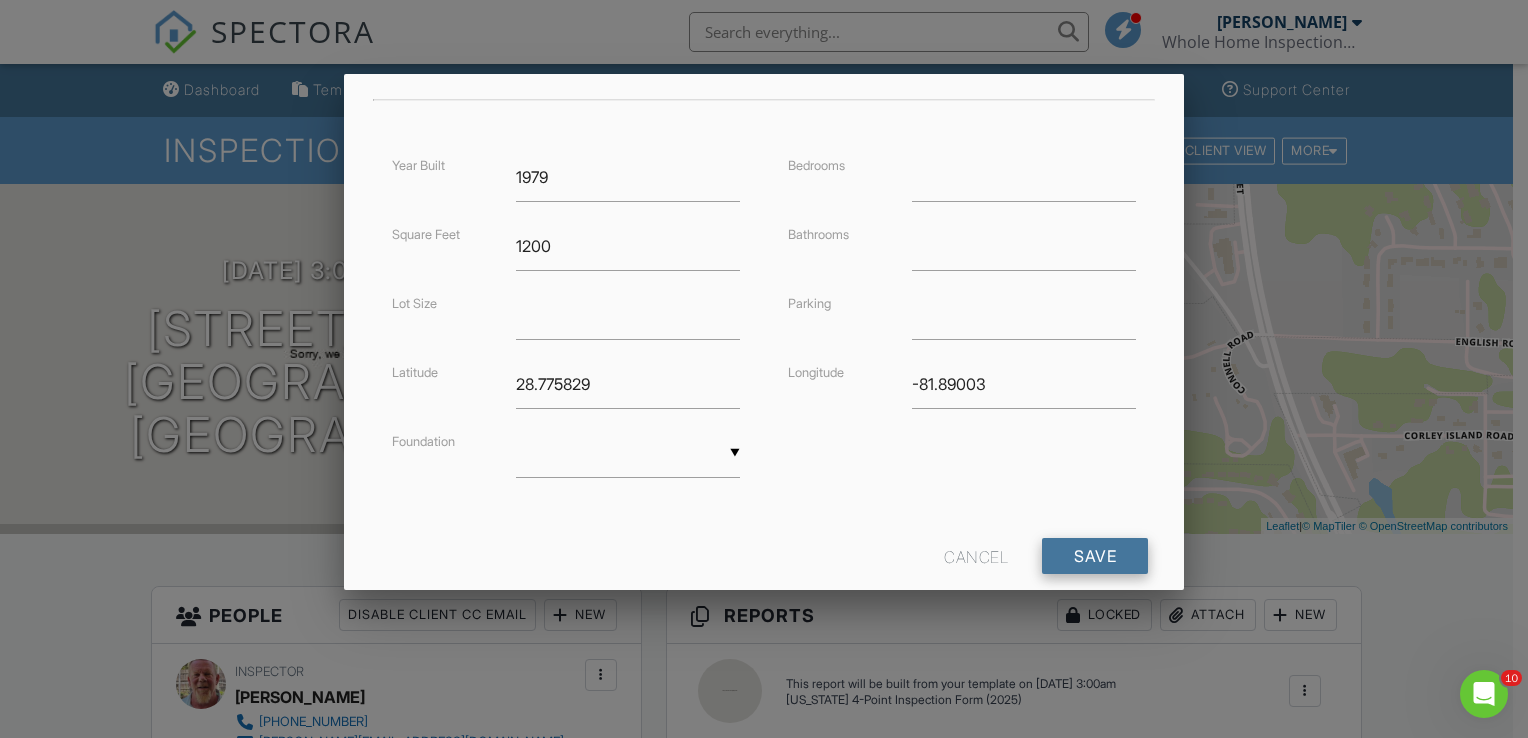click on "Save" at bounding box center [1095, 556] 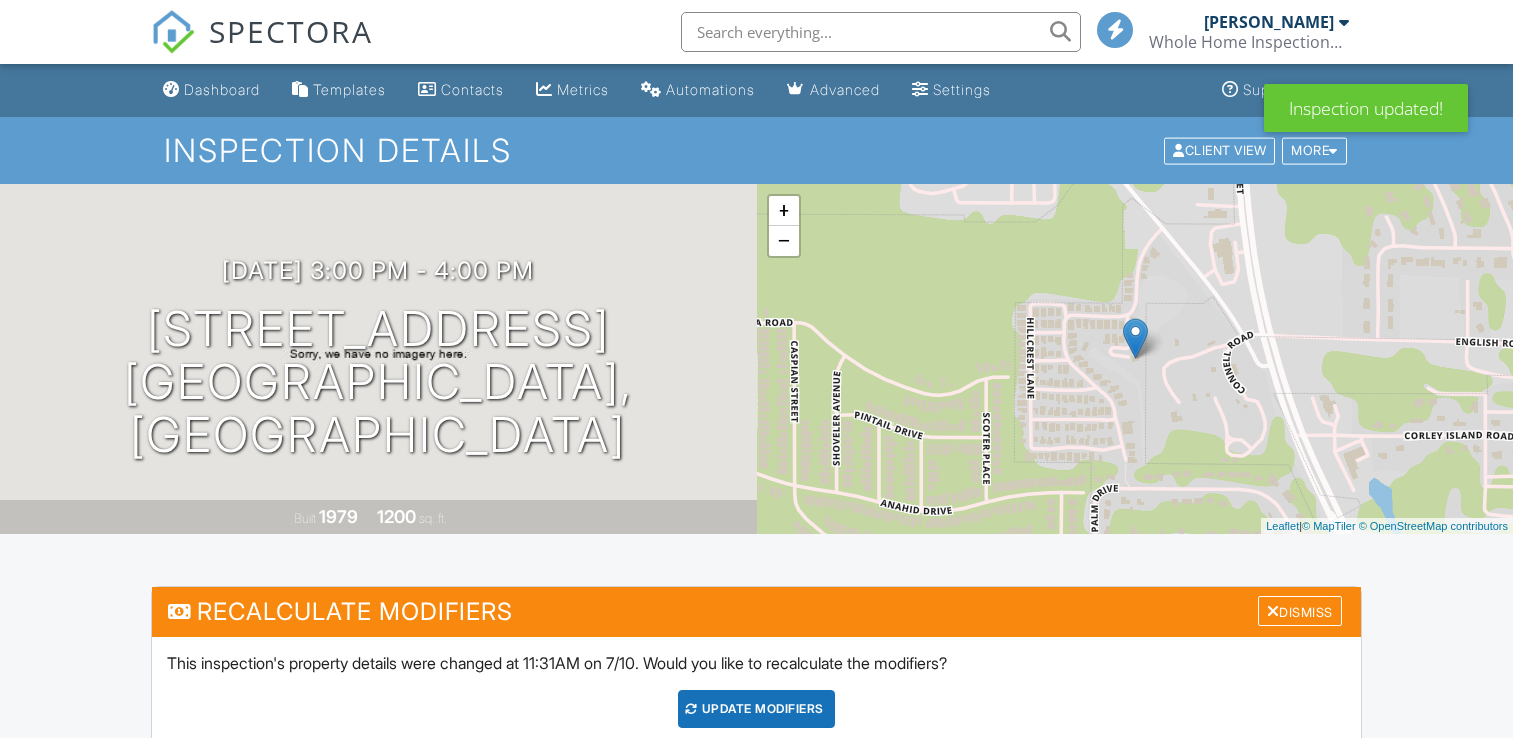 scroll, scrollTop: 0, scrollLeft: 0, axis: both 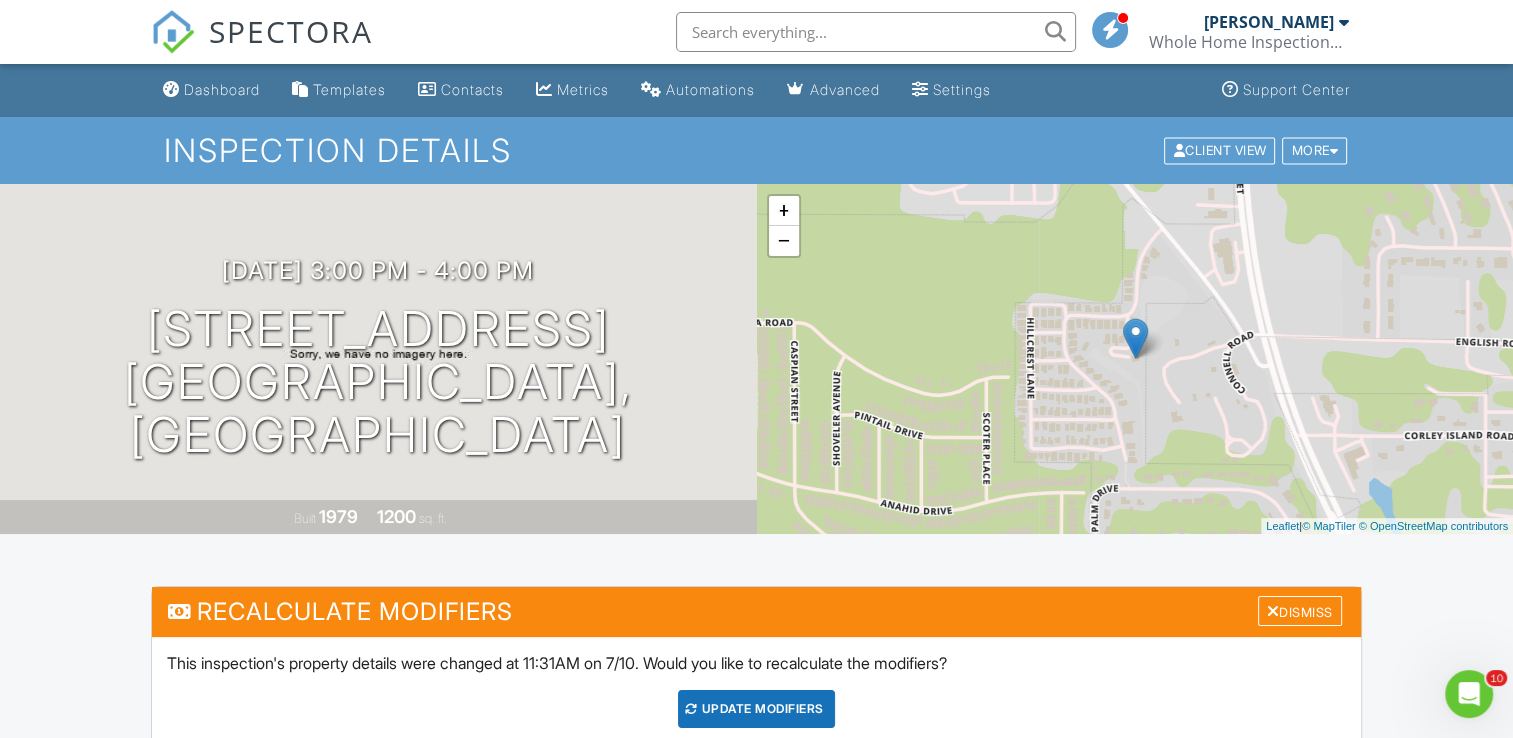 click on "UPDATE Modifiers" at bounding box center (756, 709) 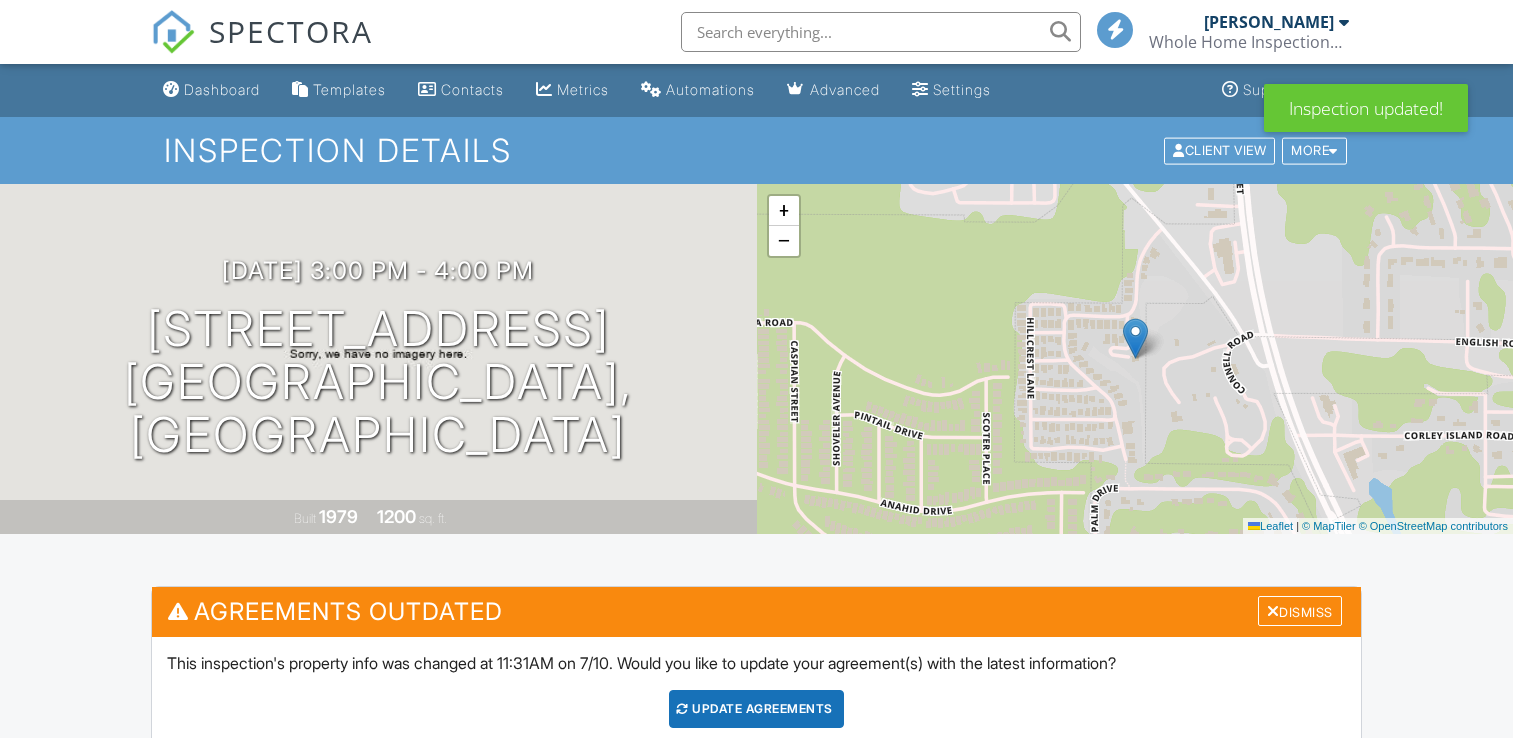 scroll, scrollTop: 0, scrollLeft: 0, axis: both 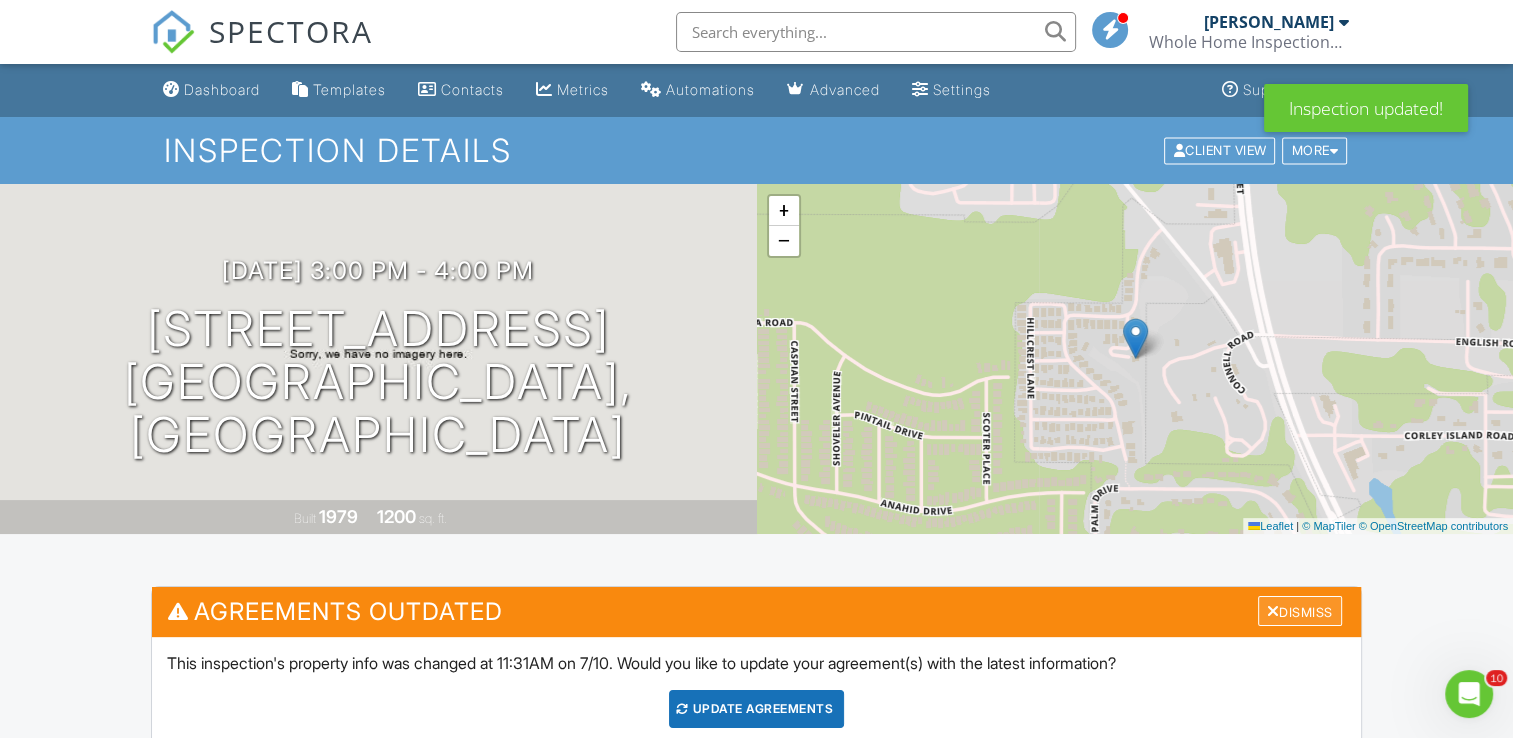 click on "Dismiss" at bounding box center (1300, 611) 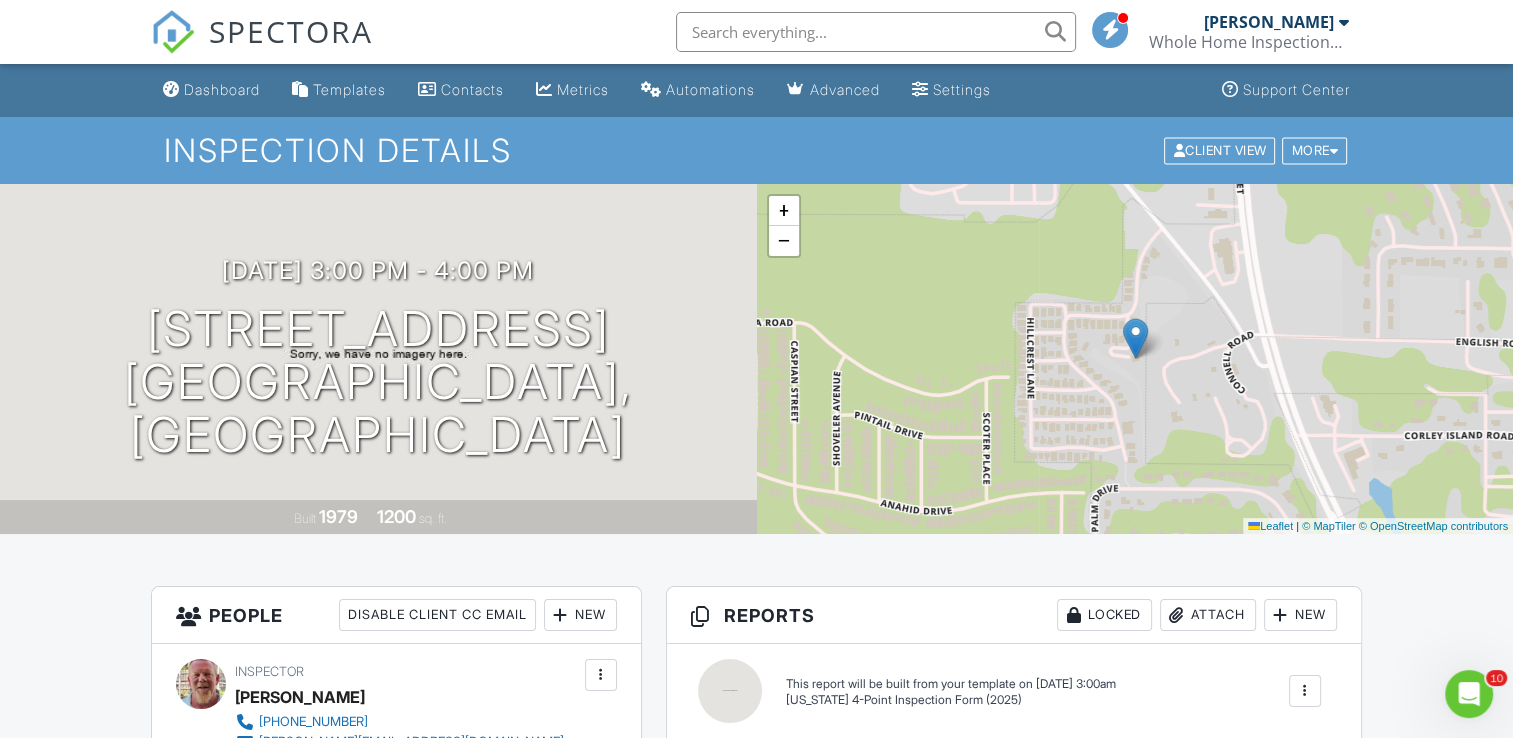 click on "Dashboard
Templates
Contacts
Metrics
Automations
Advanced
Settings
Support Center
Inspection Details
Client View
More
Property Details
Reschedule
Reorder / Copy
Share
Cancel
[GEOGRAPHIC_DATA]
Print Order
Convert to V10
Disable Pass on CC Fees
View Change Log
[DATE]  3:00 pm
- 4:00 pm
[STREET_ADDRESS]
[GEOGRAPHIC_DATA], FL 34748
Built
1979
1200
sq. ft.
+ −  Leaflet   |   © MapTiler   © OpenStreetMap contributors
All emails and texts are disabled for this inspection!
All emails and texts have been disabled for this inspection. This may have happened due to someone manually disabling them or this inspection being unconfirmed when it was scheduled. To re-enable emails and texts for this inspection, click the button below." at bounding box center (756, 1489) 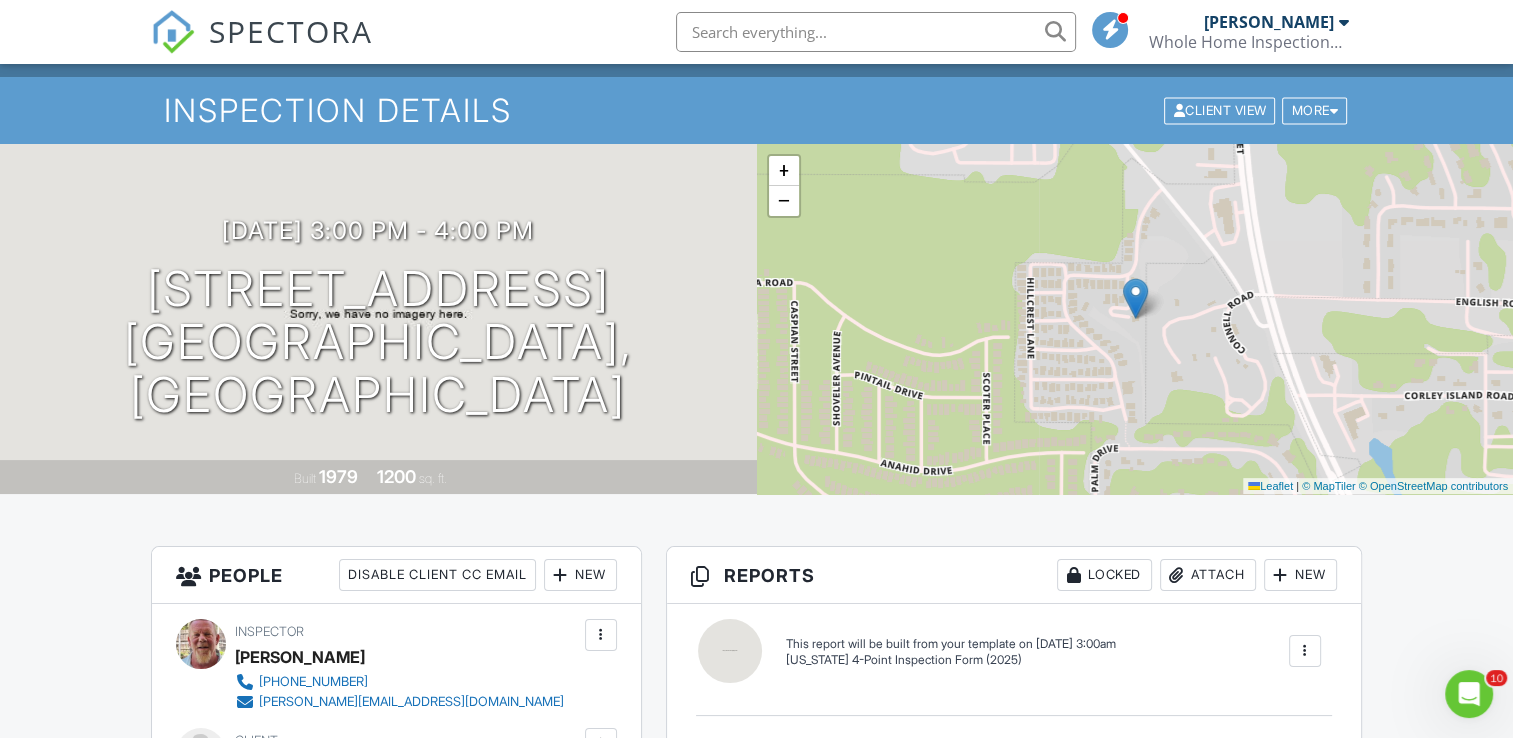 scroll, scrollTop: 160, scrollLeft: 0, axis: vertical 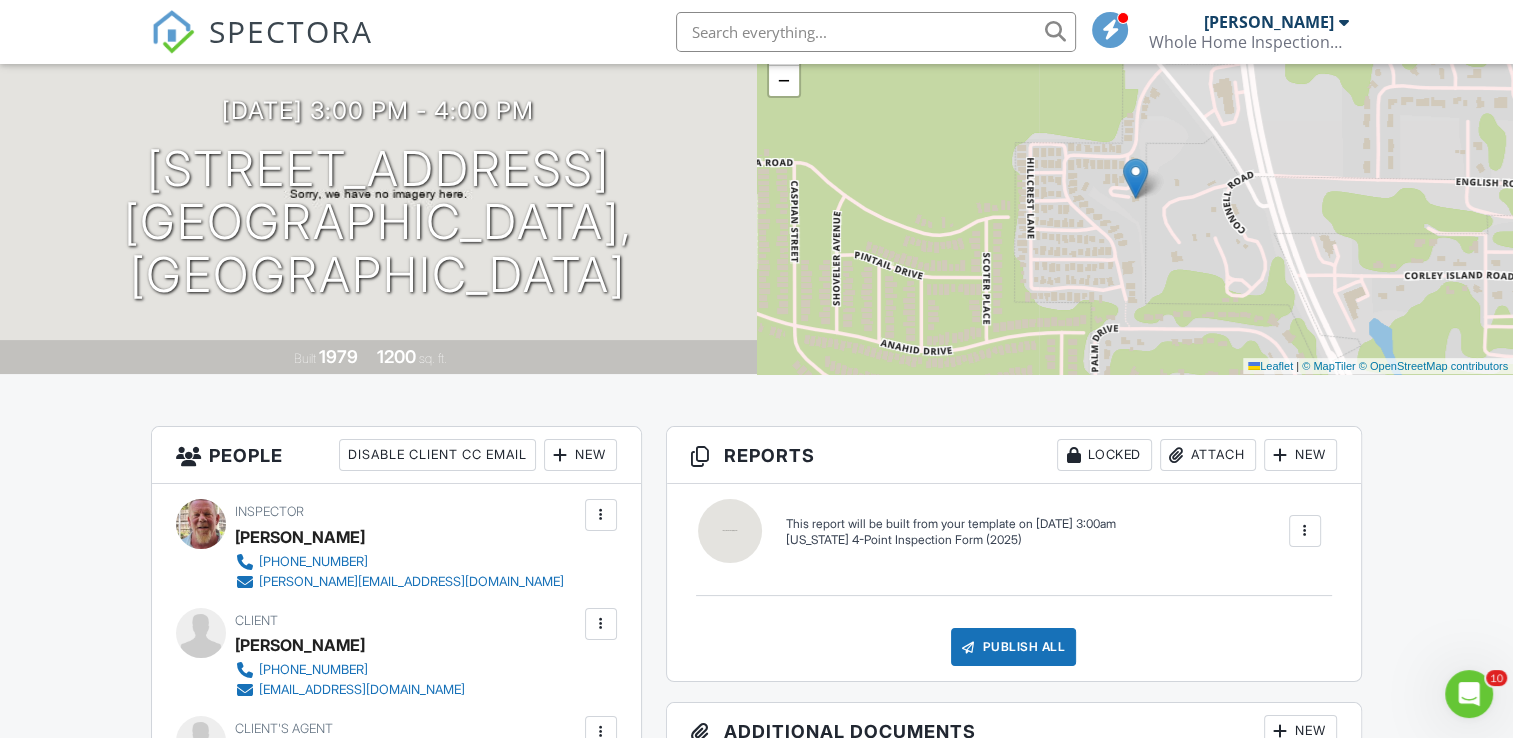 click at bounding box center [1305, 531] 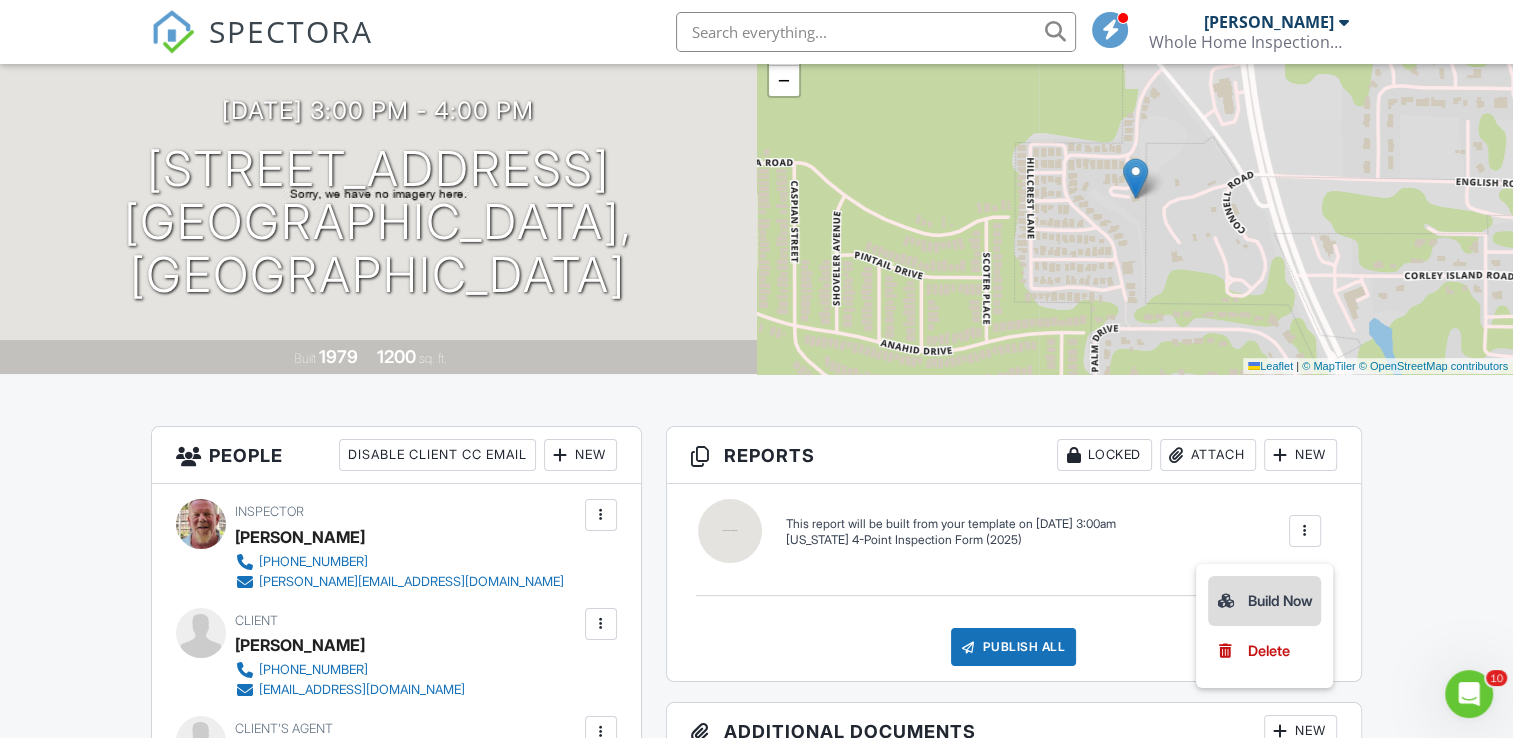 click on "Build Now" at bounding box center (1264, 601) 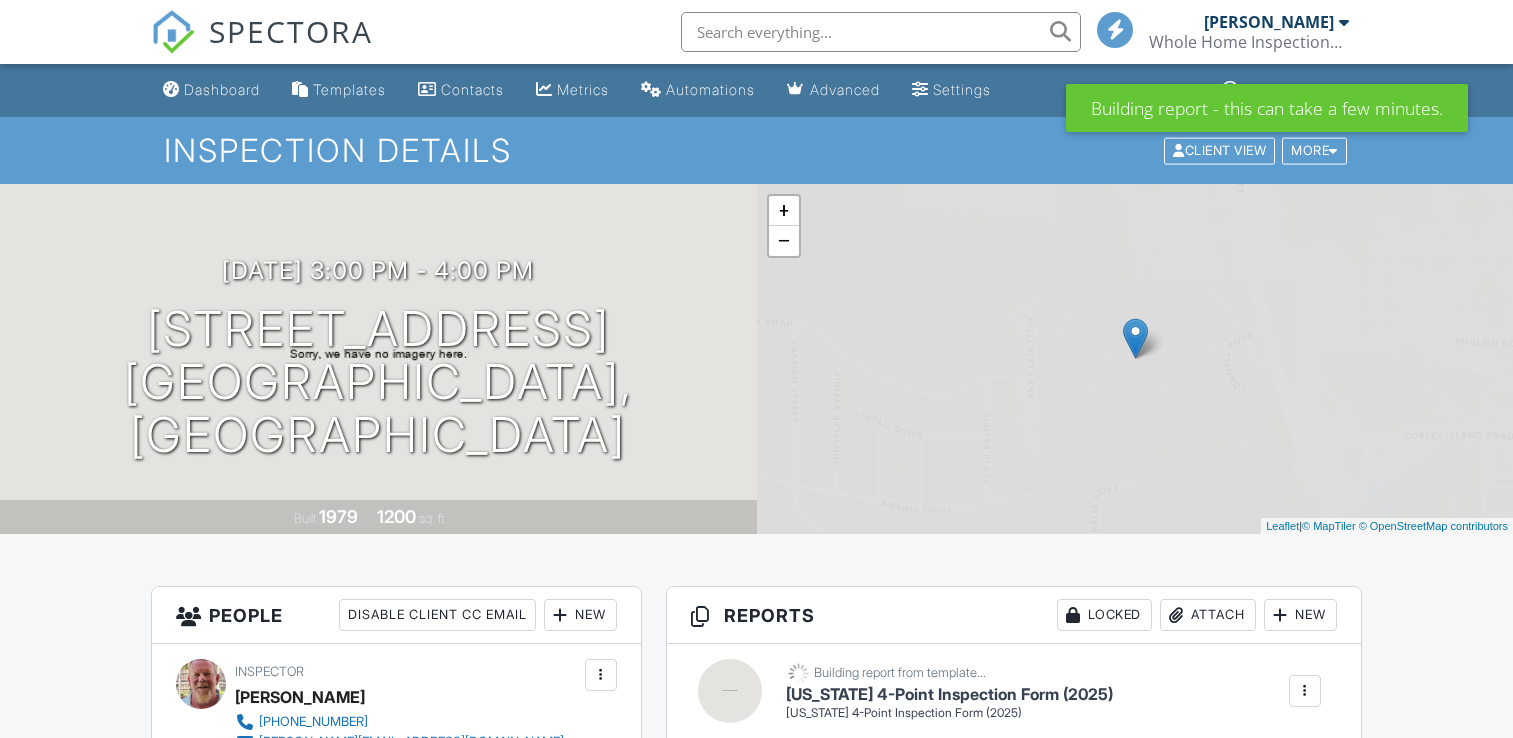 scroll, scrollTop: 0, scrollLeft: 0, axis: both 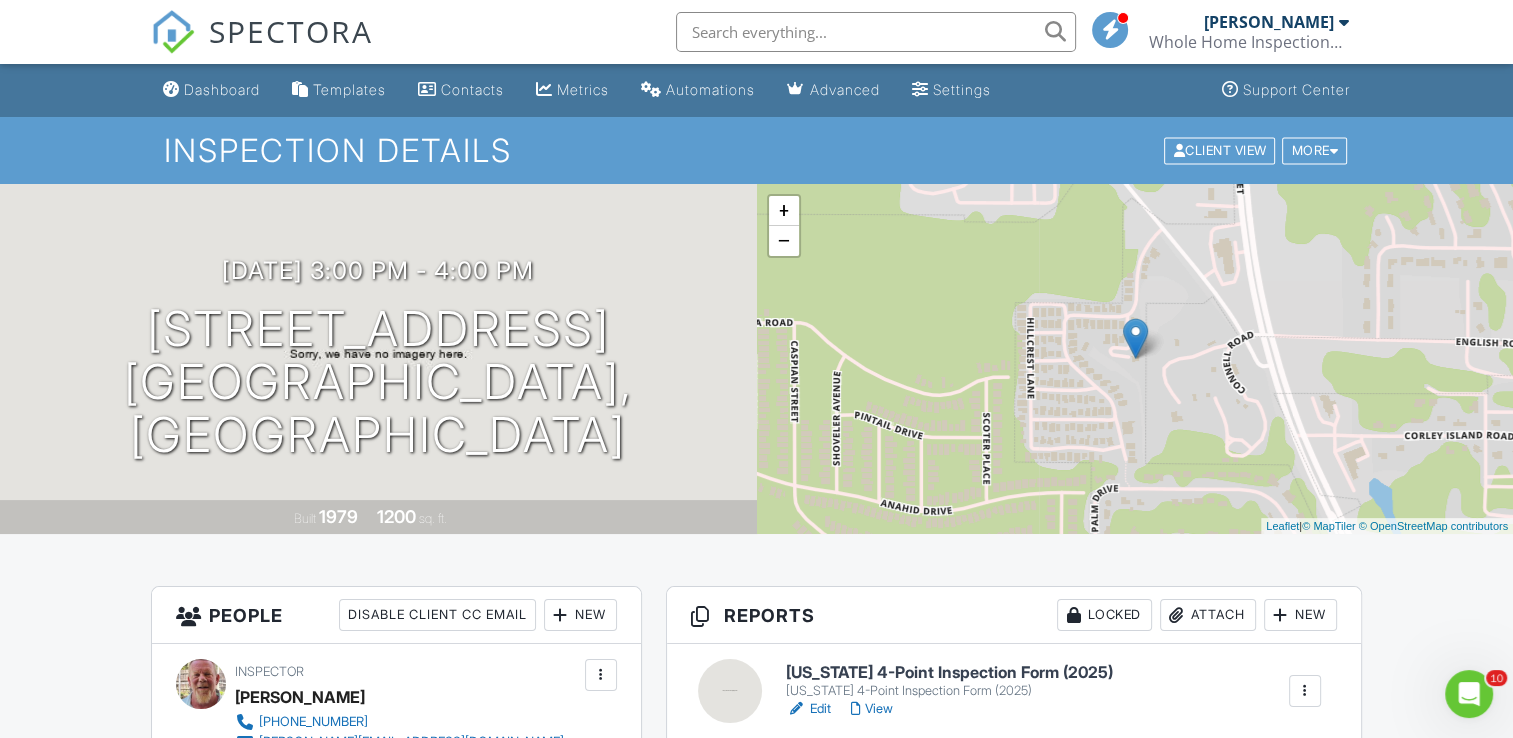 click on "[US_STATE] 4-Point Inspection Form (2025)" at bounding box center [949, 673] 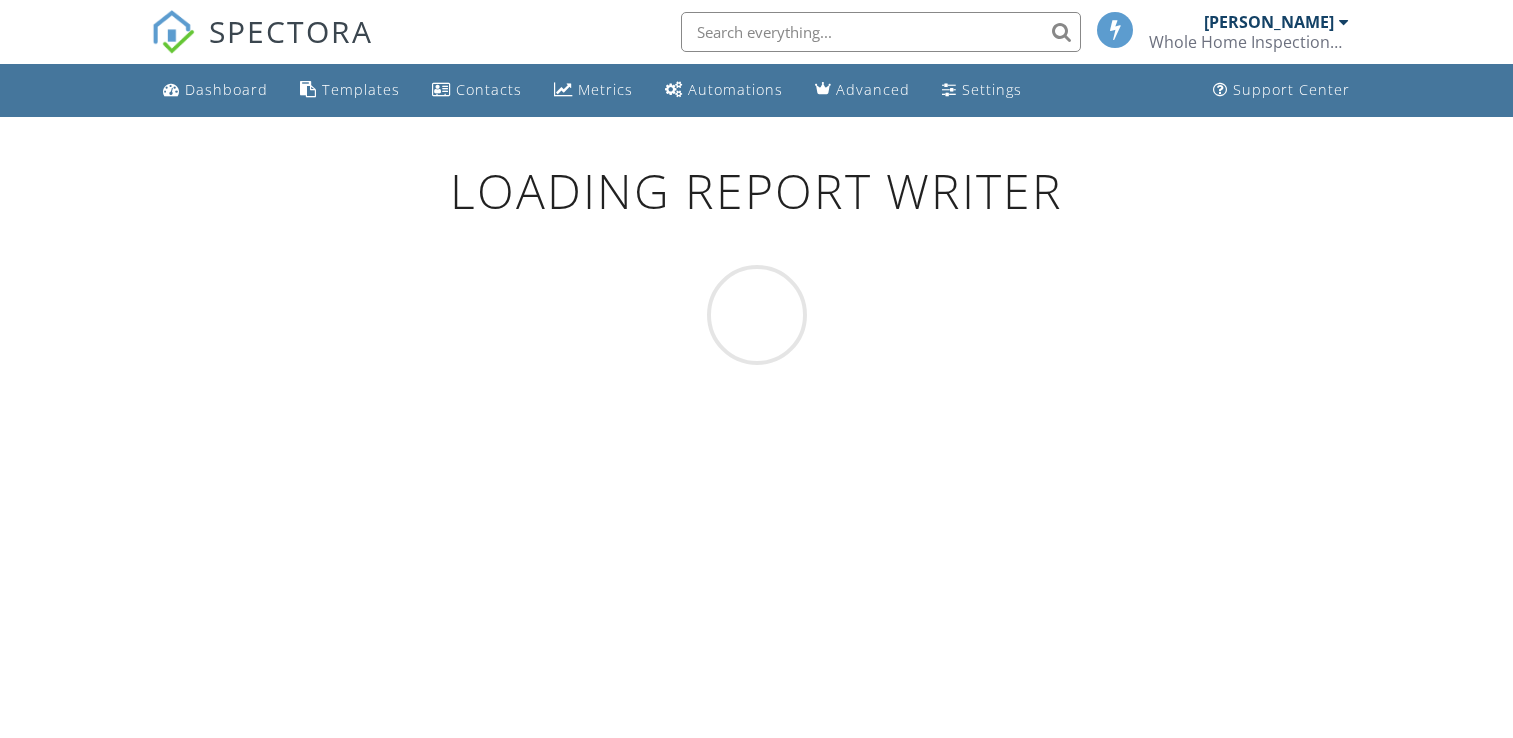 scroll, scrollTop: 0, scrollLeft: 0, axis: both 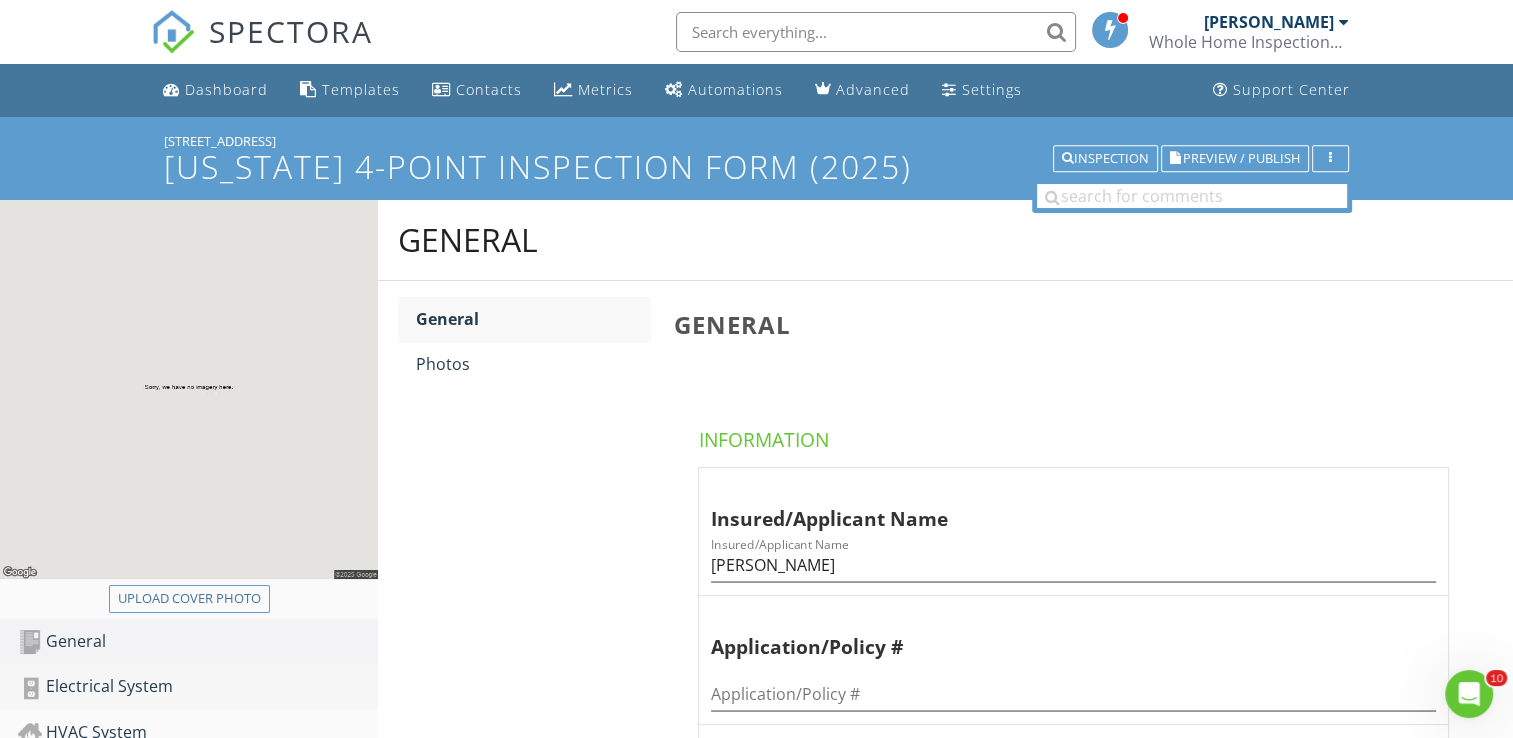 click on "Electrical System" at bounding box center [198, 687] 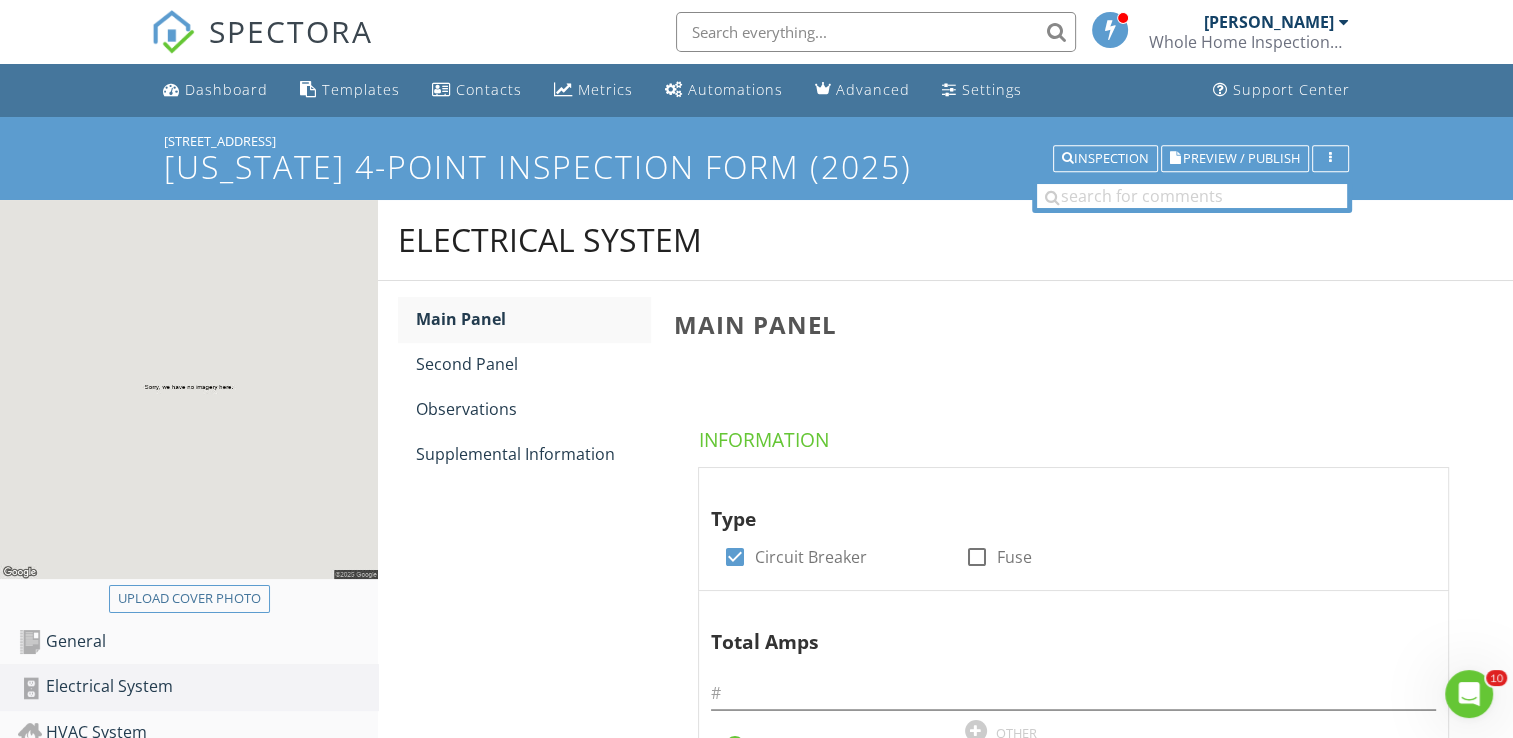 click on "Type
check_box Circuit Breaker   check_box_outline_blank Fuse
Total Amps
radio_button_checked amps         OTHER
Explanation if amperage insufficient
Explanation if amperage insufficient
Panel Age (supplemental)
Panel Age (supplemental)
Year last updated (supplemental)
Year last updated (supplemental)
Brand/Model (supplemental)
check_box_outline_blank Challenger   check_box_outline_blank Siemens   check_box_outline_blank Bryant   check_box_outline_blank General Electric   check_box_outline_blank ITE   check_box_outline_blank Federal Pacific Electric(FPE)   check_box_outline_blank Square D   check_box_outline_blank Pushmatic   check_box_outline_blank Sylvania" at bounding box center [1077, 1283] 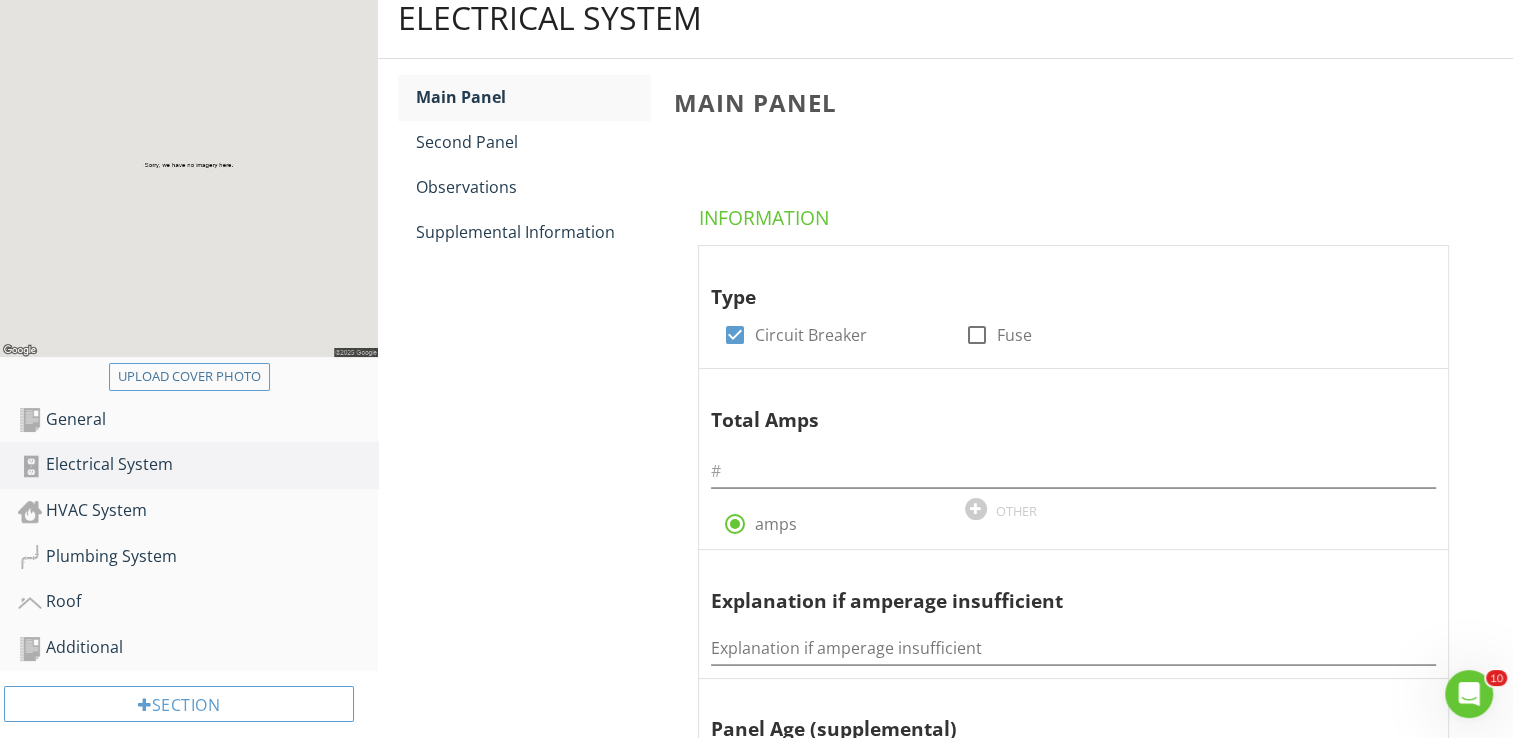 scroll, scrollTop: 440, scrollLeft: 0, axis: vertical 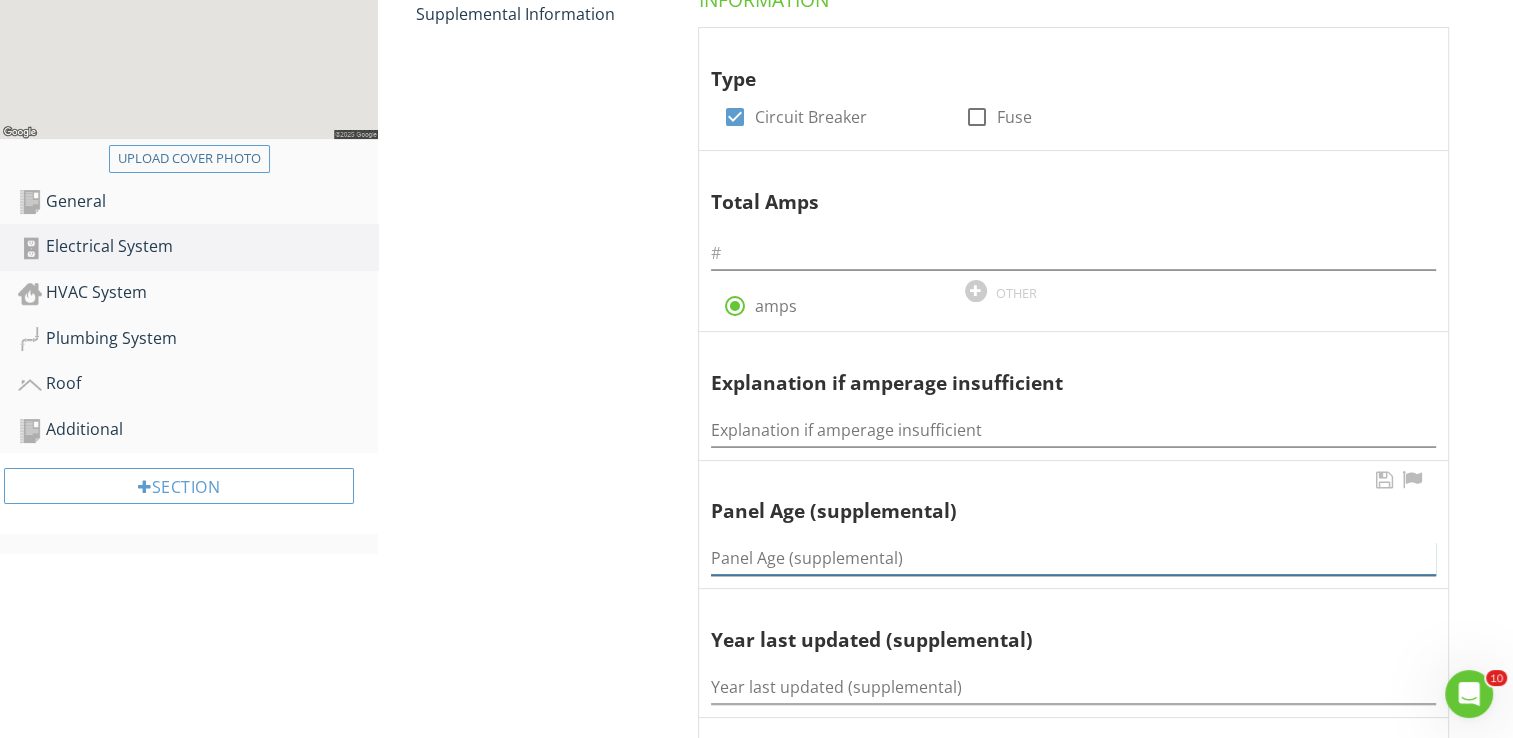click at bounding box center [1073, 558] 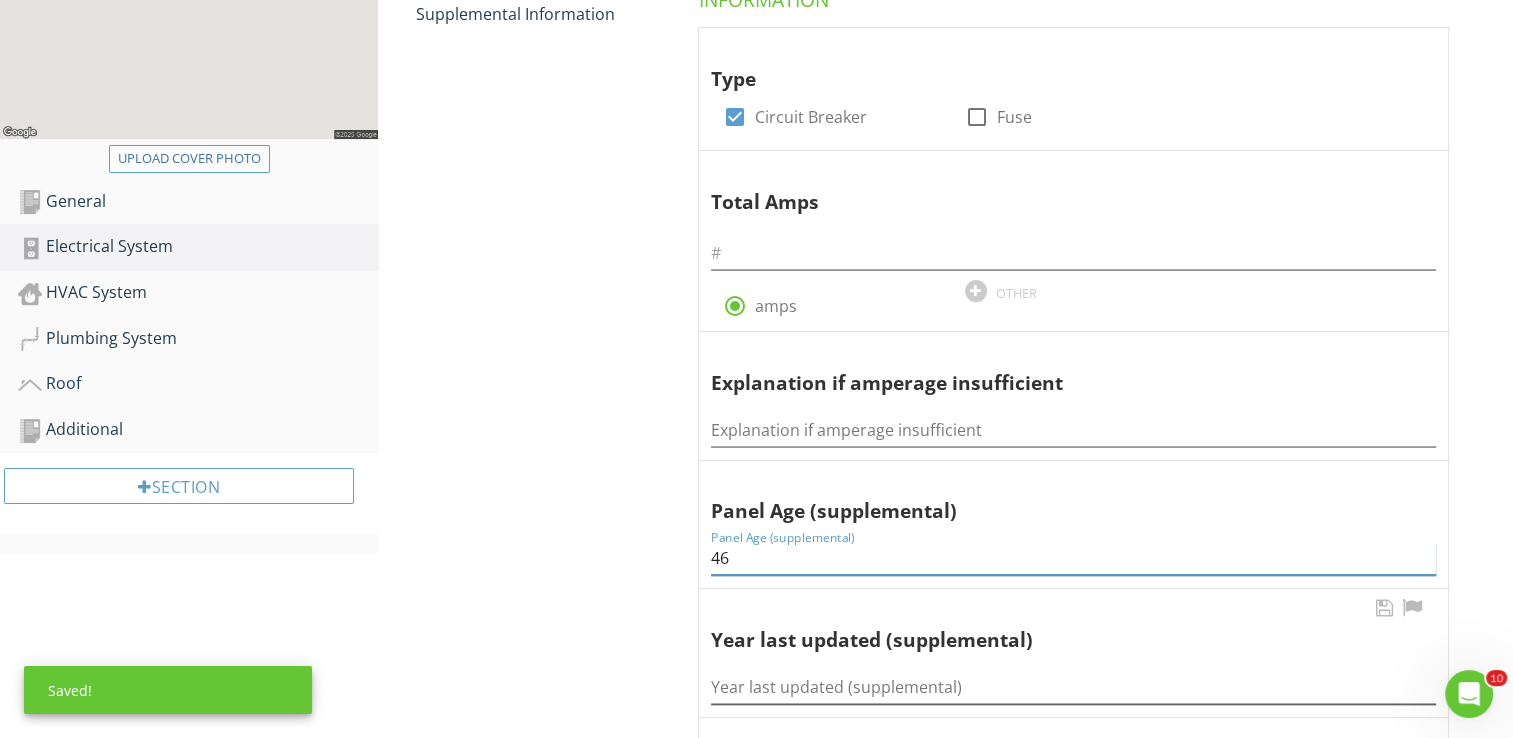 type on "46" 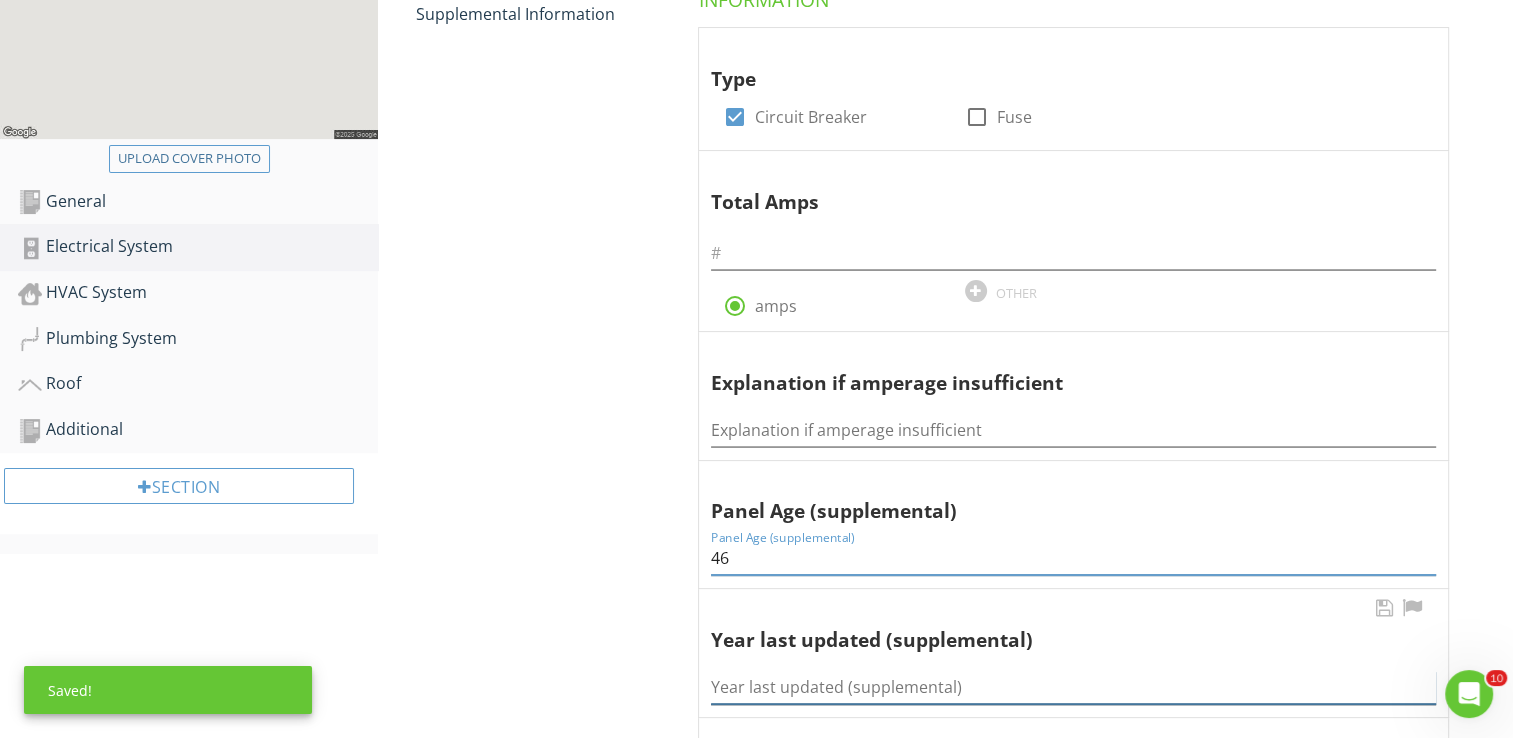 click at bounding box center [1073, 687] 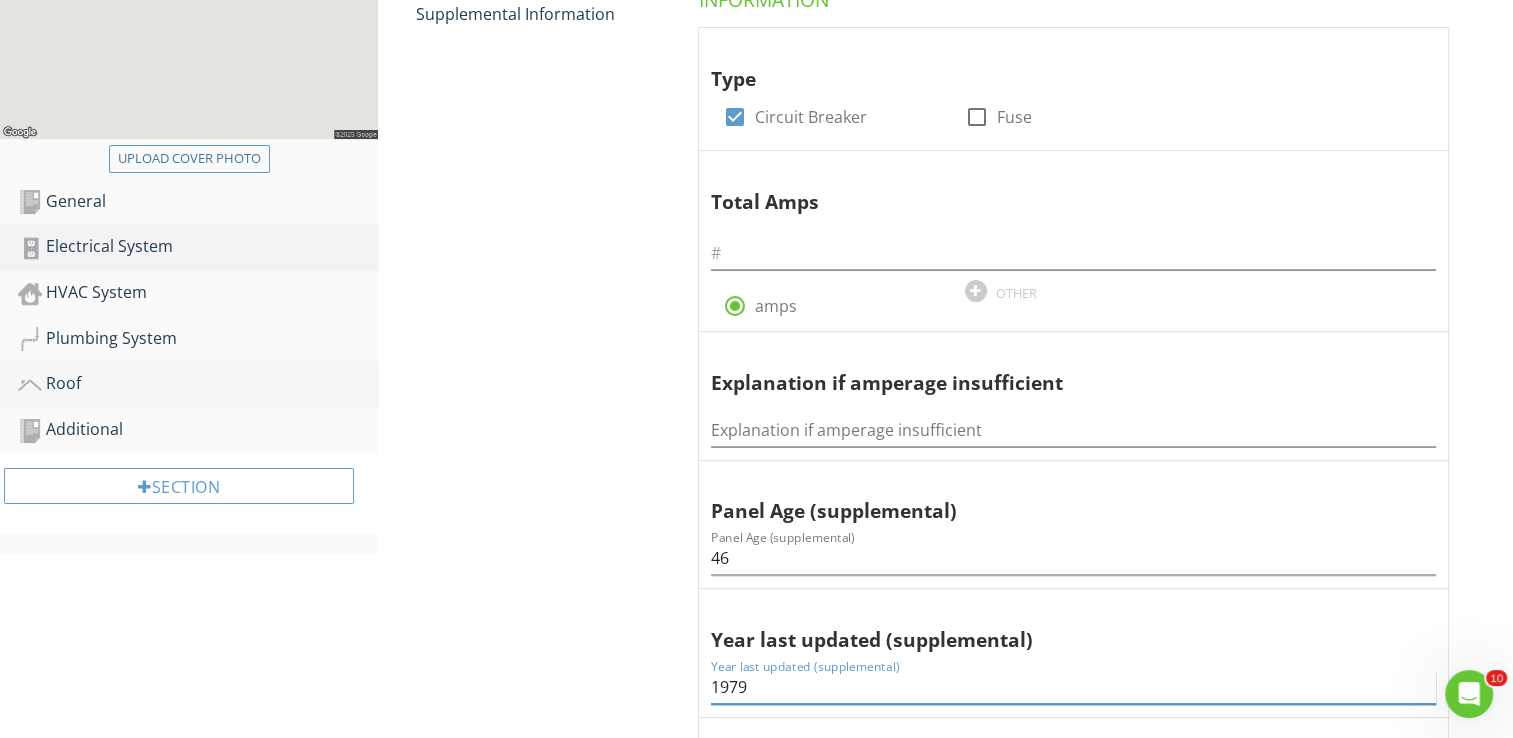 type on "1979" 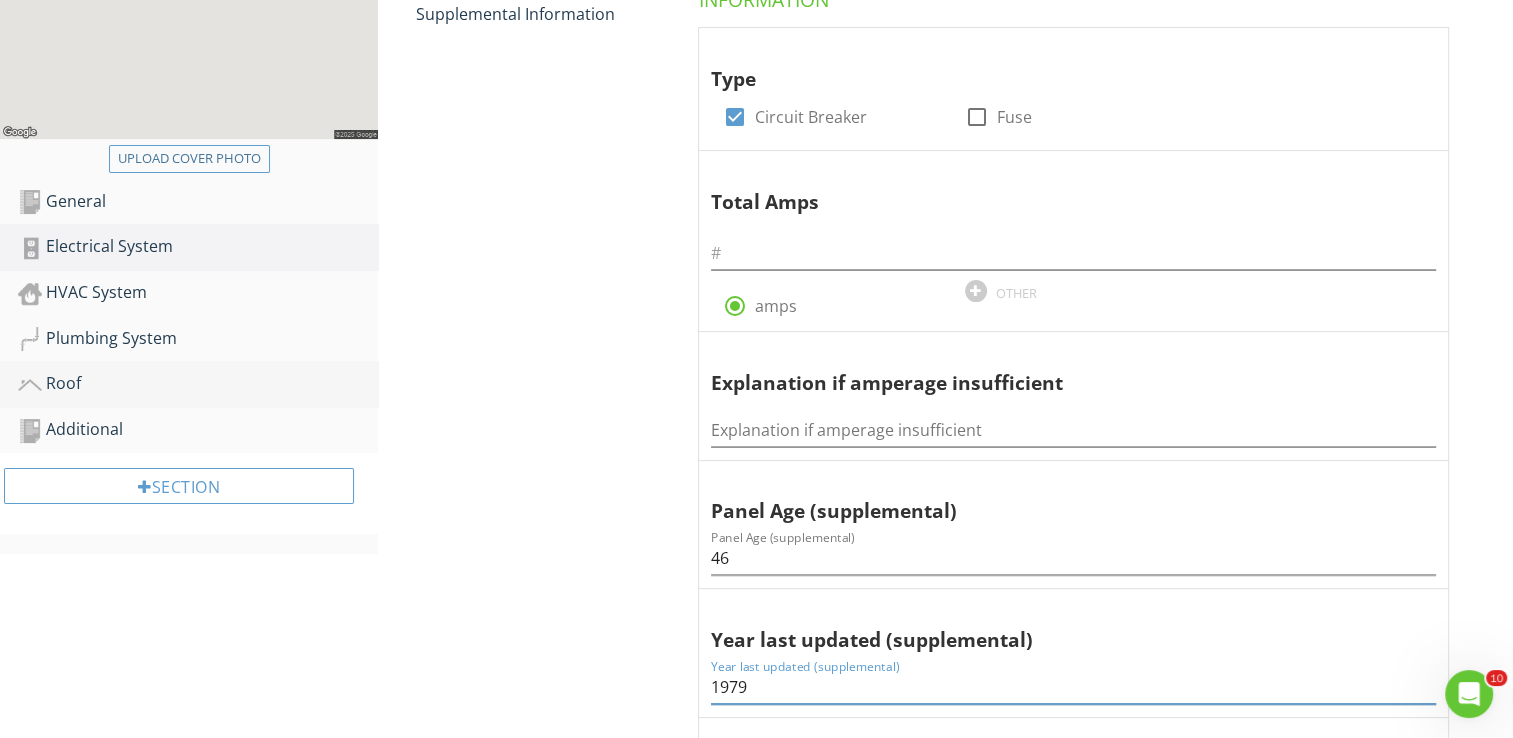 click on "Roof" at bounding box center (198, 384) 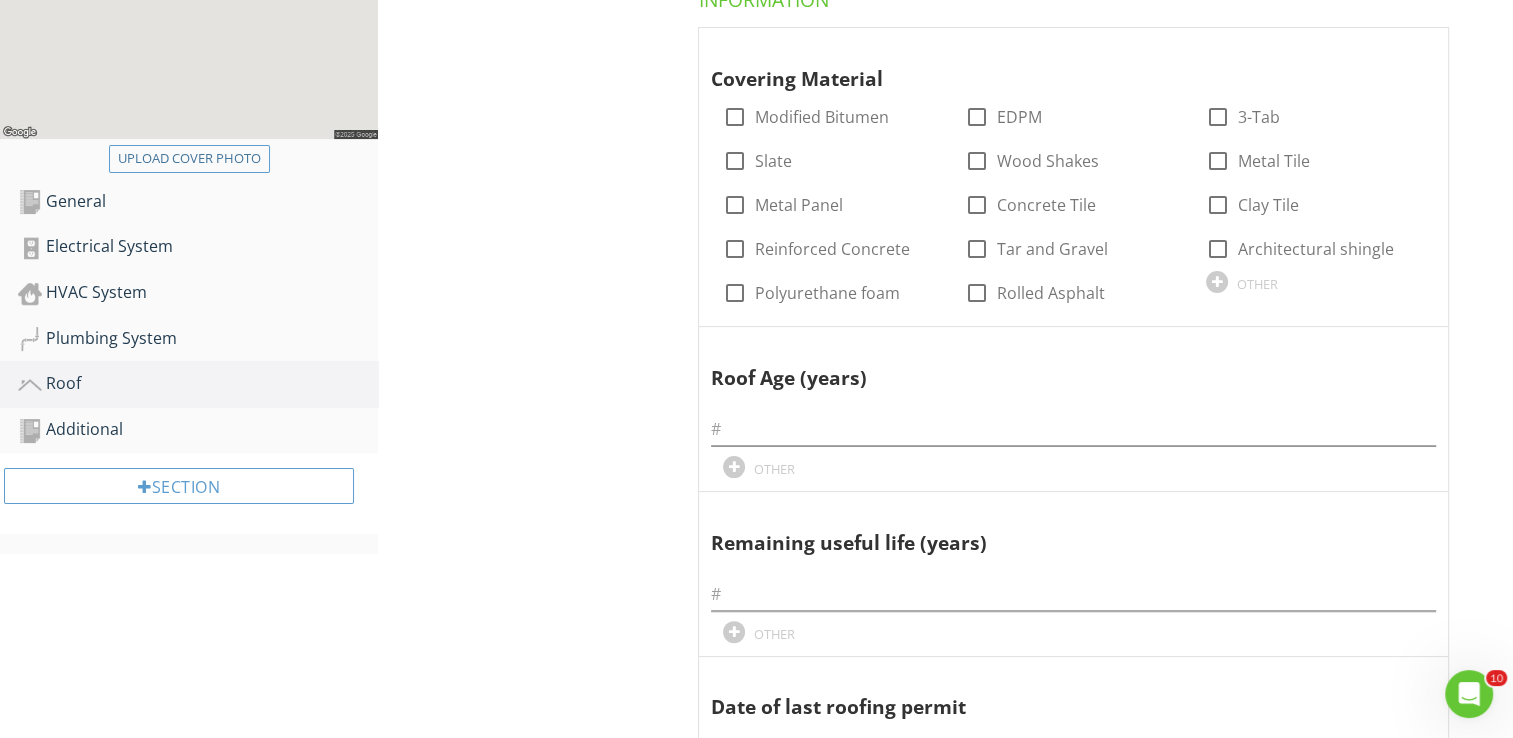 click on "Roof
Predominant Roof
Secondary Roof
Photos
Predominant Roof
Information
Covering Material
check_box_outline_blank Modified Bitumen   check_box_outline_blank EDPM   check_box_outline_blank 3-Tab   check_box_outline_blank Slate   check_box_outline_blank Wood Shakes   check_box_outline_blank Metal Tile   check_box_outline_blank Metal Panel   check_box_outline_blank Concrete Tile   check_box_outline_blank Clay Tile   check_box_outline_blank Reinforced Concrete   check_box_outline_blank Tar and Gravel   check_box_outline_blank Architectural shingle   check_box_outline_blank Polyurethane foam   check_box_outline_blank Rolled Asphalt         OTHER
Roof Age (years)
OTHER                                             OTHER" at bounding box center [945, 1082] 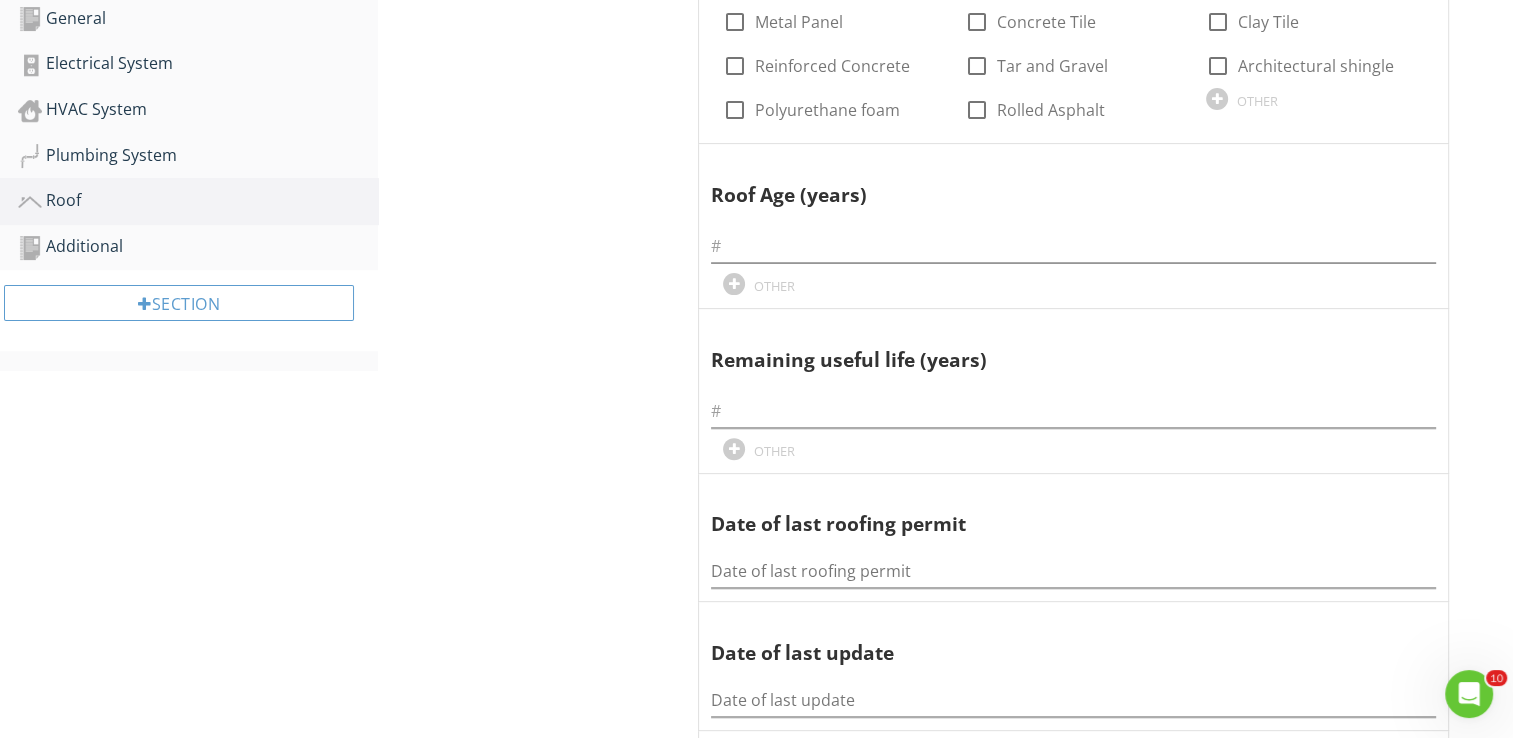 scroll, scrollTop: 640, scrollLeft: 0, axis: vertical 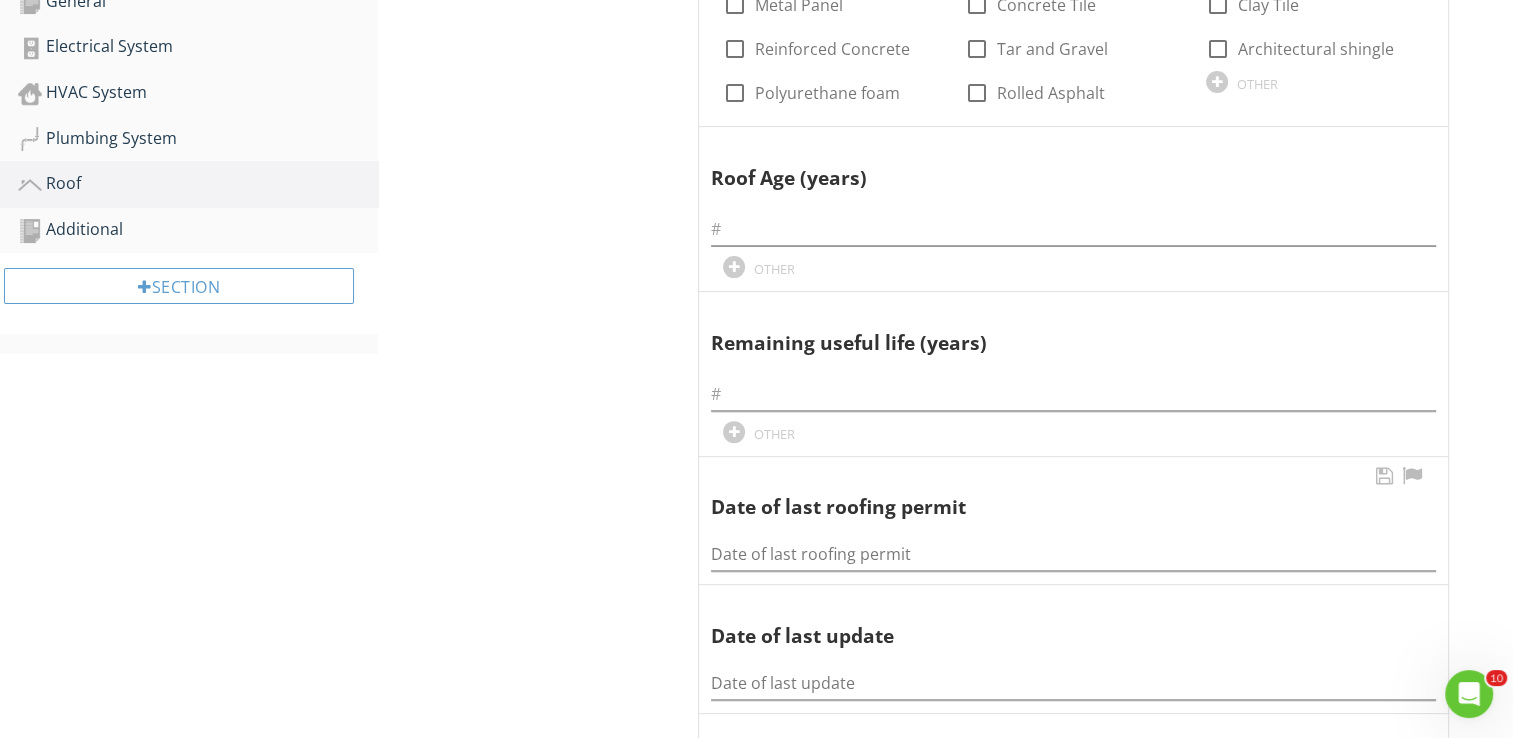 click on "Date of last roofing permit
Date of last roofing permit" at bounding box center (1073, 521) 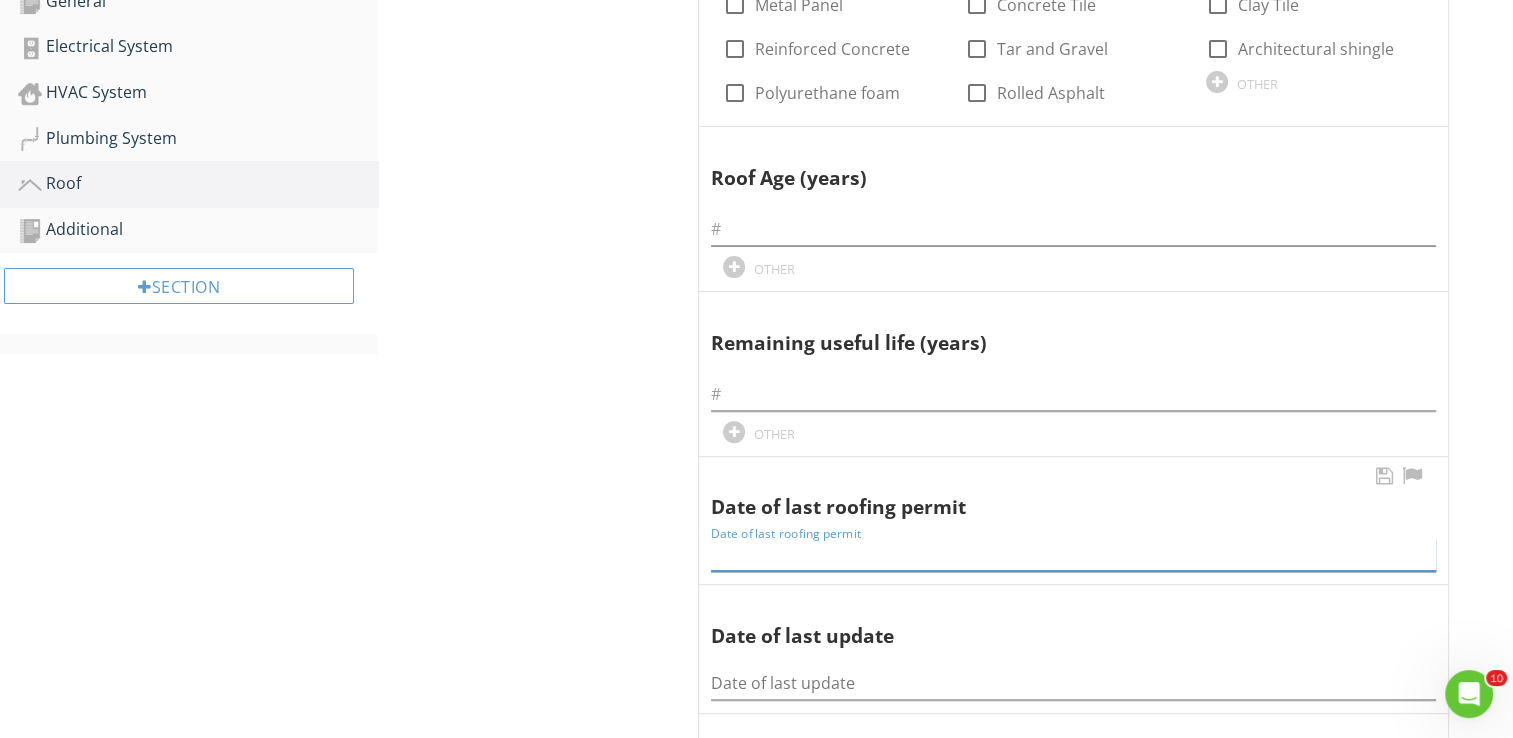 click at bounding box center [1073, 554] 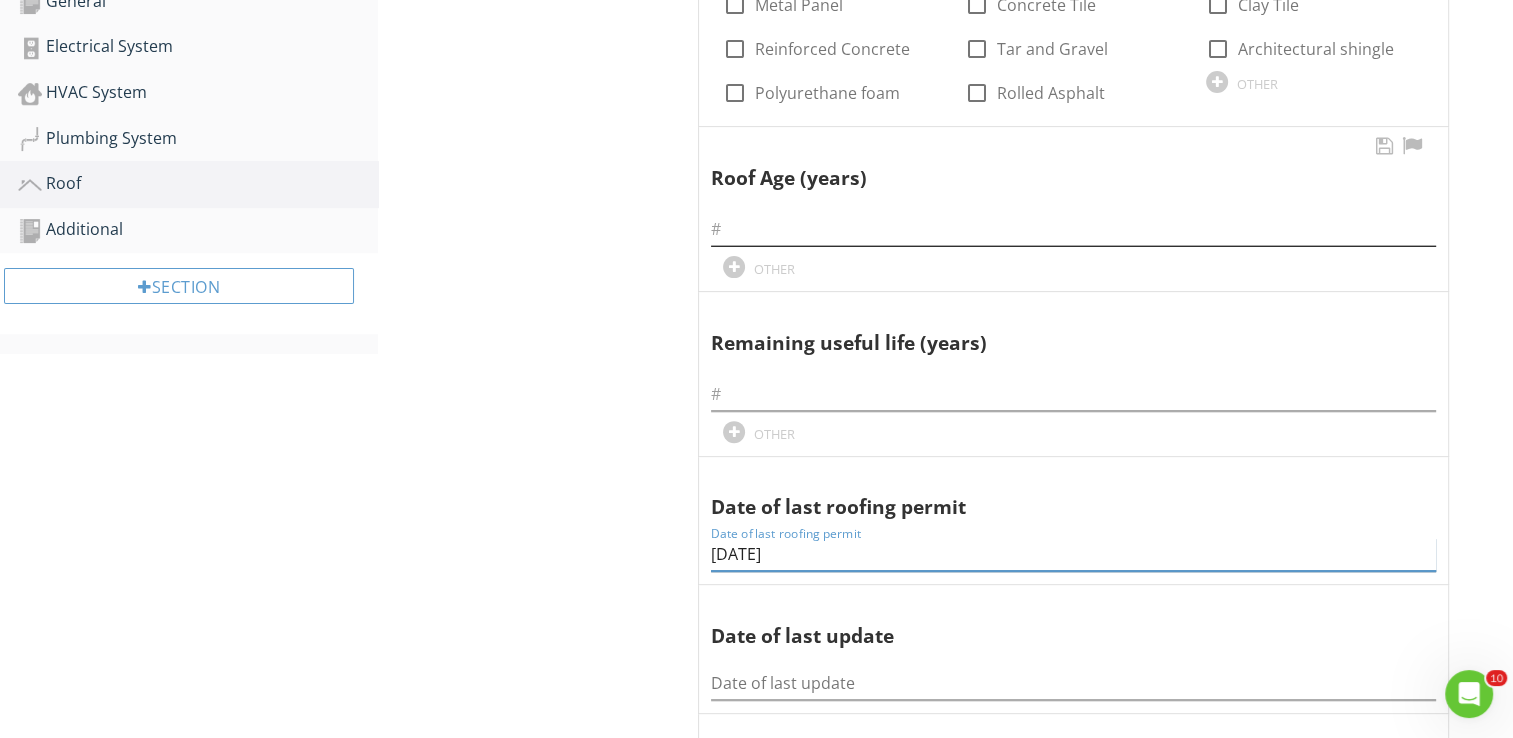 type on "5-13-14" 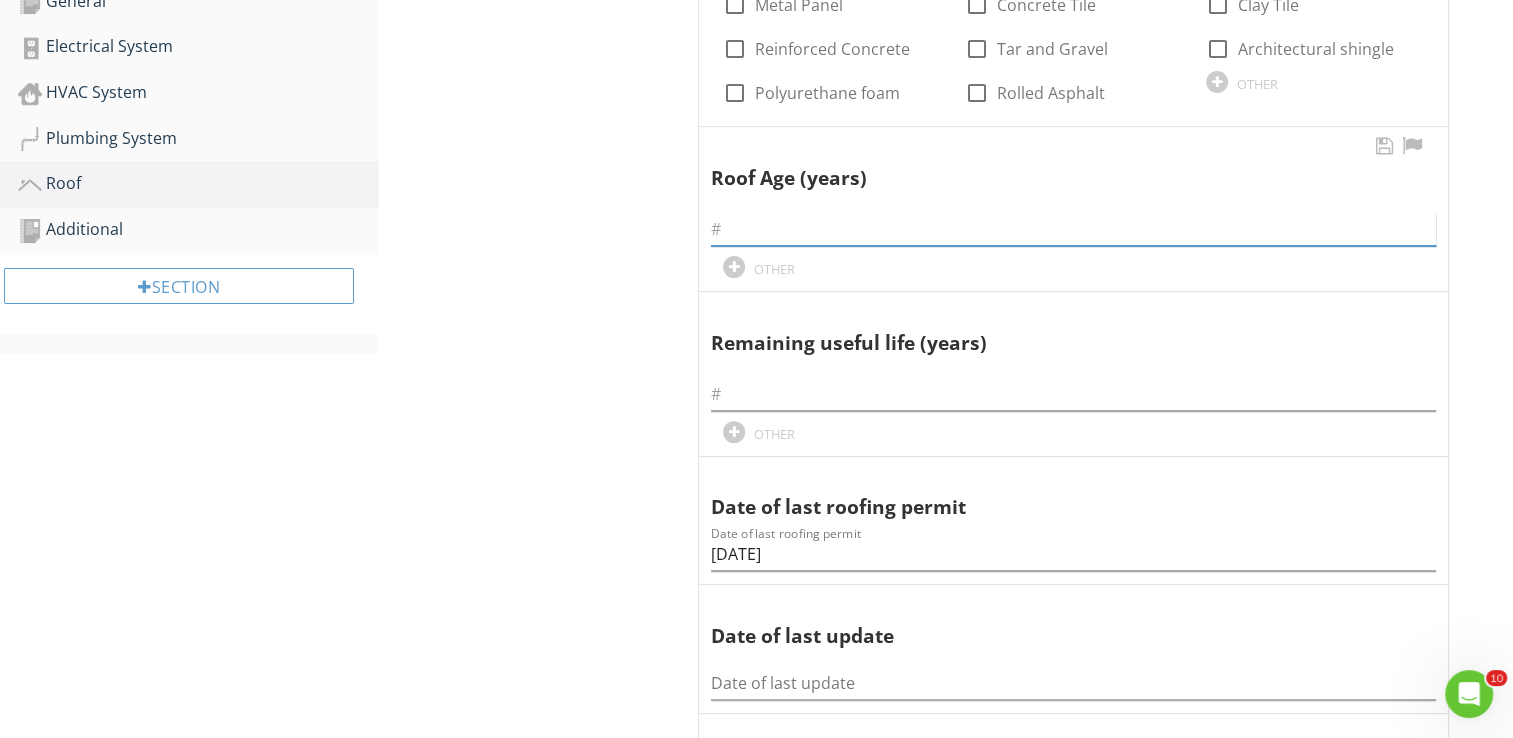 click at bounding box center (1073, 229) 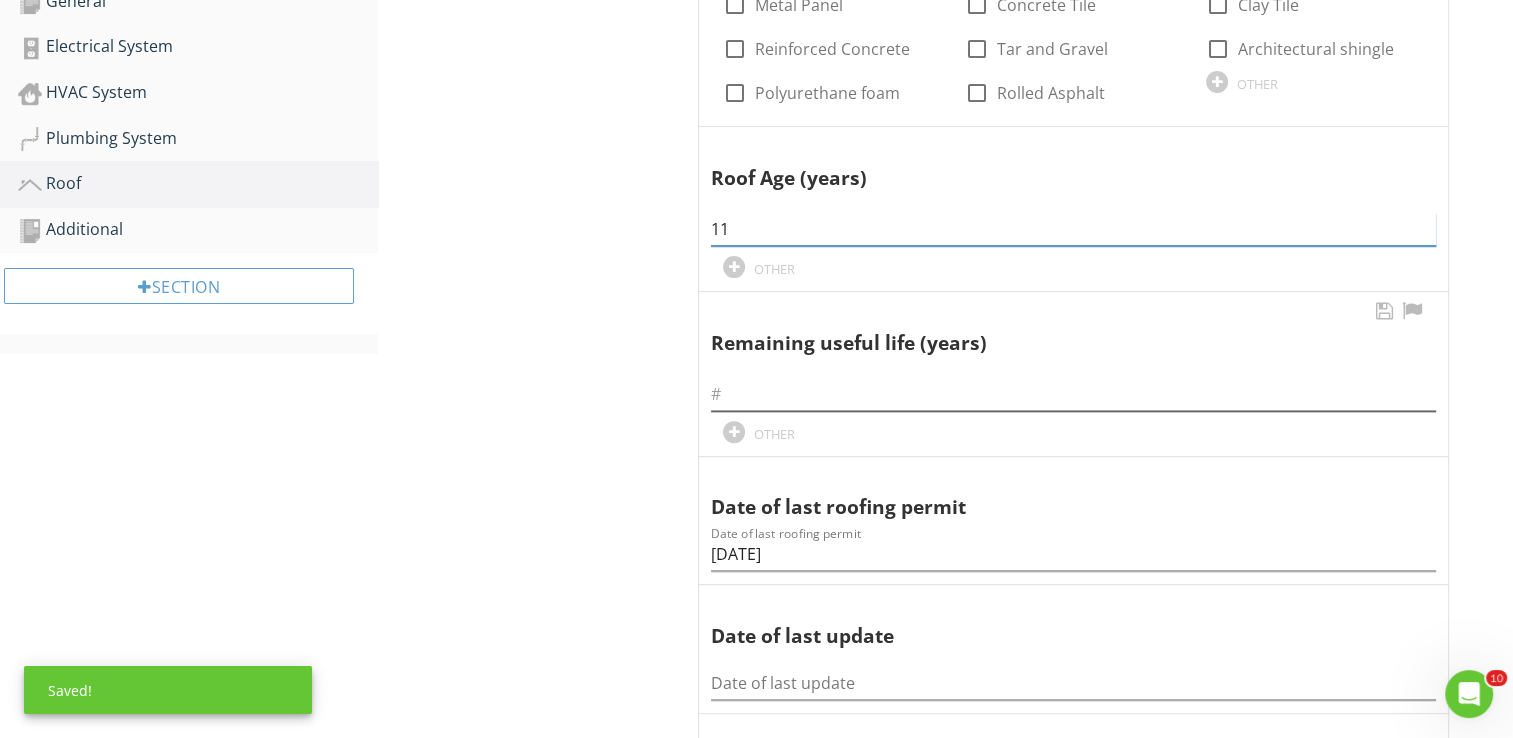 type on "11" 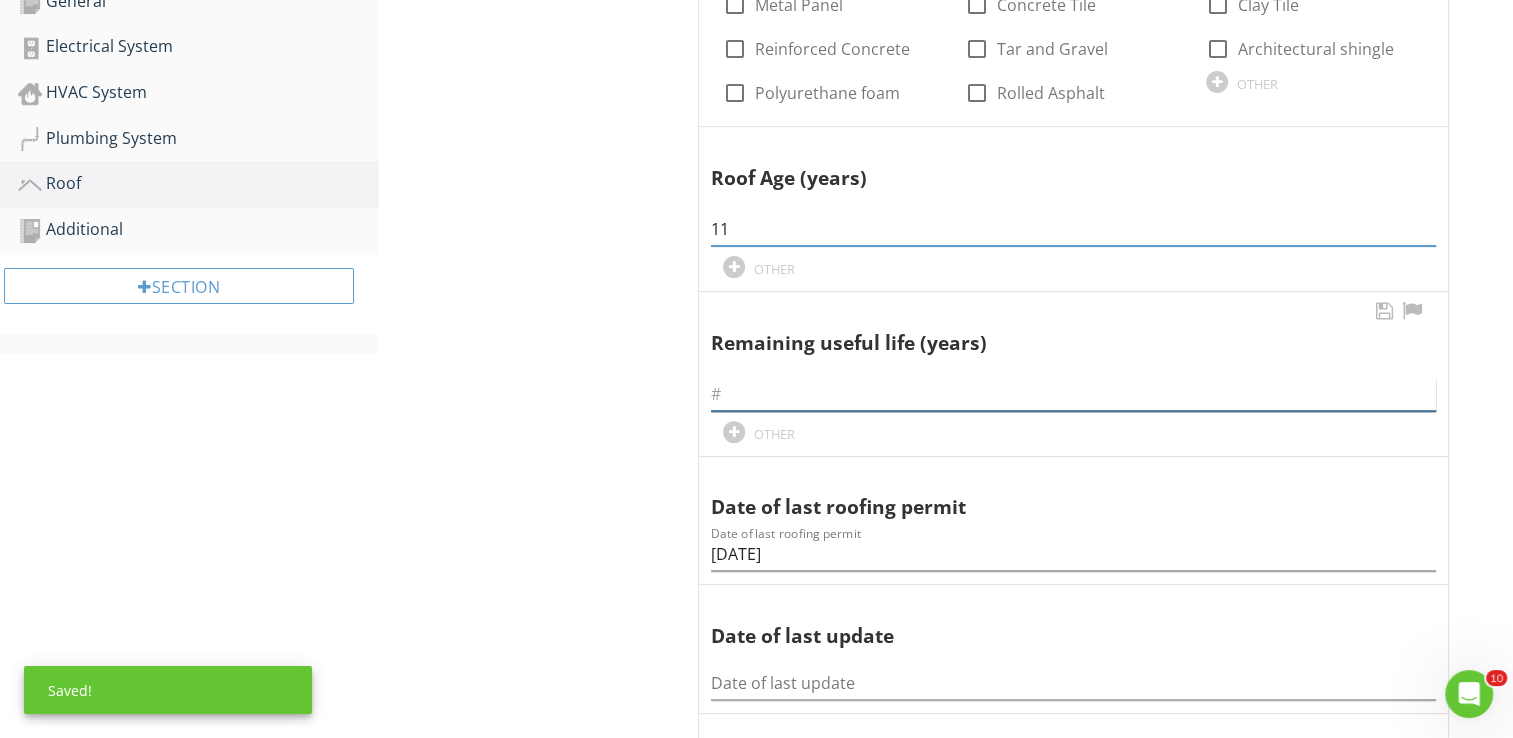 click at bounding box center (1073, 394) 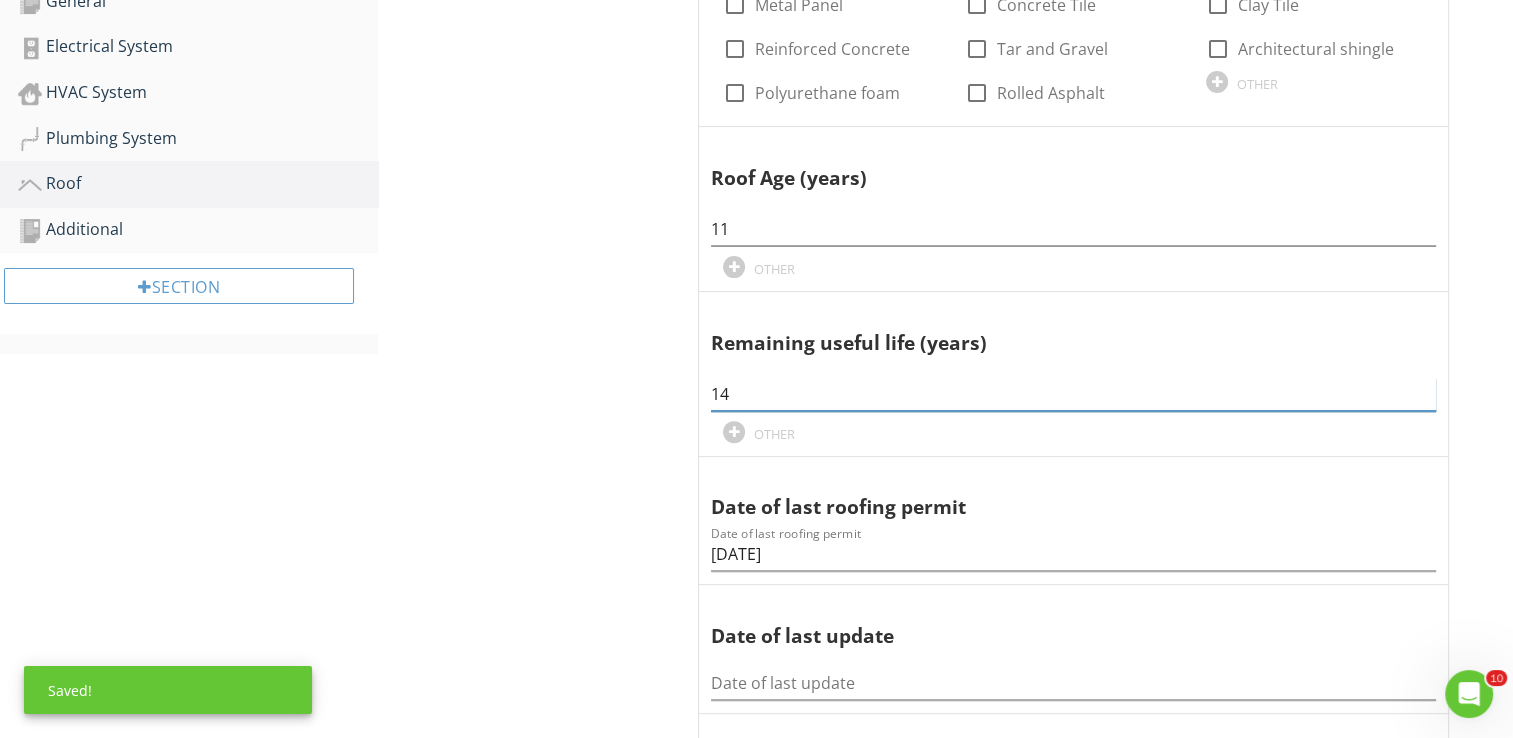 type on "14" 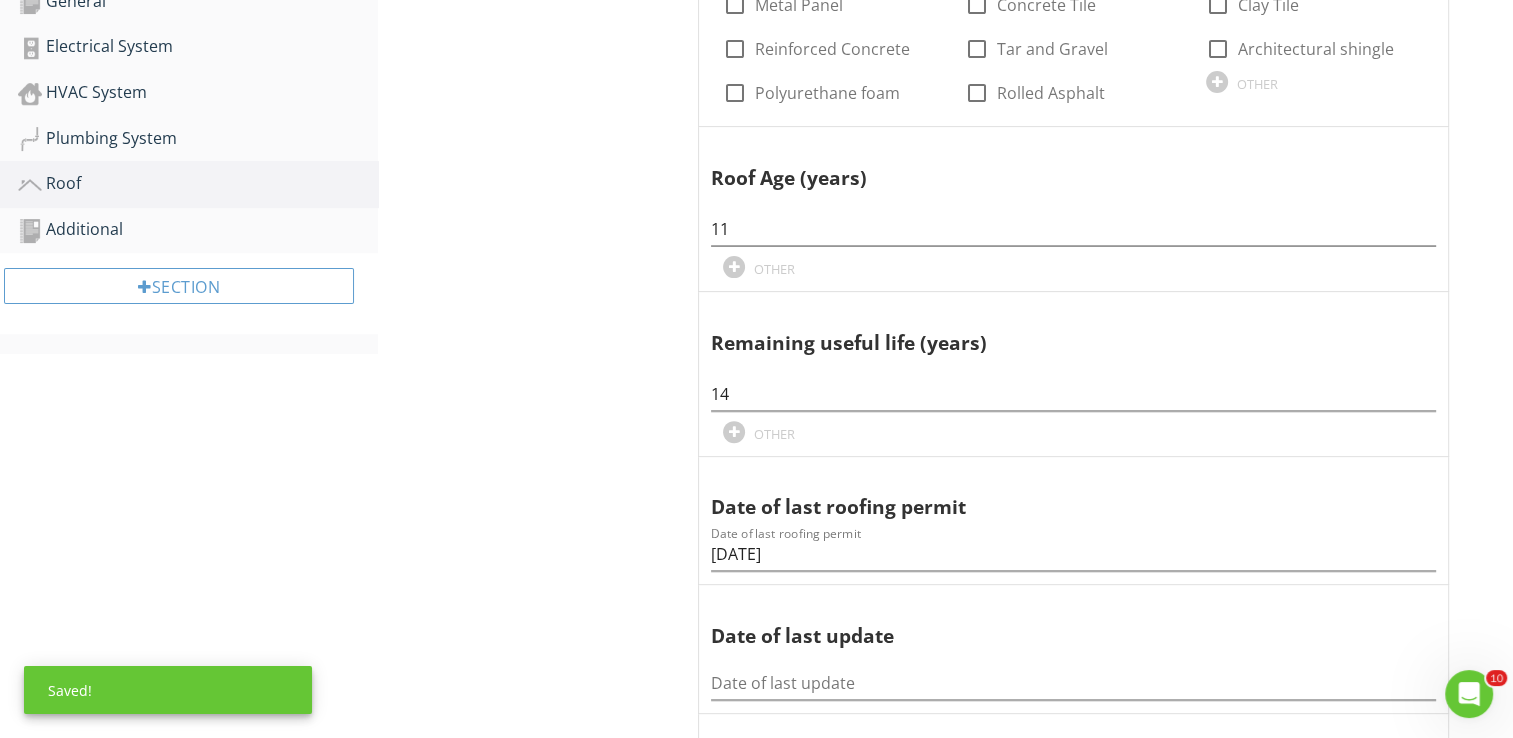 click on "Covering Material
check_box_outline_blank Modified Bitumen   check_box_outline_blank EDPM   check_box_outline_blank 3-Tab   check_box_outline_blank Slate   check_box_outline_blank Wood Shakes   check_box_outline_blank Metal Tile   check_box_outline_blank Metal Panel   check_box_outline_blank Concrete Tile   check_box_outline_blank Clay Tile   check_box_outline_blank Reinforced Concrete   check_box_outline_blank Tar and Gravel   check_box_outline_blank Architectural shingle   check_box_outline_blank Polyurethane foam   check_box_outline_blank Rolled Asphalt         OTHER
Roof Age (years)
11         OTHER
Remaining useful life (years)
14         OTHER
Date of last roofing permit
Date of last roofing permit 5-13-14                                     Date of last update" at bounding box center [1077, 818] 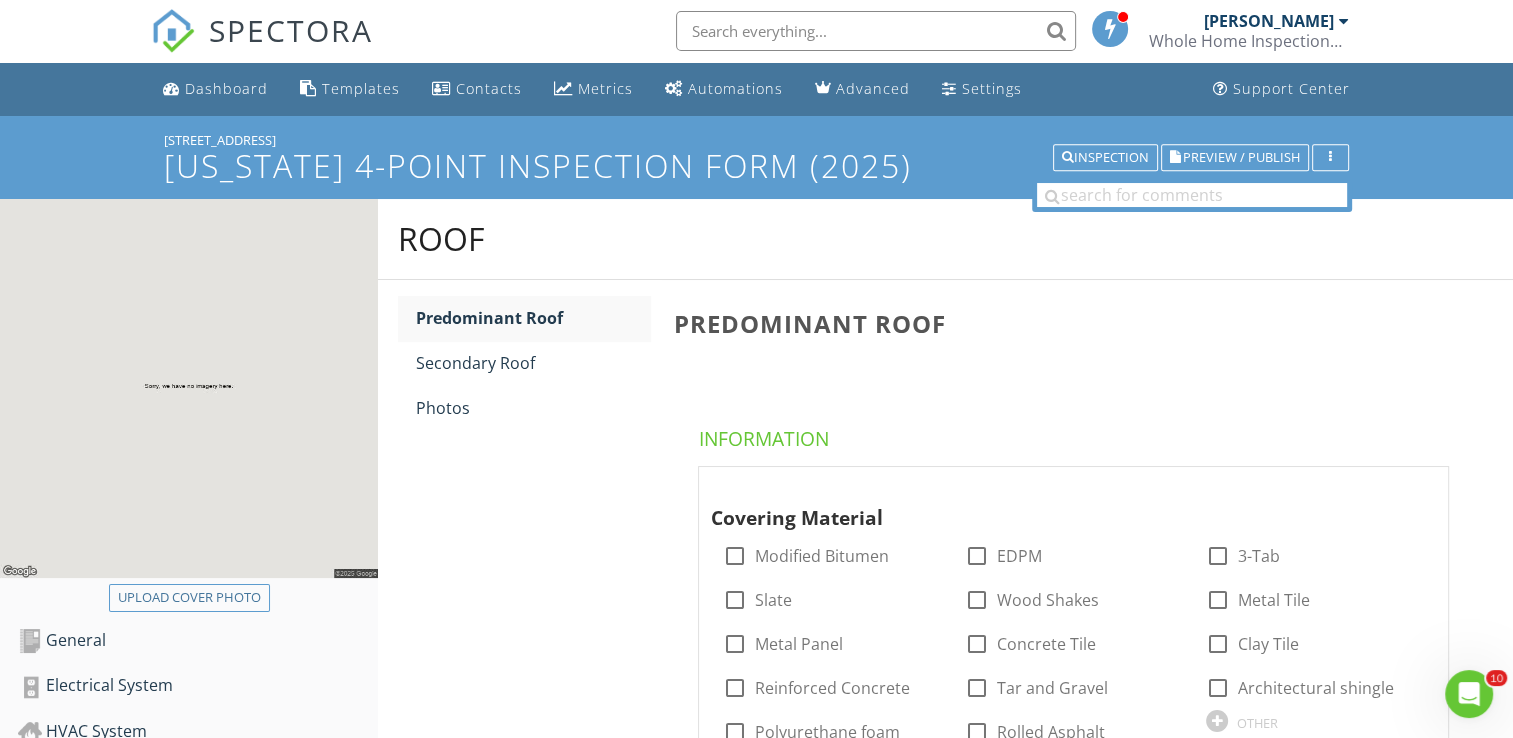 scroll, scrollTop: 0, scrollLeft: 0, axis: both 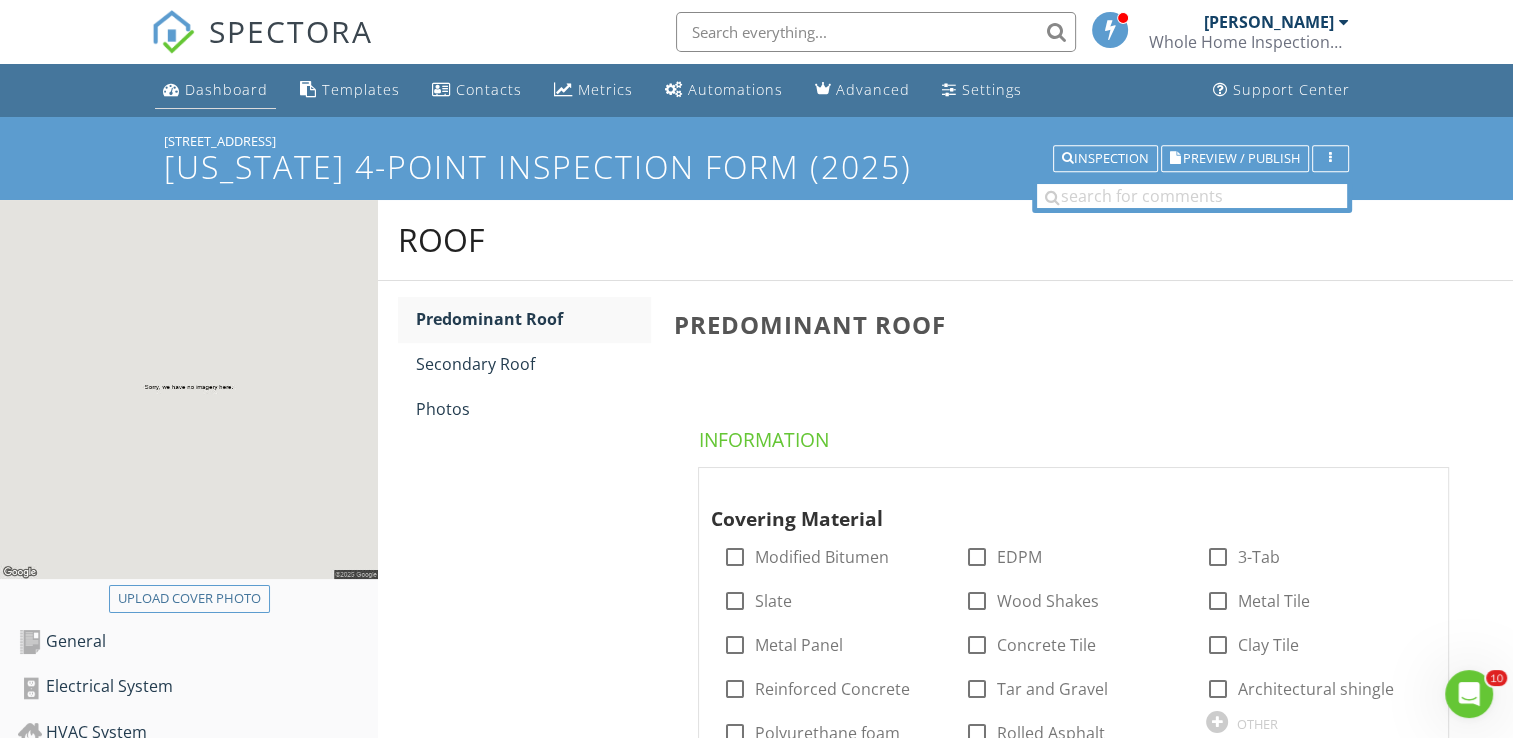 click on "Dashboard" at bounding box center [226, 89] 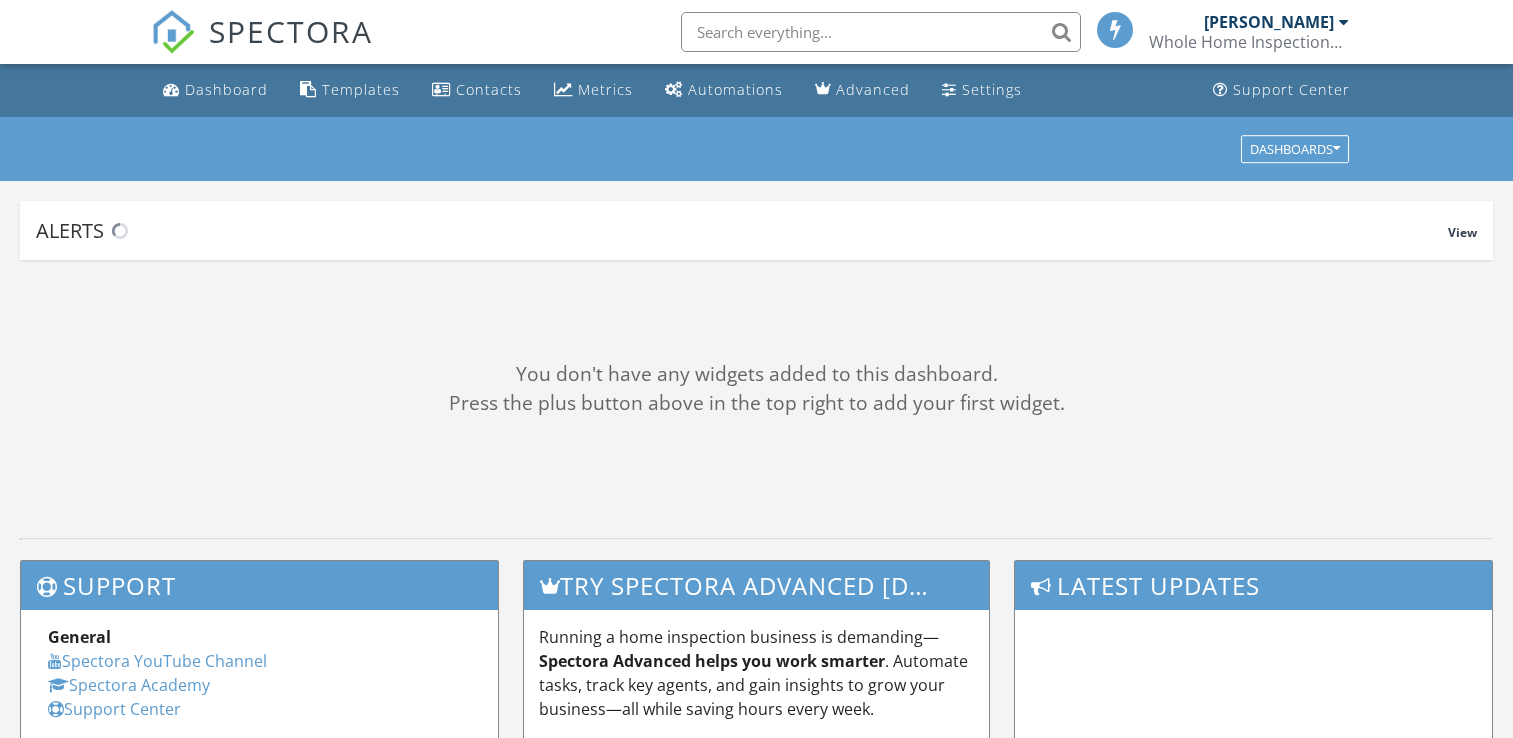 scroll, scrollTop: 0, scrollLeft: 0, axis: both 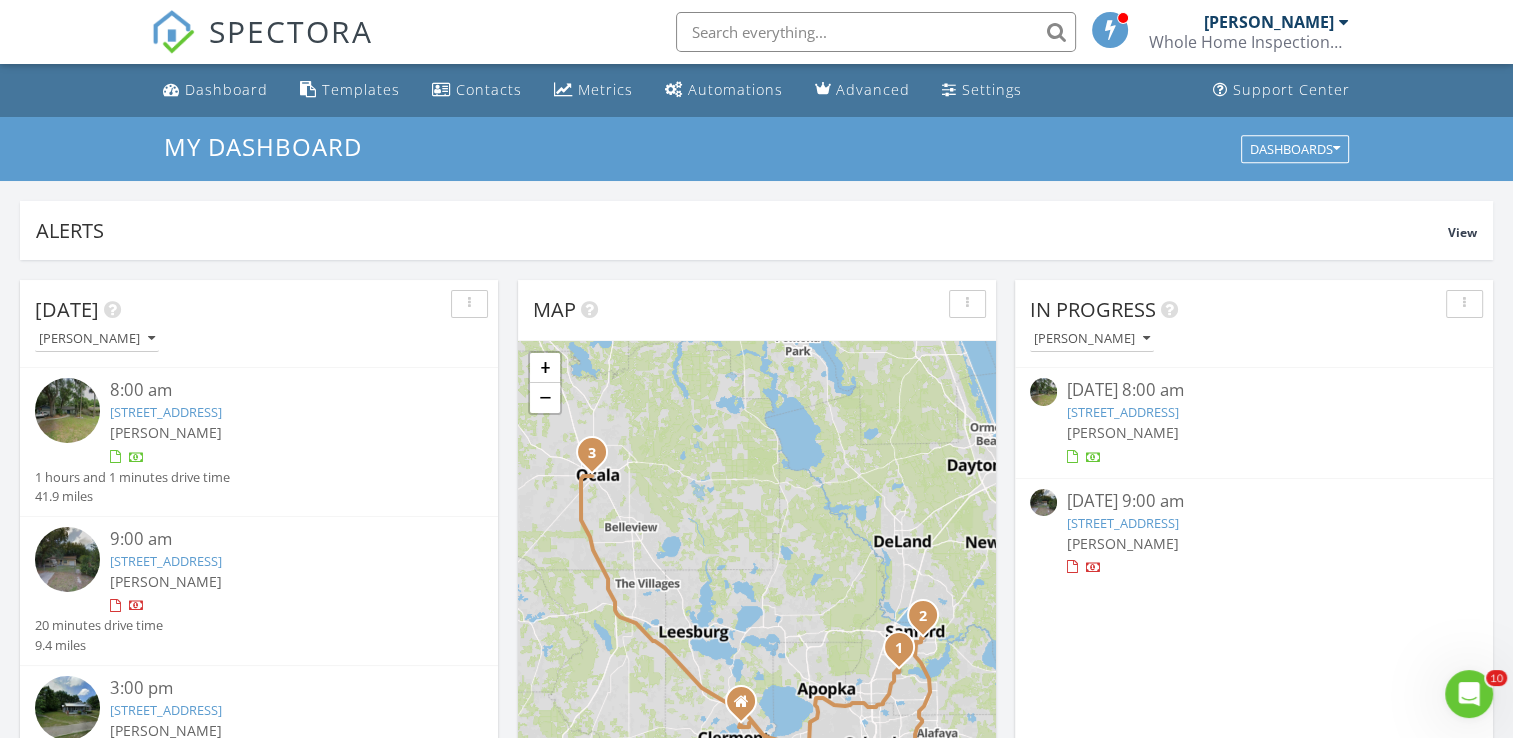 click on "[DATE]
[PERSON_NAME]
8:00 am
[STREET_ADDRESS]
[PERSON_NAME]
1 hours and 1 minutes drive time   41.9 miles       9:00 am
[STREET_ADDRESS]
[PERSON_NAME]
20 minutes drive time   9.4 miles       3:00 pm
[STREET_ADDRESS]
[PERSON_NAME]
Confirm
2 hours and 4 minutes drive time   105.5 miles       New Inspection     New Quote         Map               1 2 3 + − [US_STATE][GEOGRAPHIC_DATA]; US 92, US 17; US [GEOGRAPHIC_DATA][PERSON_NAME][US_STATE], I 75 252.3 km, 3 h 23 min Head north on [GEOGRAPHIC_DATA] 300 m Turn left onto Southern Breeze Drive 500 m Turn left onto US 27 800 m Turn left onto Education Avenue 3 km Turn left onto [GEOGRAPHIC_DATA][PERSON_NAME] 1.5 km Take the ramp on the right 1 km 0 m" at bounding box center (756, 1170) 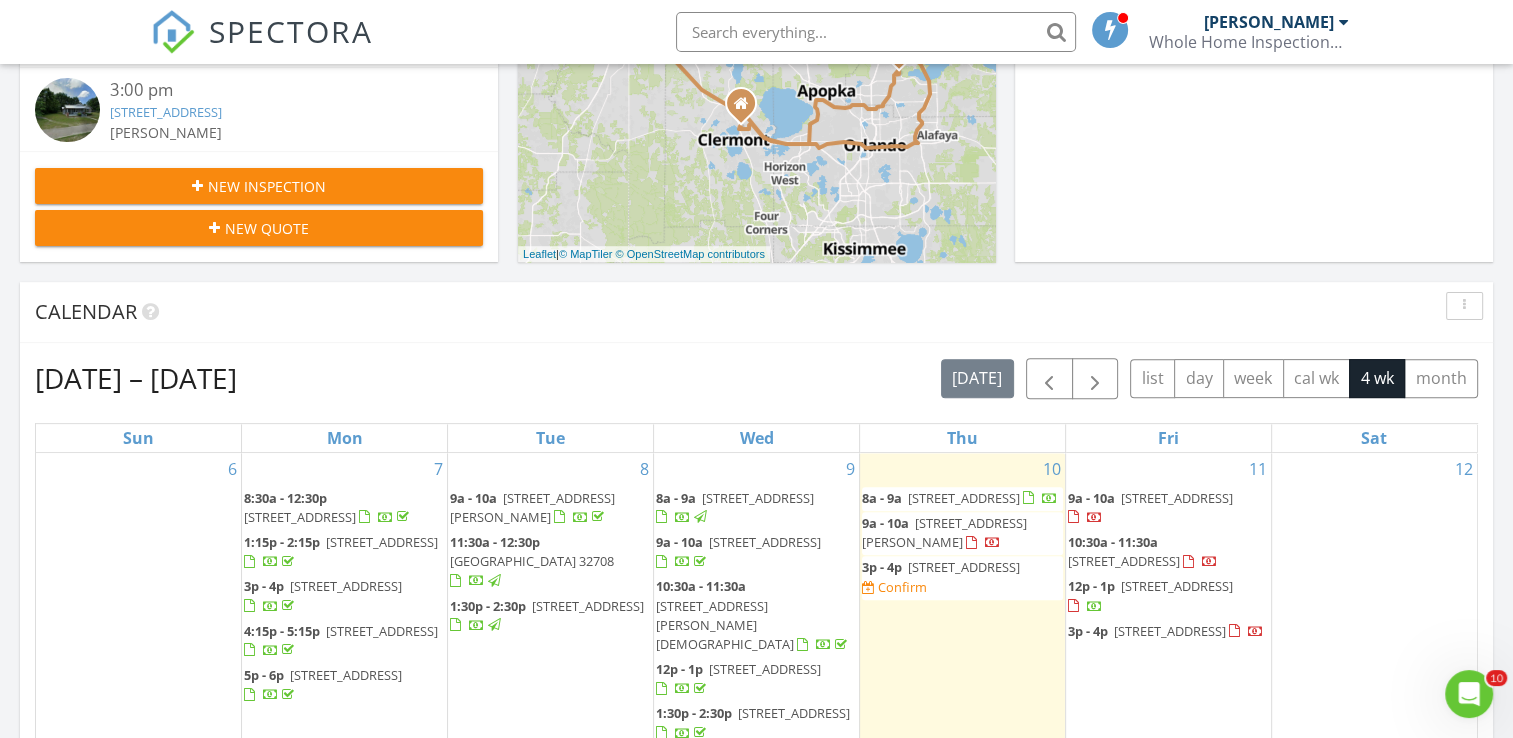 scroll, scrollTop: 600, scrollLeft: 0, axis: vertical 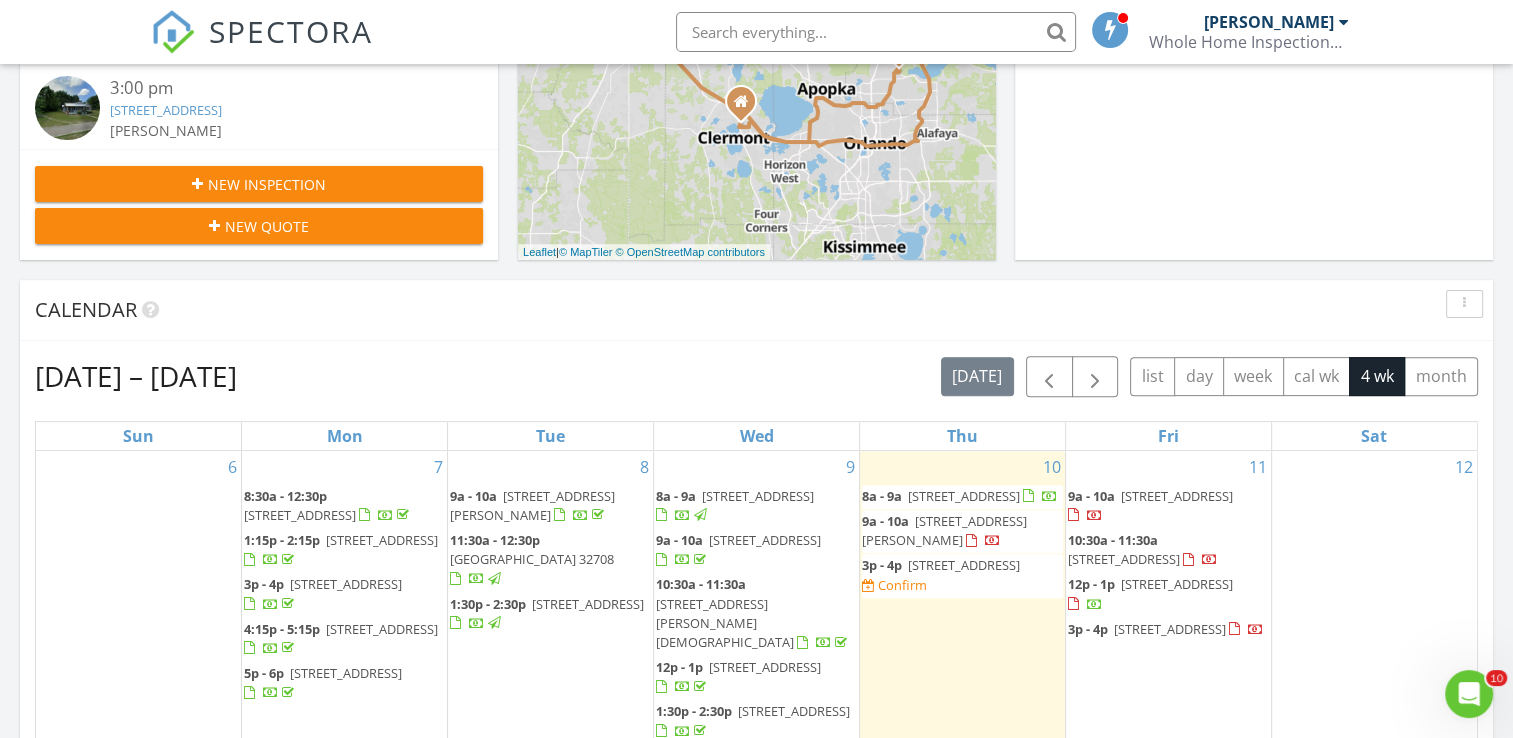 click on "[STREET_ADDRESS]" at bounding box center (964, 565) 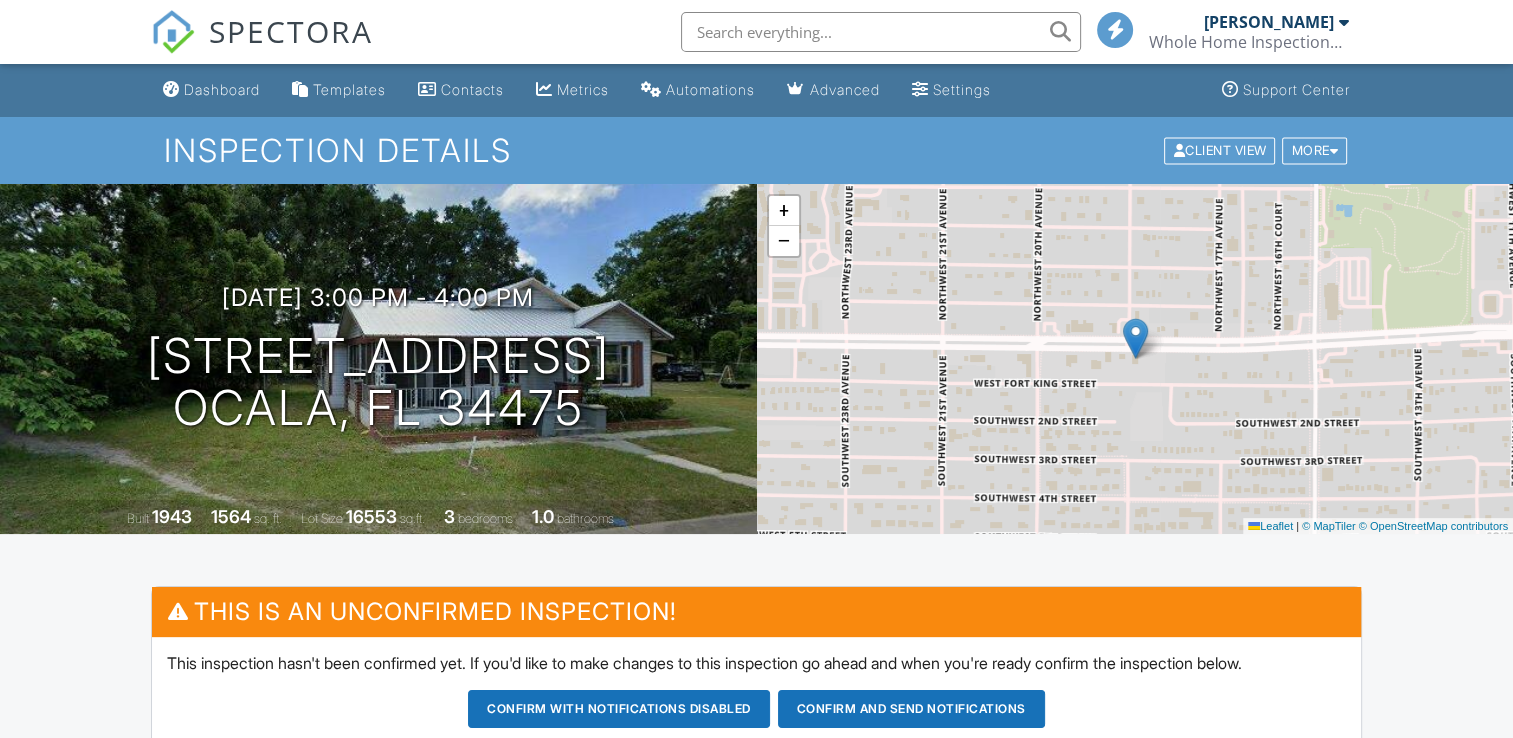scroll, scrollTop: 1, scrollLeft: 0, axis: vertical 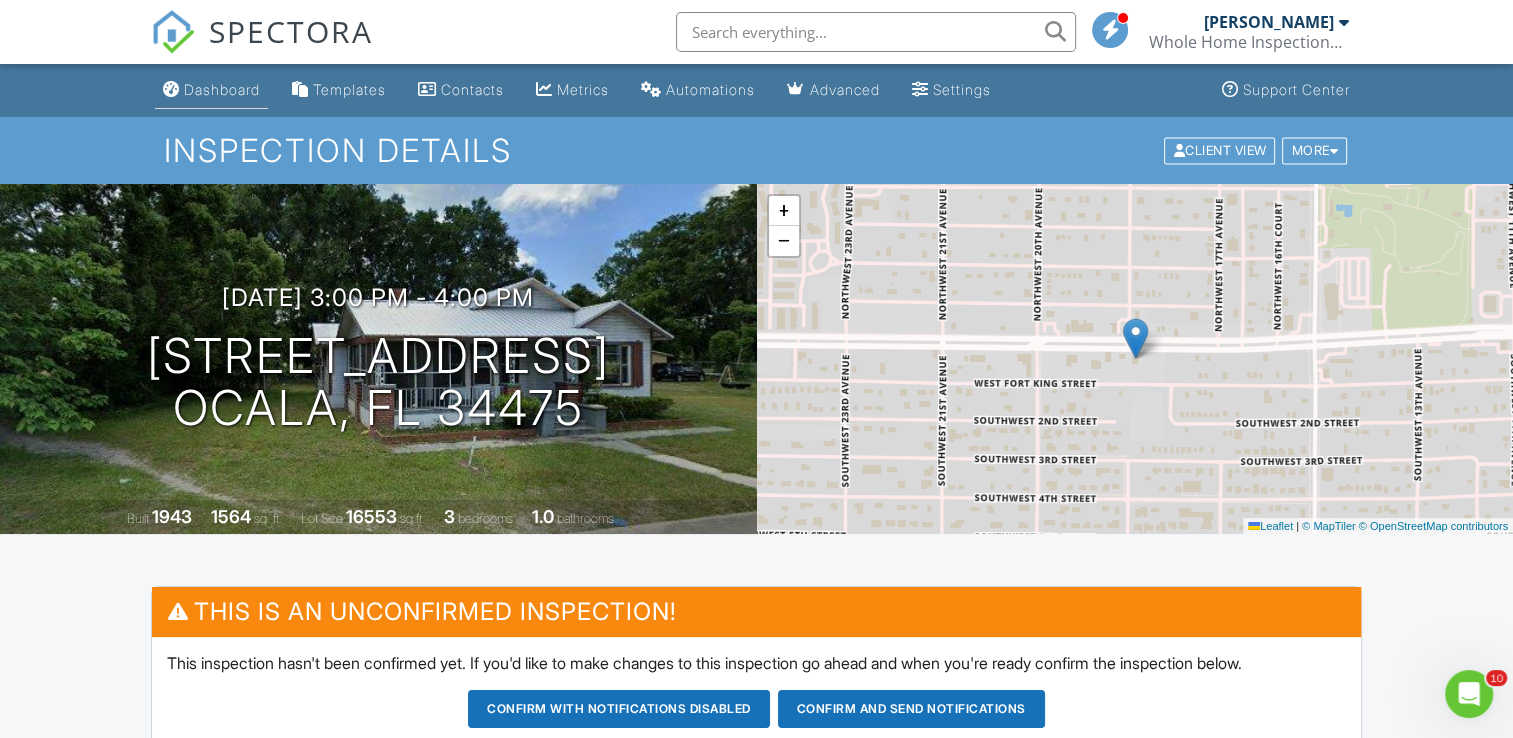 click on "Dashboard" at bounding box center [222, 89] 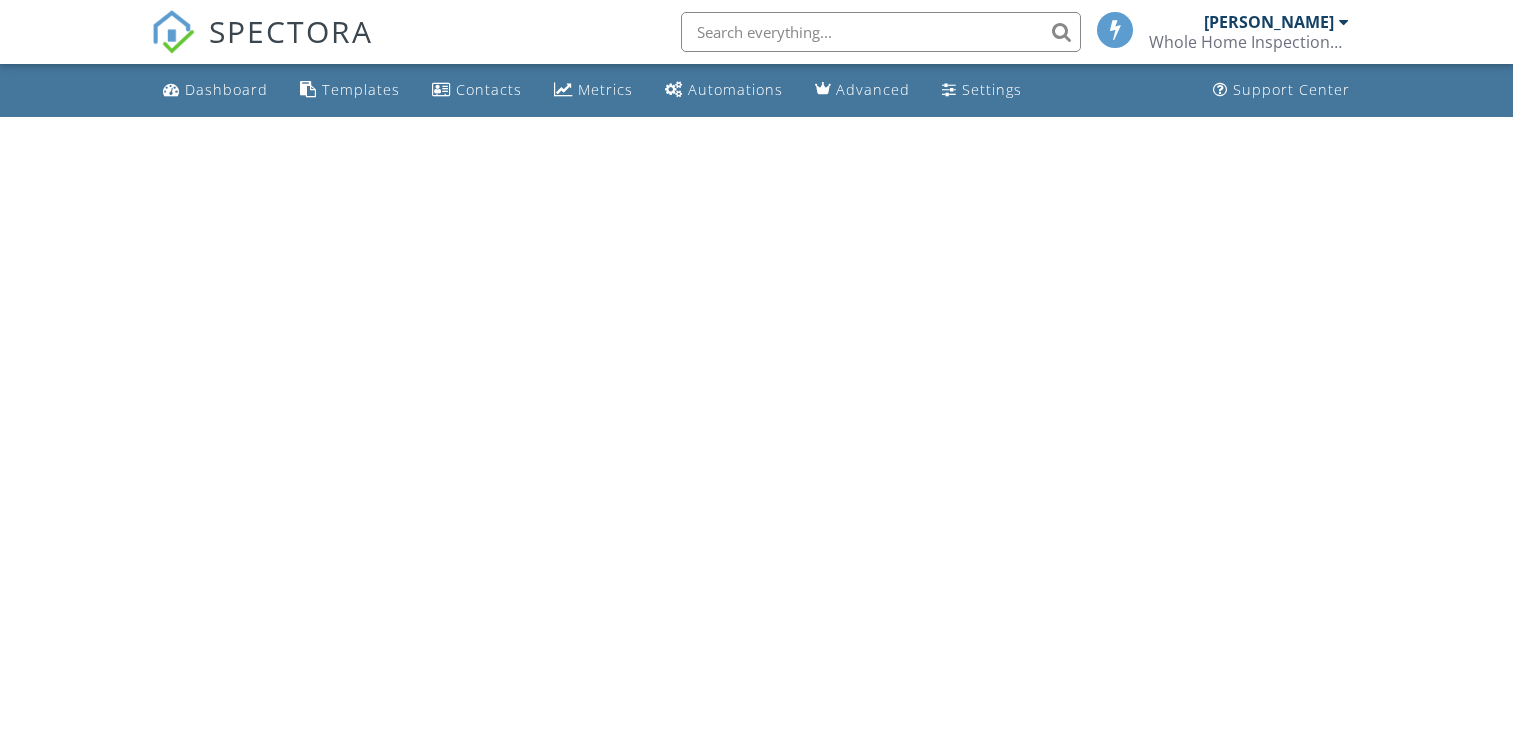 scroll, scrollTop: 0, scrollLeft: 0, axis: both 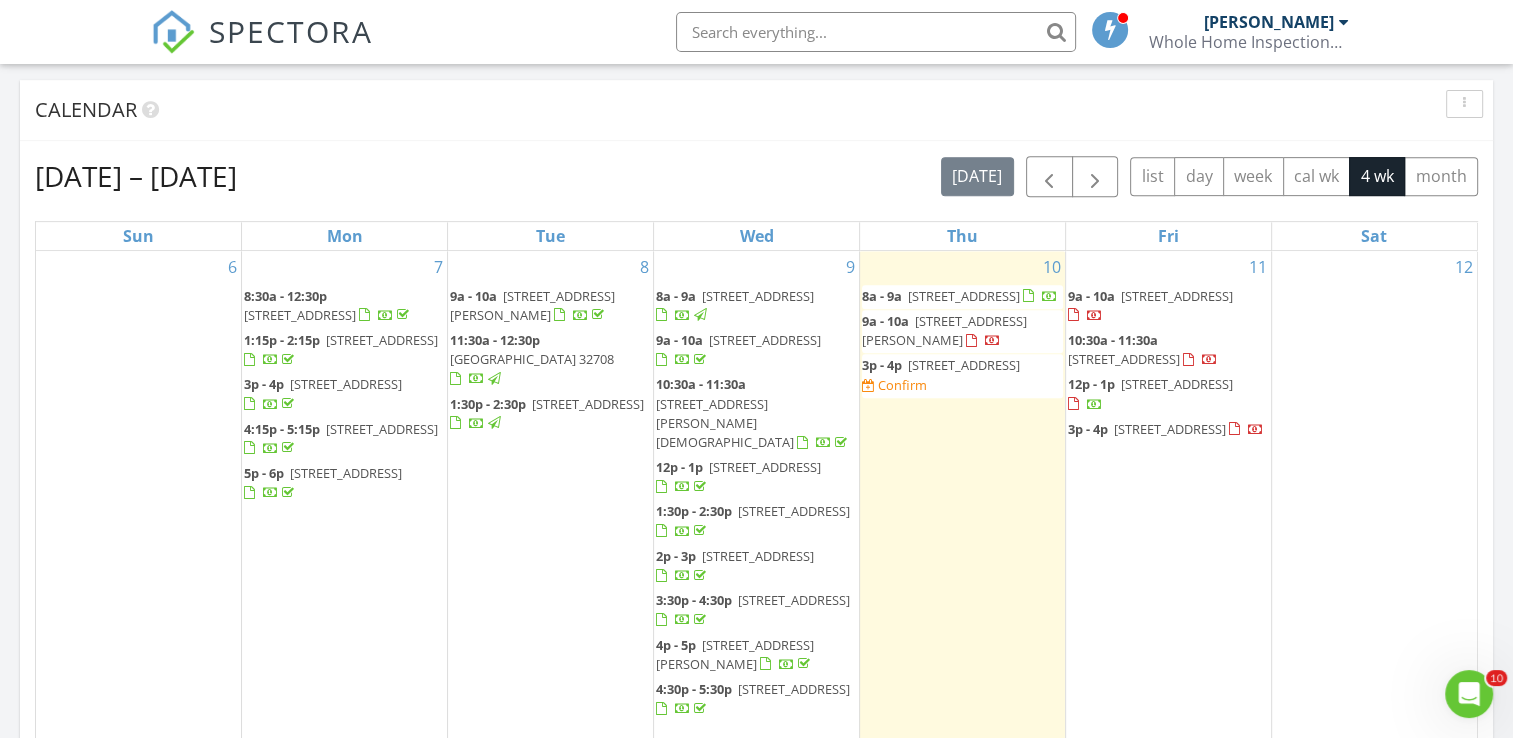 click on "[STREET_ADDRESS][PERSON_NAME]" at bounding box center [735, 654] 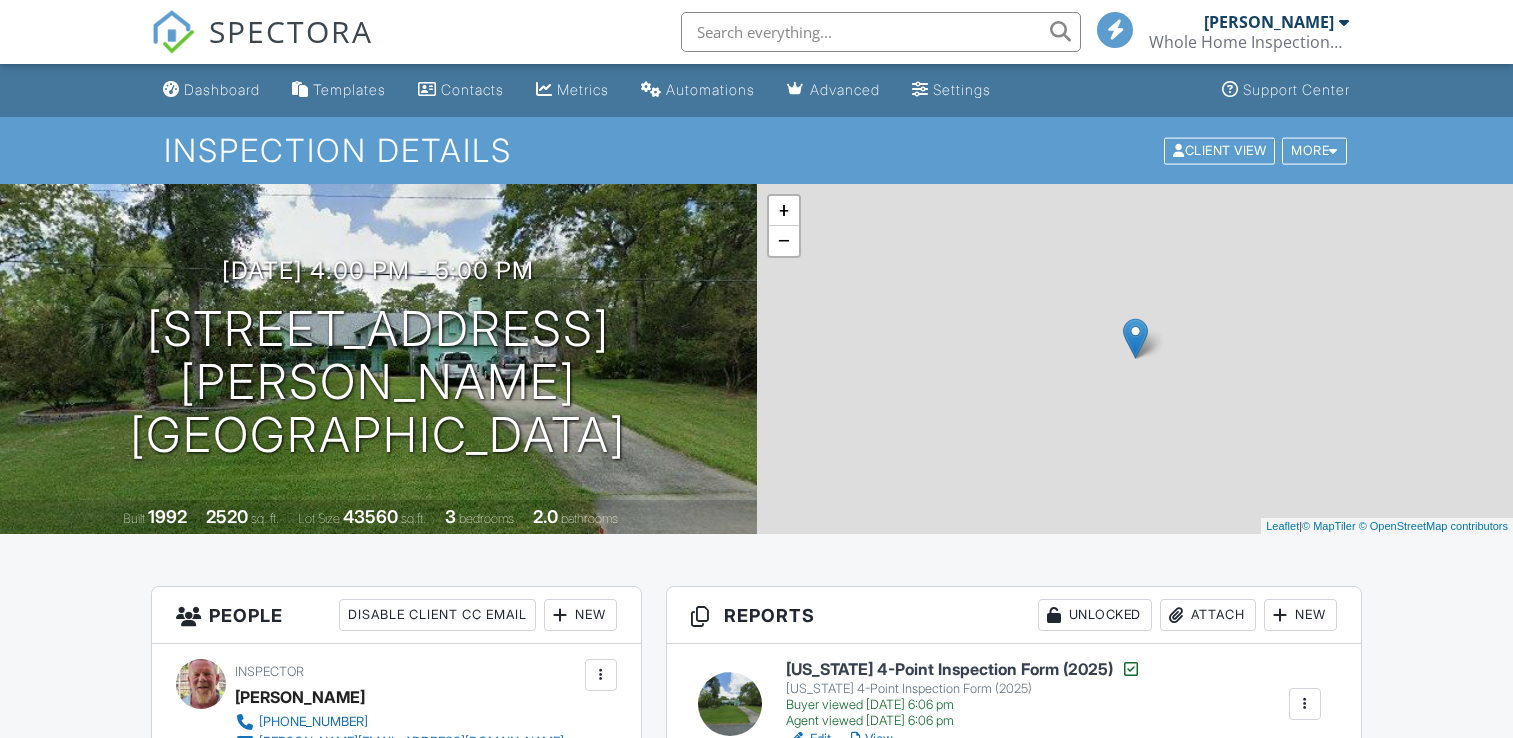 scroll, scrollTop: 0, scrollLeft: 0, axis: both 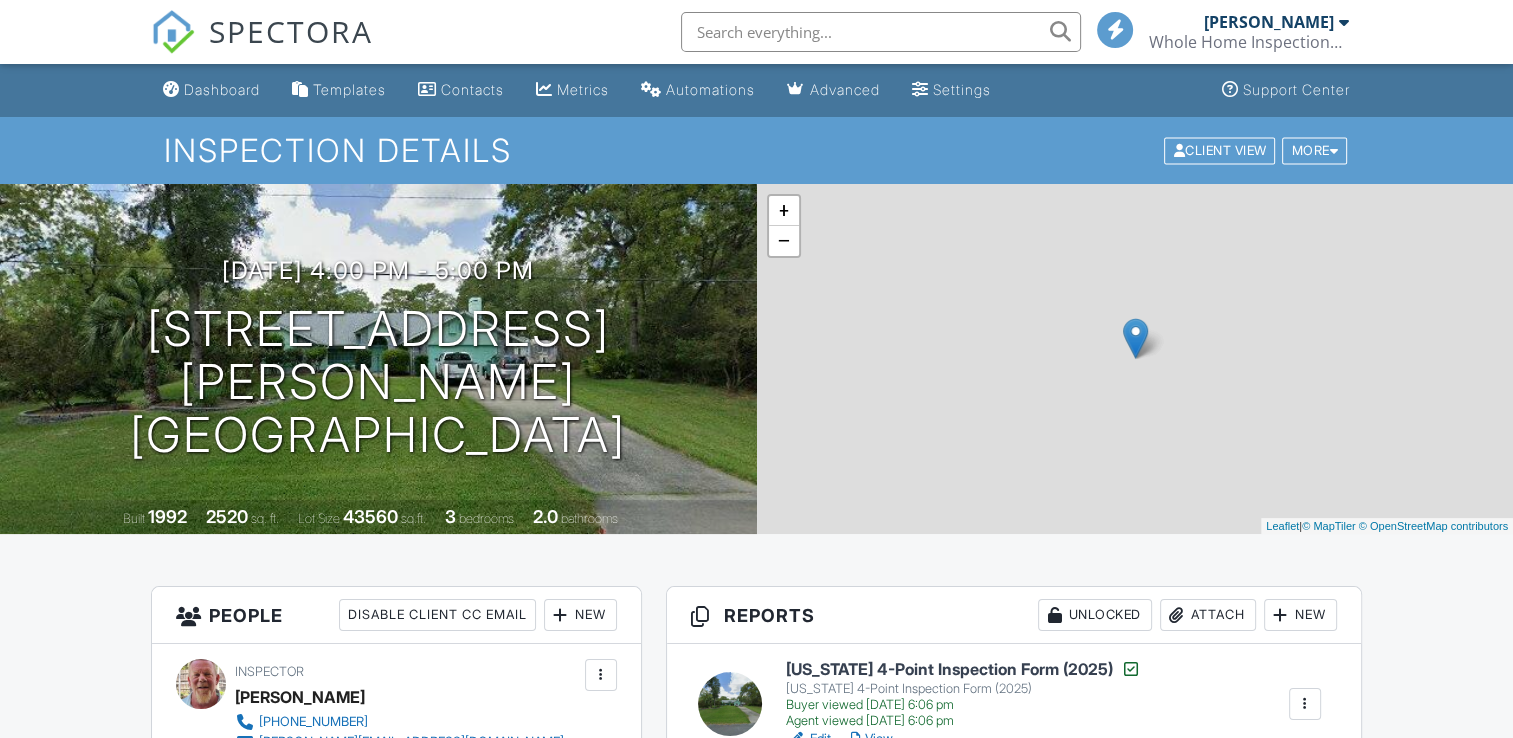 click on "Reports
Unlocked
Attach
New
Florida 4-Point Inspection Form (2025)
Florida 4-Point Inspection Form (2025)
Buyer viewed 07/09/2025  6:06 pm
Agent viewed 07/09/2025  6:06 pm
Edit
View
Copy
View Log
RRB Log
Delete
Wind Mitigation
Wind Mitigation
Buyer viewed 07/09/2025  6:04 pm
Agent viewed 07/09/2025  6:04 pm
Edit
View
Copy
View Log
RRB Log
Delete
4904 WGeyser Ct
4904_WGeyser_Ct.pdf
application/pdf
Delete
Published at 07/09/2025  5:59 PM
Resend Email/Text
Publish report?
This will make this report available to your client and/or agent. It will not send out a notification.
To send an email, use 'Publish All' below or jump into the report and use the 'Publish' button there.
Cancel
Publish
To" at bounding box center (1014, 1520) 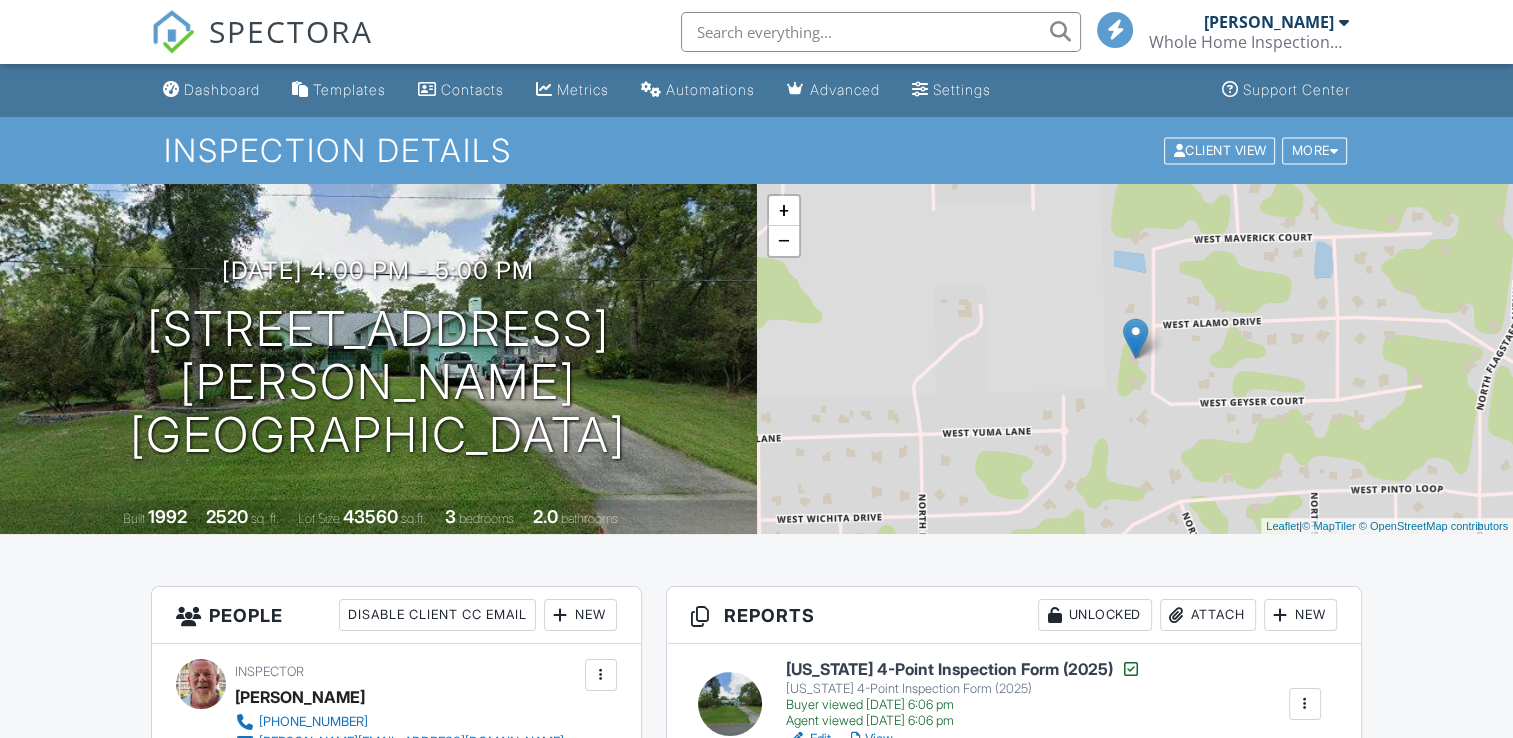 scroll, scrollTop: 0, scrollLeft: 0, axis: both 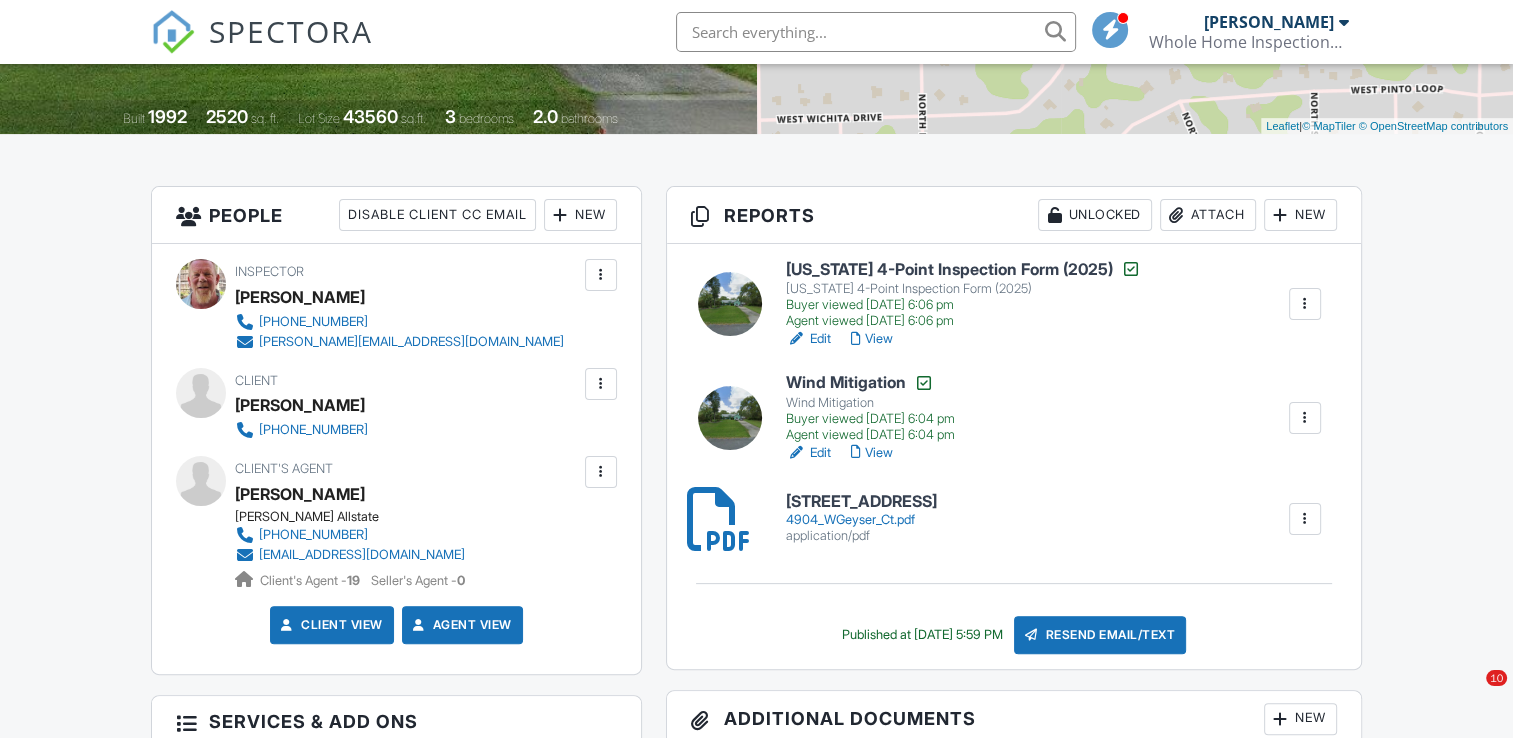 click at bounding box center [601, 384] 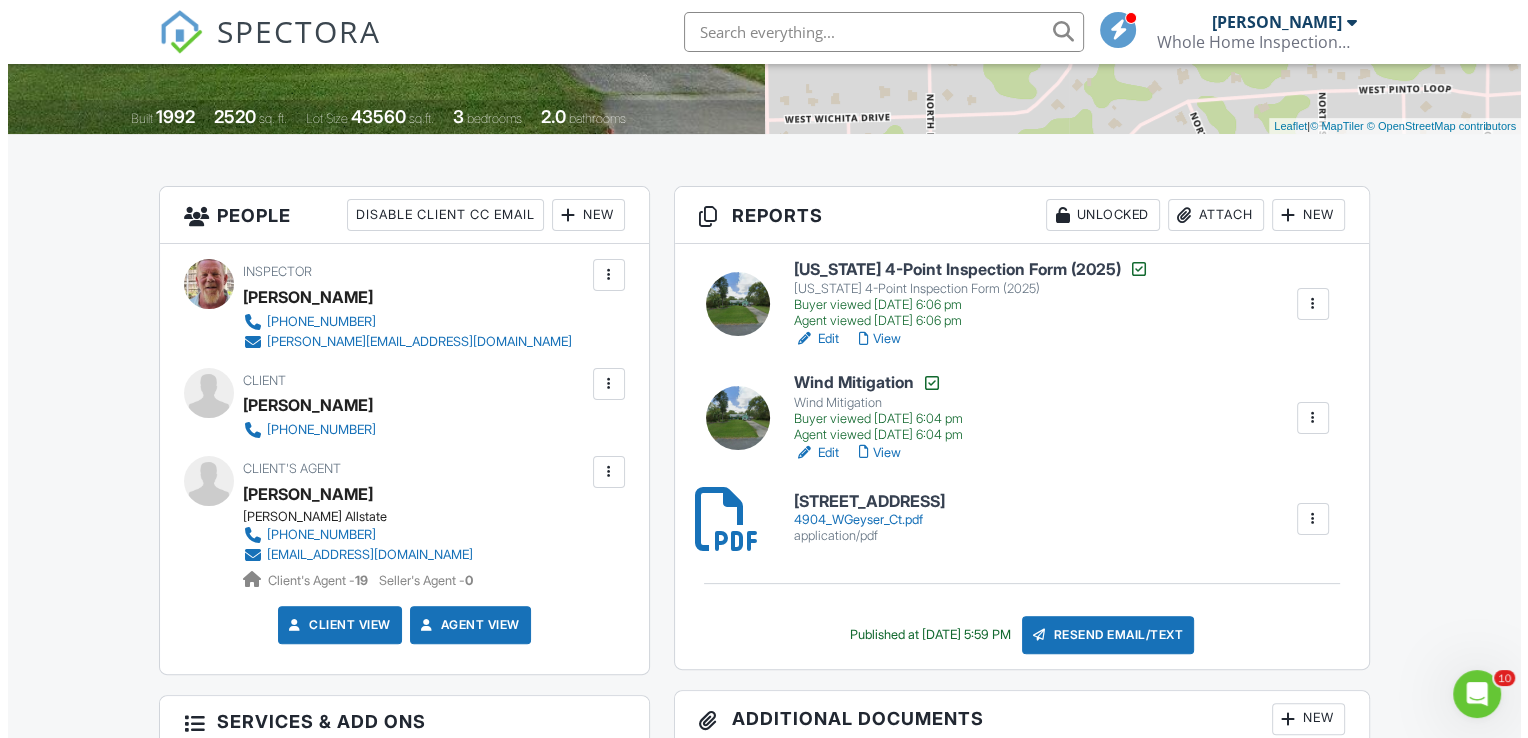 scroll, scrollTop: 0, scrollLeft: 0, axis: both 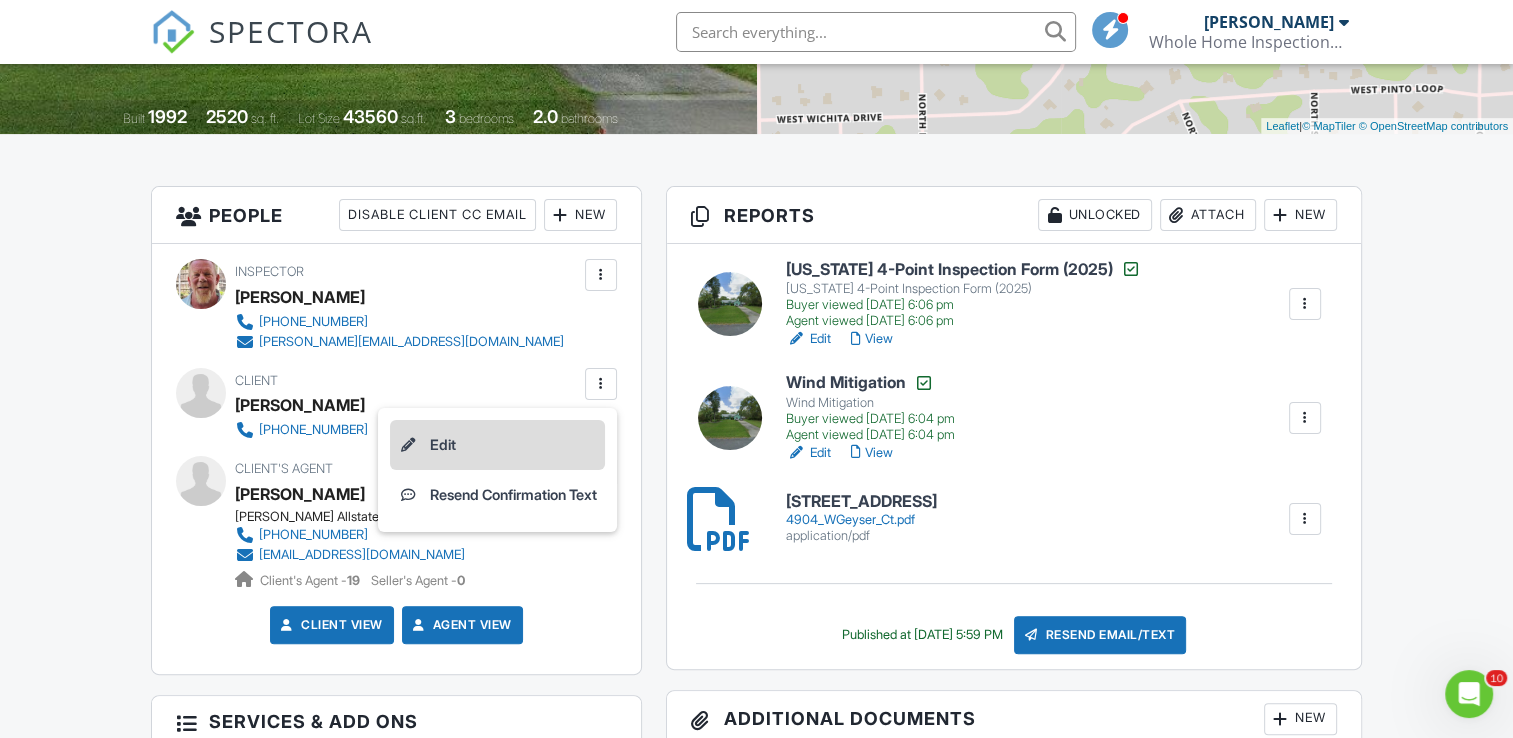 click on "Edit" at bounding box center (497, 445) 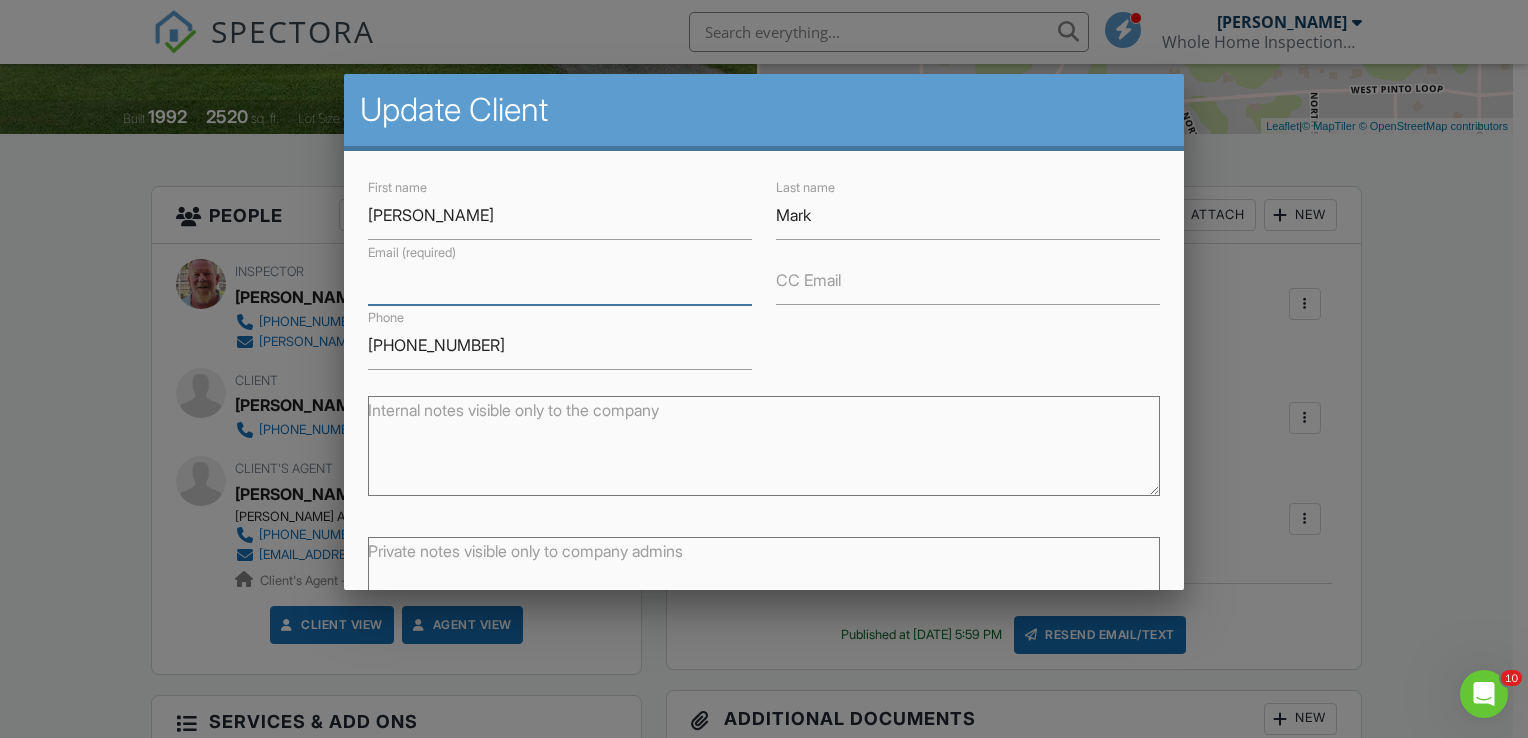 click on "Email (required)" at bounding box center (560, 280) 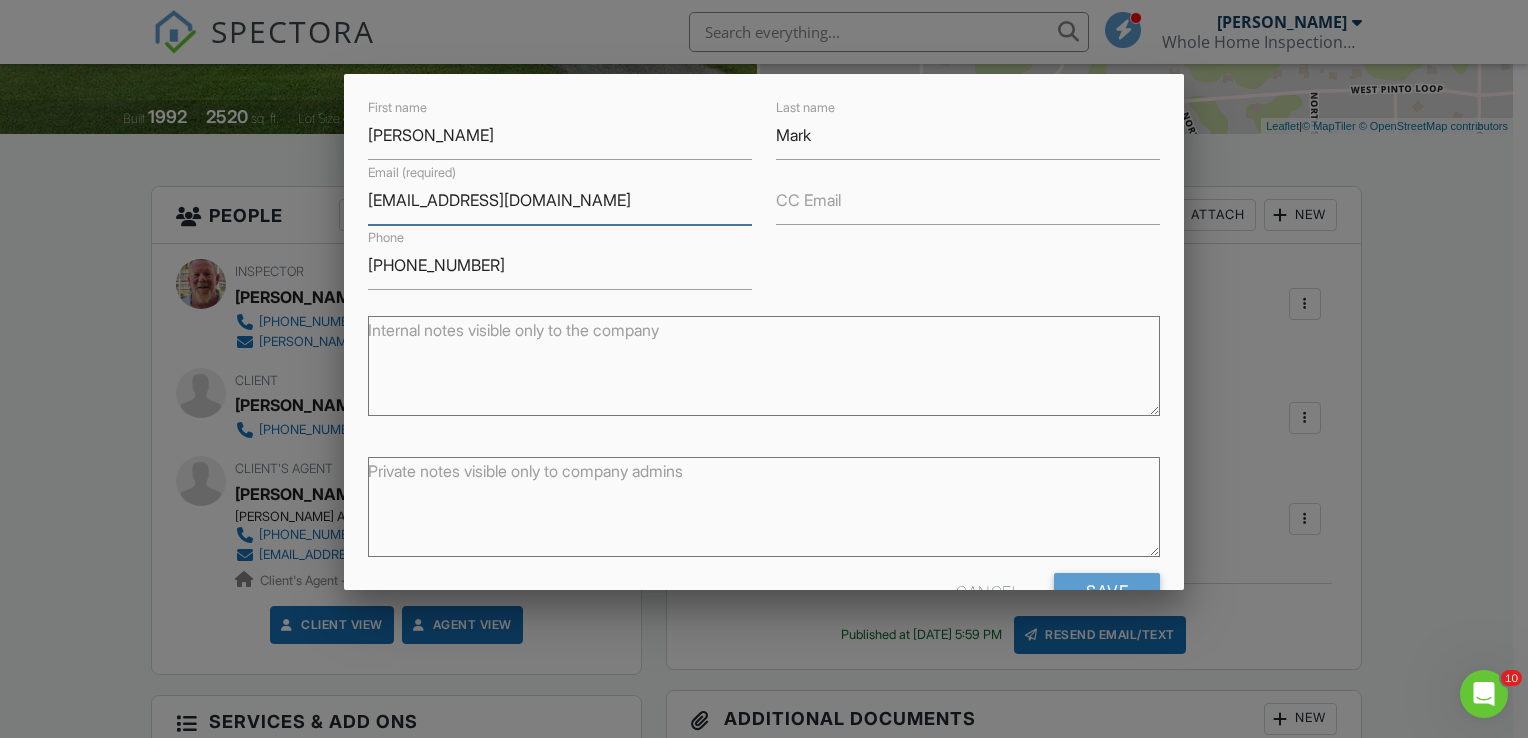 scroll, scrollTop: 136, scrollLeft: 0, axis: vertical 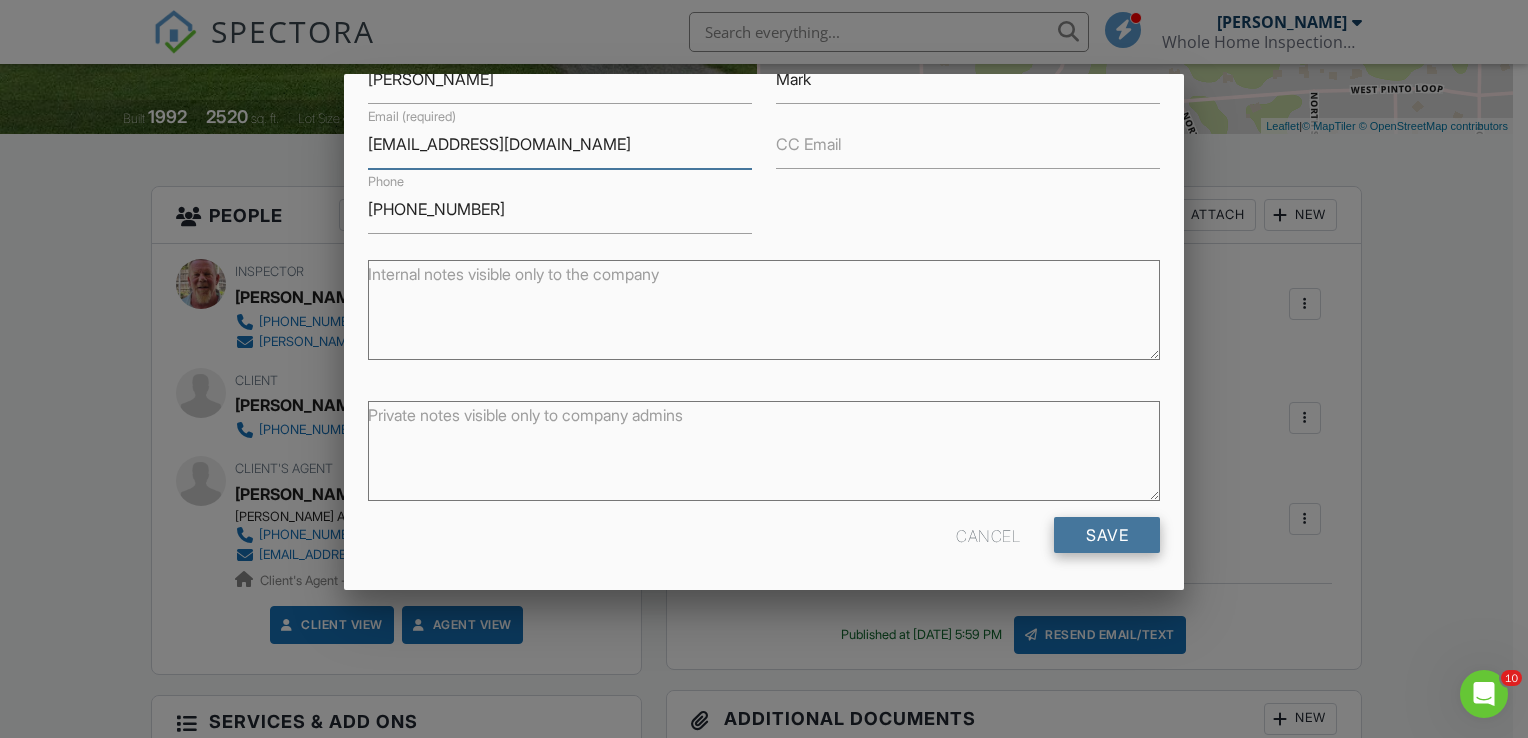 type on "shadai2@hotmail.com" 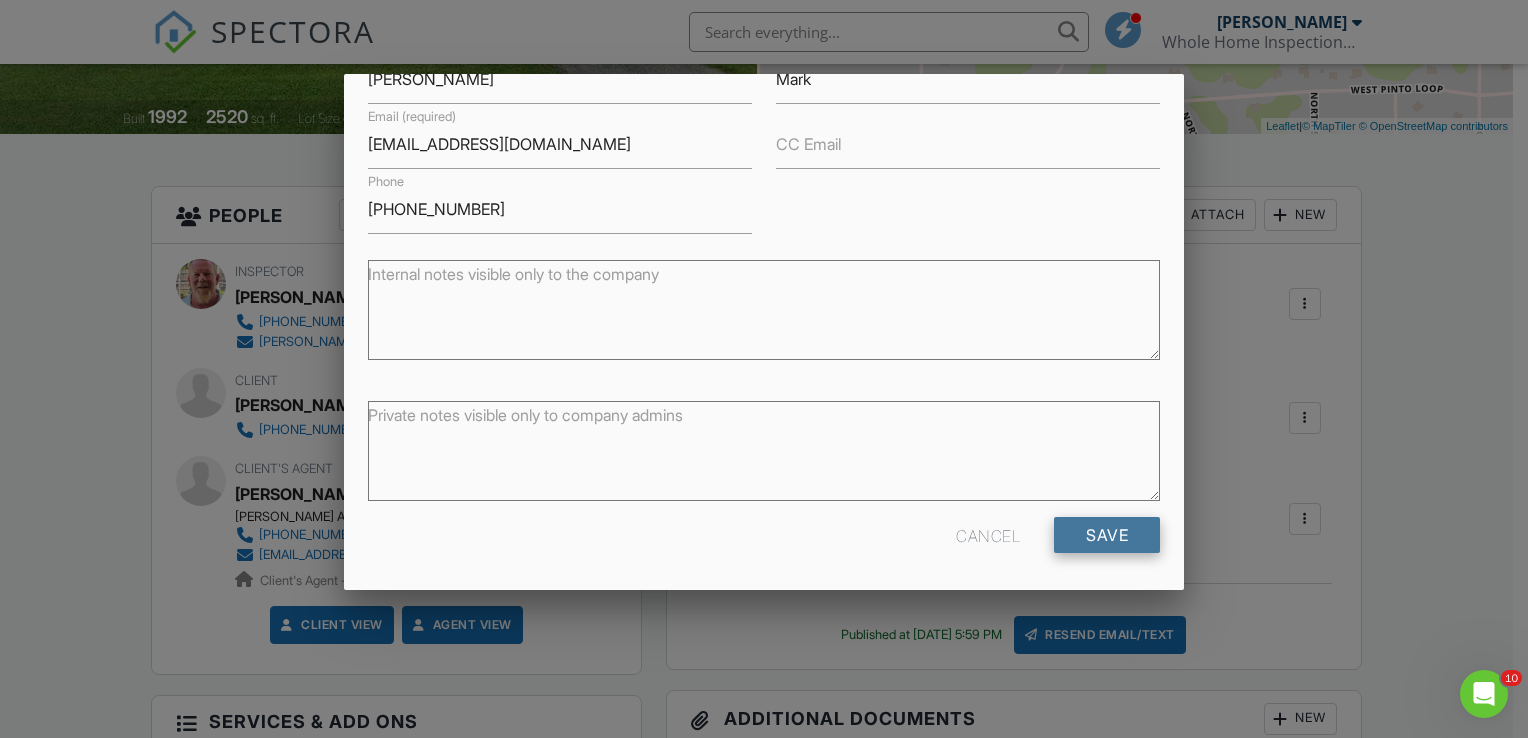 click on "Save" at bounding box center (1107, 535) 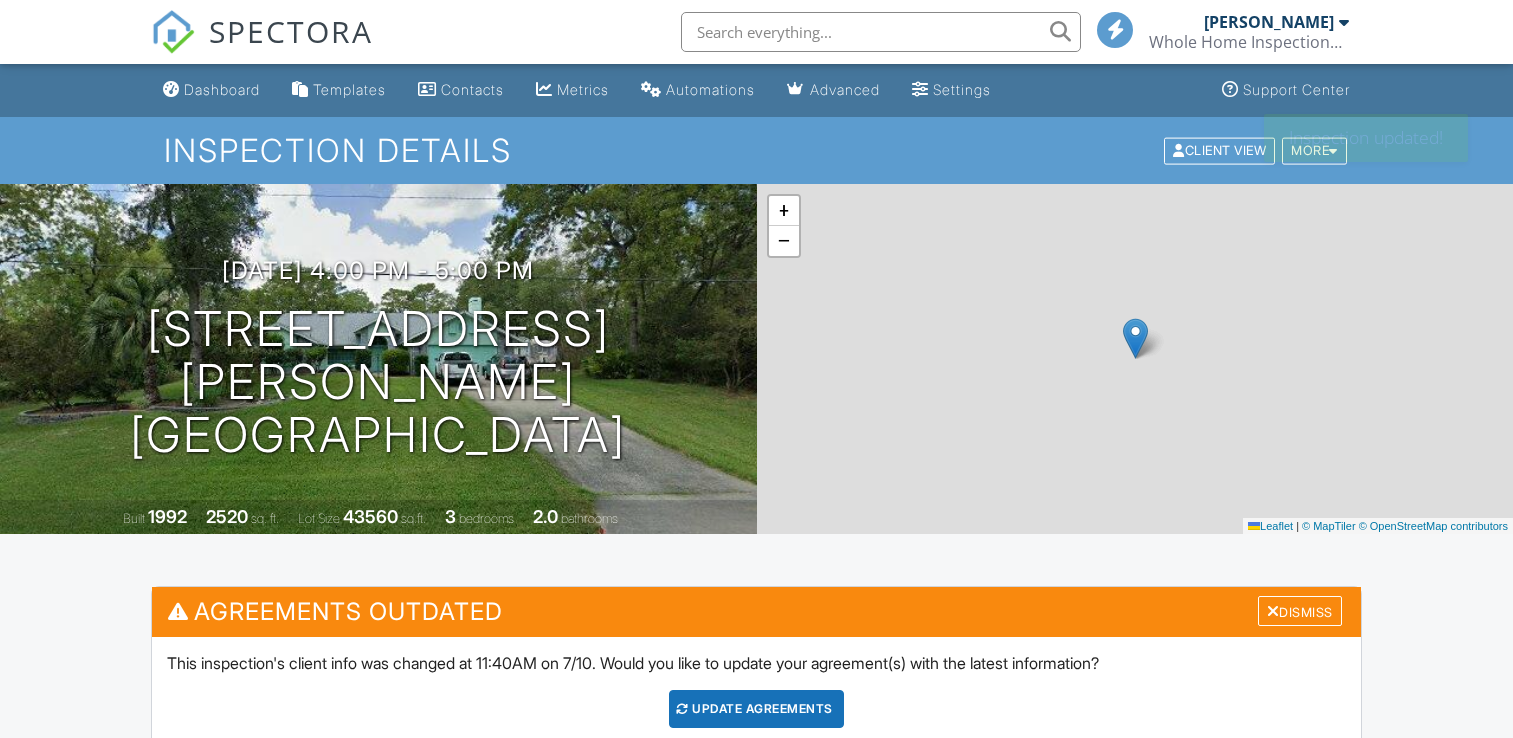 scroll, scrollTop: 0, scrollLeft: 0, axis: both 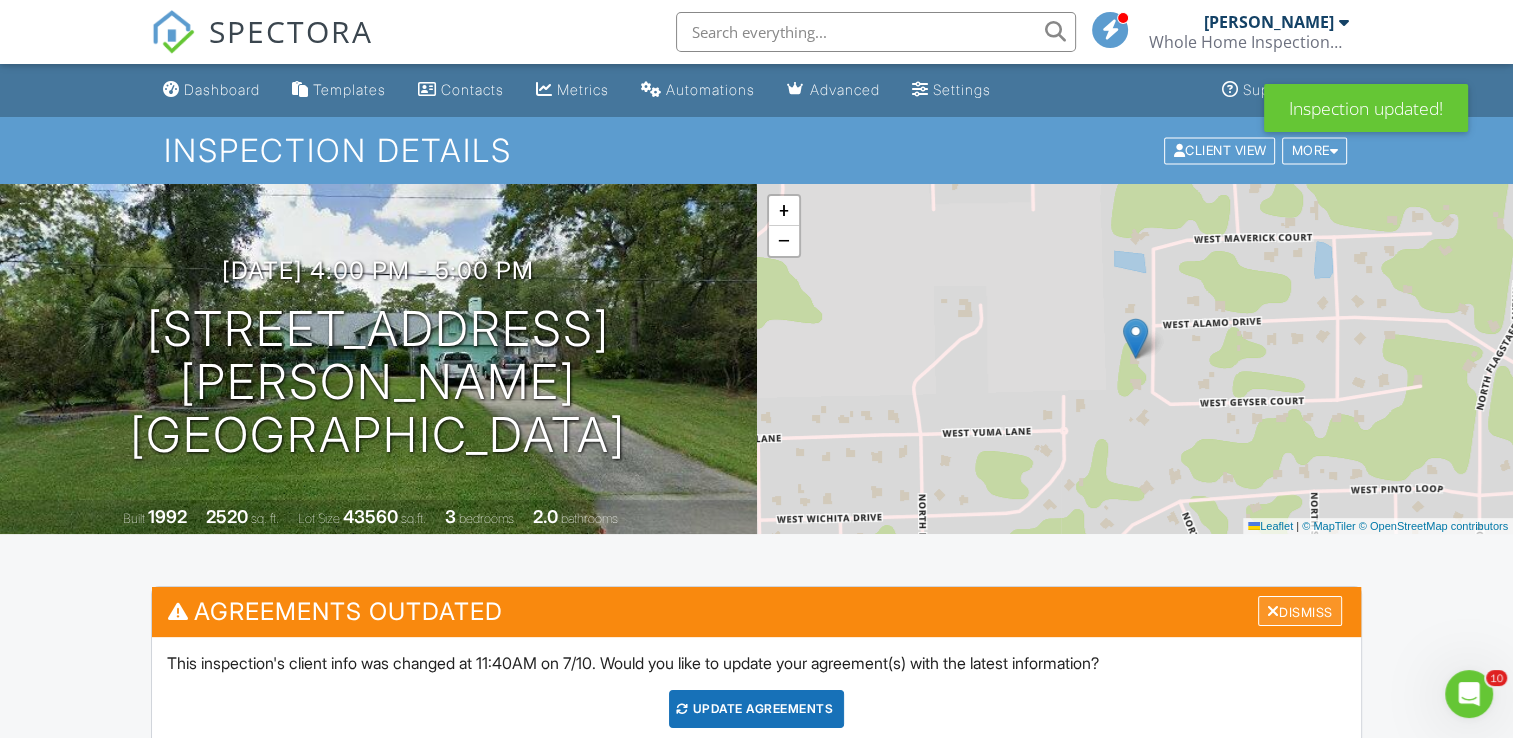 click on "Dismiss" at bounding box center (1300, 611) 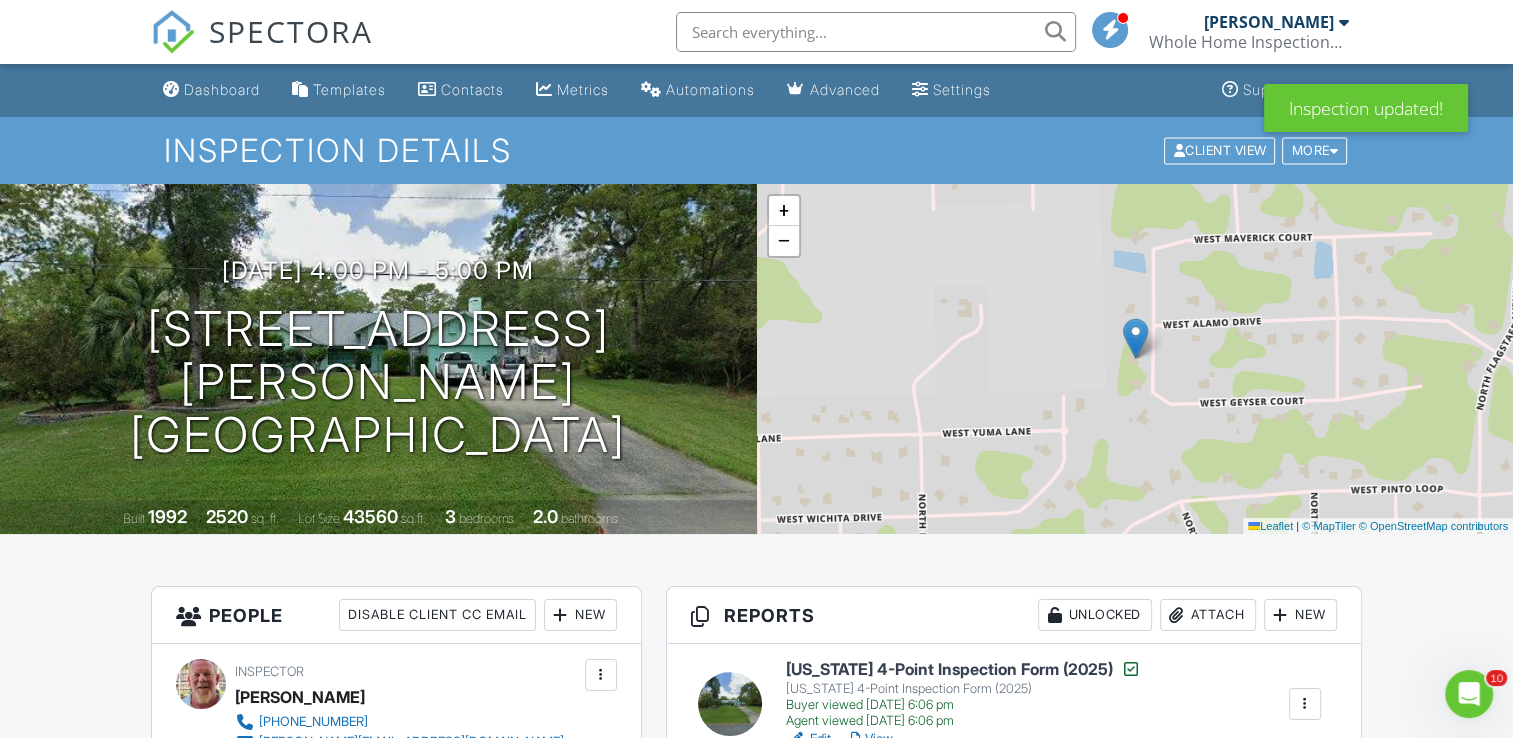 click on "Dashboard
Templates
Contacts
Metrics
Automations
Advanced
Settings
Support Center
Inspection Details
Client View
More
Property Details
Reschedule
Reorder / Copy
Share
Cancel
[GEOGRAPHIC_DATA]
Print Order
Convert to V10
View Change Log
[DATE]  4:00 pm
- 5:00 pm
[STREET_ADDRESS]
[PERSON_NAME][GEOGRAPHIC_DATA]
Built
1992
2520
sq. ft.
Lot Size
43560
sq.ft.
3
bedrooms
2.0
bathrooms
+ −  Leaflet   |   © MapTiler   © OpenStreetMap contributors
All emails and texts are disabled for this inspection!
Turn on emails and texts
Turn on and Requeue Notifications
Agreements Outdated
Dismiss
Update Agreements
(We'll use your  Automation settings" at bounding box center (756, 1598) 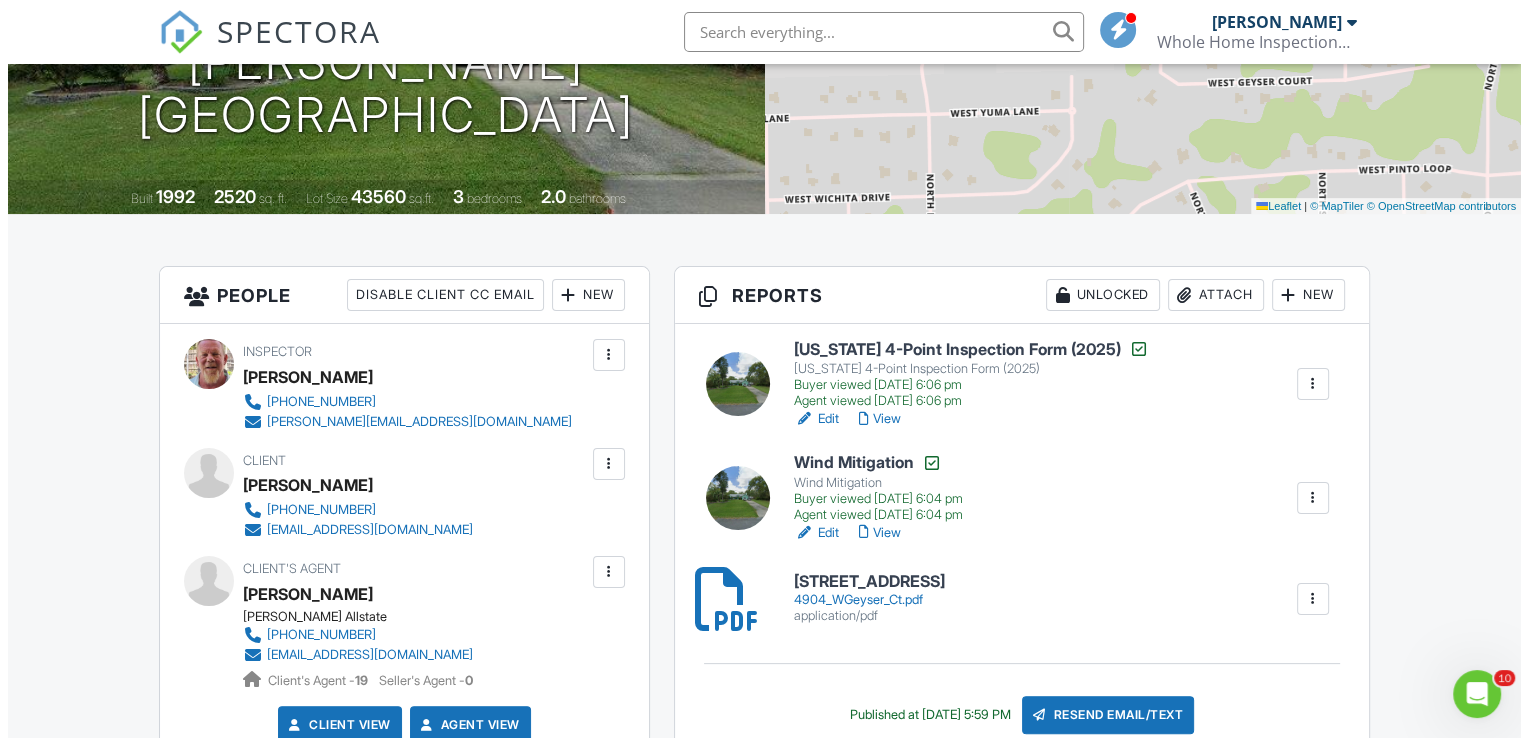 scroll, scrollTop: 360, scrollLeft: 0, axis: vertical 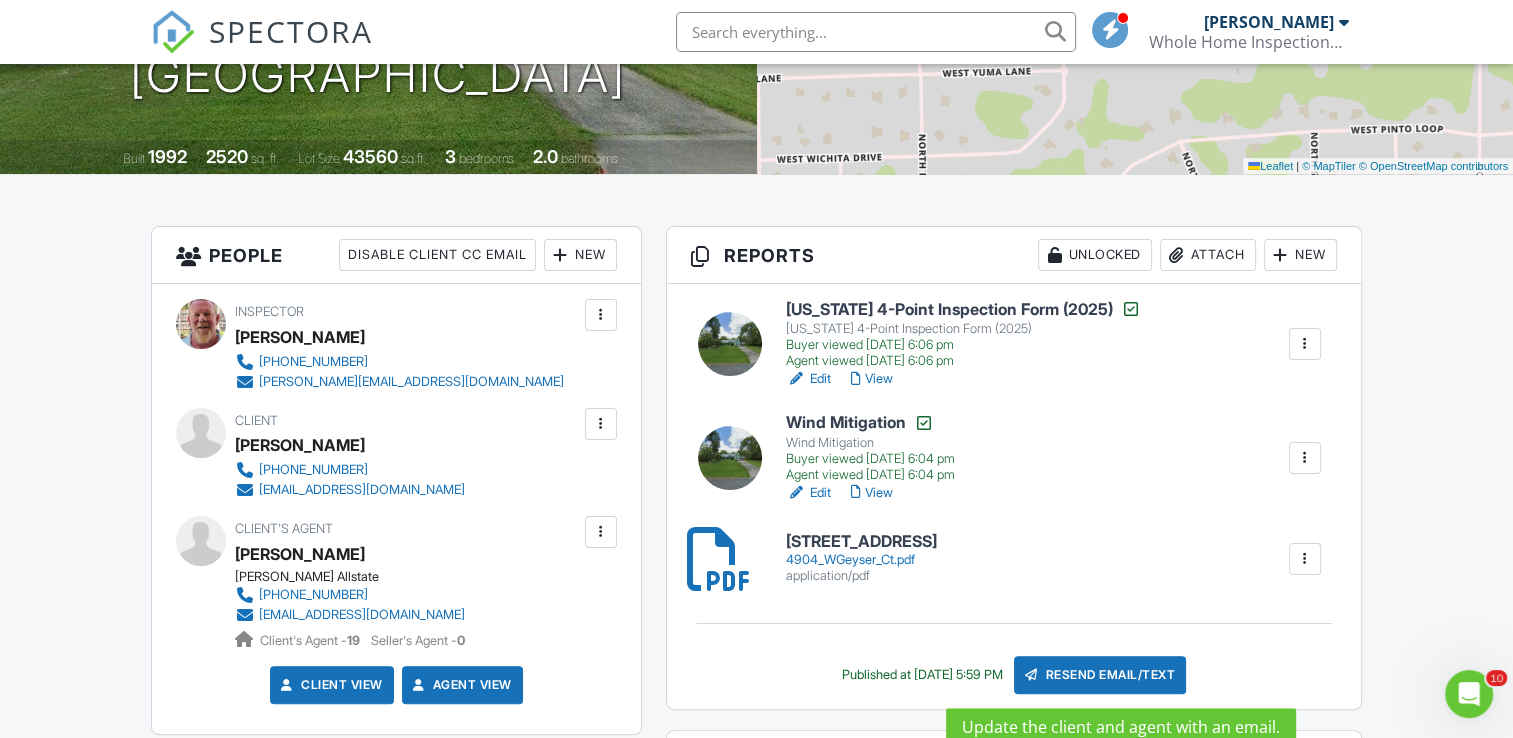 click on "Resend Email/Text" at bounding box center [1100, 675] 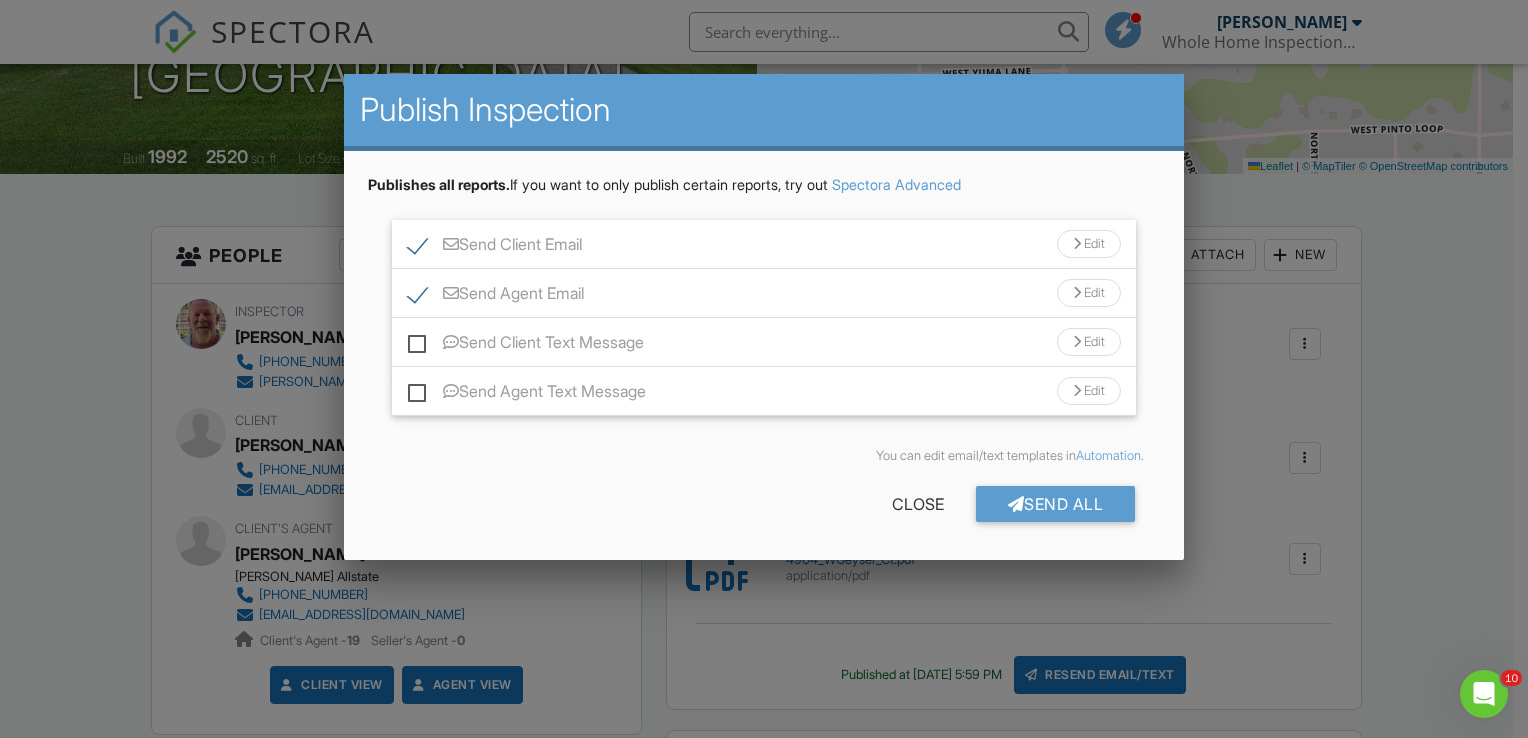 click on "Send Agent Email" at bounding box center [496, 296] 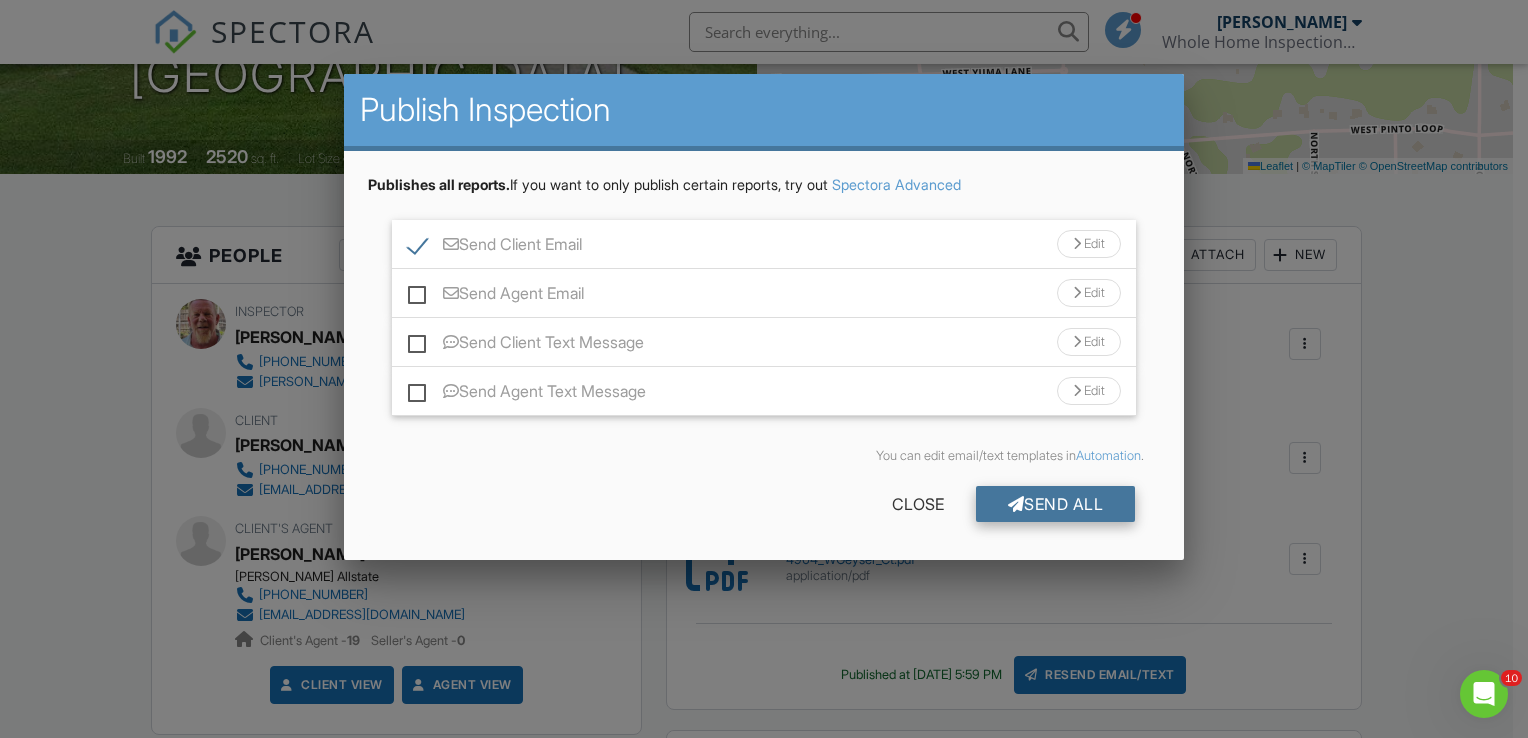 click on "Send All" at bounding box center (1056, 504) 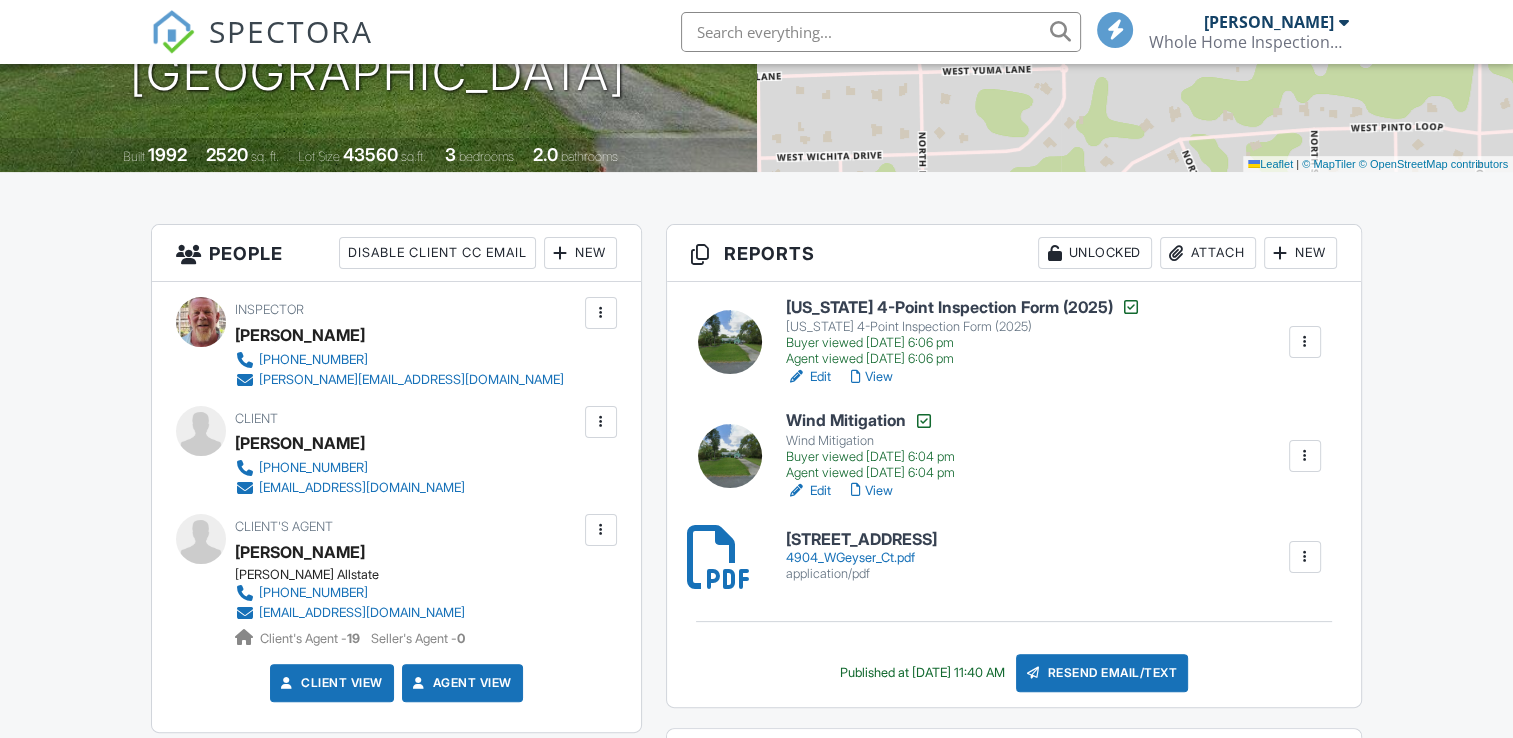 scroll, scrollTop: 362, scrollLeft: 0, axis: vertical 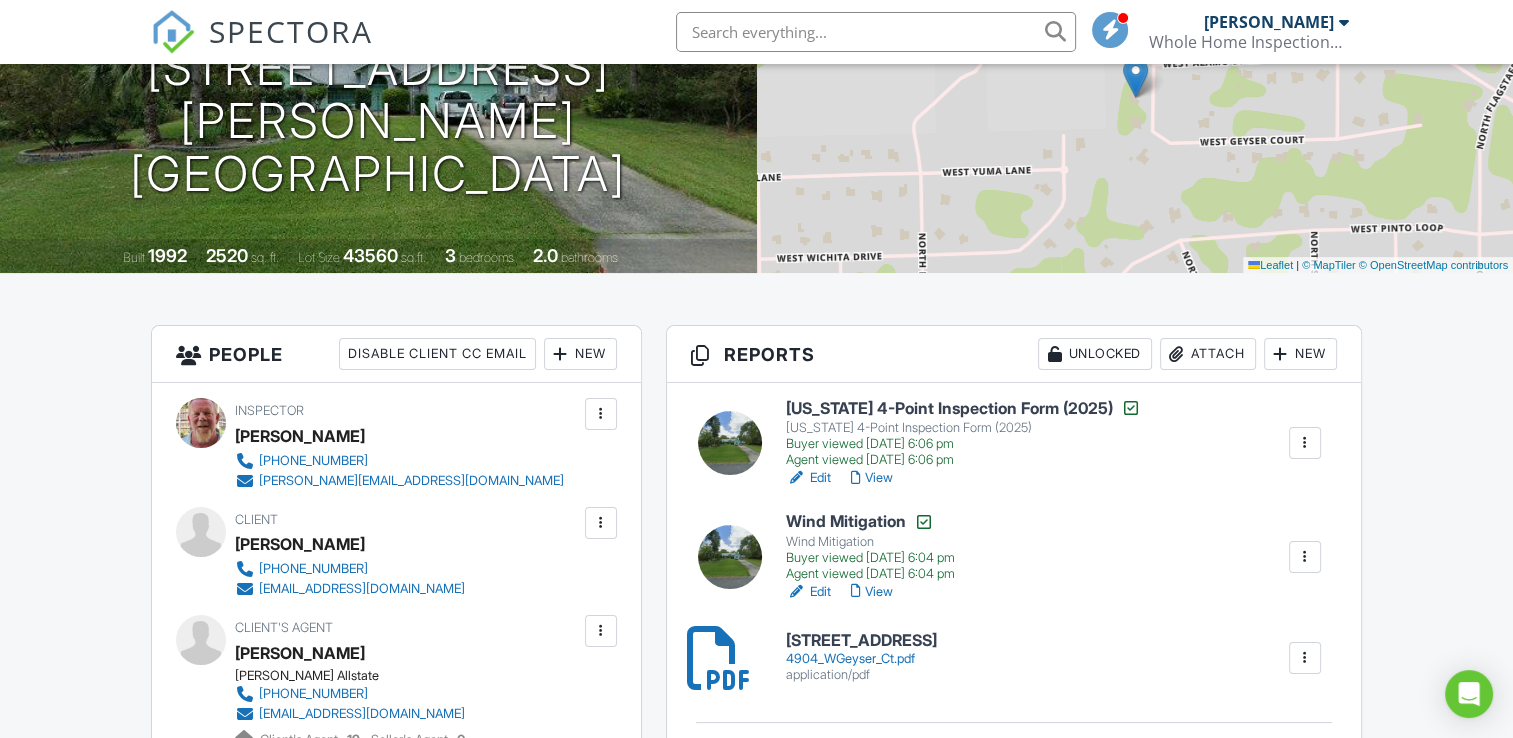 click on "Reports
Unlocked
Attach
New
Florida 4-Point Inspection Form (2025)
Florida 4-Point Inspection Form (2025)
Buyer viewed 07/09/2025  6:06 pm
Agent viewed 07/09/2025  6:06 pm
Edit
View
Copy
View Log
RRB Log
Delete
Wind Mitigation
Wind Mitigation
Buyer viewed 07/09/2025  6:04 pm
Agent viewed 07/09/2025  6:04 pm
Edit
View
Copy
View Log
RRB Log
Delete
4904 WGeyser Ct
4904_WGeyser_Ct.pdf
application/pdf
Delete
Published at 07/10/2025 11:40 AM
Resend Email/Text
Publish report?
This will make this report available to your client and/or agent. It will not send out a notification.
To send an email, use 'Publish All' below or jump into the report and use the 'Publish' button there.
Cancel
Publish
To" at bounding box center (1014, 1259) 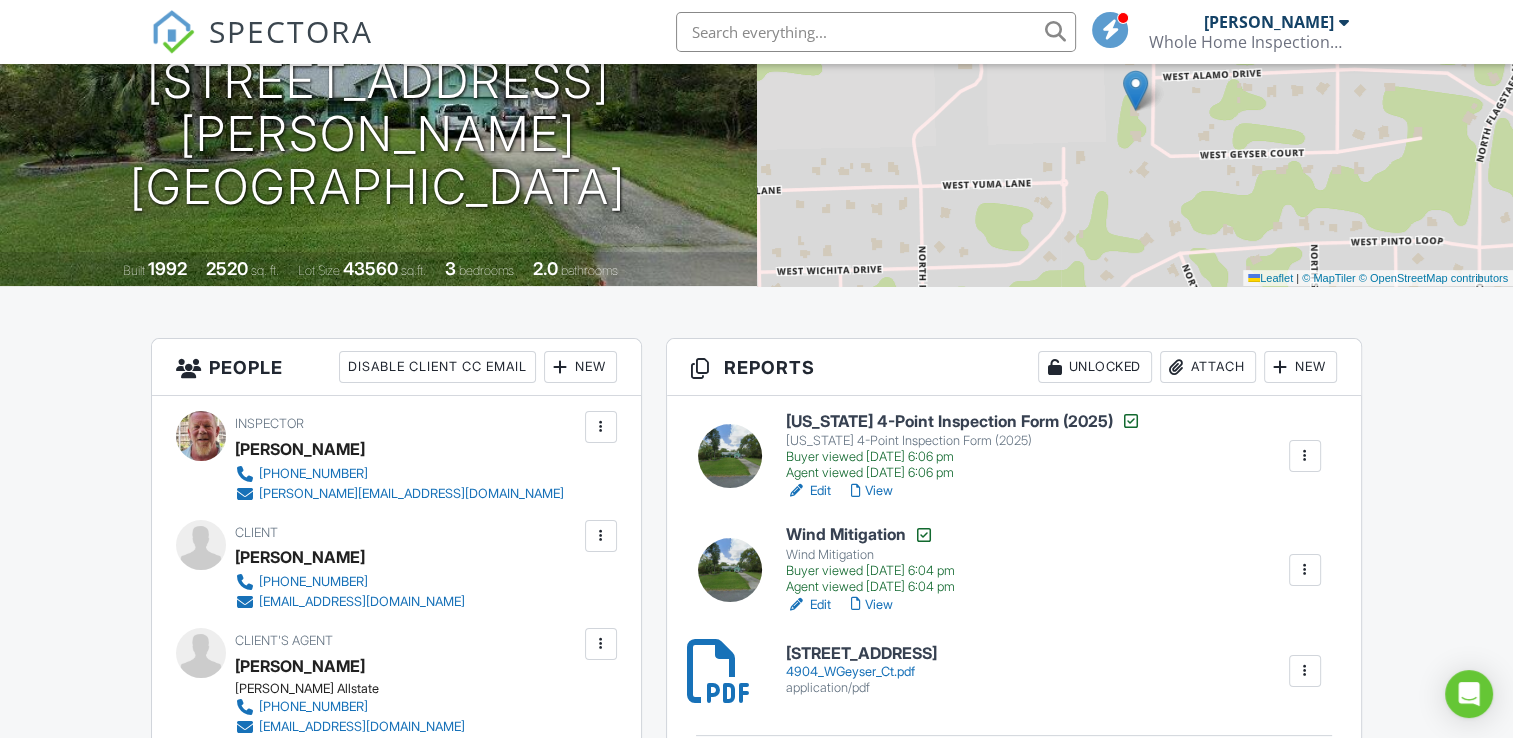 scroll, scrollTop: 0, scrollLeft: 0, axis: both 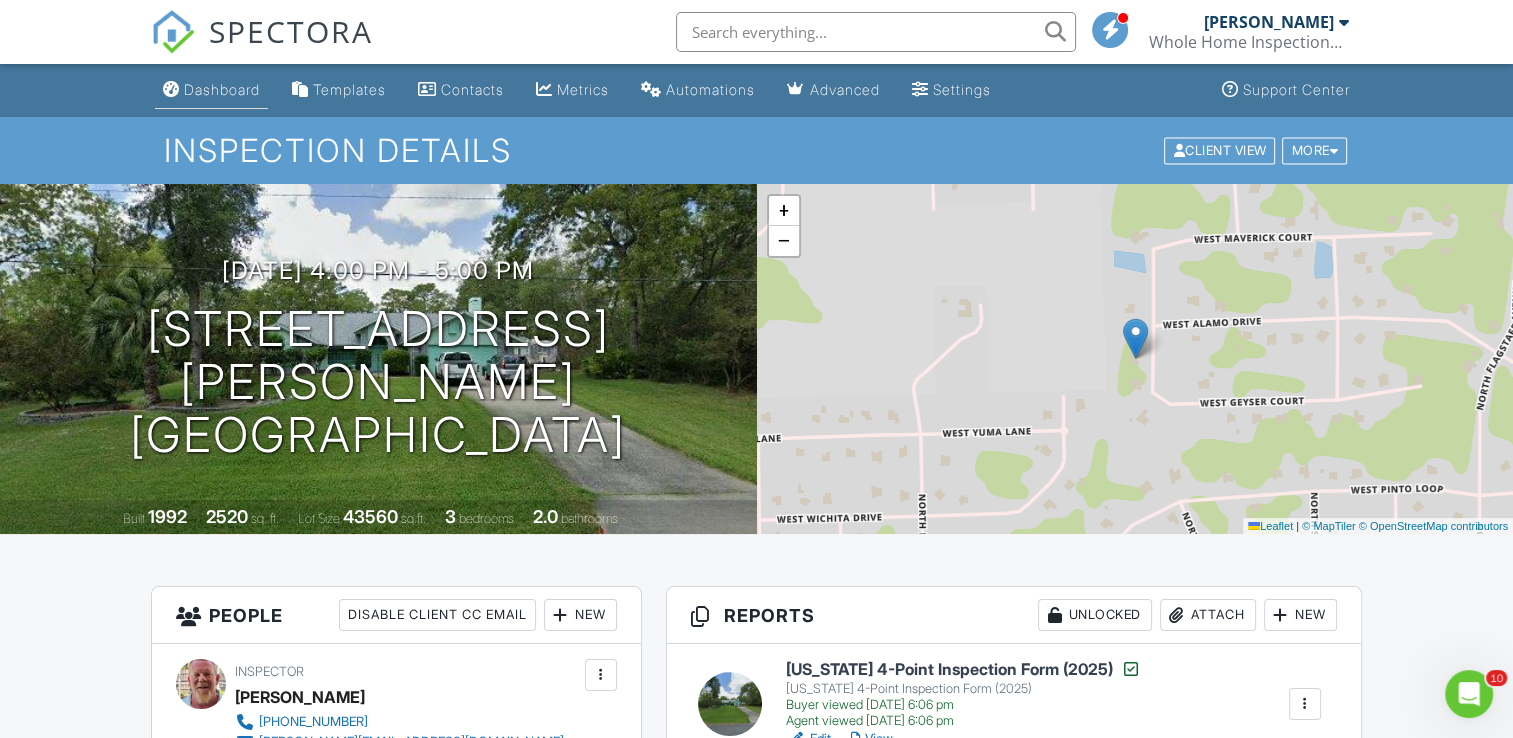 click on "Dashboard" at bounding box center (222, 89) 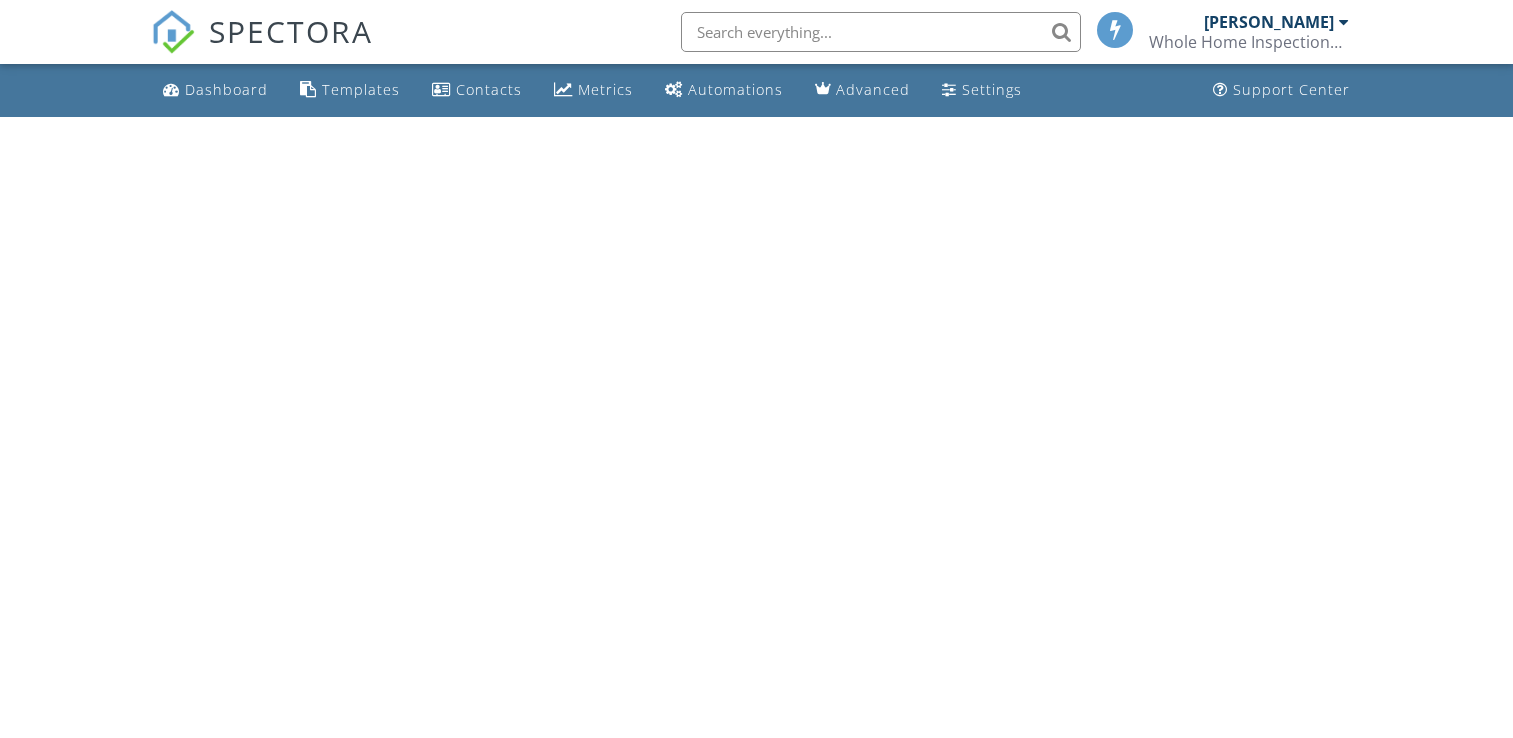 scroll, scrollTop: 0, scrollLeft: 0, axis: both 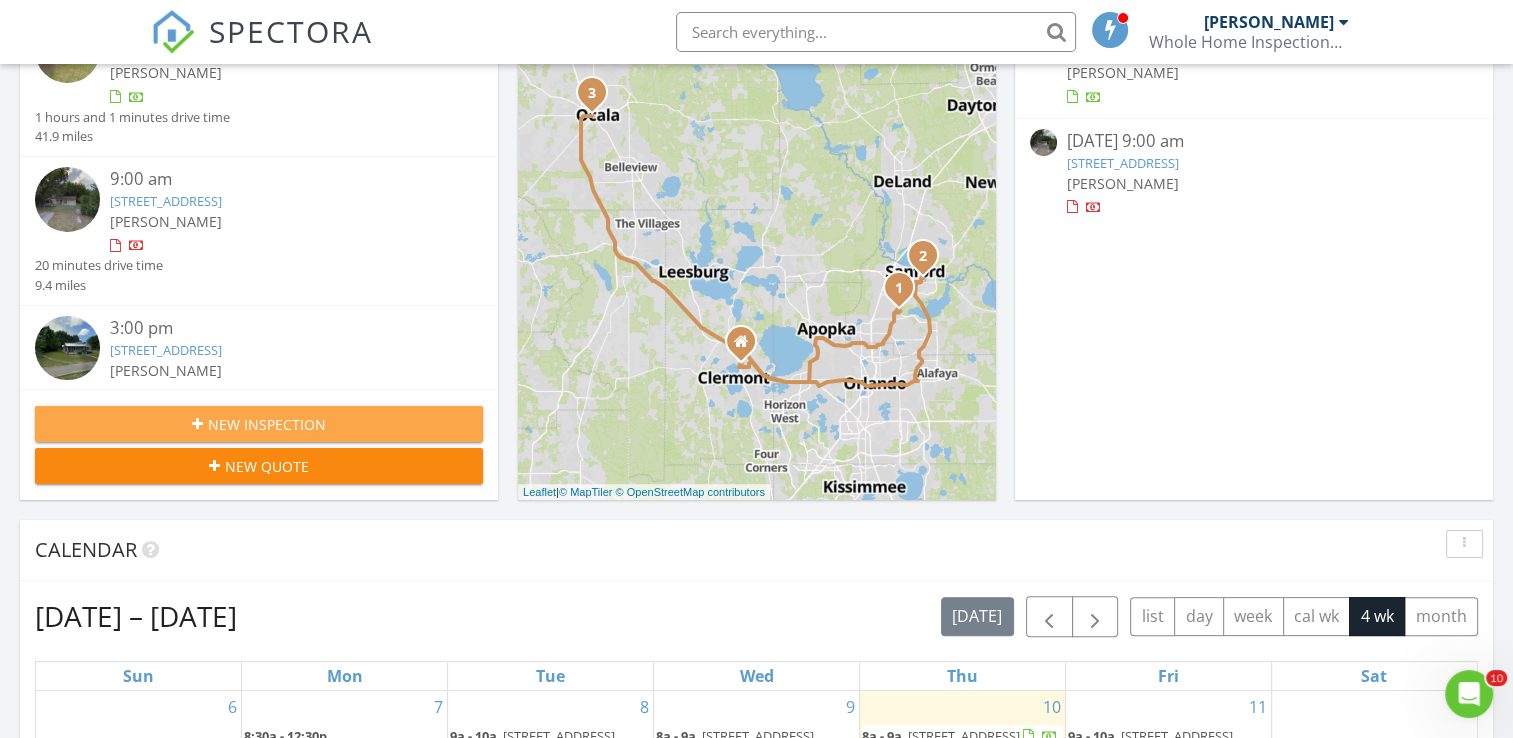 click on "New Inspection" at bounding box center [267, 424] 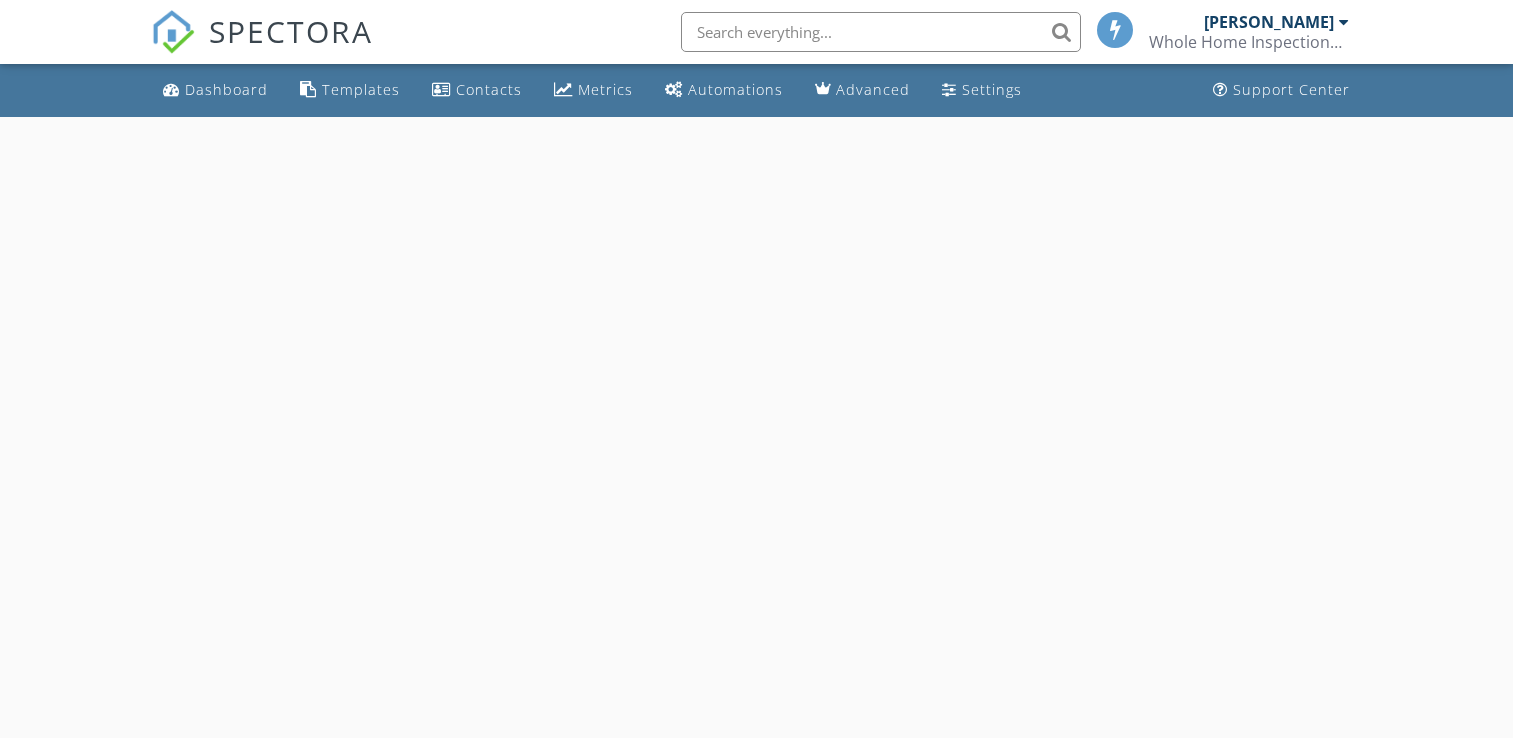 scroll, scrollTop: 0, scrollLeft: 0, axis: both 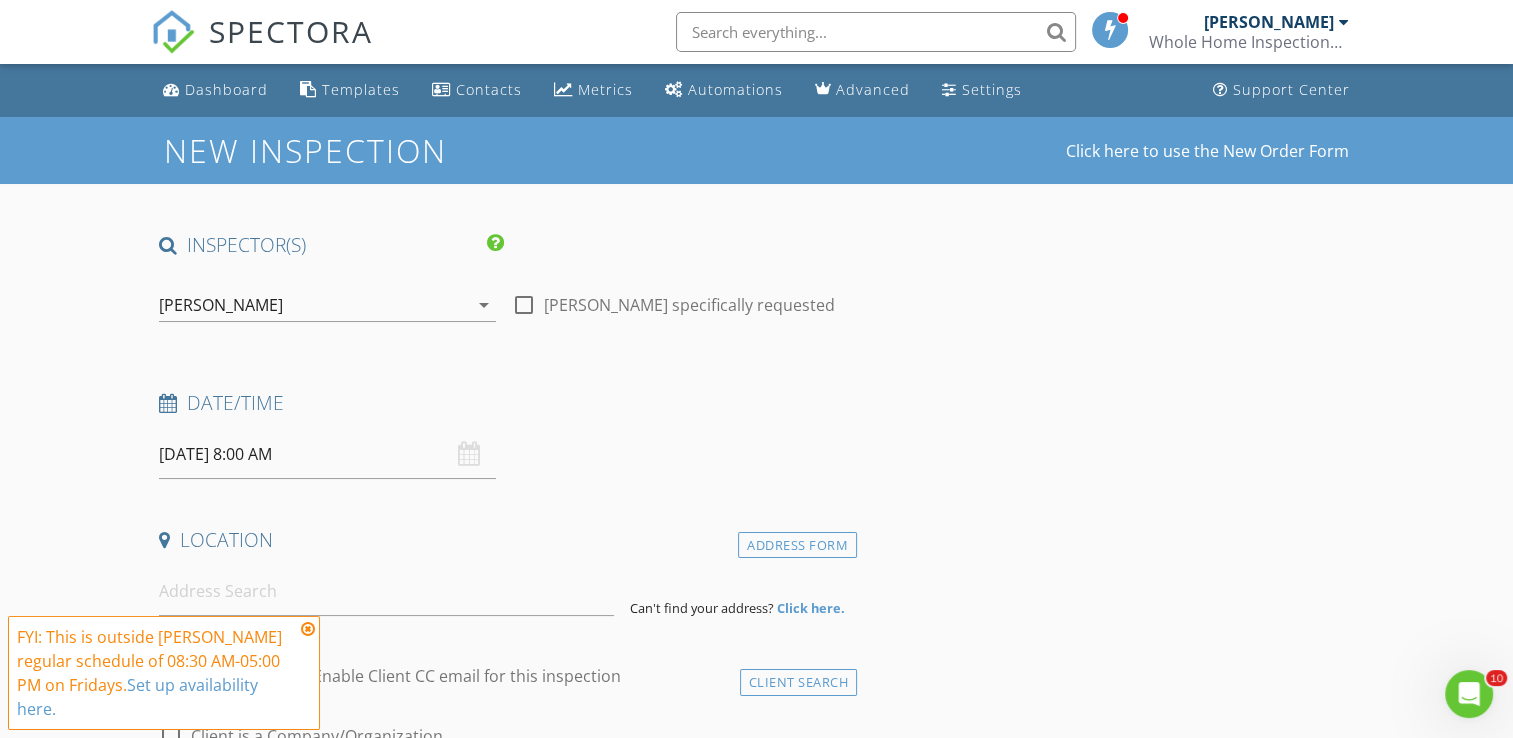 click on "INSPECTOR(S)
check_box   [PERSON_NAME]   PRIMARY   [PERSON_NAME] arrow_drop_down   check_box_outline_blank [PERSON_NAME] specifically requested
Date/Time
[DATE] 8:00 AM
Location
Address Form       Can't find your address?   Click here.
client
check_box Enable Client CC email for this inspection   Client Search     check_box_outline_blank Client is a Company/Organization     First Name   Last Name   Email   CC Email   Phone           Notes   Private Notes
ADD ADDITIONAL client
SERVICES
check_box_outline_blank   Citizens roof inspections   check_box_outline_blank   Wind Mitigation   check_box_outline_blank    4 point 2025   check_box_outline_blank   4 point/wind 2025   check_box_outline_blank   Residential Inspection   Visual Inspection only of your property and home arrow_drop_down" at bounding box center (504, 1608) 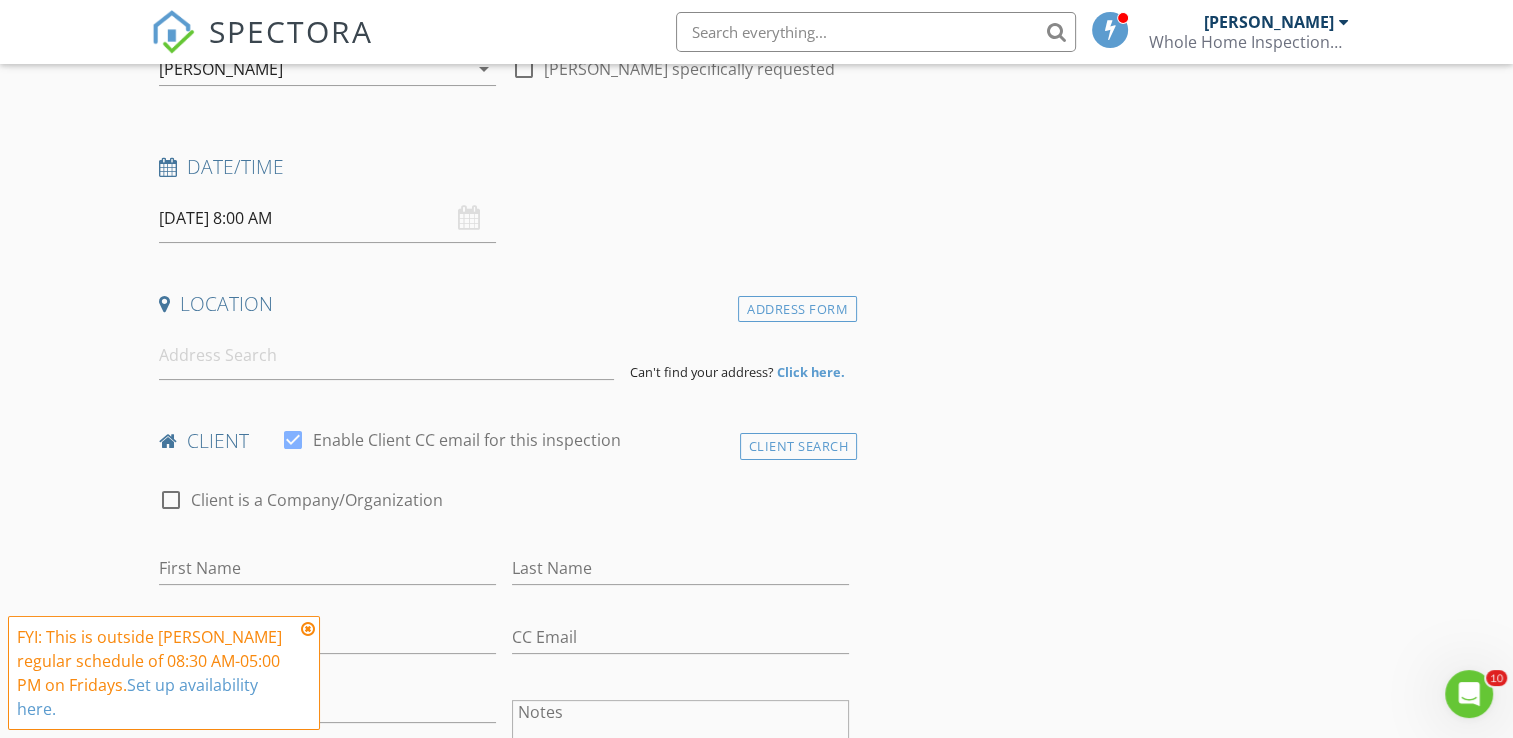 scroll, scrollTop: 320, scrollLeft: 0, axis: vertical 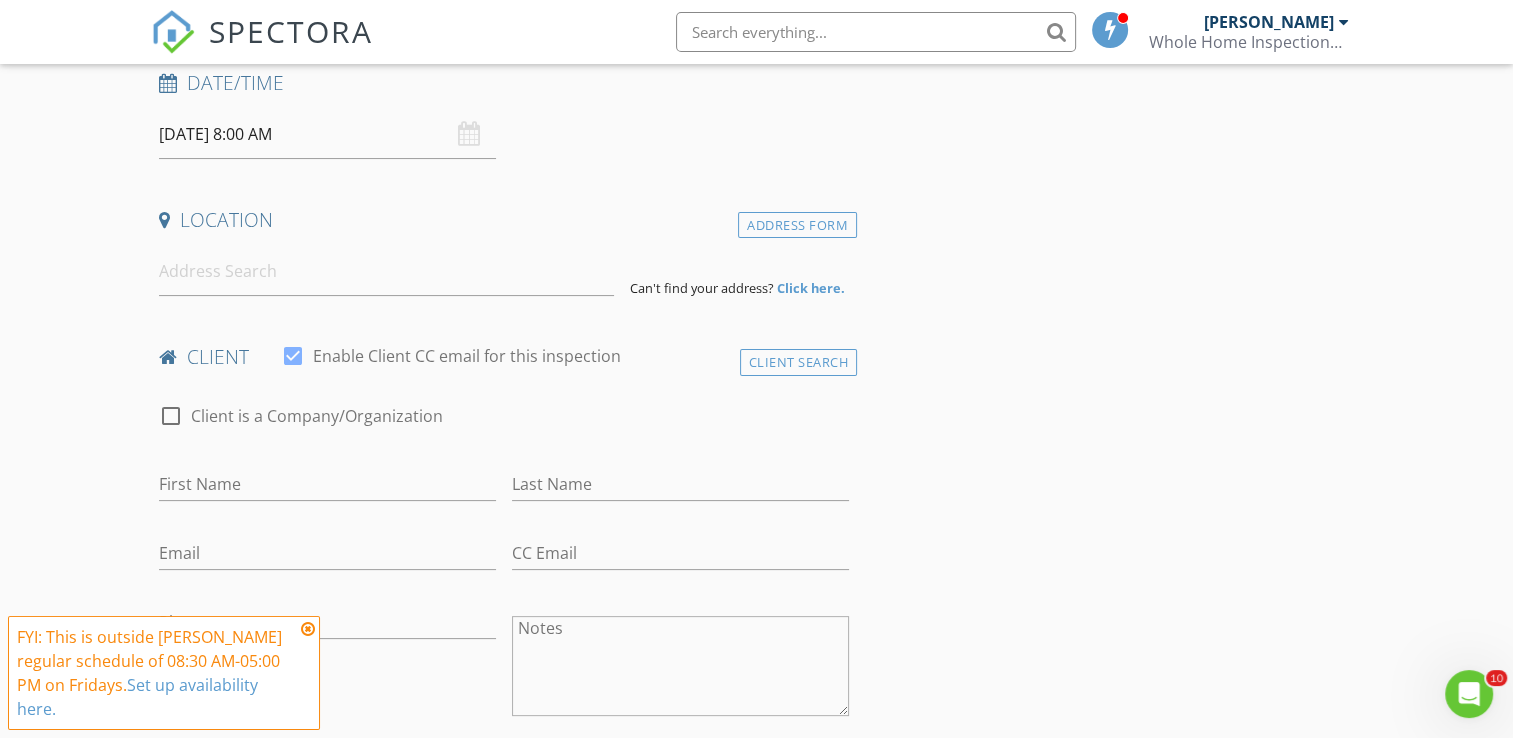 click on "[DATE] 8:00 AM" at bounding box center (327, 134) 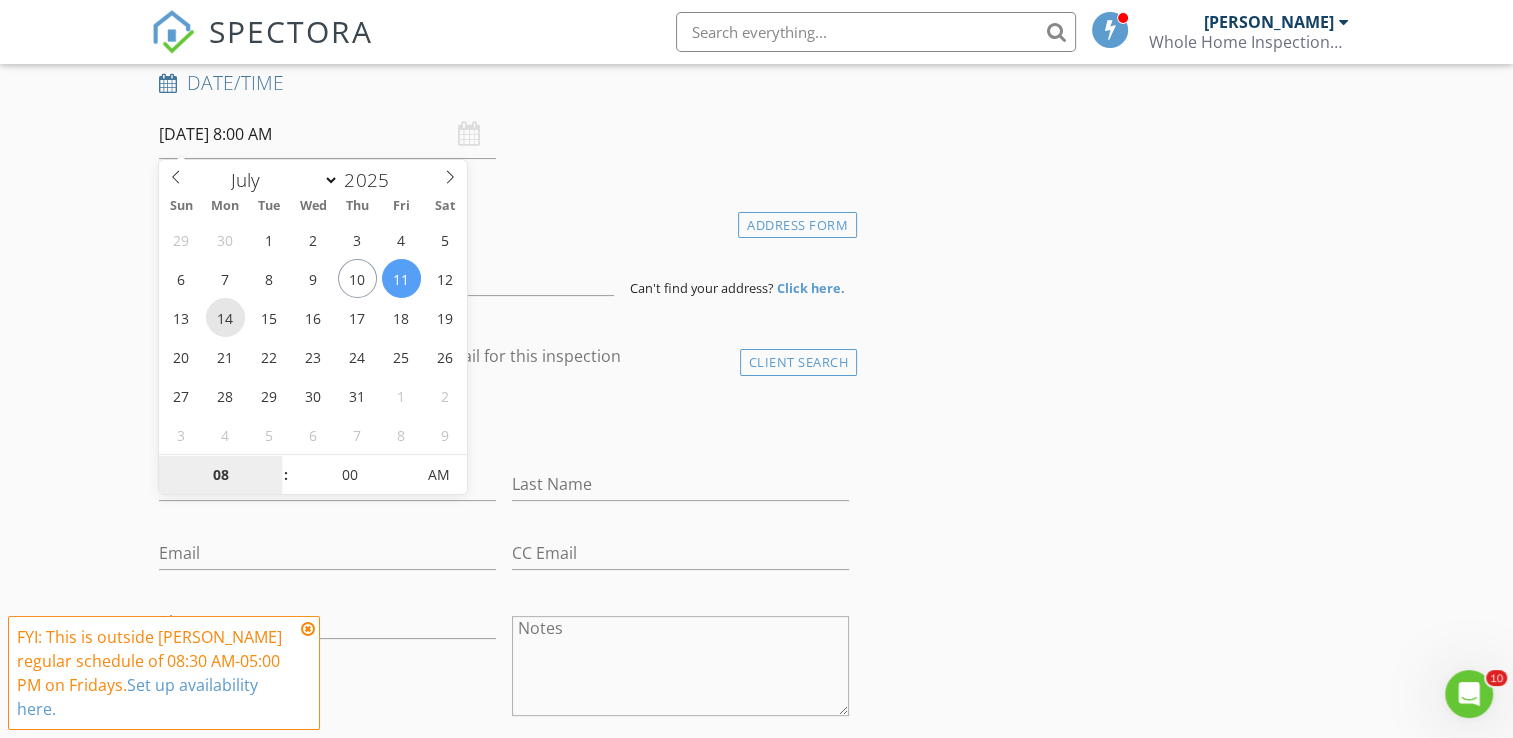 type on "[DATE] 8:00 AM" 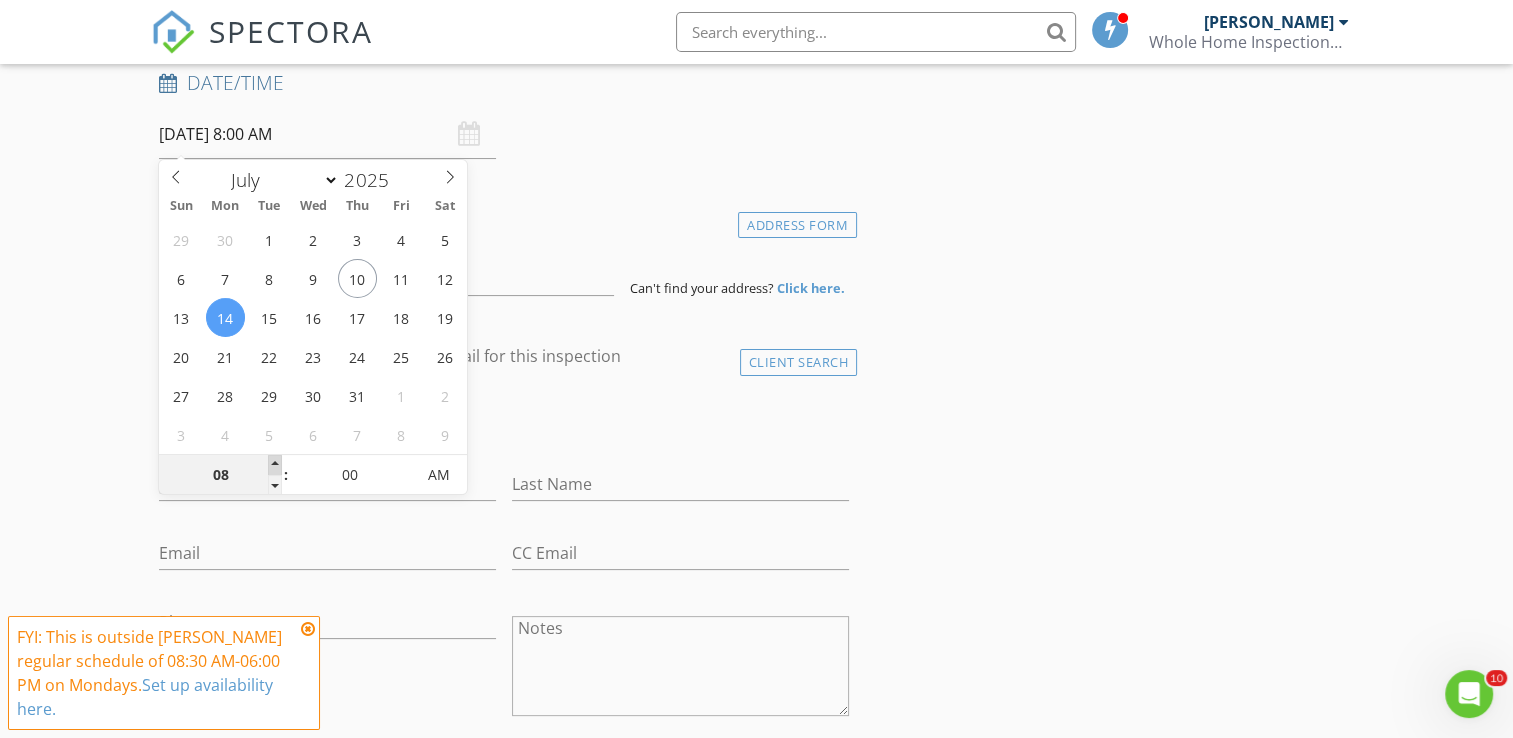 type on "09" 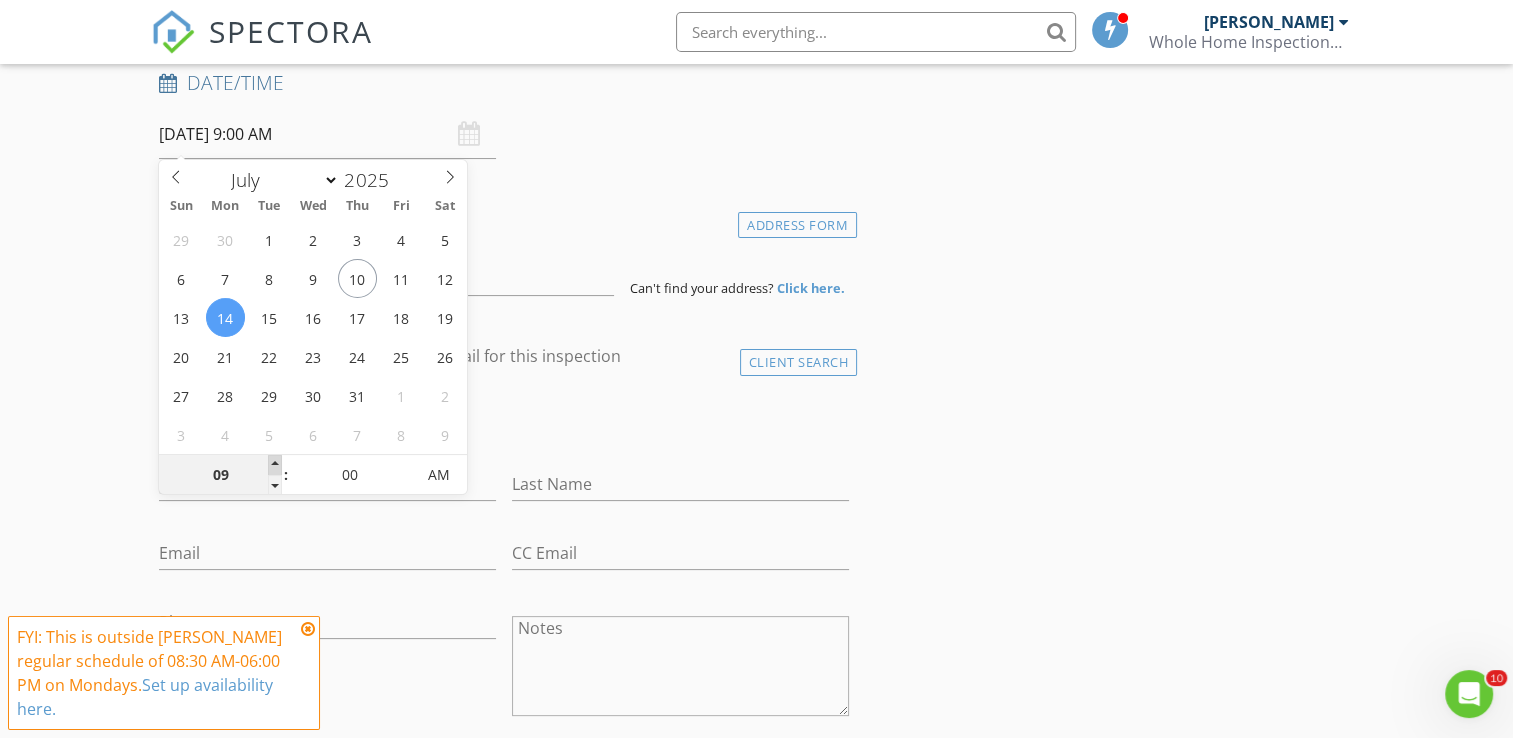 click at bounding box center [275, 465] 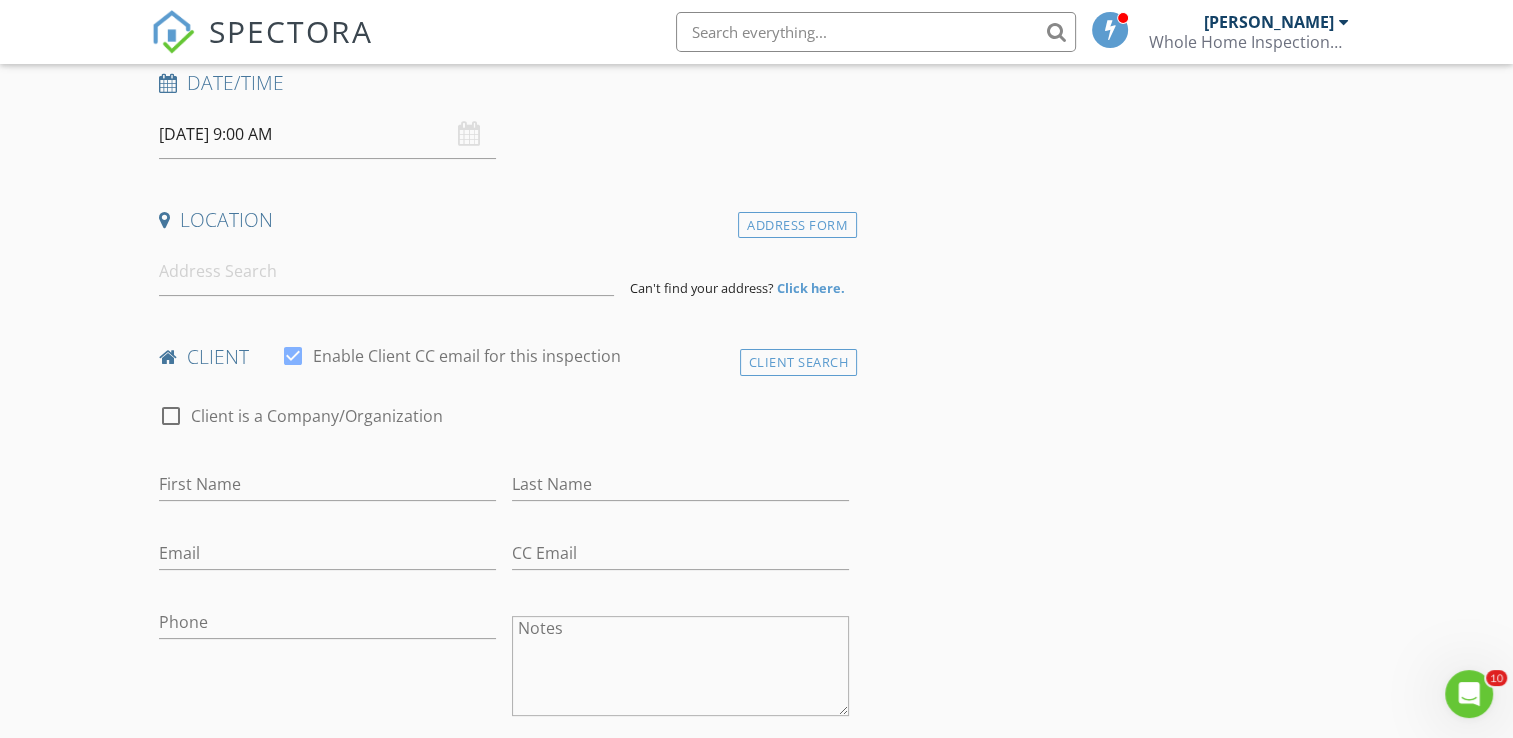 click on "client
check_box Enable Client CC email for this inspection" at bounding box center [504, 364] 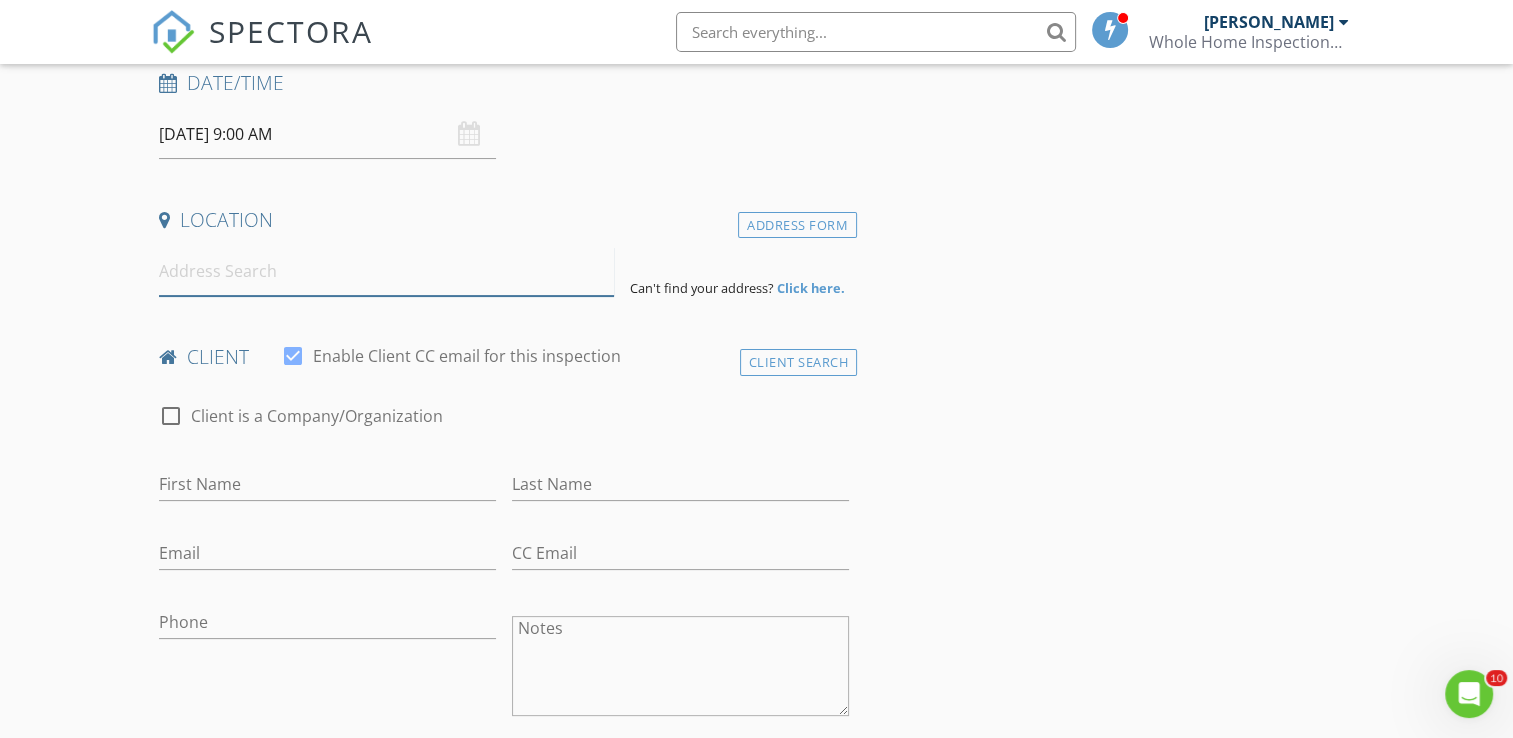 click at bounding box center [386, 271] 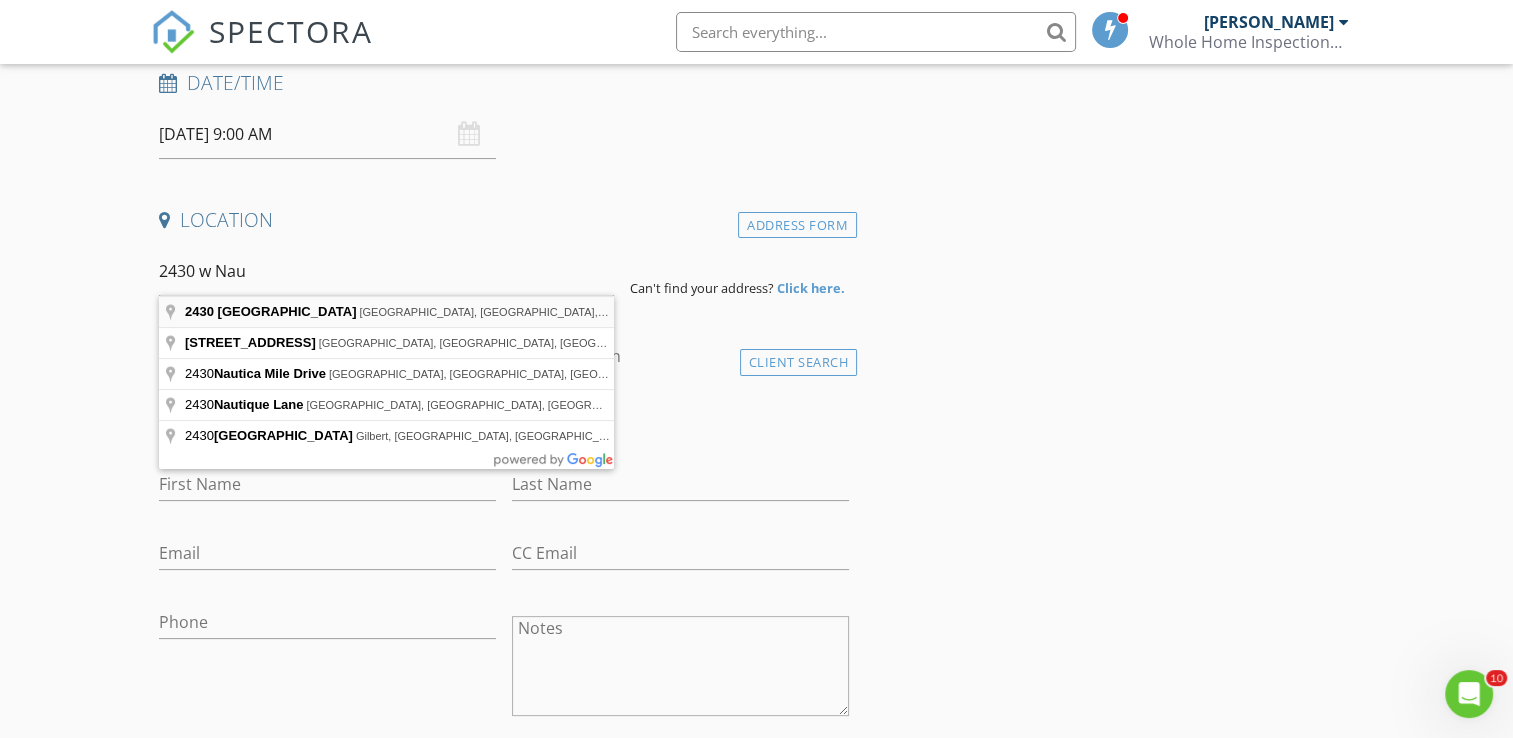 type on "2430 West Nautilus Drive, Citrus Springs, FL, USA" 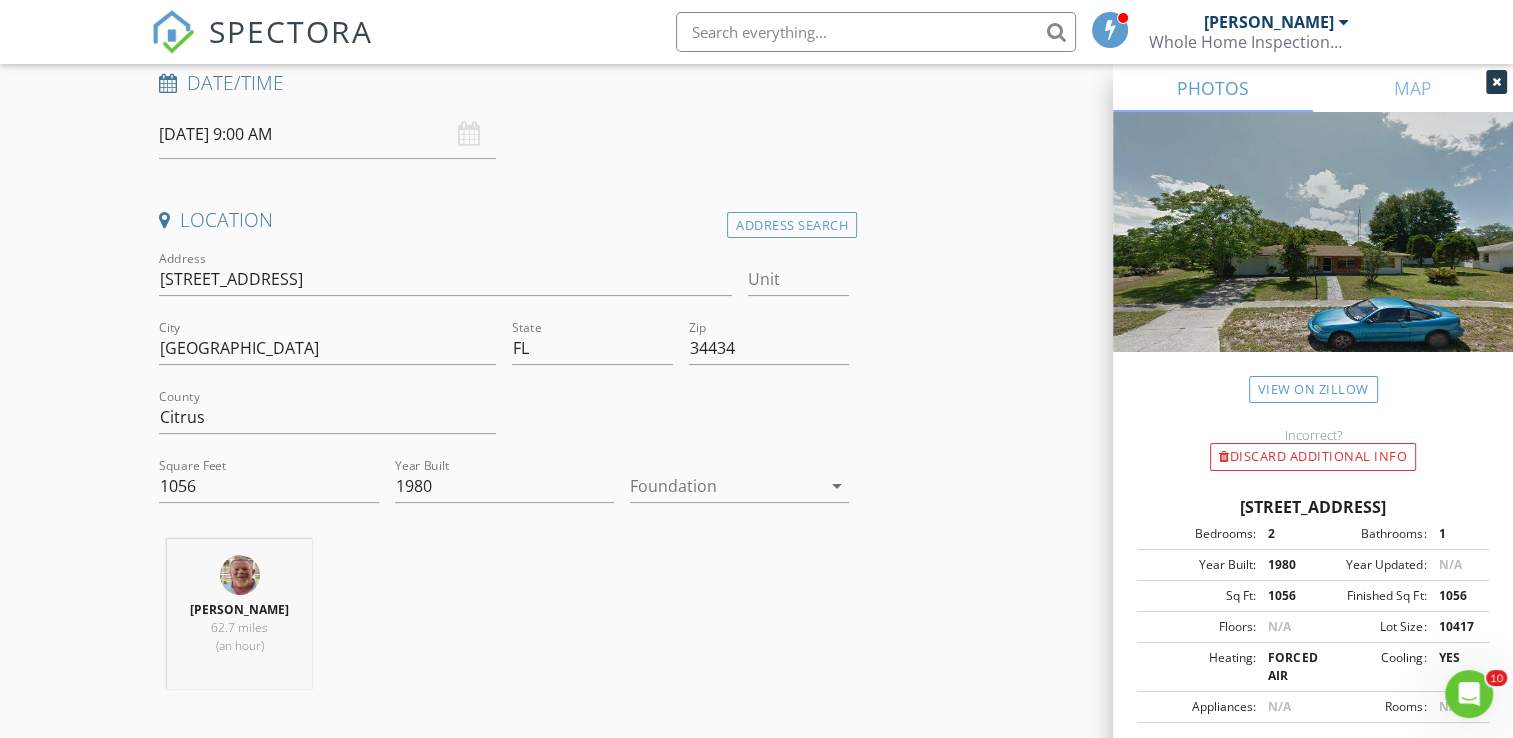 click on "New Inspection
Click here to use the New Order Form
INSPECTOR(S)
check_box   Carl Morrell   PRIMARY   Carl Morrell arrow_drop_down   check_box_outline_blank Carl Morrell specifically requested
Date/Time
07/14/2025 9:00 AM
Location
Address Search       Address 2430 W Nautilus Dr   Unit   City Citrus Springs   State FL   Zip 34434   County Citrus     Square Feet 1056   Year Built 1980   Foundation arrow_drop_down     Carl Morrell     62.7 miles     (an hour)
client
check_box Enable Client CC email for this inspection   Client Search     check_box_outline_blank Client is a Company/Organization     First Name   Last Name   Email   CC Email   Phone           Notes   Private Notes
ADD ADDITIONAL client
SERVICES
check_box_outline_blank   Citizens roof inspections" at bounding box center [756, 1518] 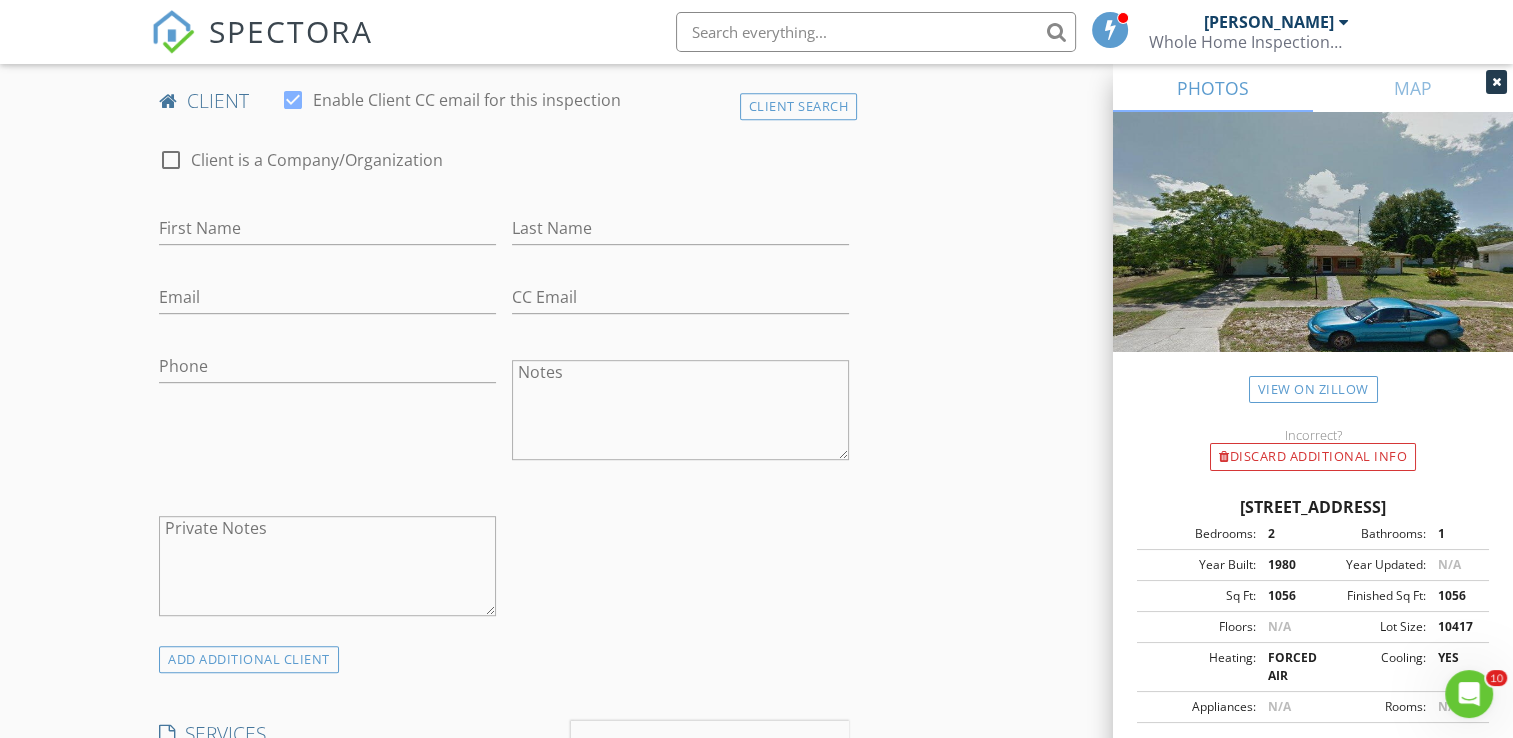 scroll, scrollTop: 1080, scrollLeft: 0, axis: vertical 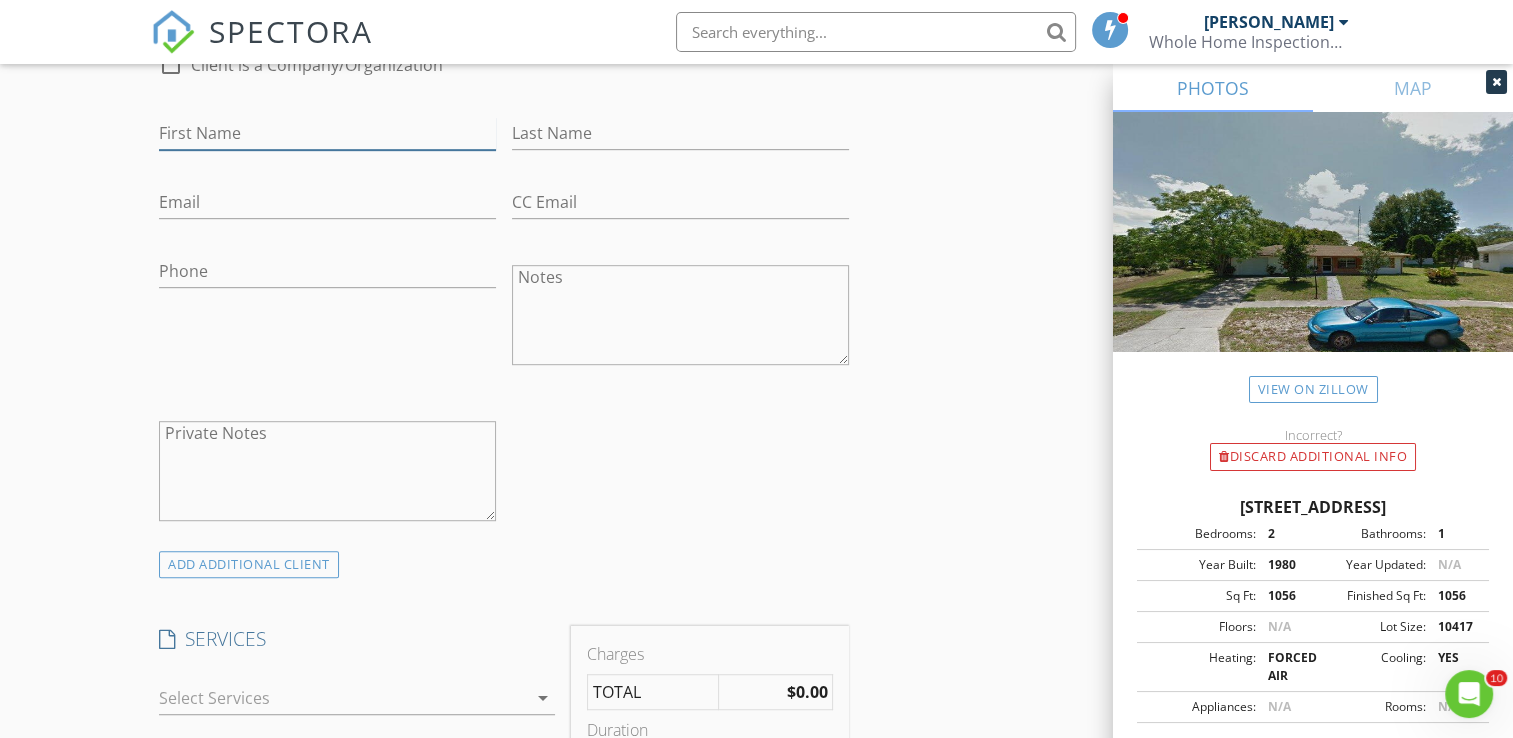 click on "First Name" at bounding box center [327, 133] 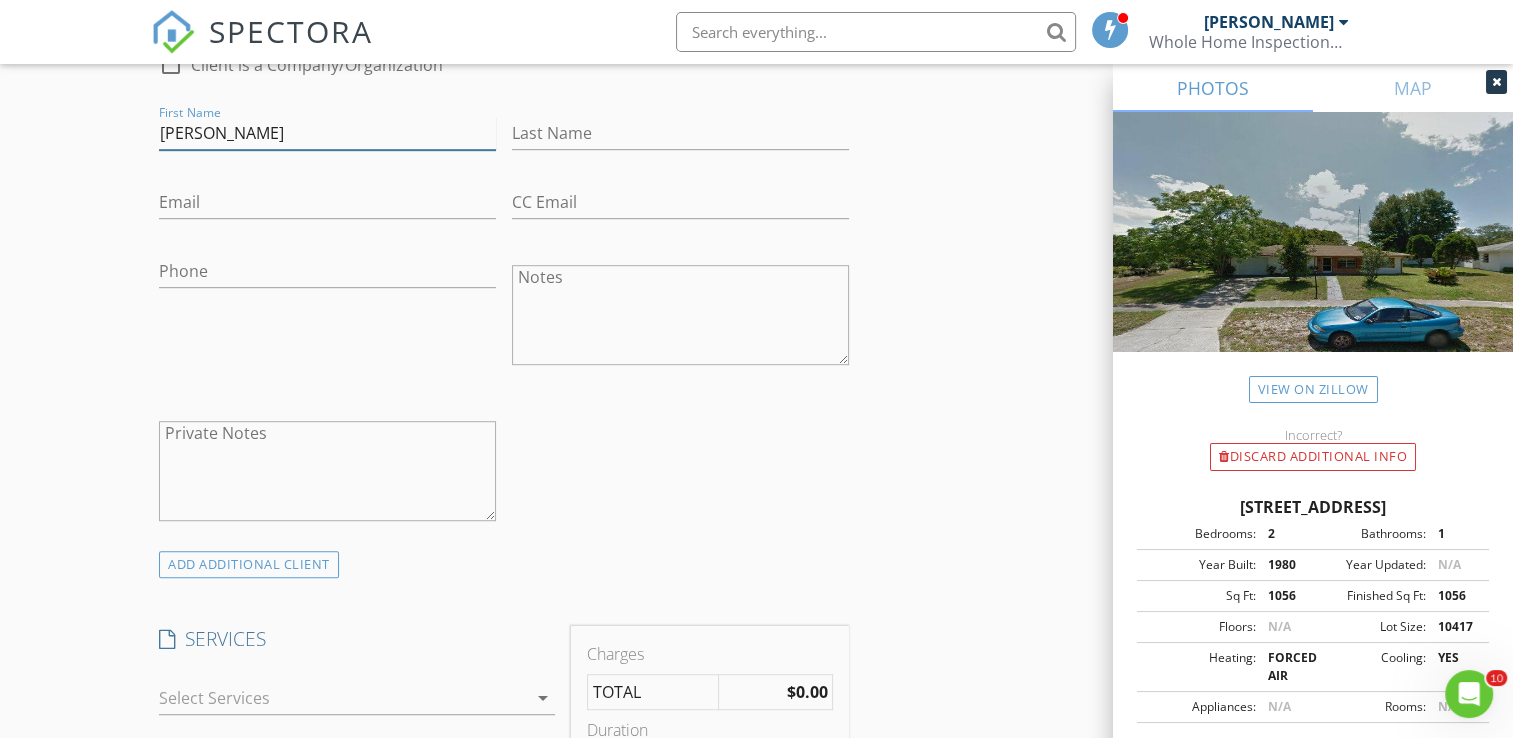 type on "[PERSON_NAME]" 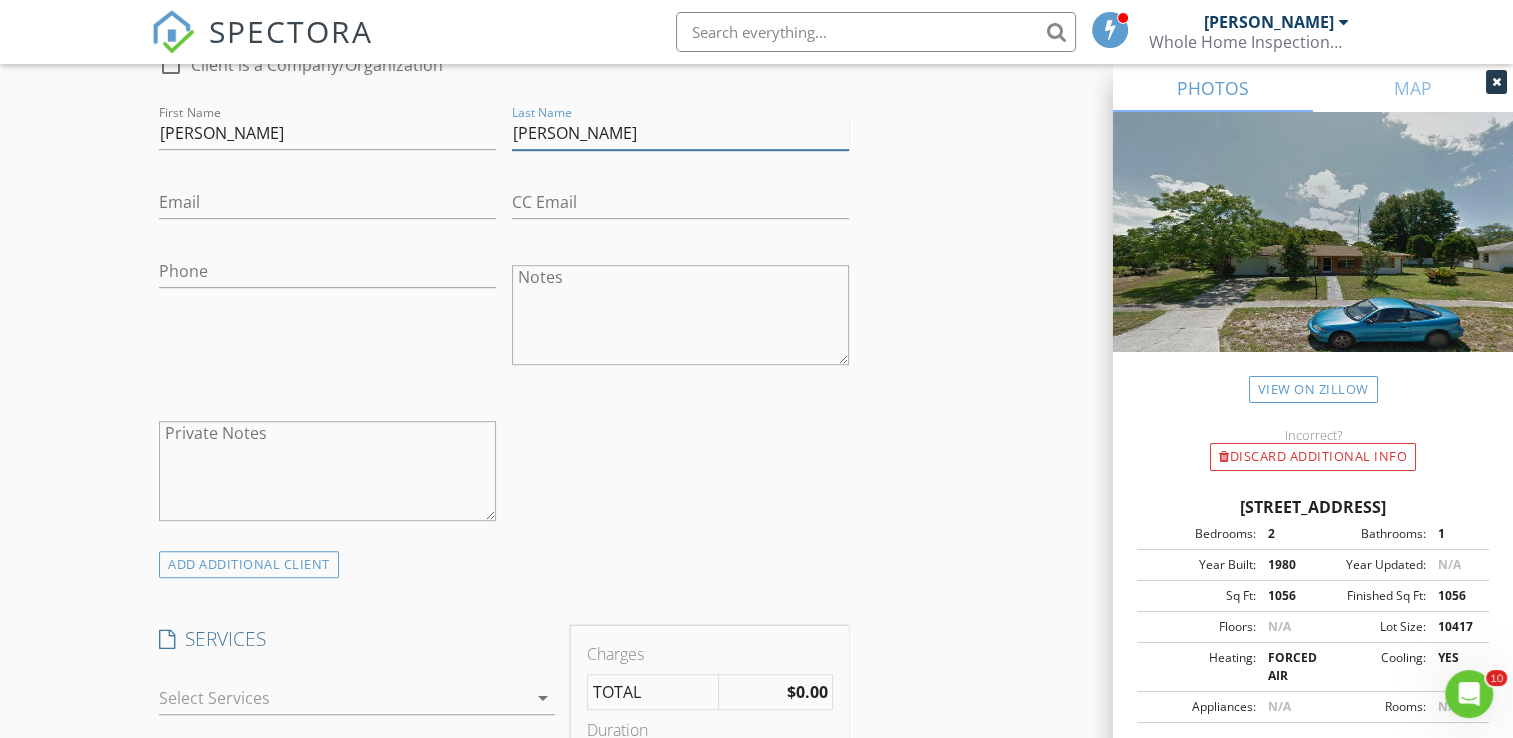 type on "[PERSON_NAME]" 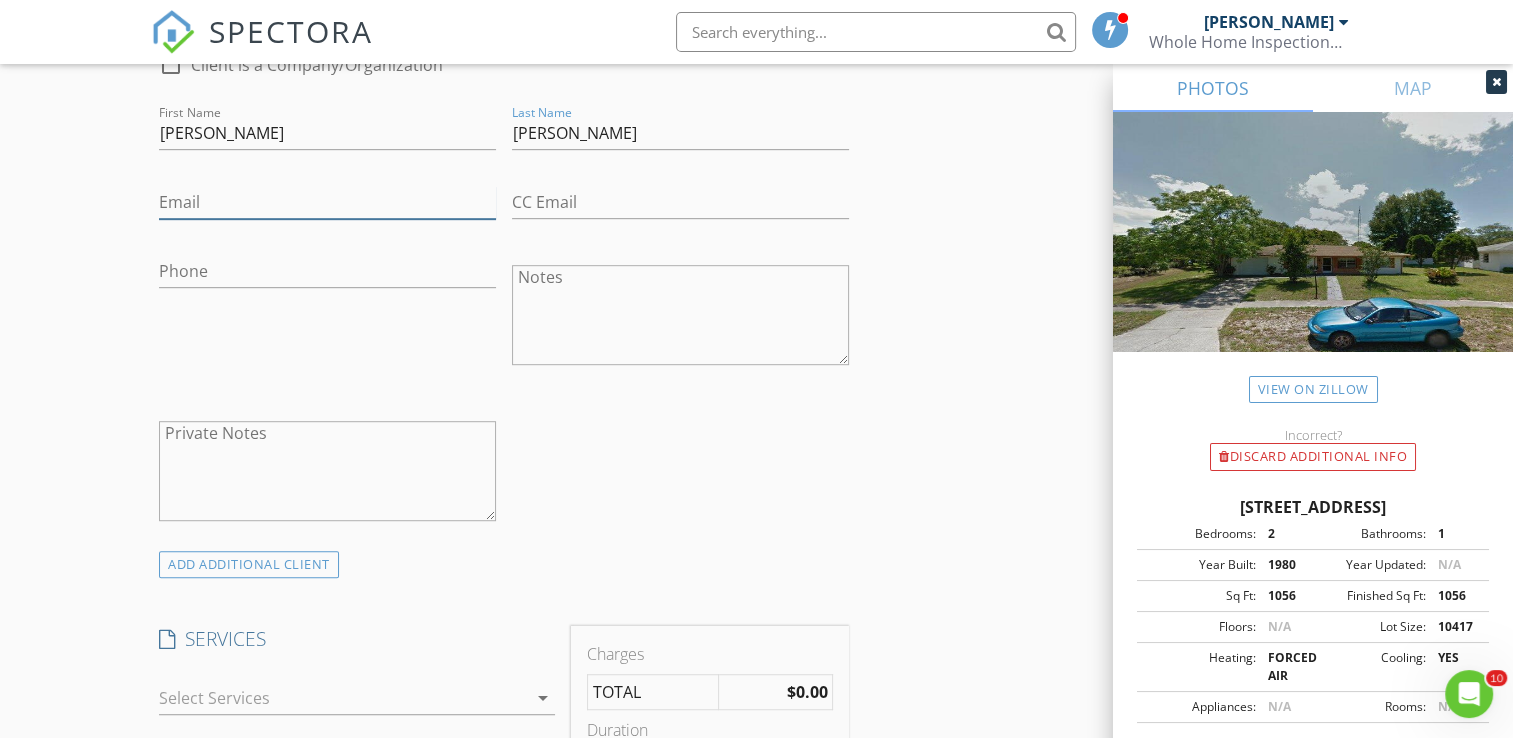 click on "Email" at bounding box center (327, 202) 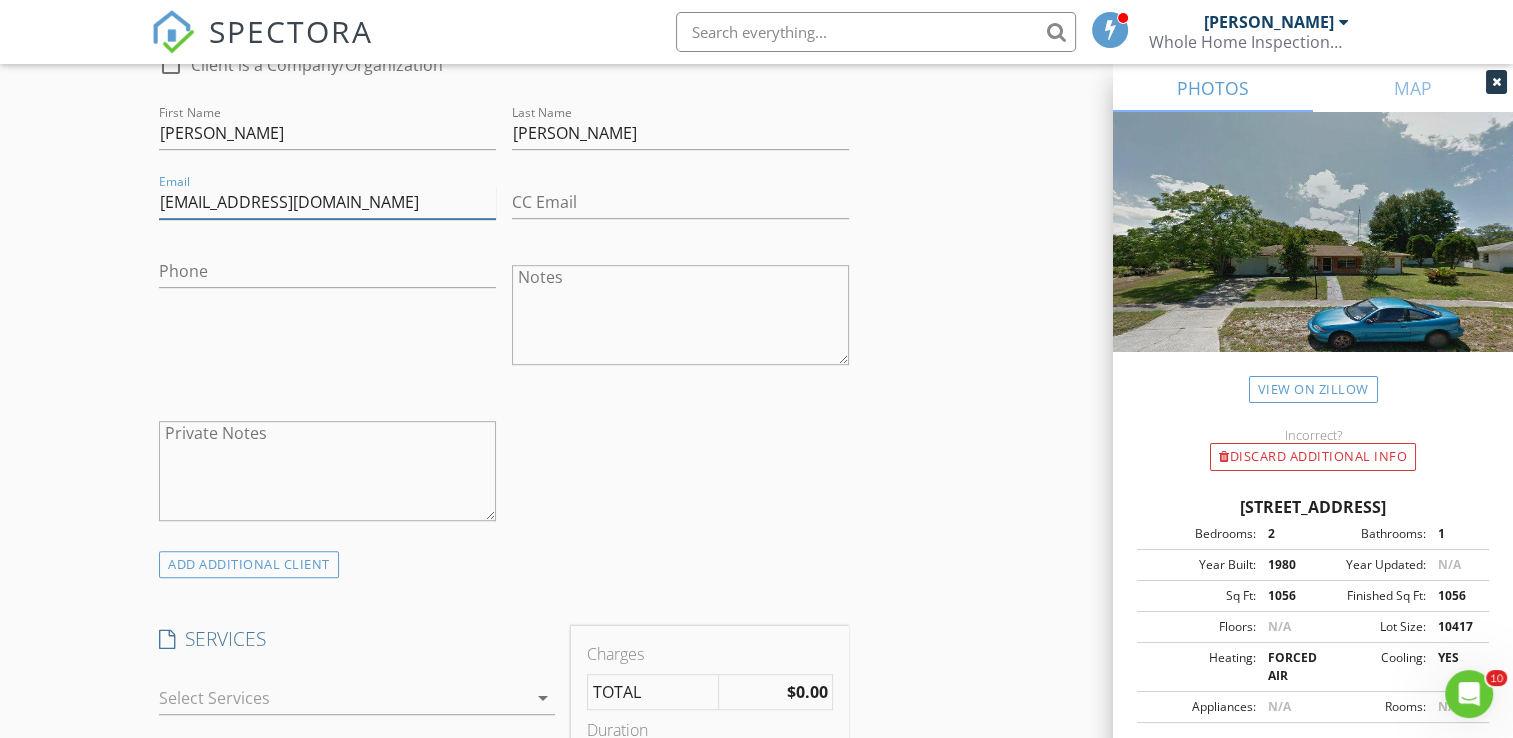type on "[EMAIL_ADDRESS][DOMAIN_NAME]" 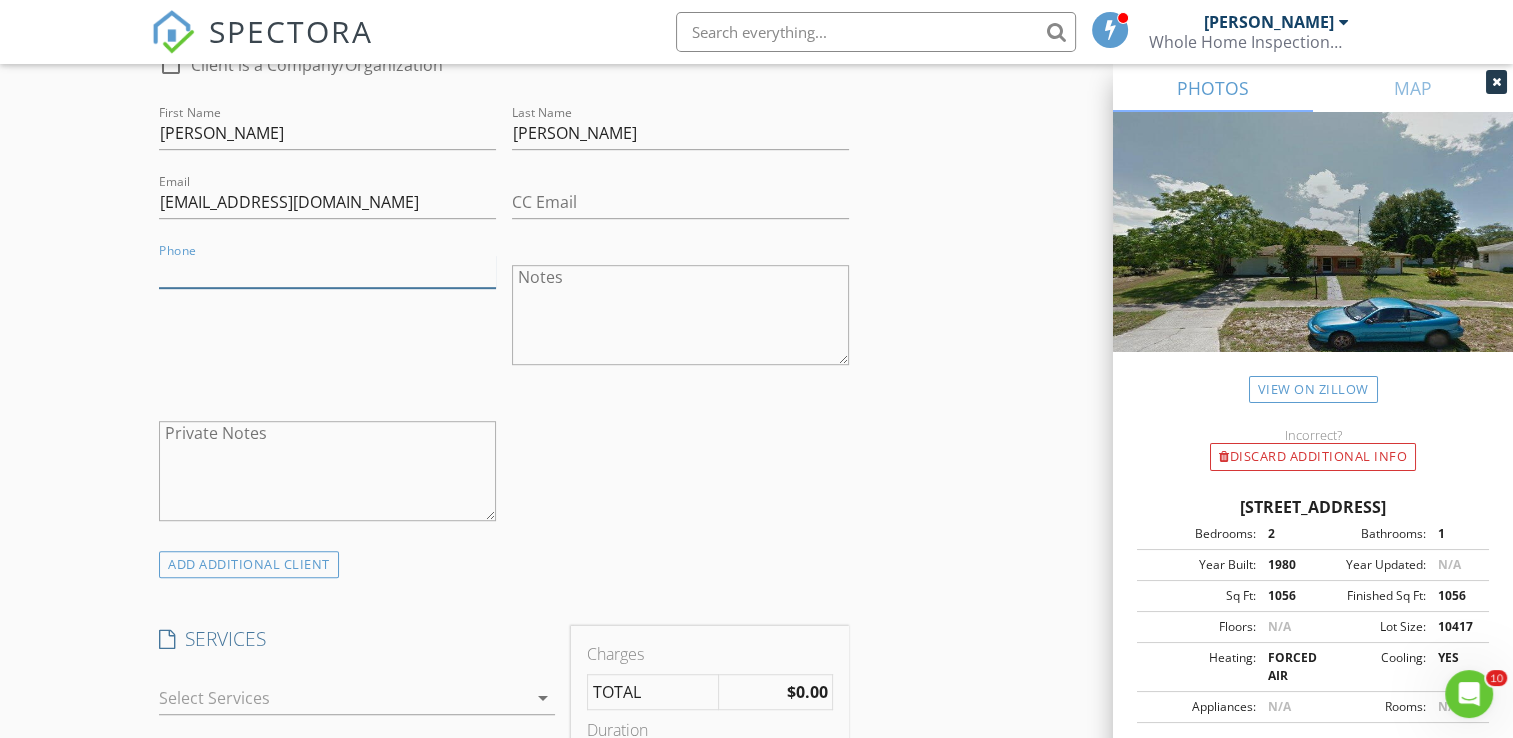 click on "Phone" at bounding box center (327, 271) 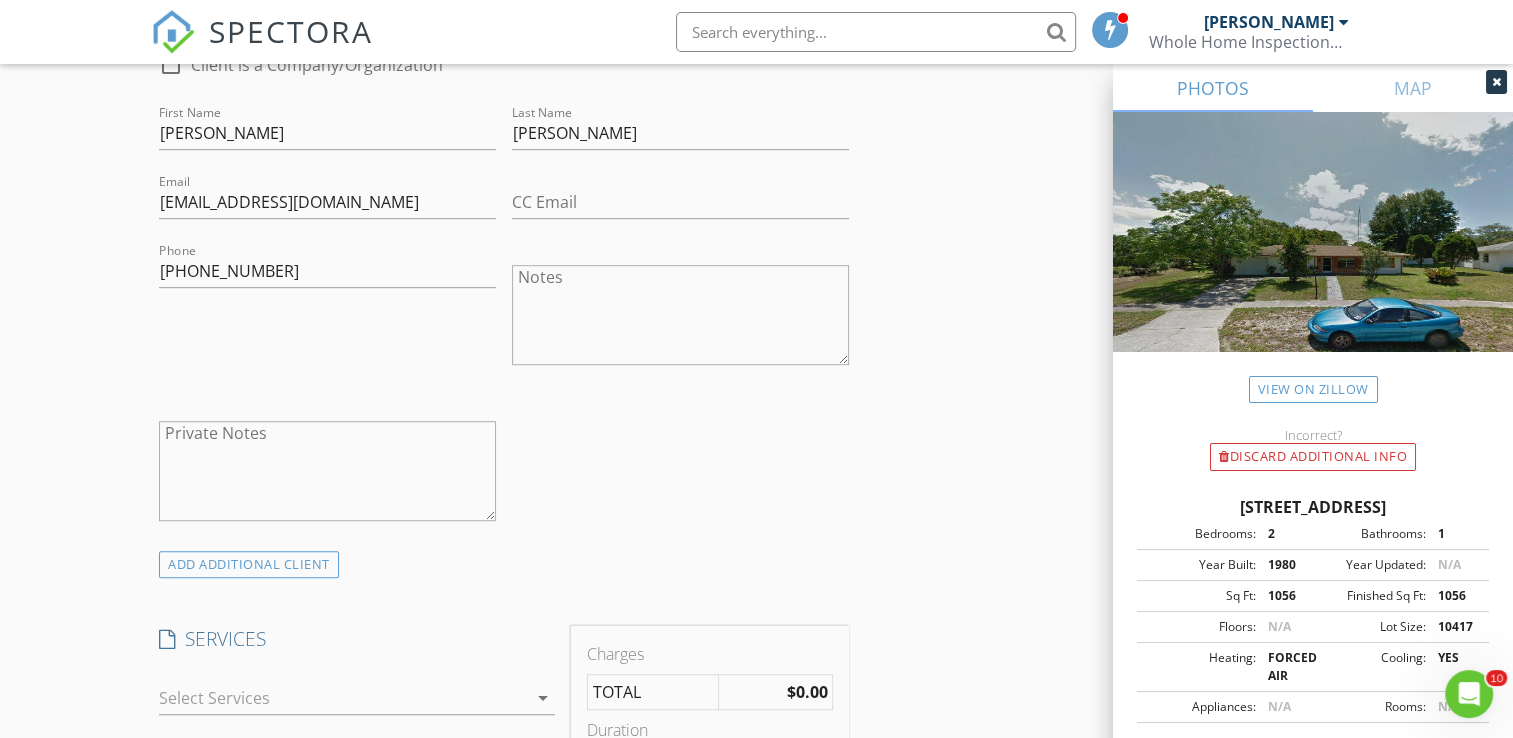 click on "check_box_outline_blank Client is a Company/Organization     First Name Cynthia   Last Name Weiss   Email cynthiaweiss53@yahoo.com   CC Email   Phone 646-346-4754           Notes   Private Notes" at bounding box center (504, 292) 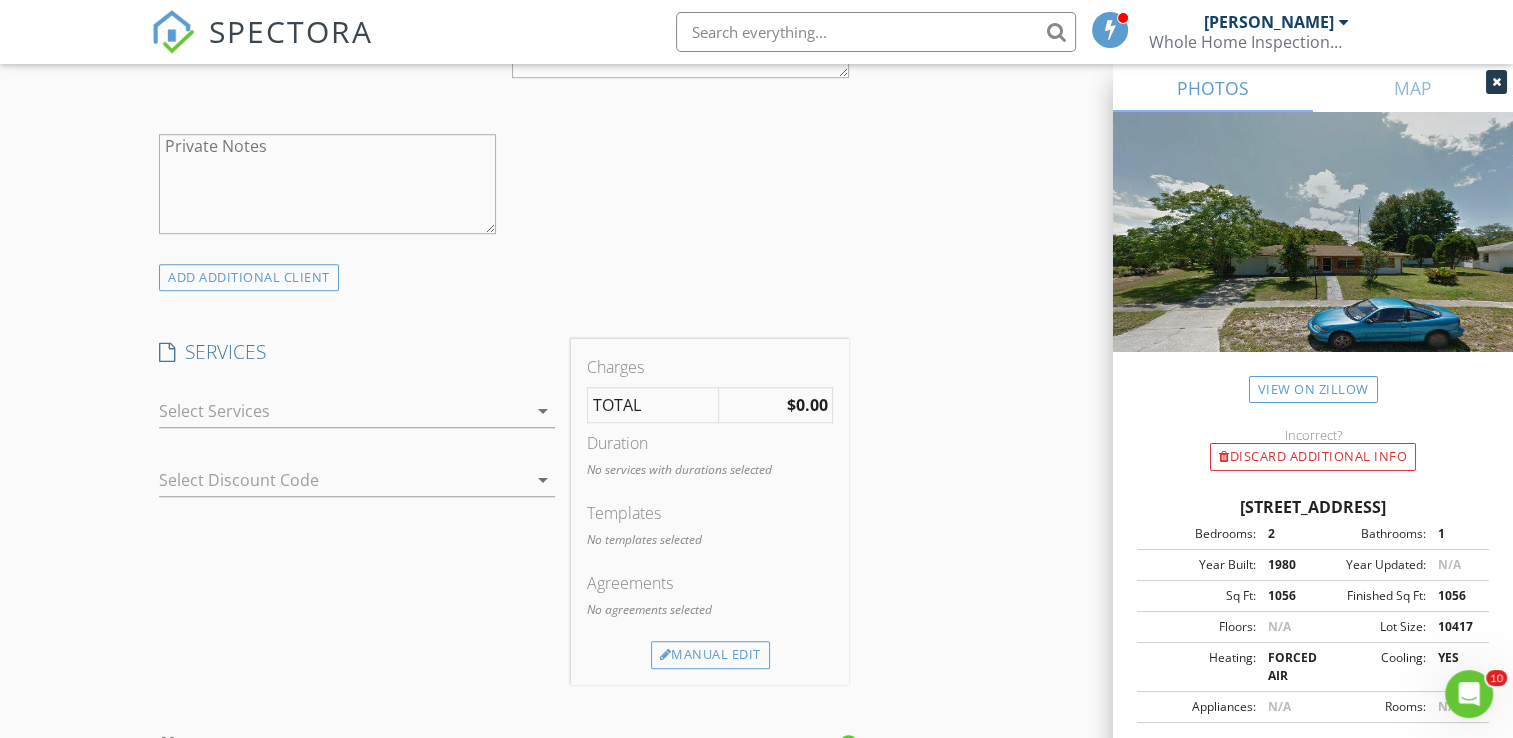 scroll, scrollTop: 1440, scrollLeft: 0, axis: vertical 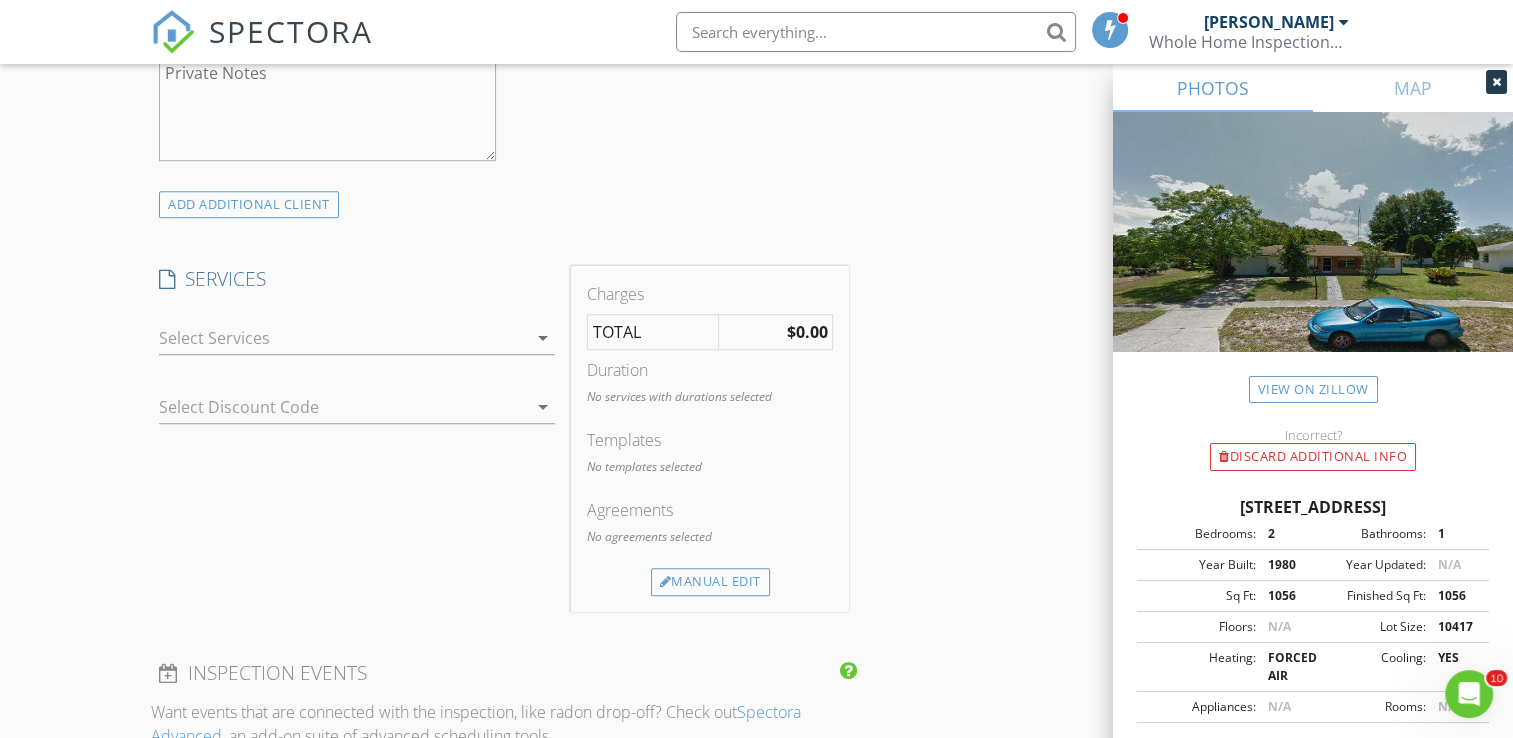 click on "arrow_drop_down" at bounding box center (543, 338) 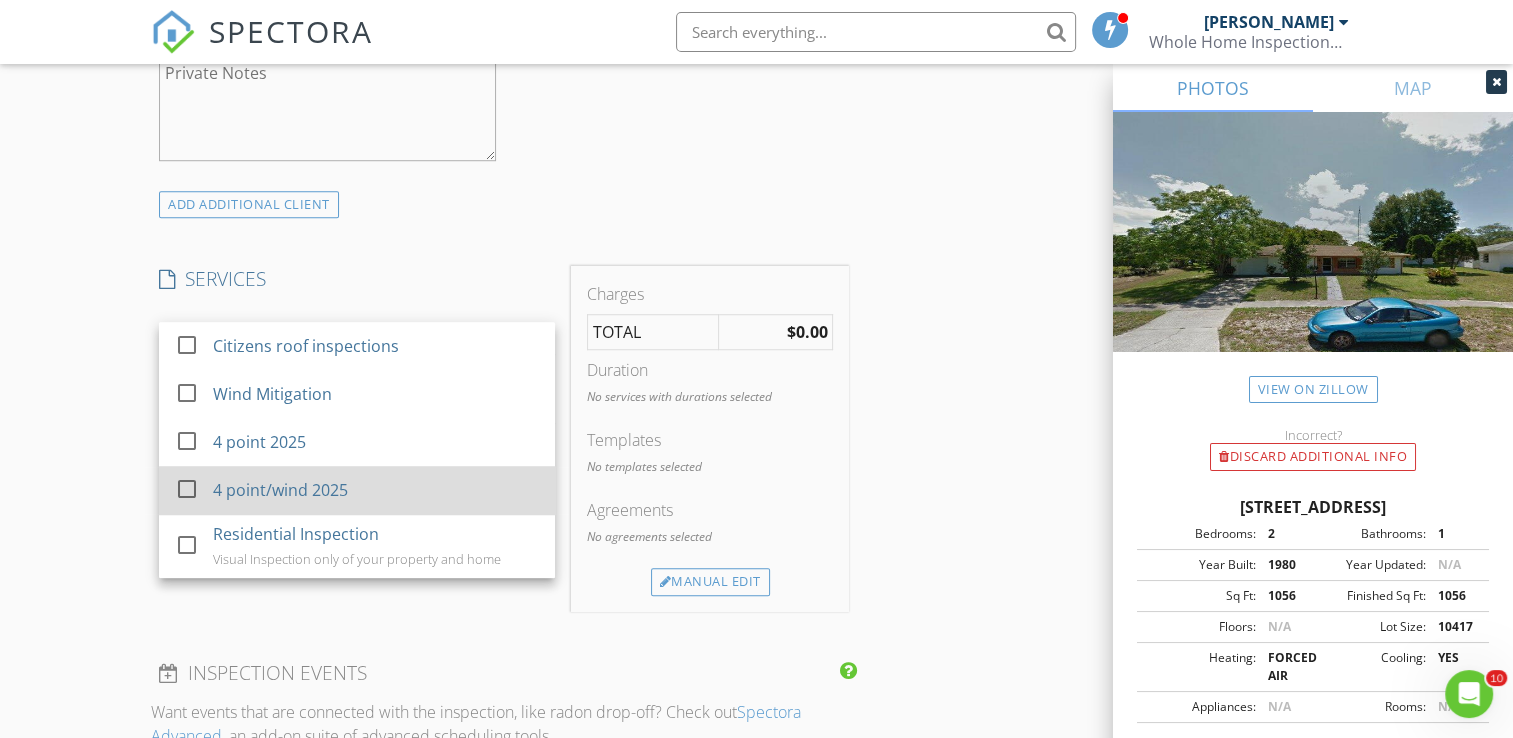 click on "4 point/wind 2025" at bounding box center [377, 490] 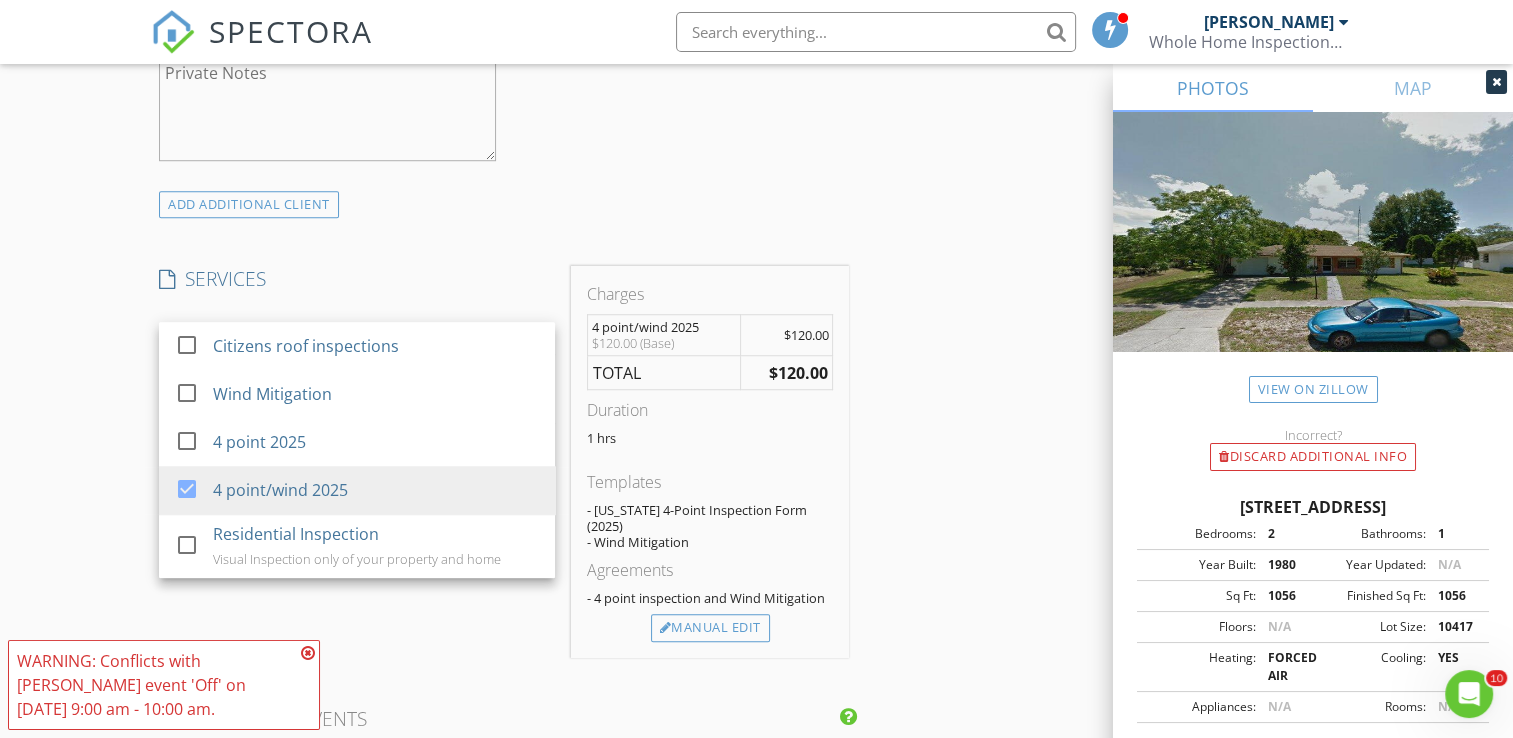 click on "check_box_outline_blank   Citizens roof inspections   check_box_outline_blank   Wind Mitigation   check_box_outline_blank    4 point 2025   check_box   4 point/wind 2025   check_box_outline_blank   Residential Inspection   Visual Inspection only of your property and home 4 point/wind 2025 arrow_drop_down" at bounding box center [357, 340] 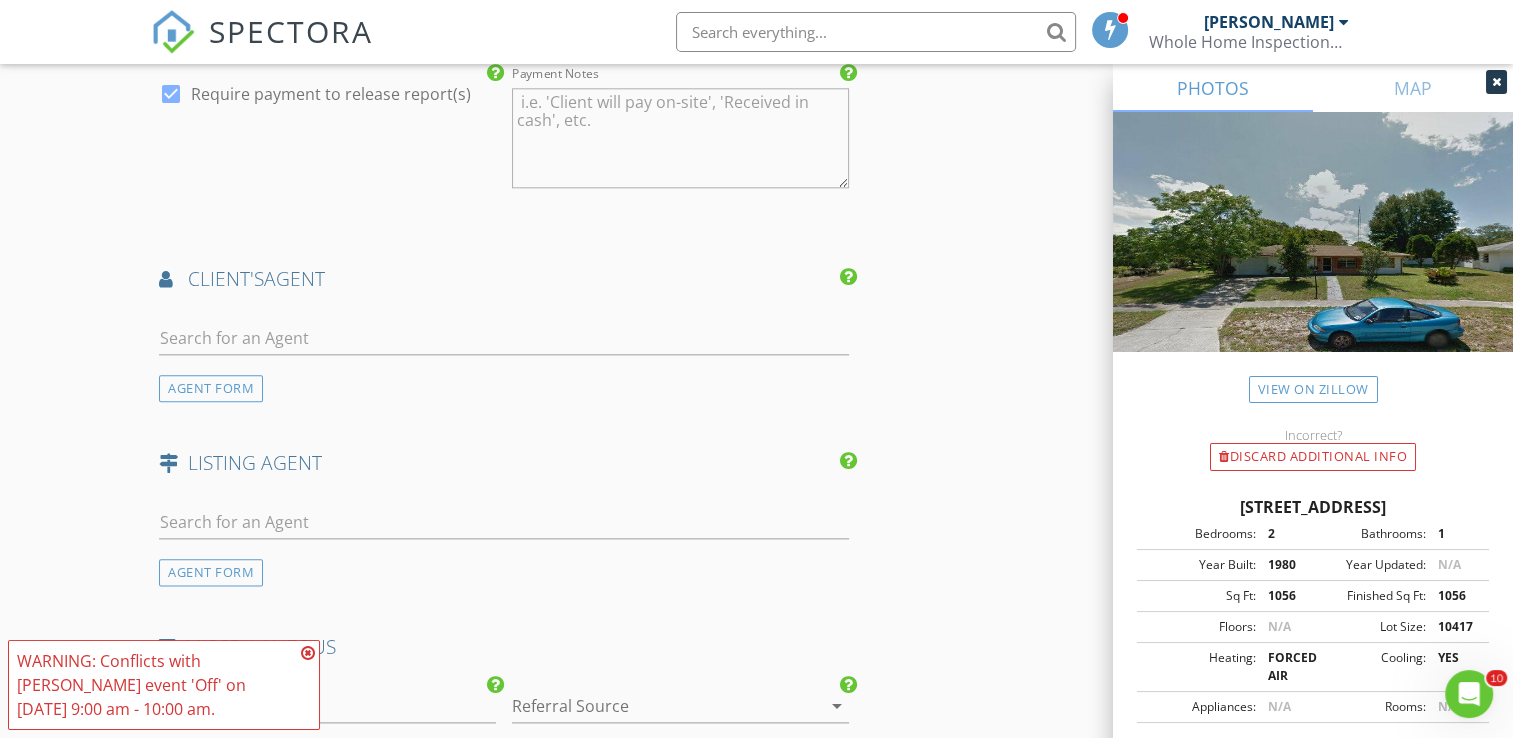 scroll, scrollTop: 2280, scrollLeft: 0, axis: vertical 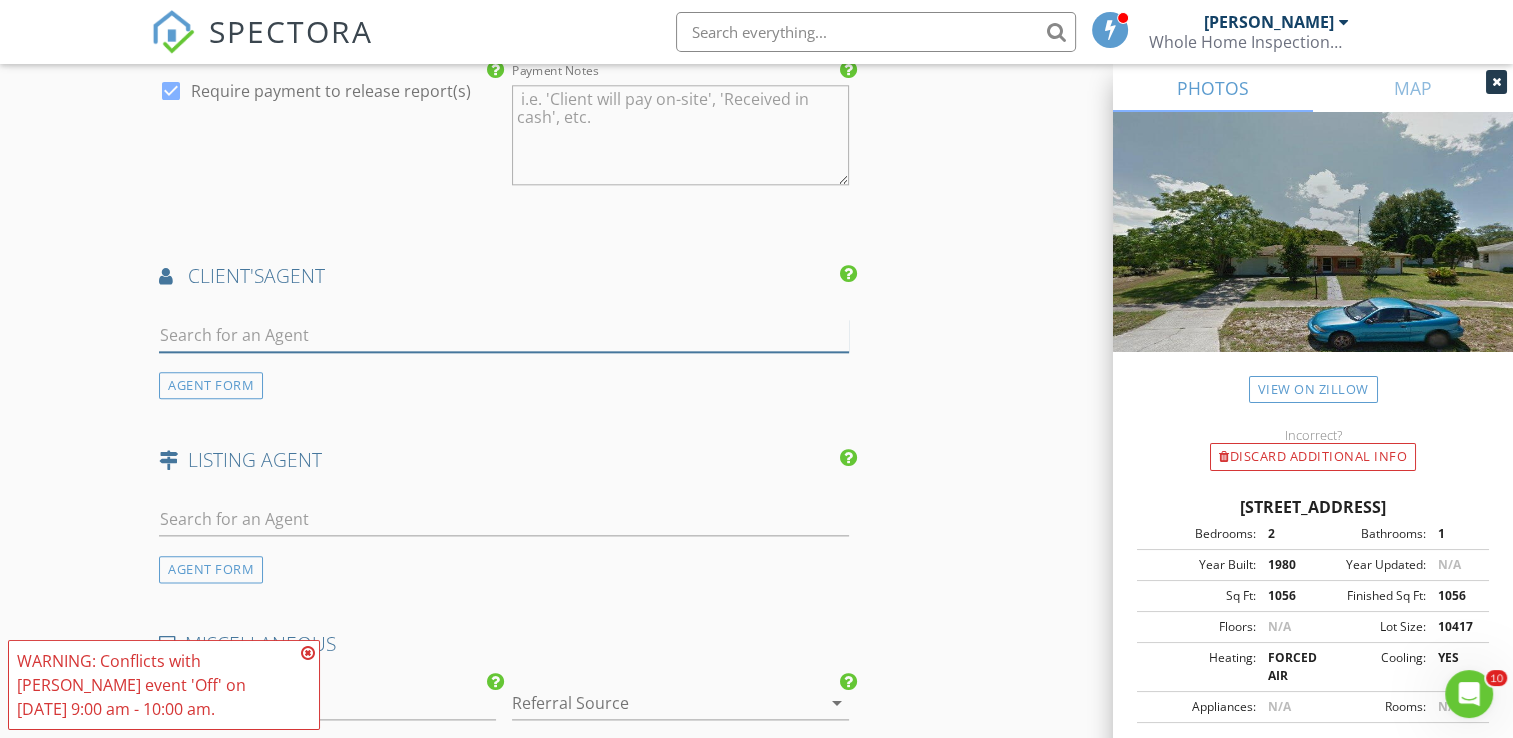 click at bounding box center [504, 335] 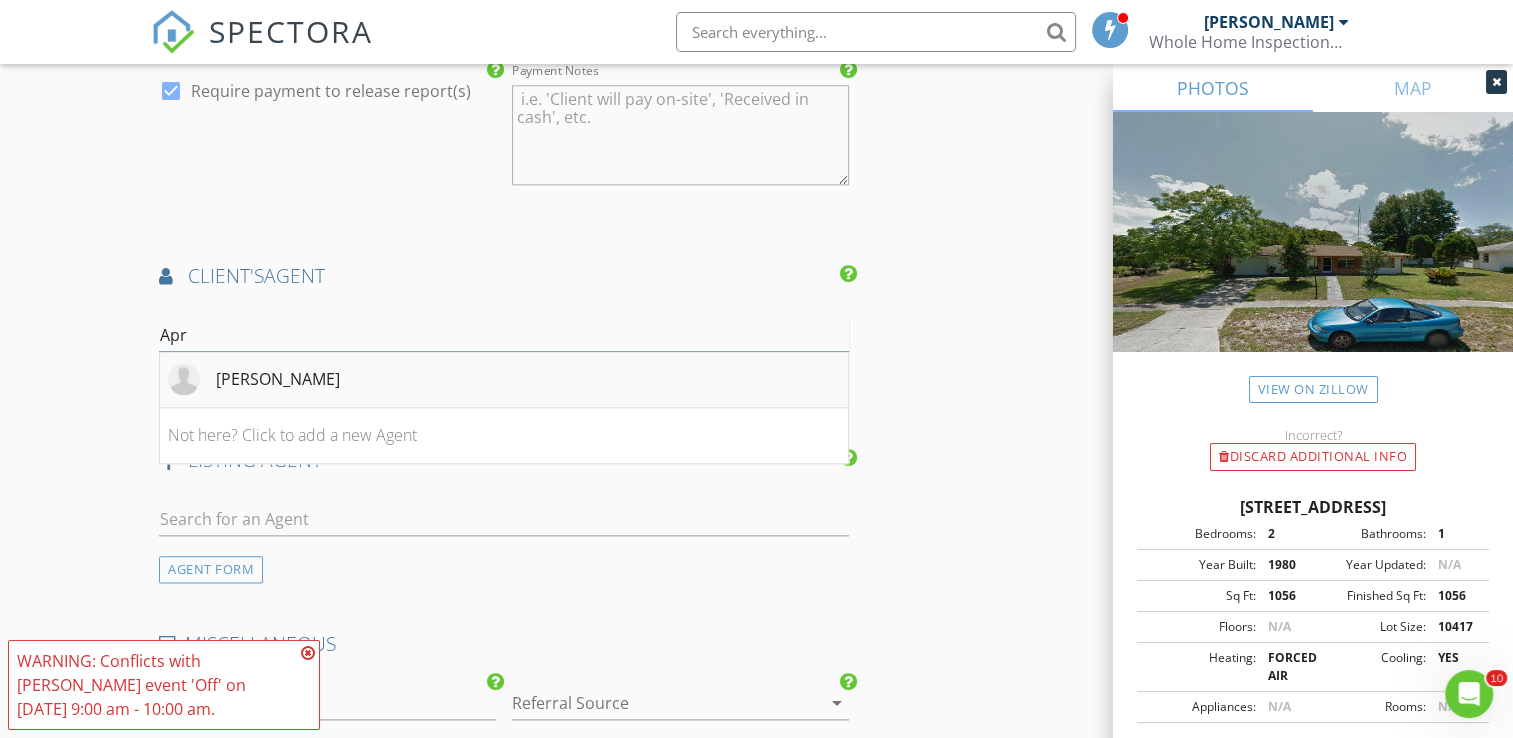 type on "Apr" 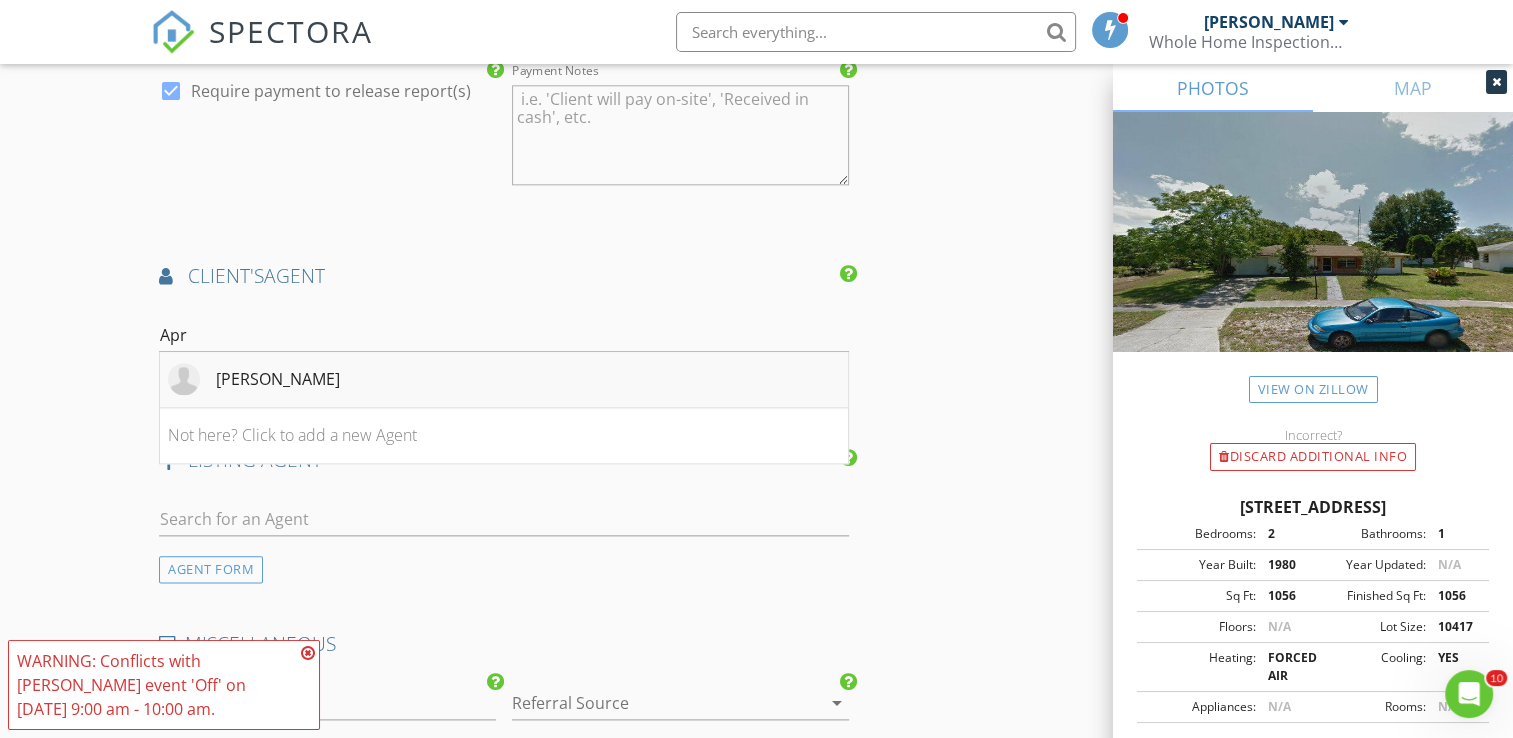 click on "April Joiner" at bounding box center [504, 380] 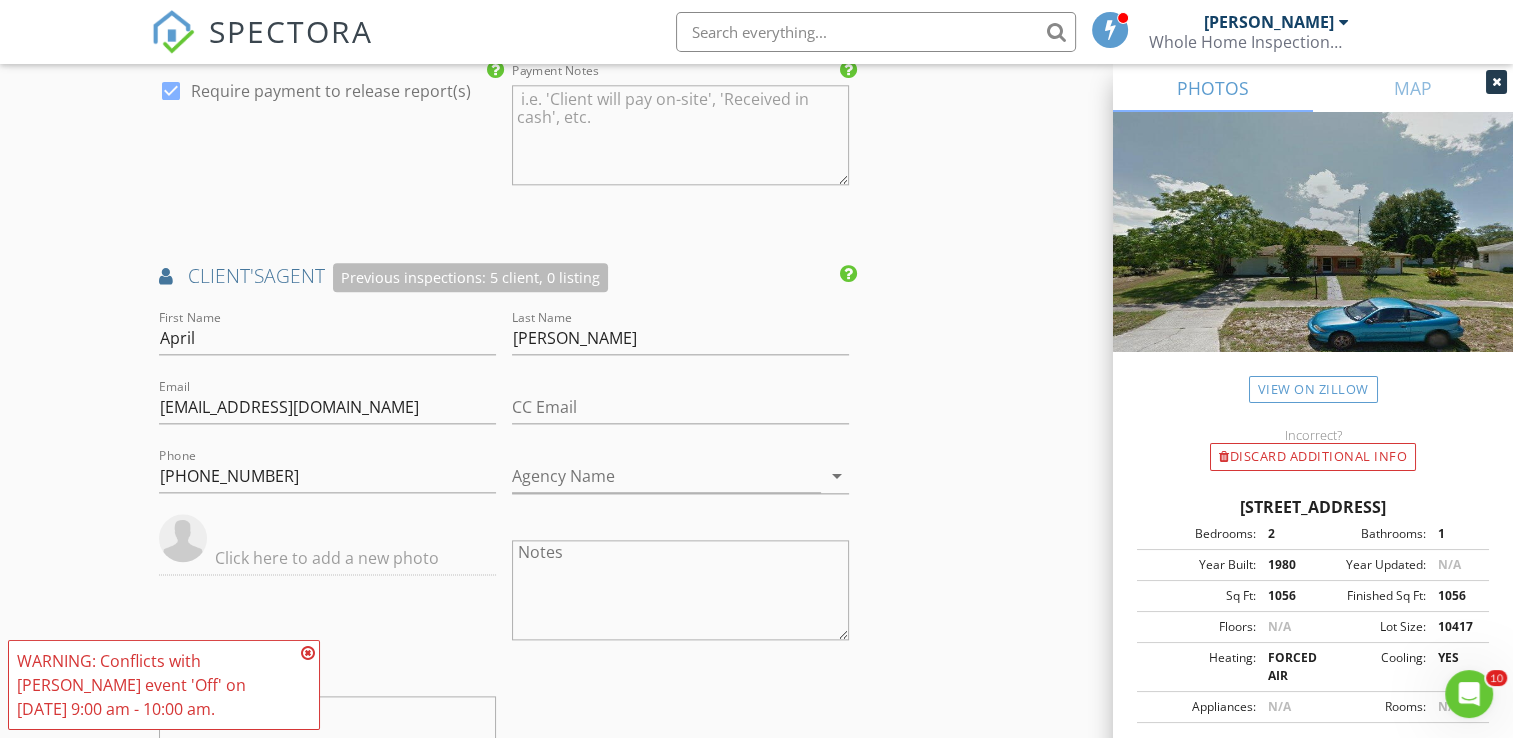 click on "Notes" at bounding box center (680, 592) 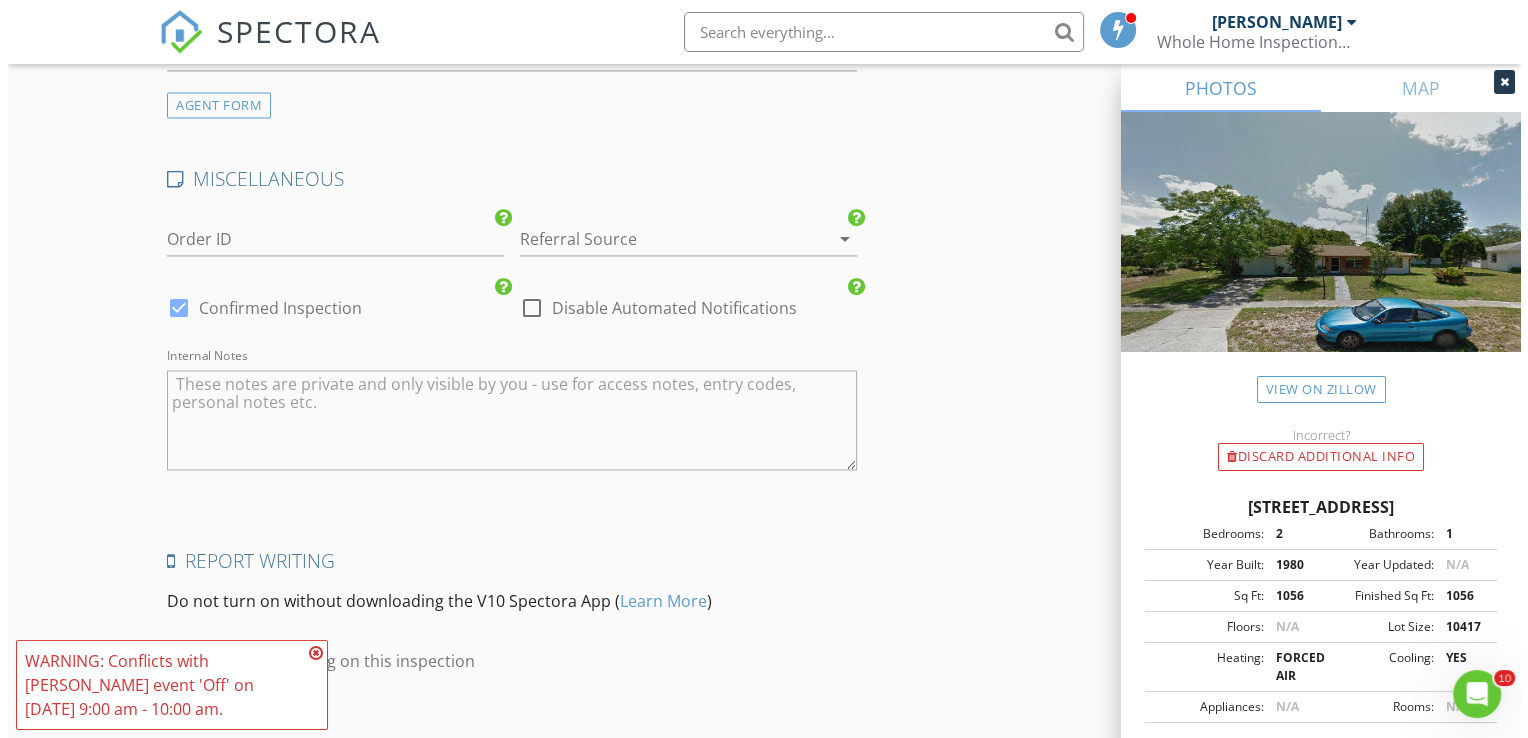 scroll, scrollTop: 3299, scrollLeft: 0, axis: vertical 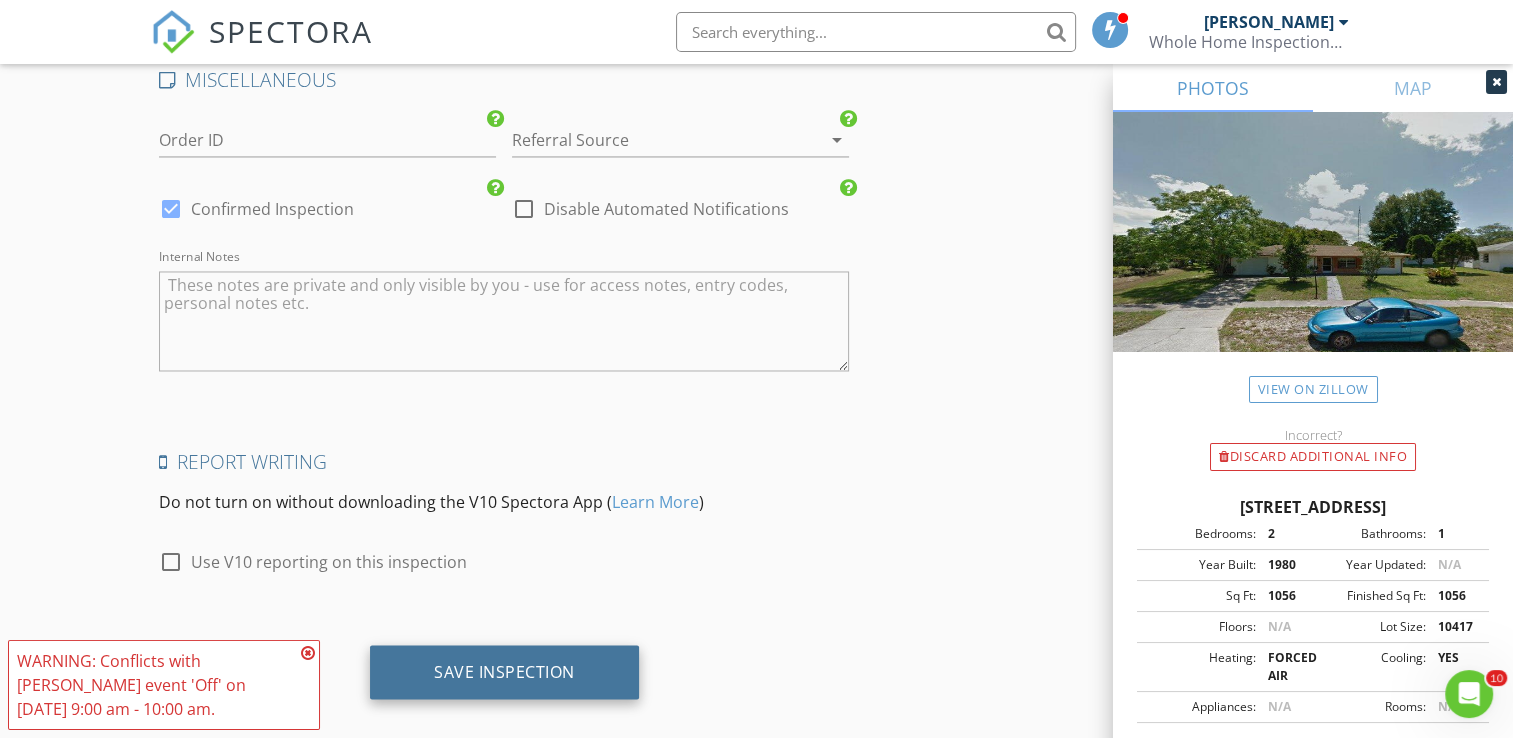 click on "Save Inspection" at bounding box center [504, 672] 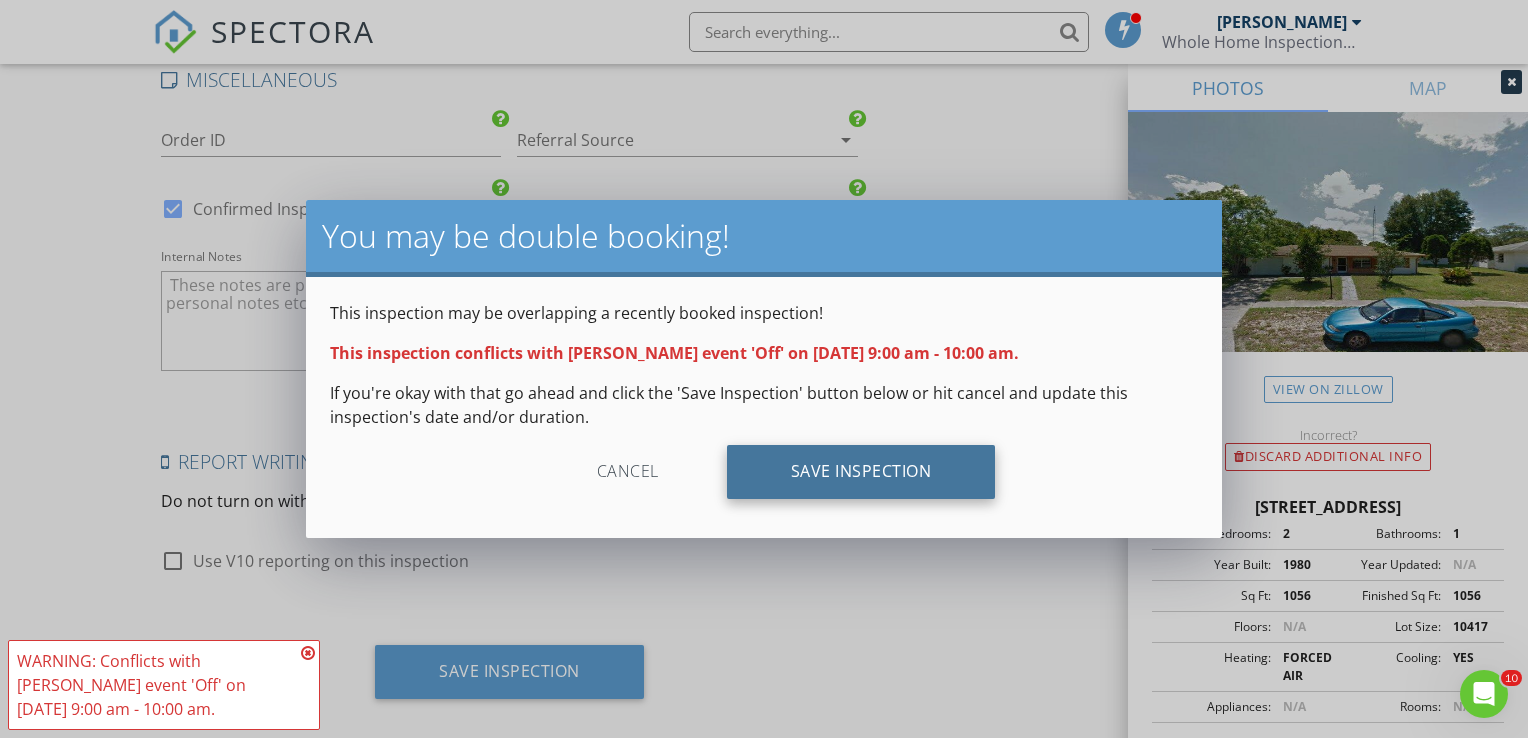 click on "Save Inspection" at bounding box center [861, 472] 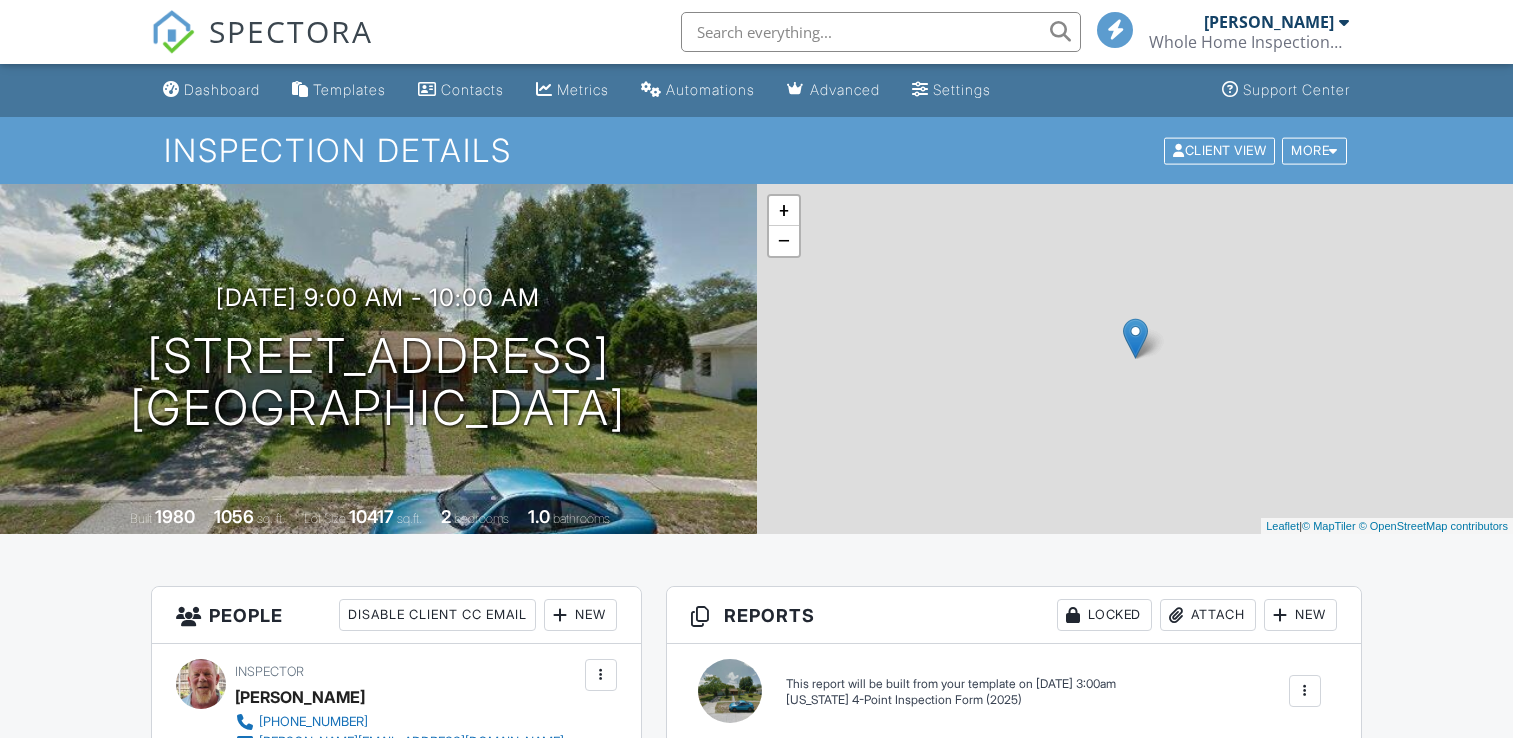 scroll, scrollTop: 0, scrollLeft: 0, axis: both 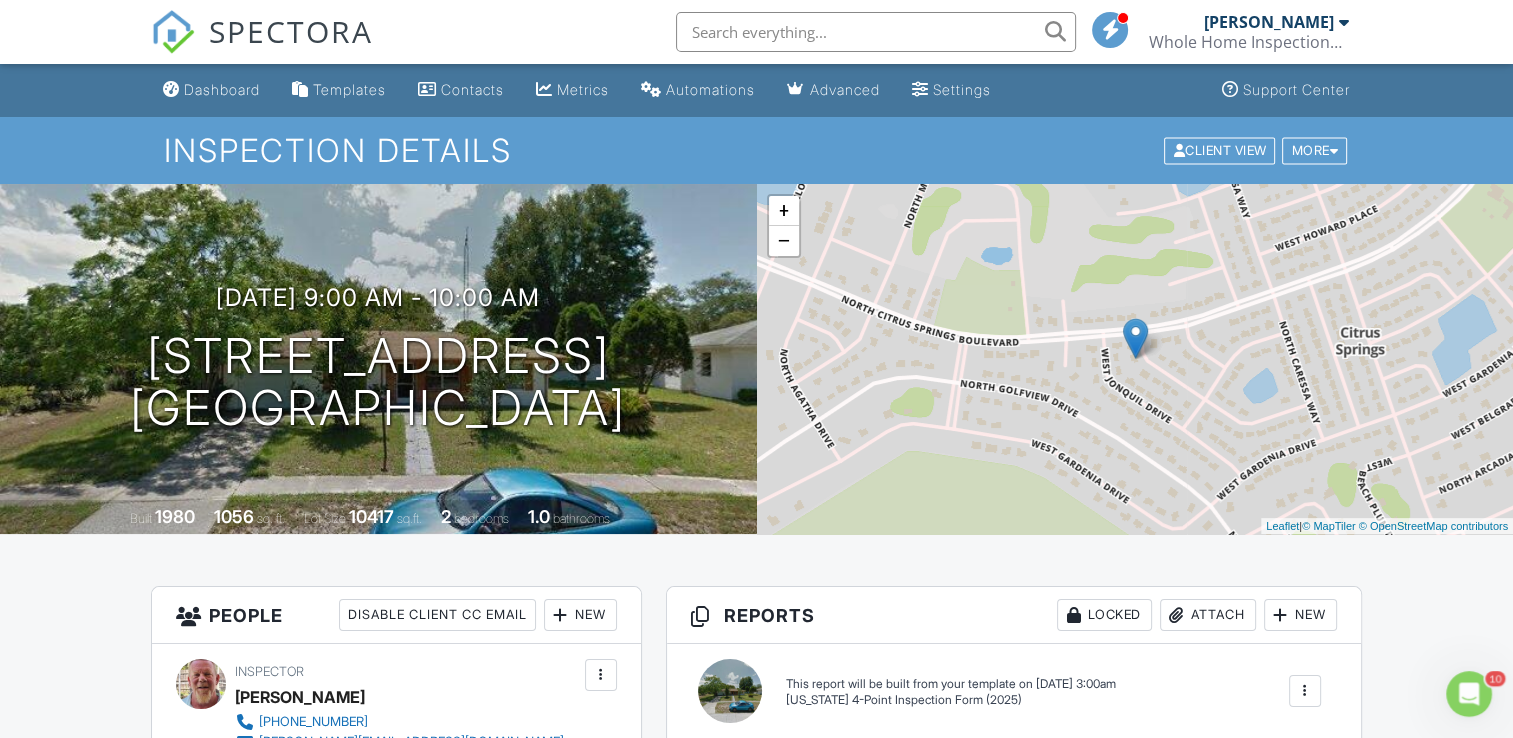 click on "Reports
Locked
Attach
New
(Untitled report)
Florida 4-Point Inspection Form (2025)
Edit
View
Florida 4-Point Inspection Form (2025)
This report will be built from your template on 07/14/25  3:00am
Quick Publish
Copy
Build Now
Delete
Wind Mitigation
Wind Mitigation
Edit
View
Wind Mitigation
Wind Mitigation
This report will be built from your template on 07/14/25  3:00am
Quick Publish
Copy
Build Now
Delete
Publish All
Checking report completion
Publish report?
This will make this report available to your client and/or agent. It will not send out a notification.
To send an email, use 'Publish All' below or jump into the report and use the 'Publish' button there.
Cancel
Publish
Share archived report" at bounding box center (1014, 1450) 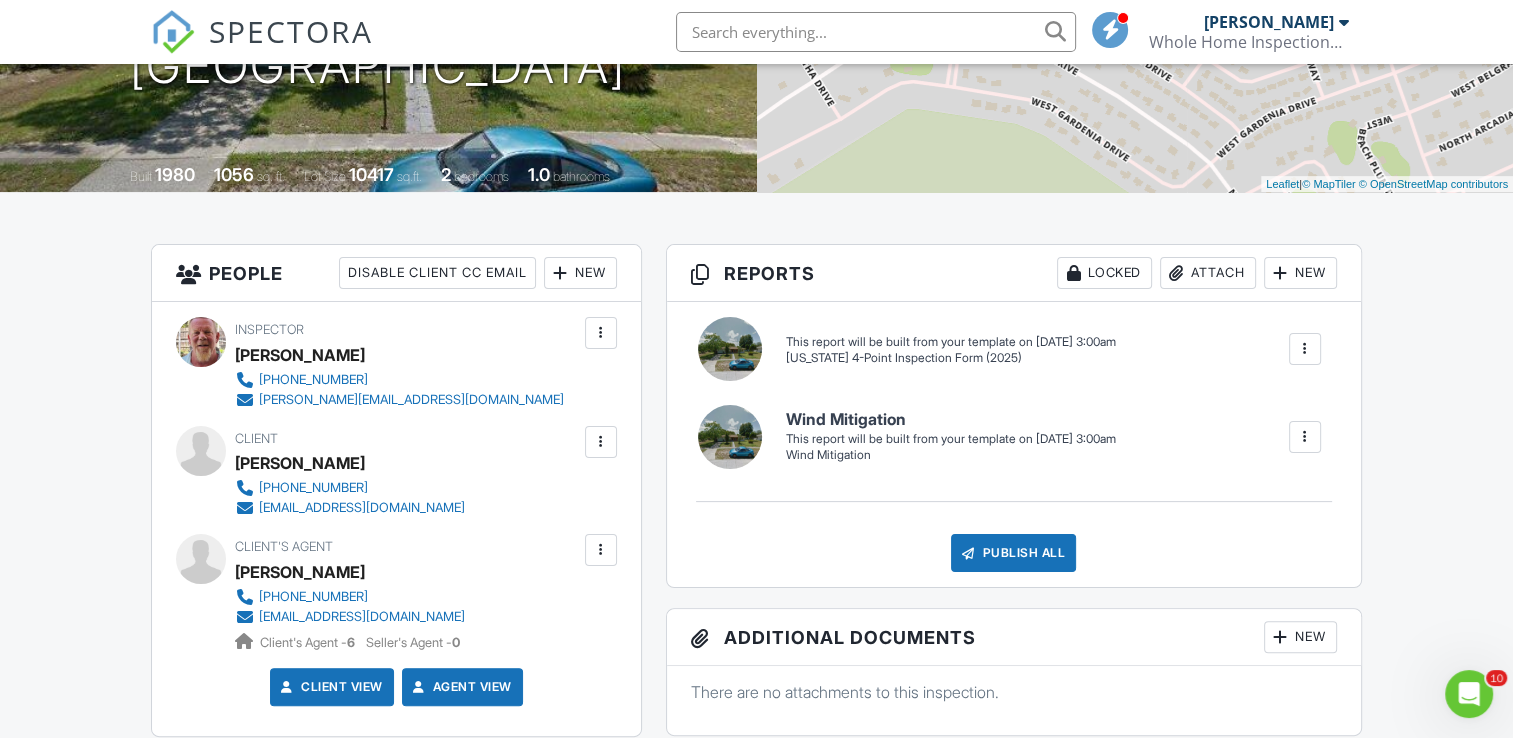 scroll, scrollTop: 400, scrollLeft: 0, axis: vertical 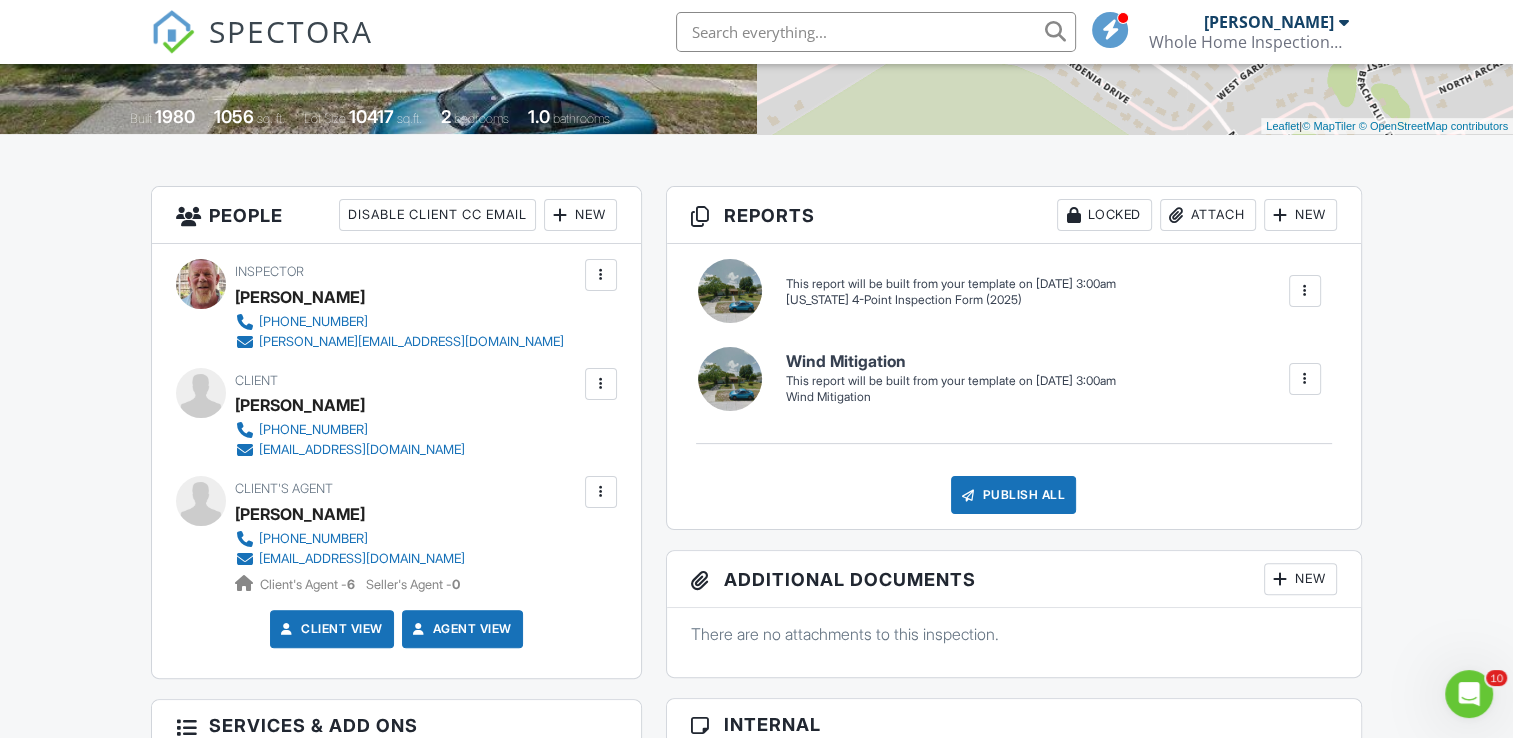click at bounding box center (1305, 379) 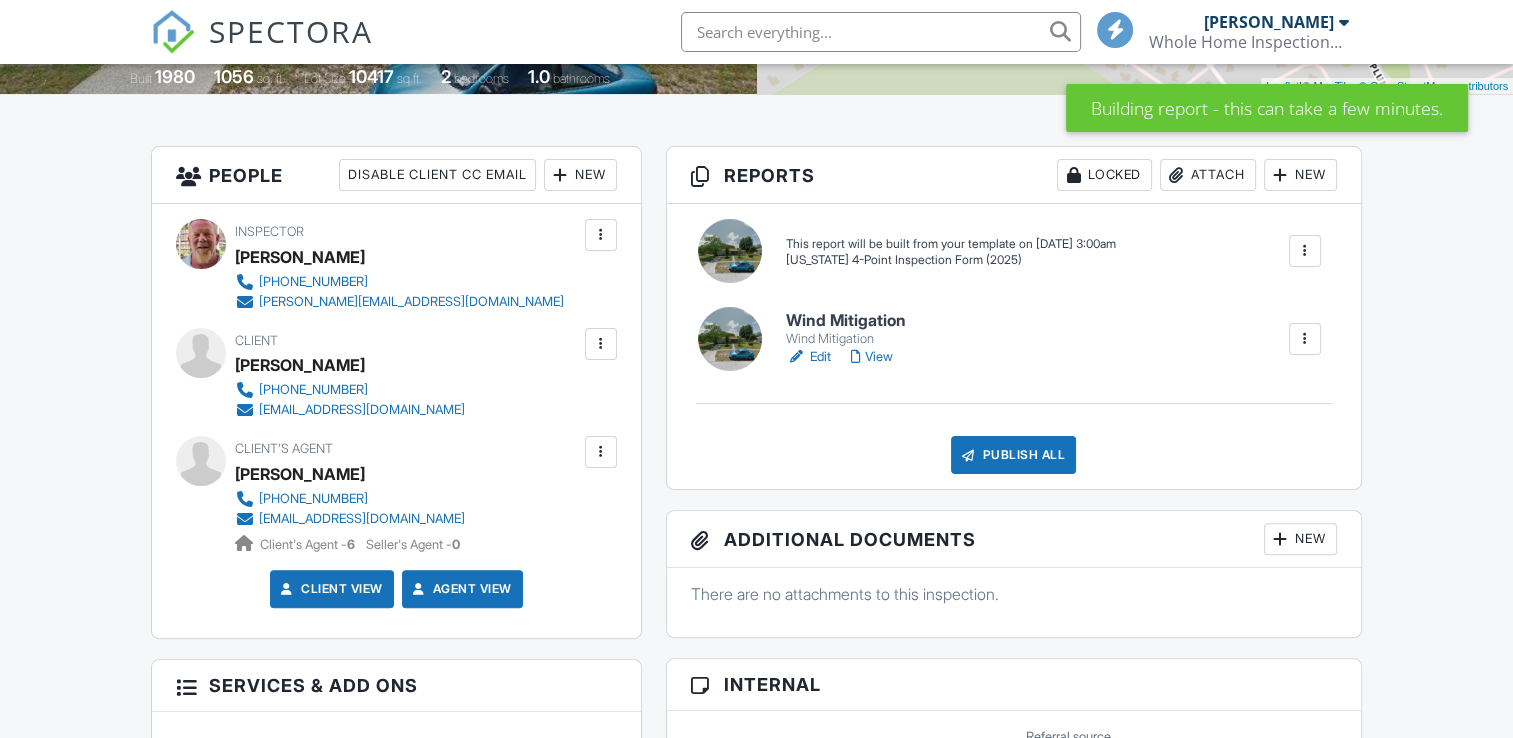 scroll, scrollTop: 440, scrollLeft: 0, axis: vertical 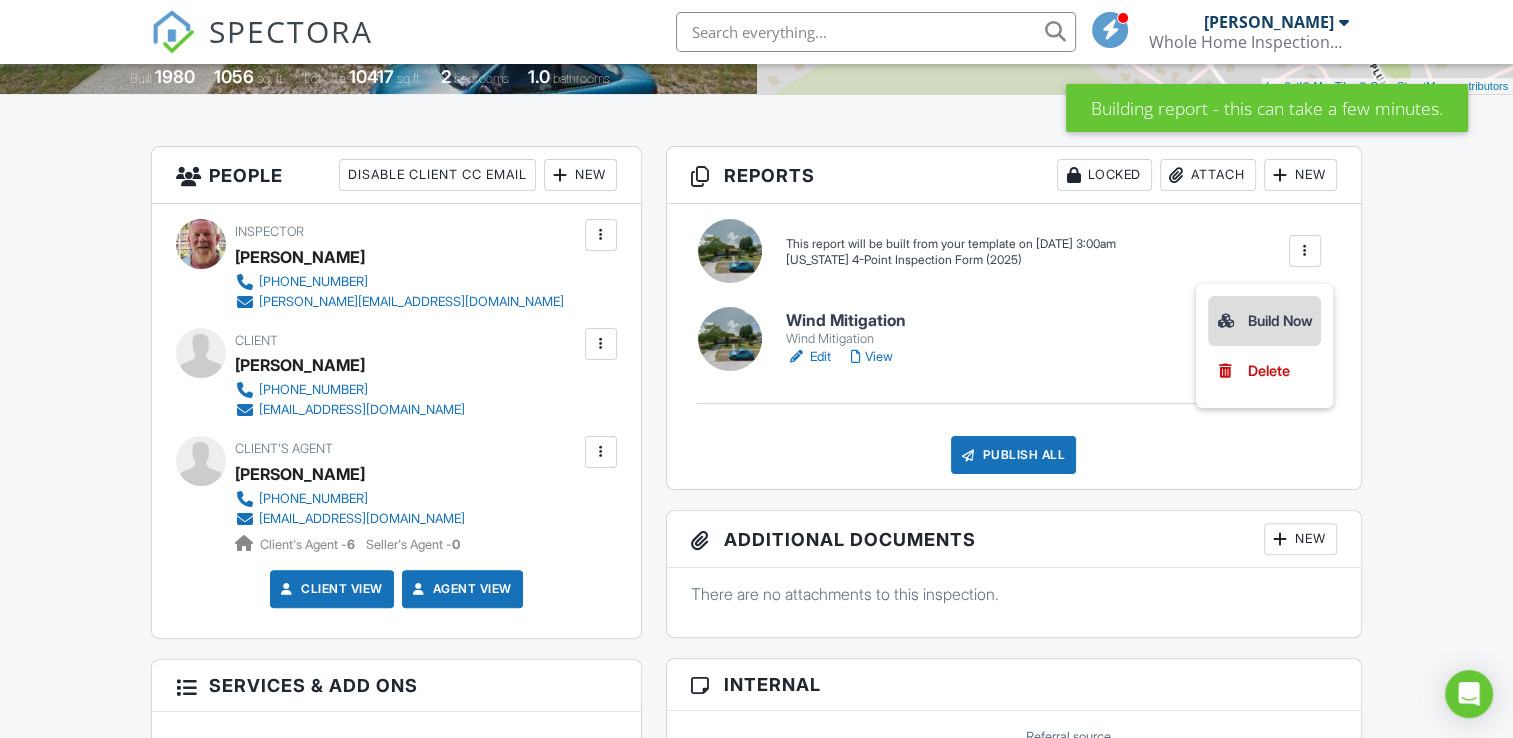 click on "Build Now" at bounding box center (1264, 321) 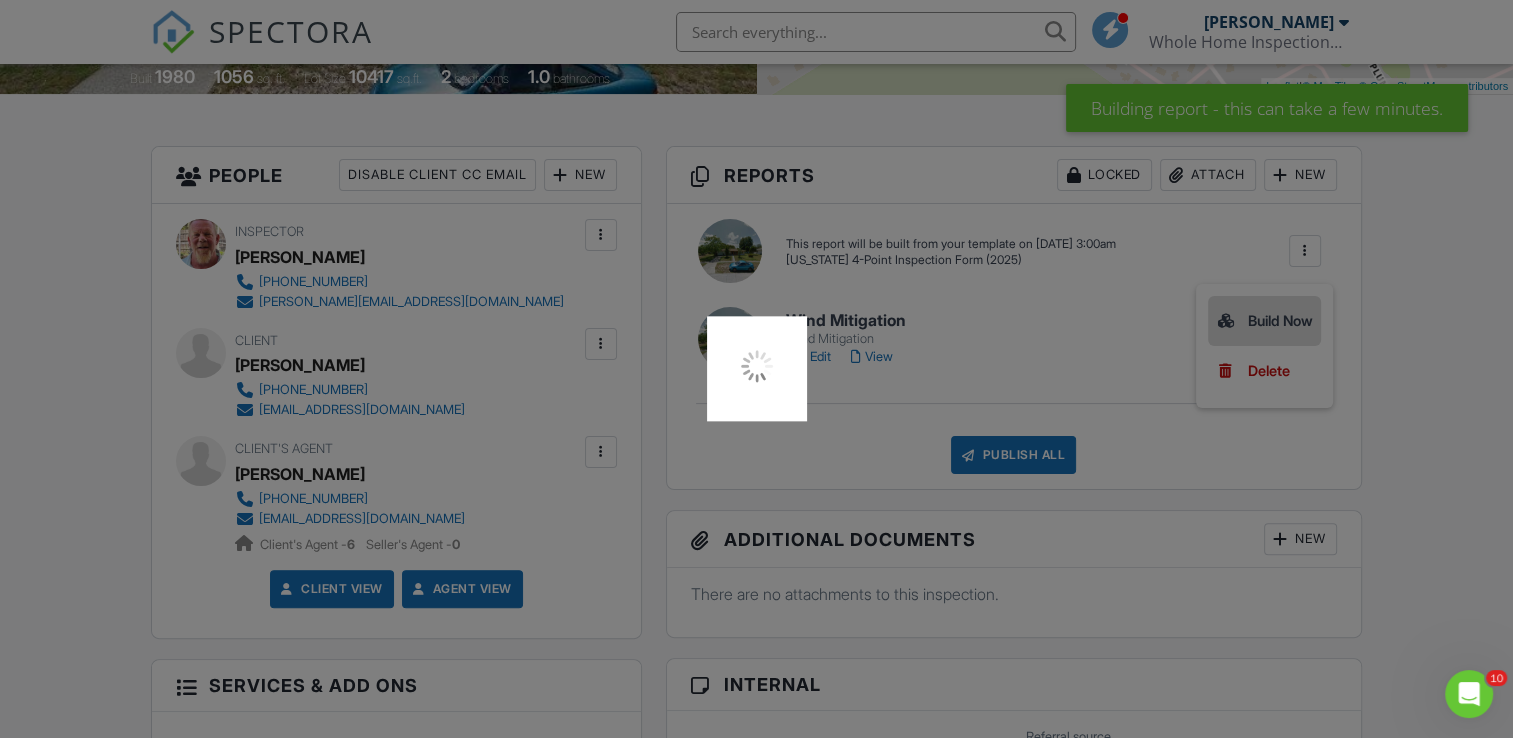 scroll, scrollTop: 0, scrollLeft: 0, axis: both 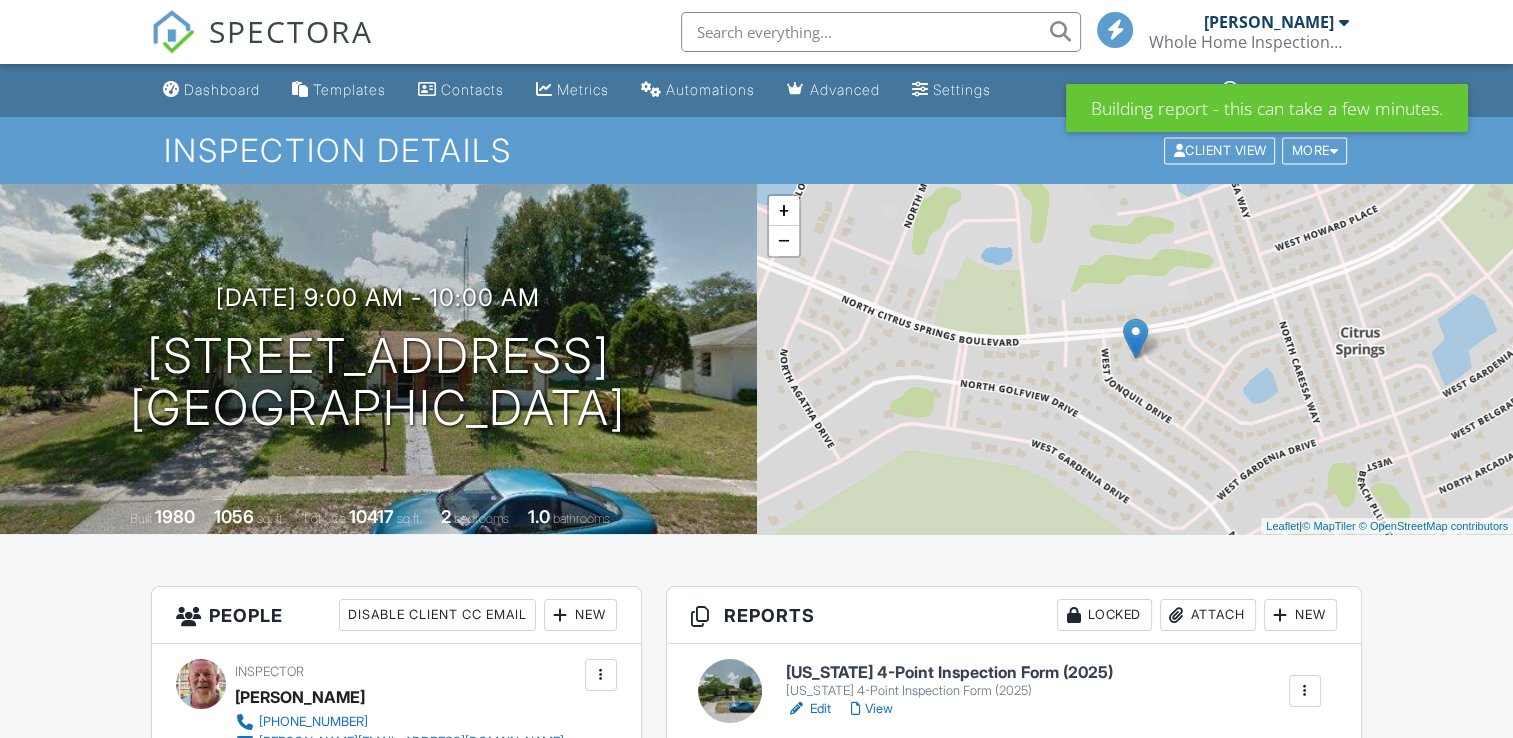 click on "Attach" at bounding box center (1208, 615) 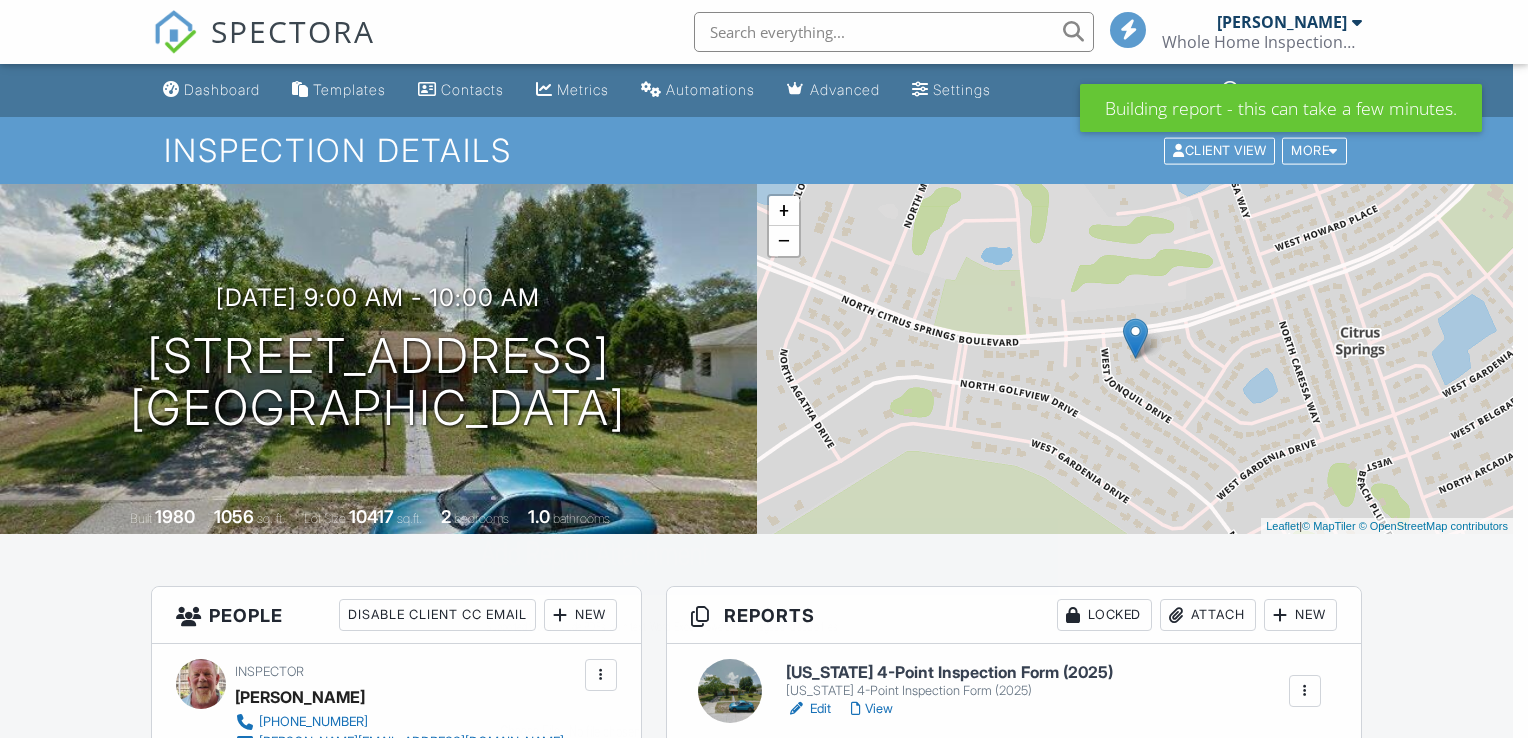 scroll, scrollTop: 0, scrollLeft: 0, axis: both 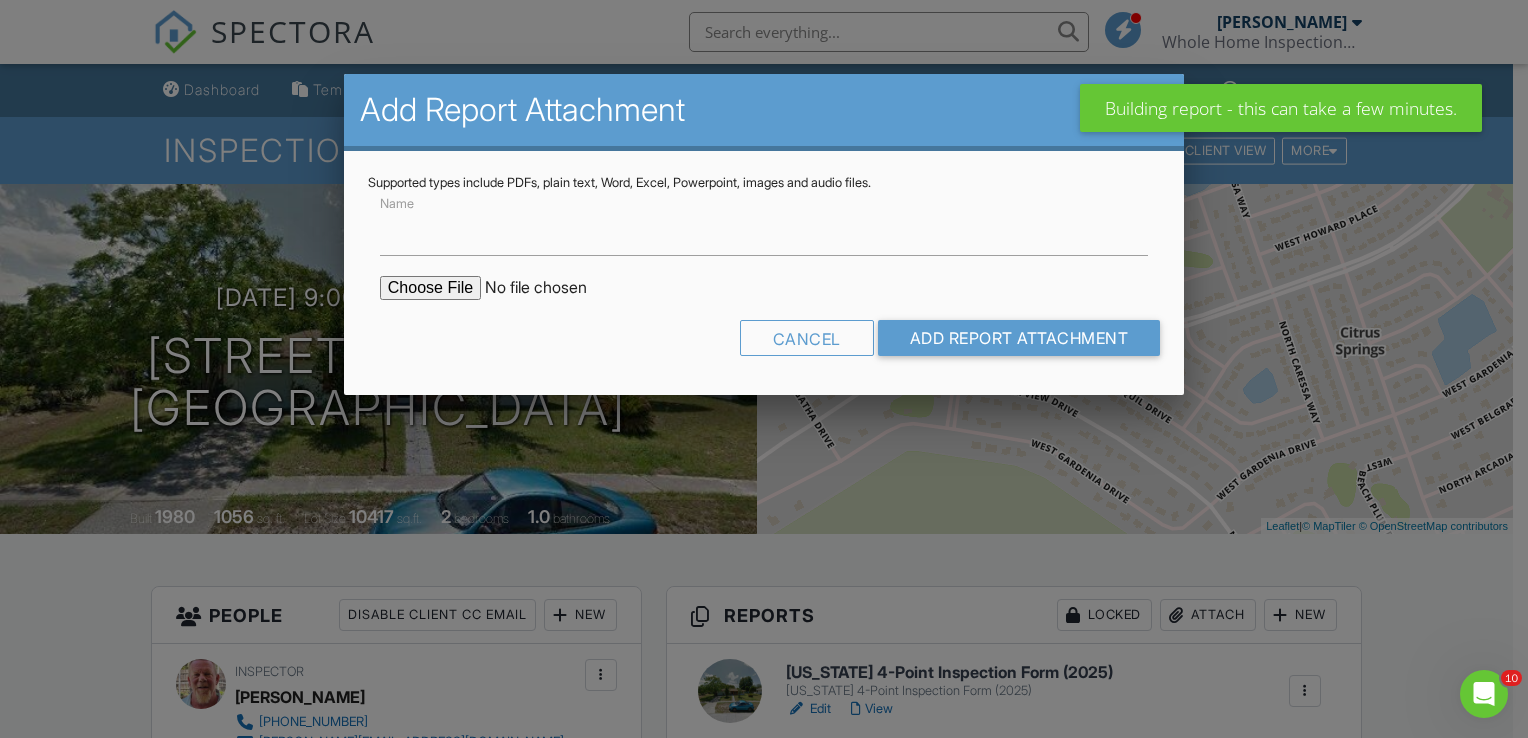 click at bounding box center (550, 288) 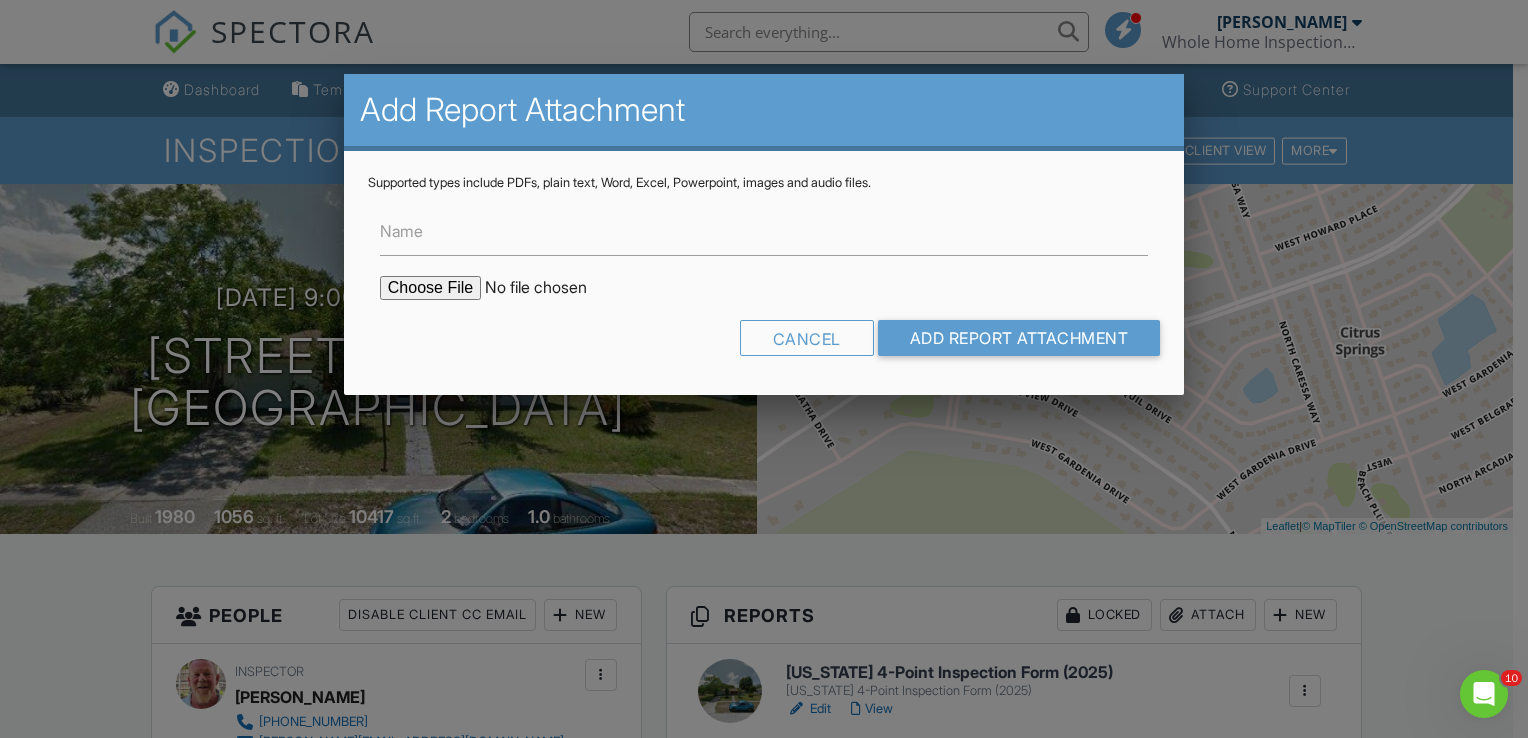 type on "C:\fakepath\2430 w nautilus dr.pdf" 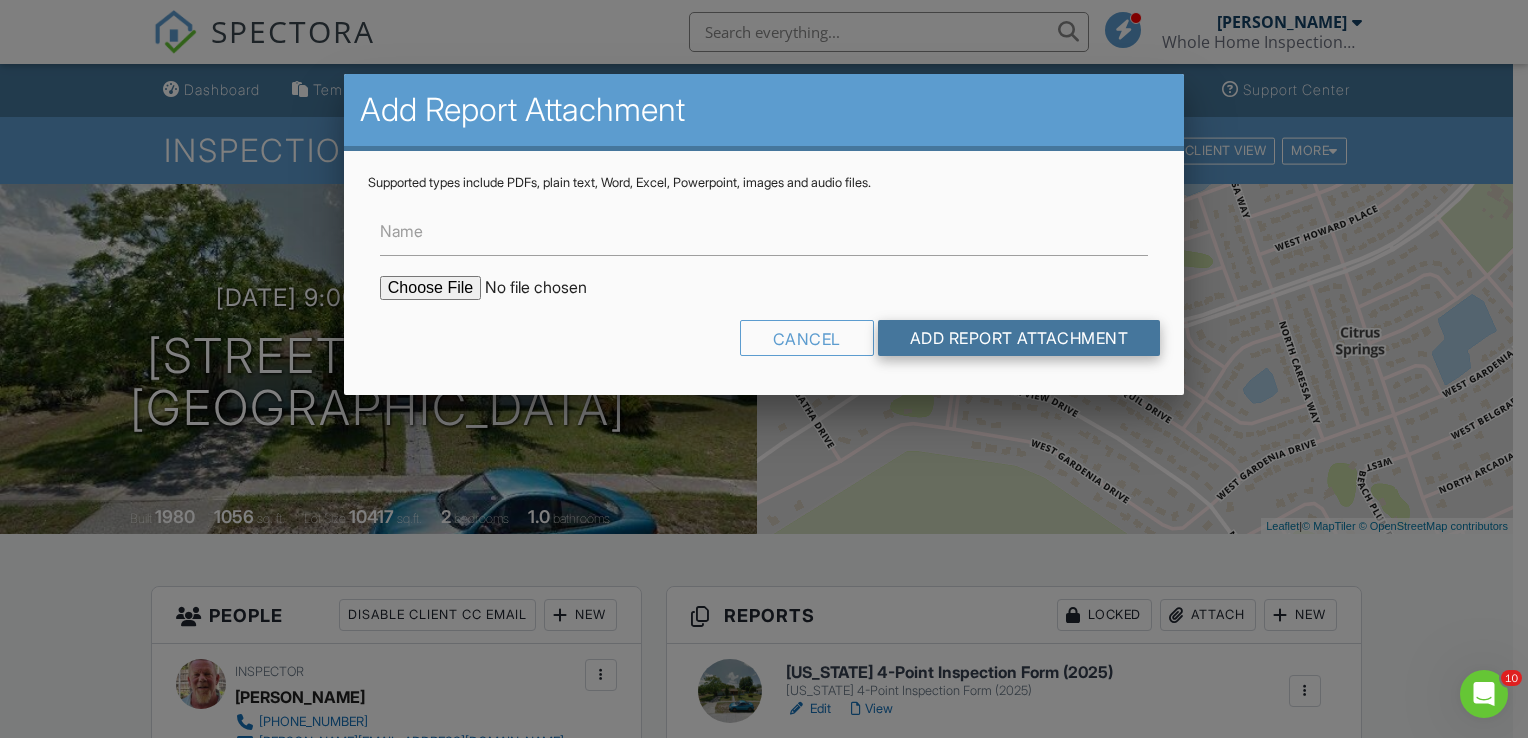 click on "Add Report Attachment" at bounding box center [1019, 338] 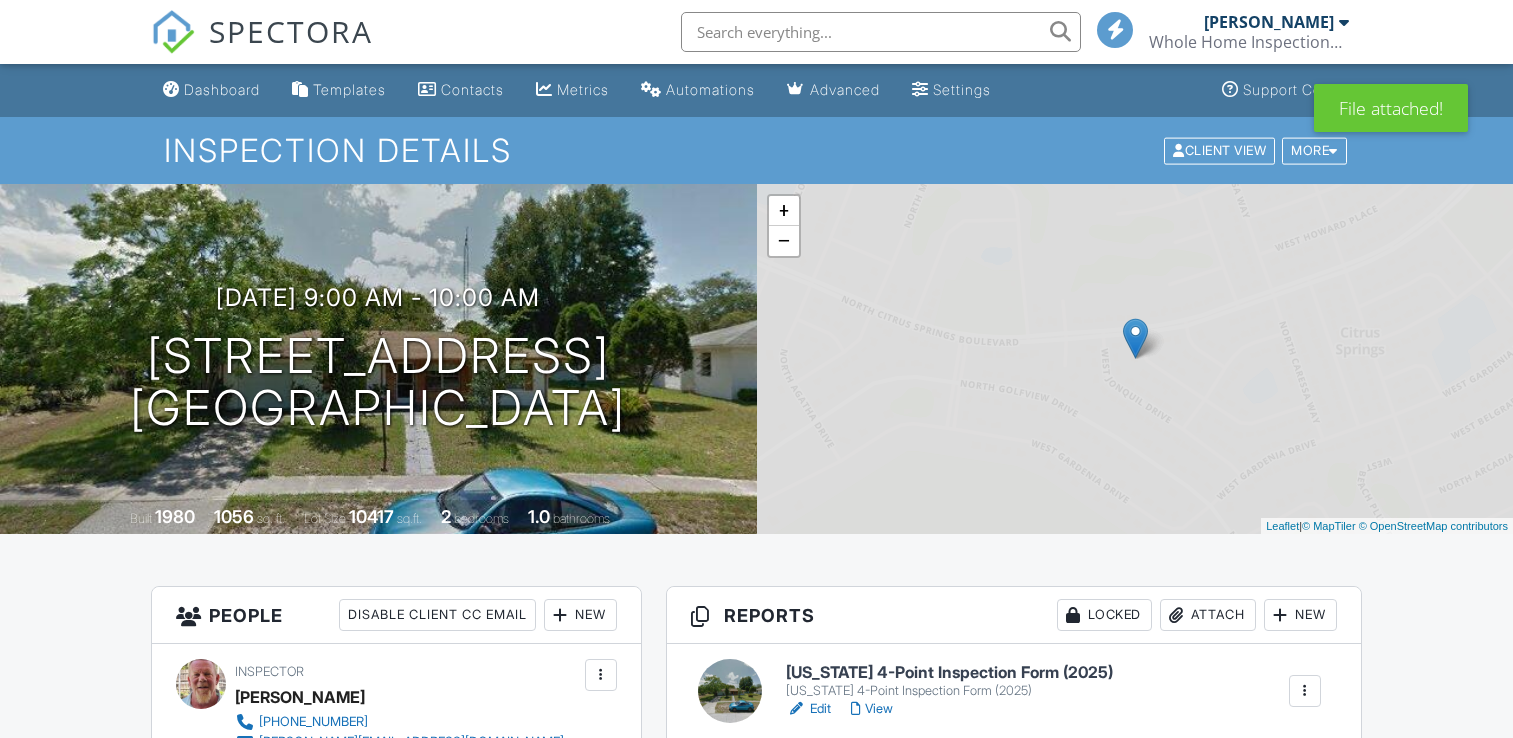 scroll, scrollTop: 0, scrollLeft: 0, axis: both 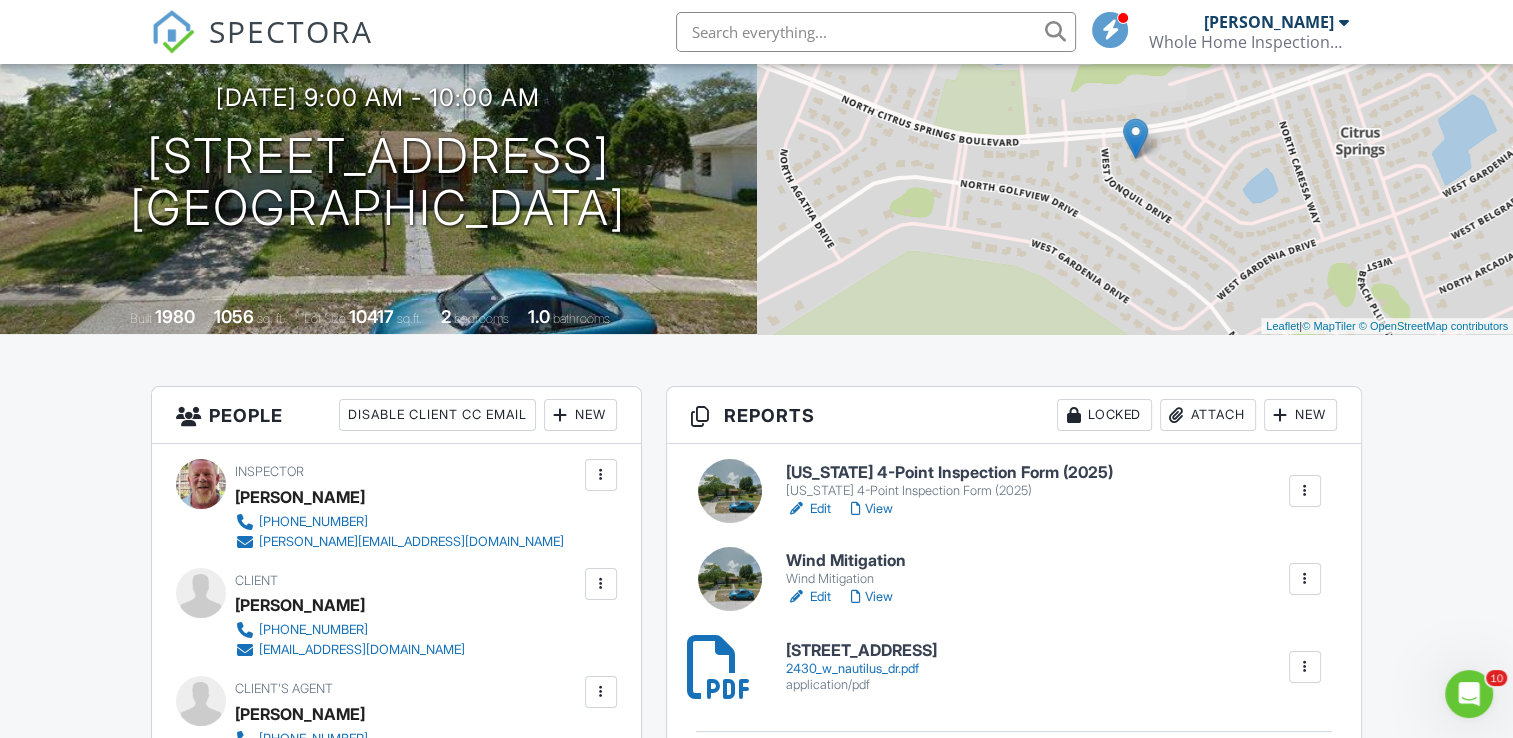 click on "[US_STATE] 4-Point Inspection Form (2025)" at bounding box center [949, 473] 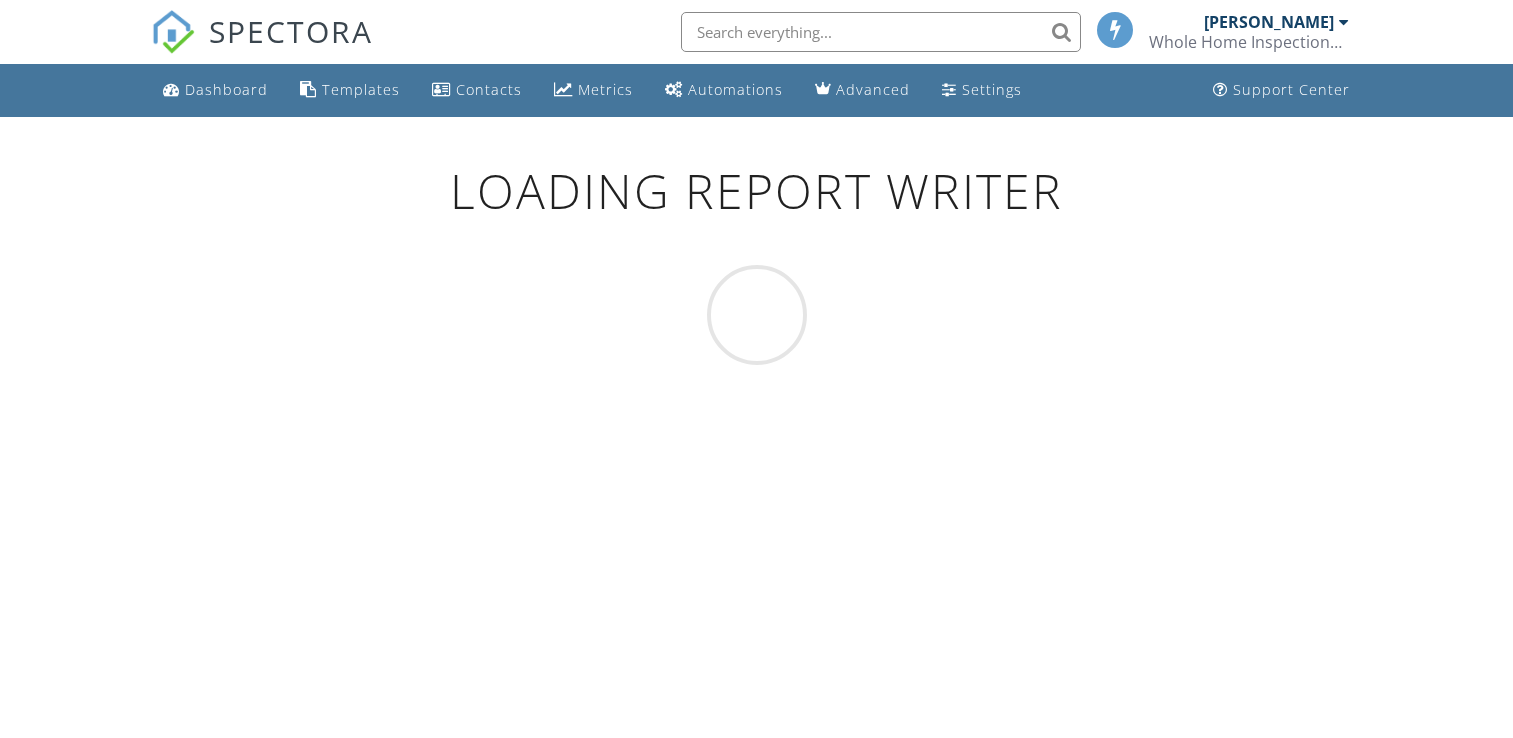 scroll, scrollTop: 0, scrollLeft: 0, axis: both 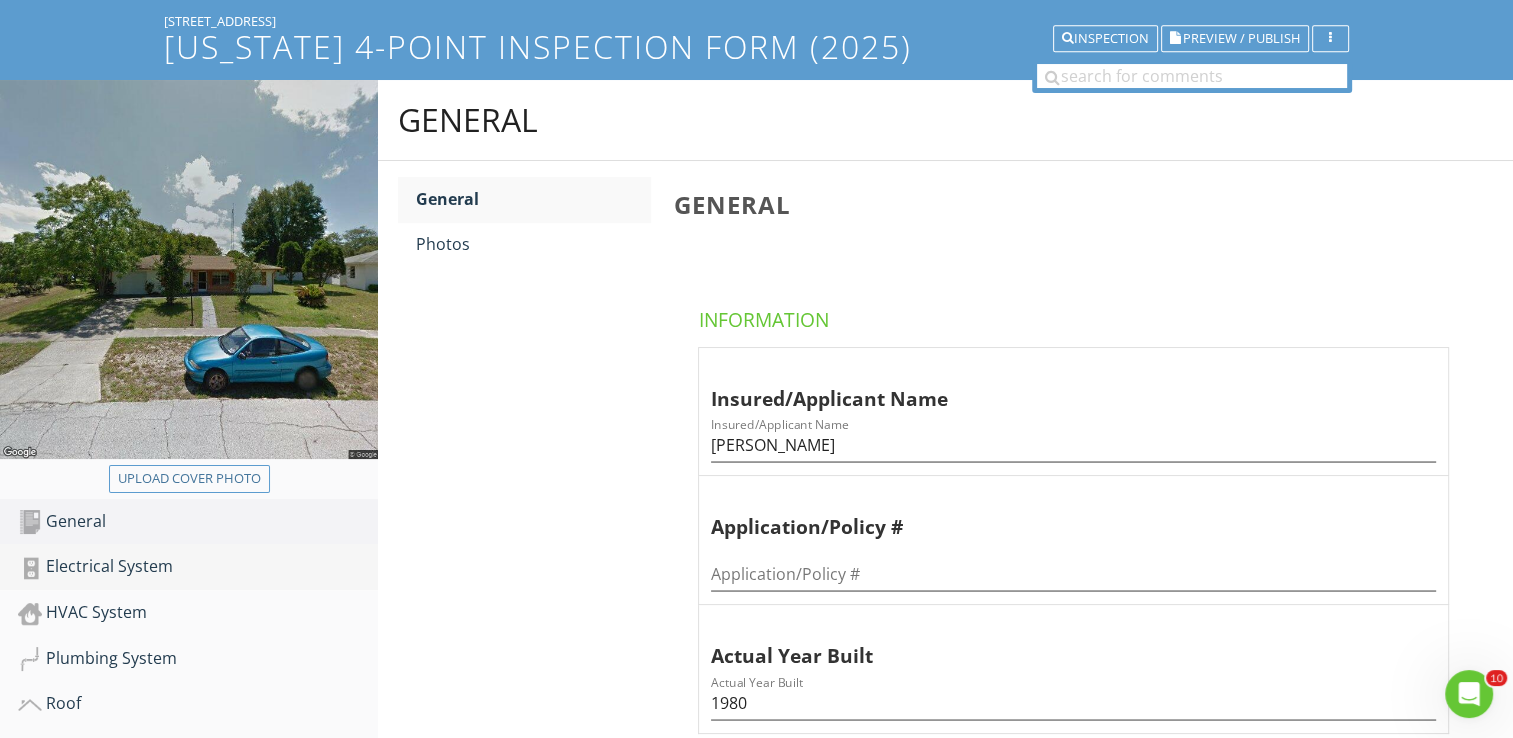 click on "Electrical System" at bounding box center [198, 567] 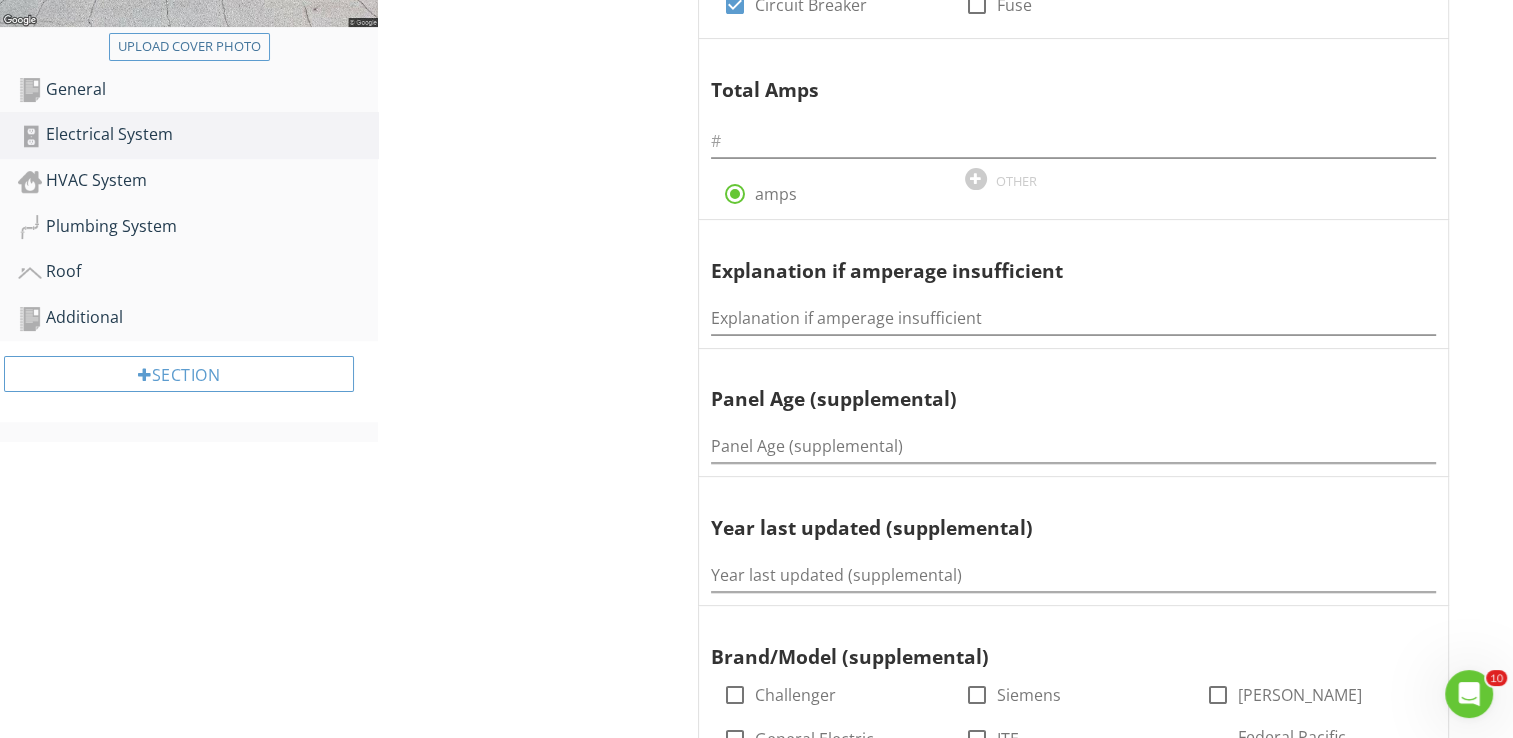 scroll, scrollTop: 560, scrollLeft: 0, axis: vertical 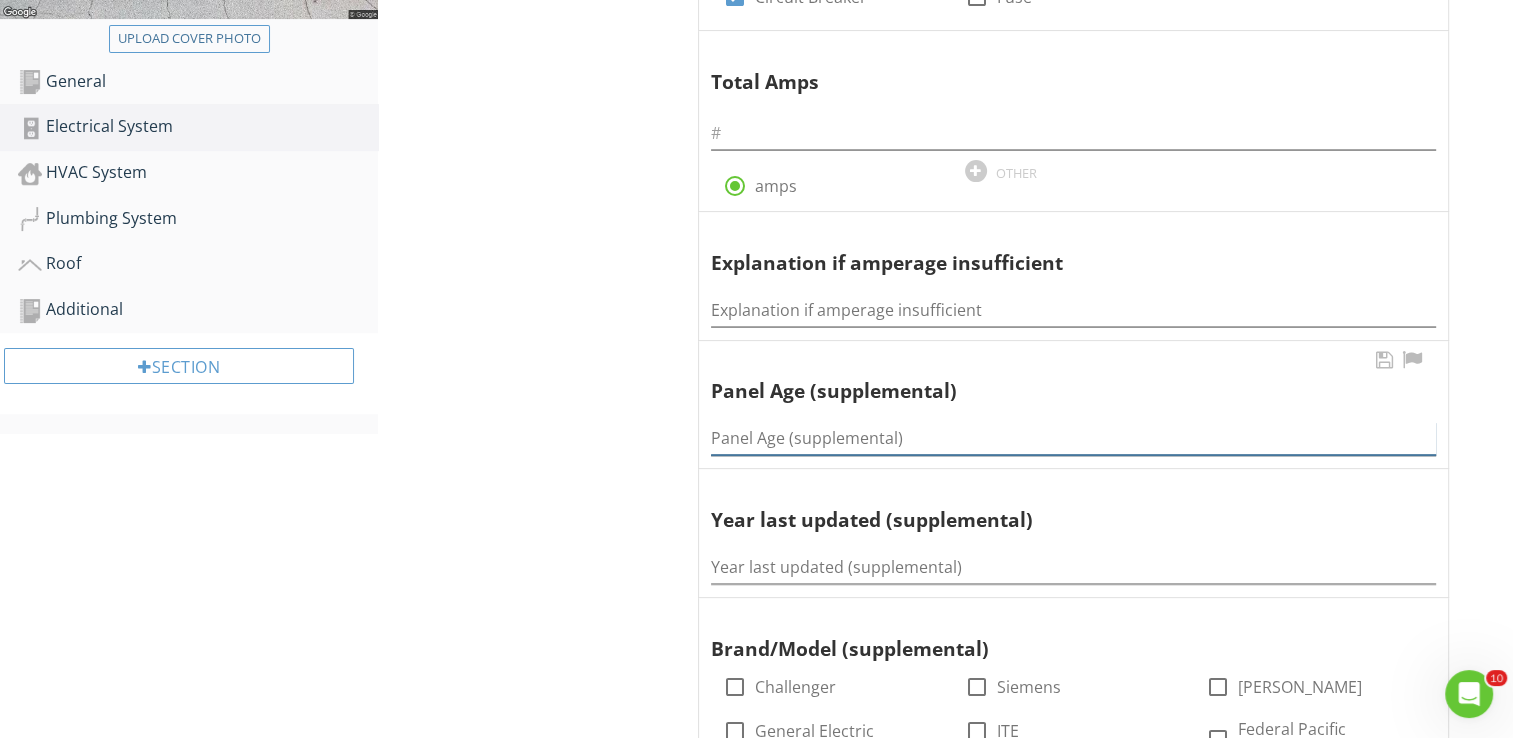 click at bounding box center (1073, 438) 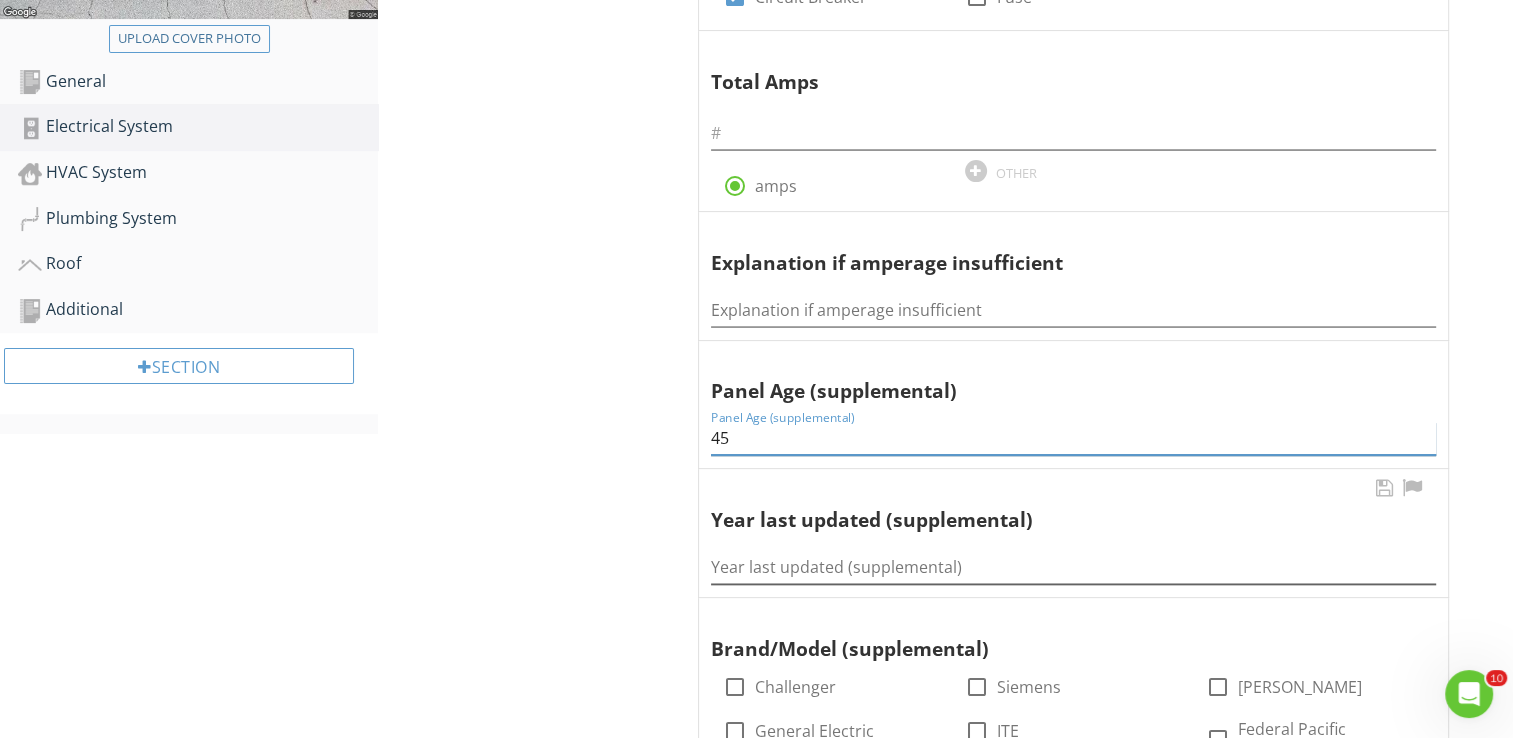 type on "45" 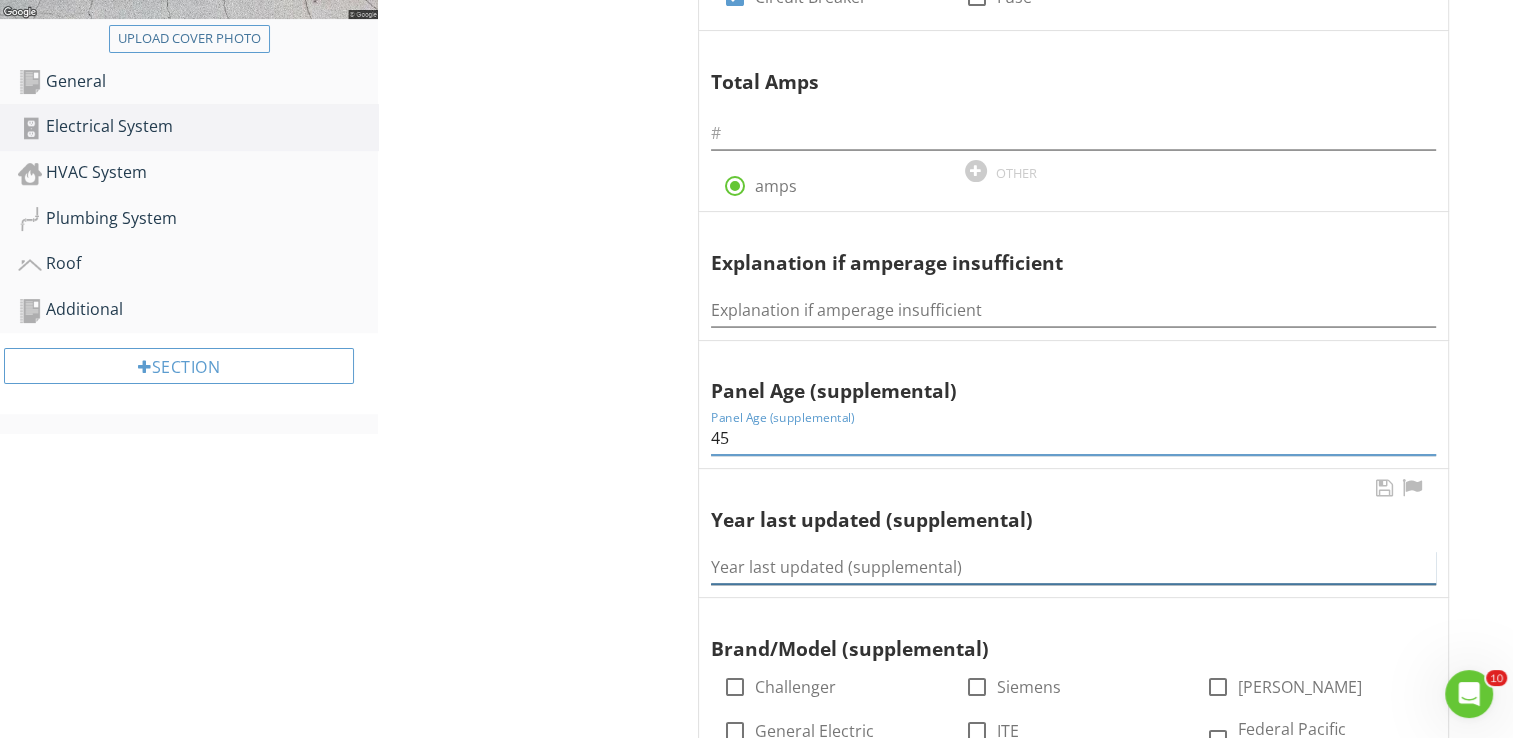 click at bounding box center (1073, 567) 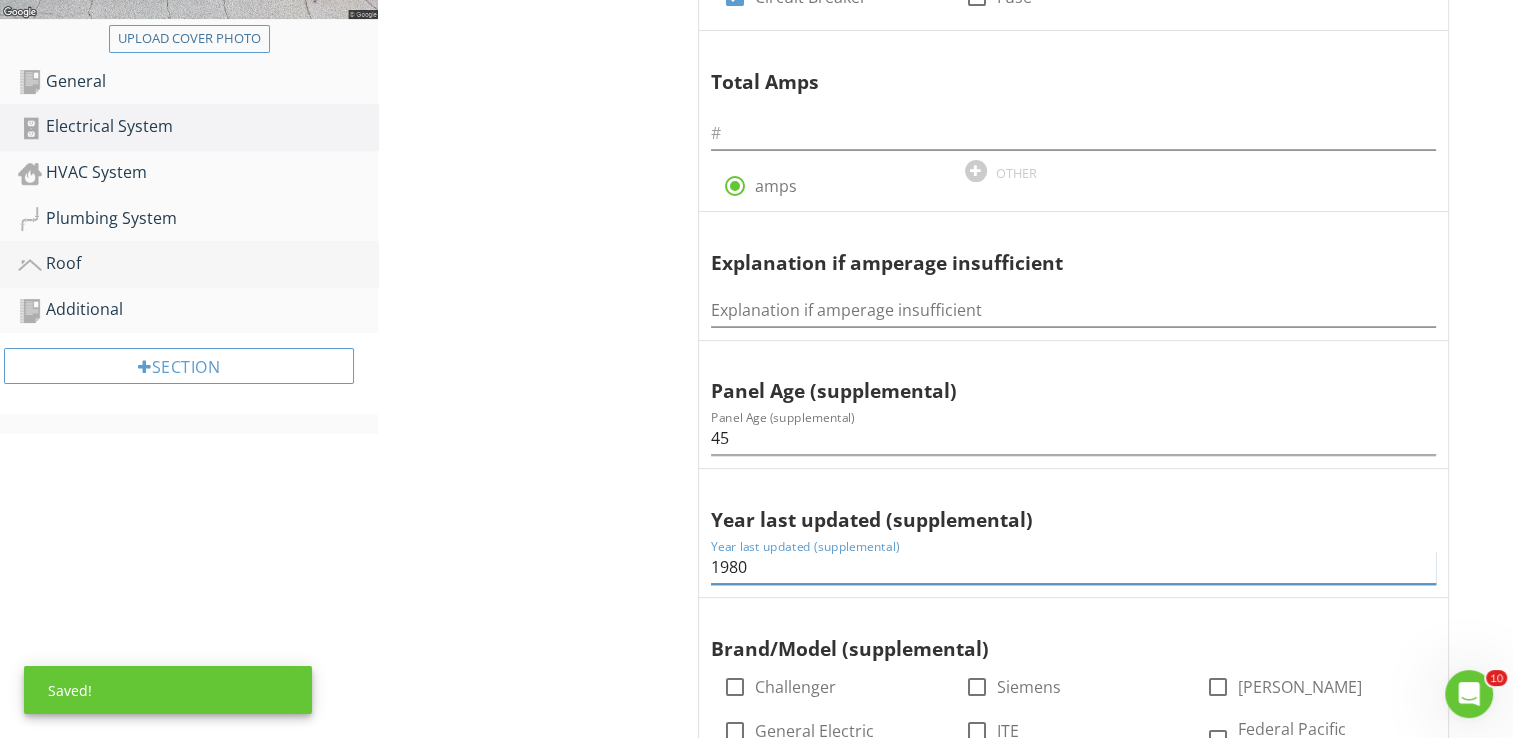 type on "1980" 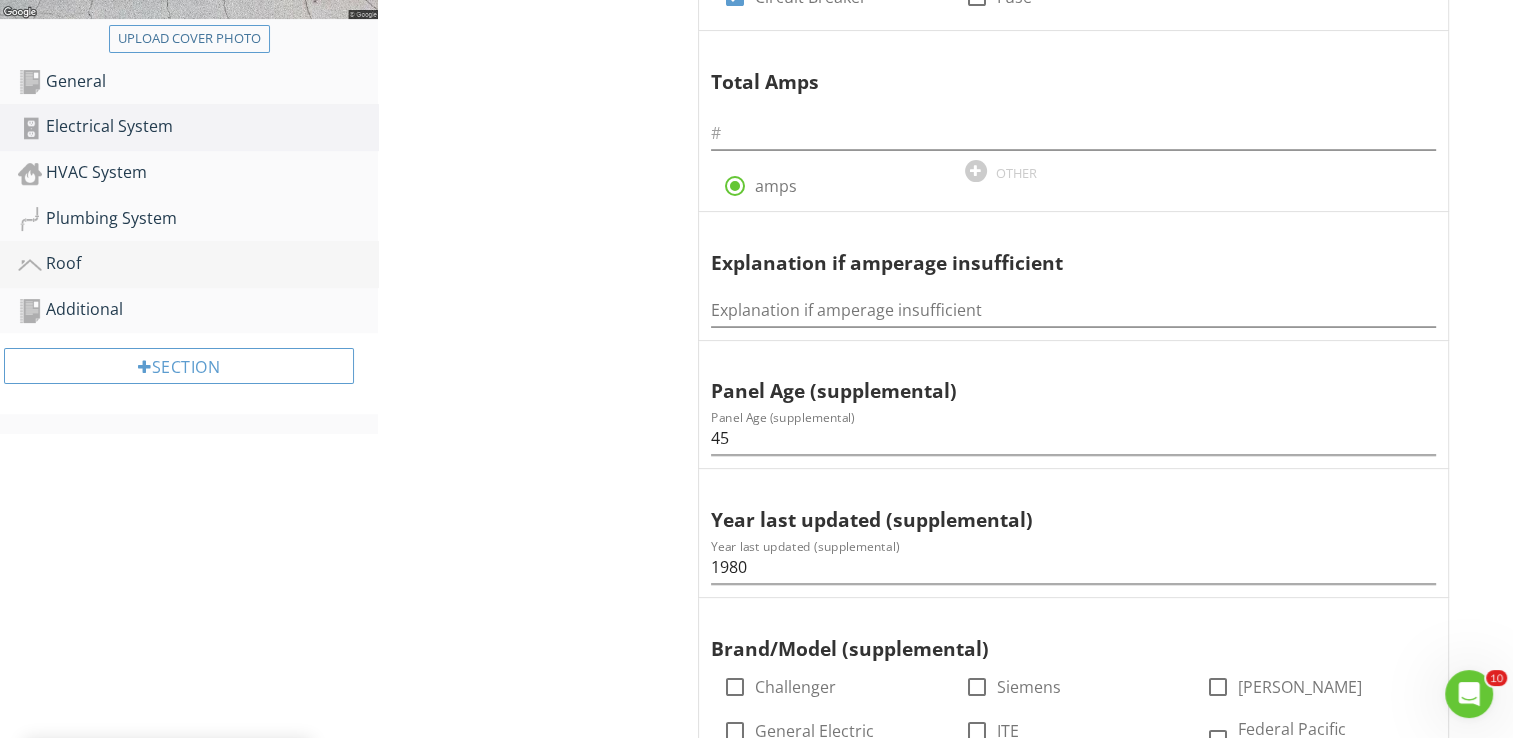 click on "Roof" at bounding box center (198, 264) 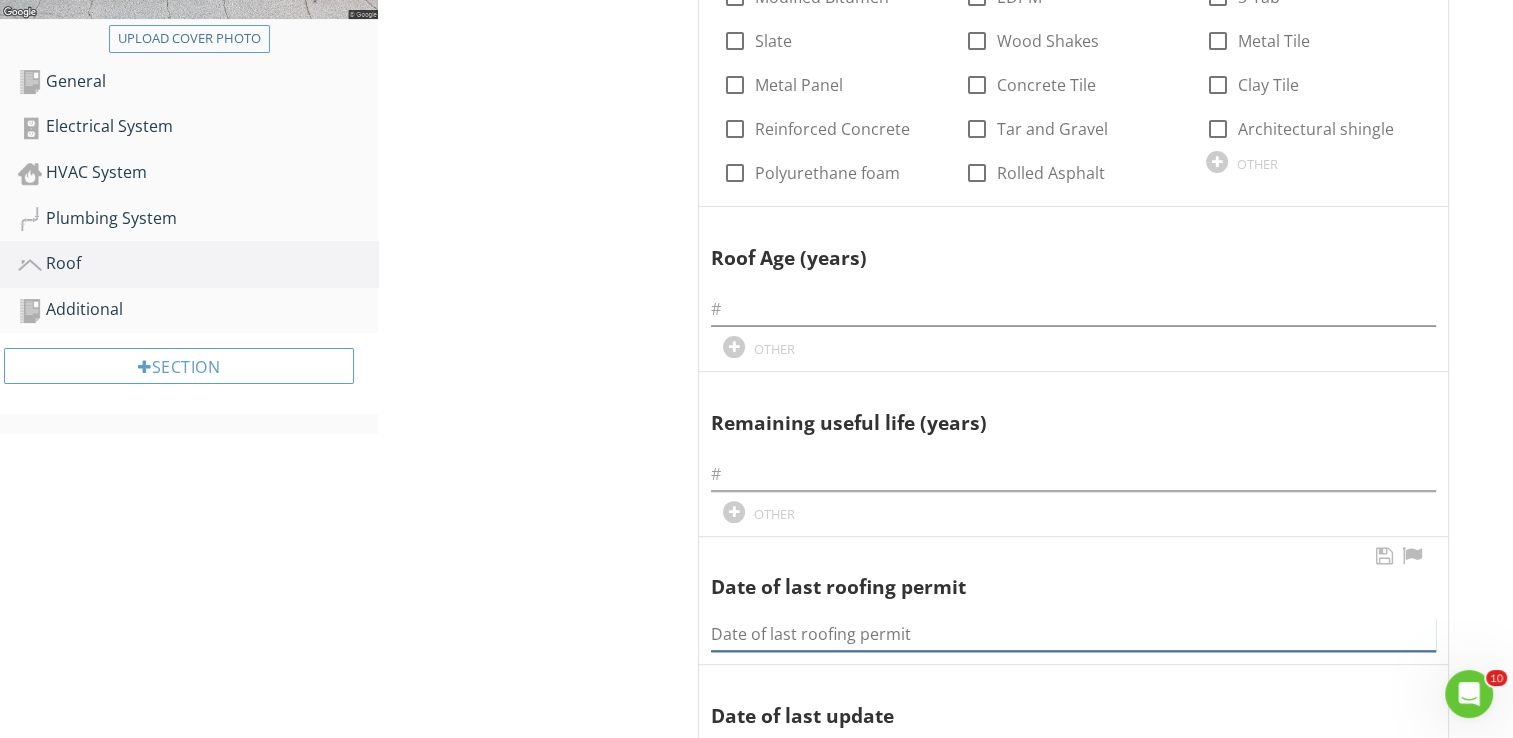 click at bounding box center (1073, 634) 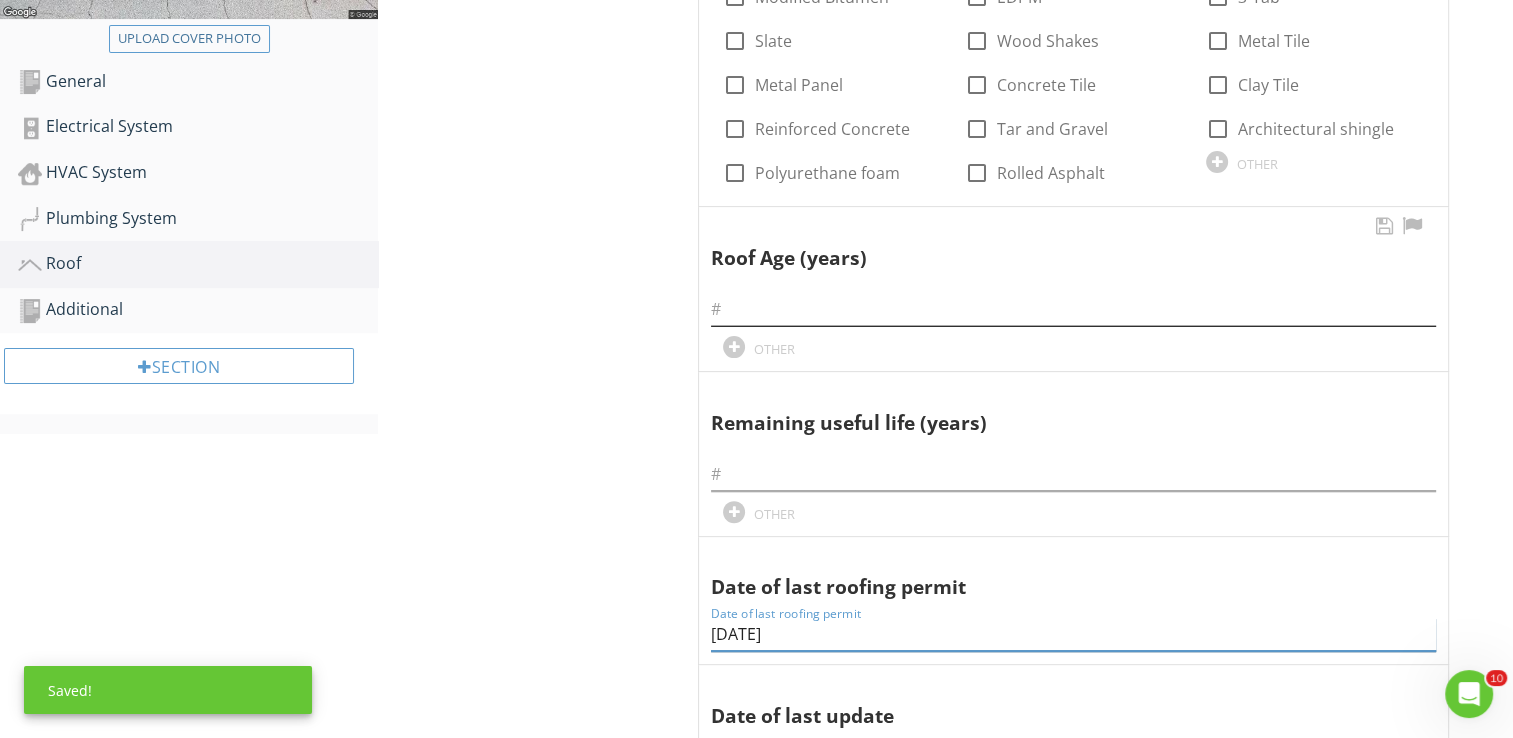 type on "2-17-21" 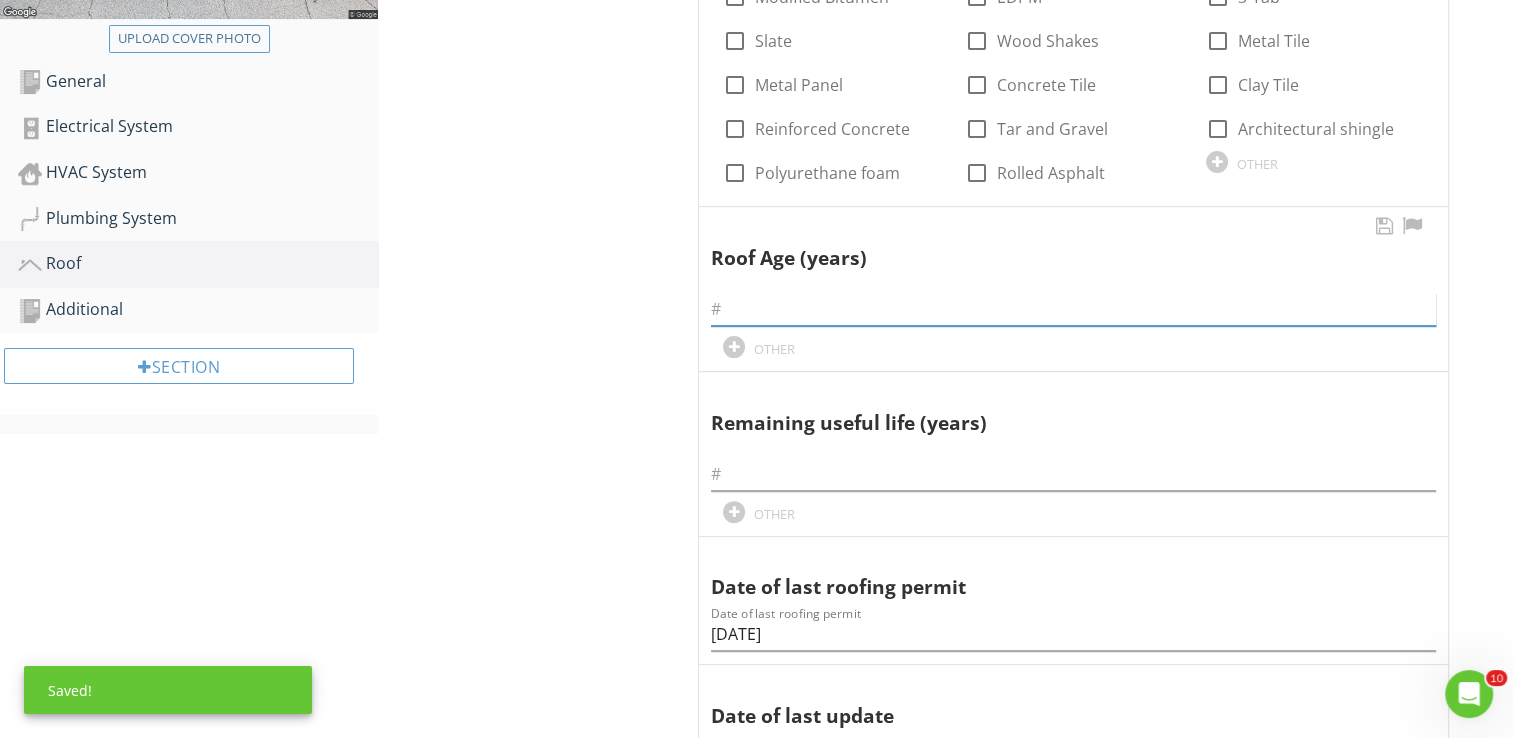 click at bounding box center (1073, 309) 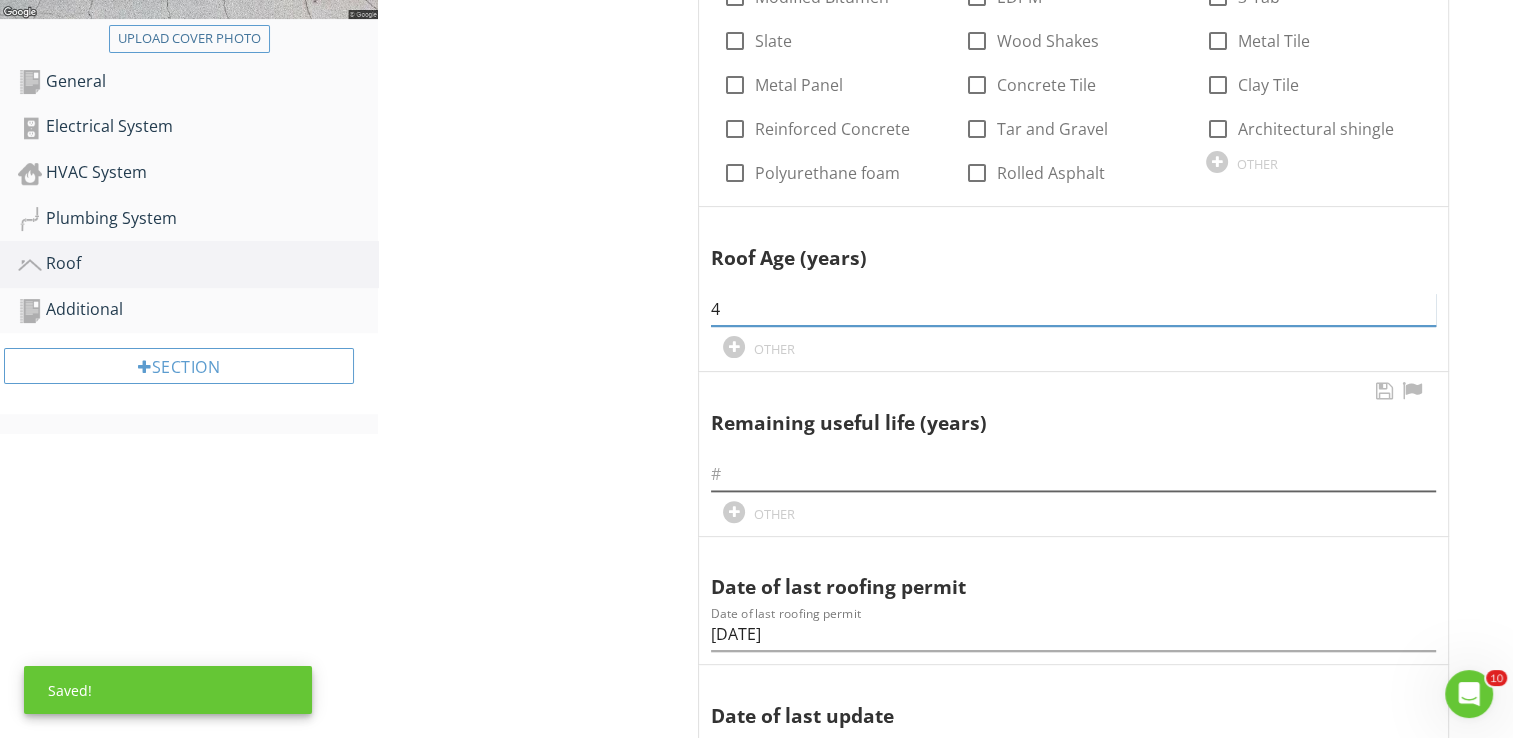 type on "4" 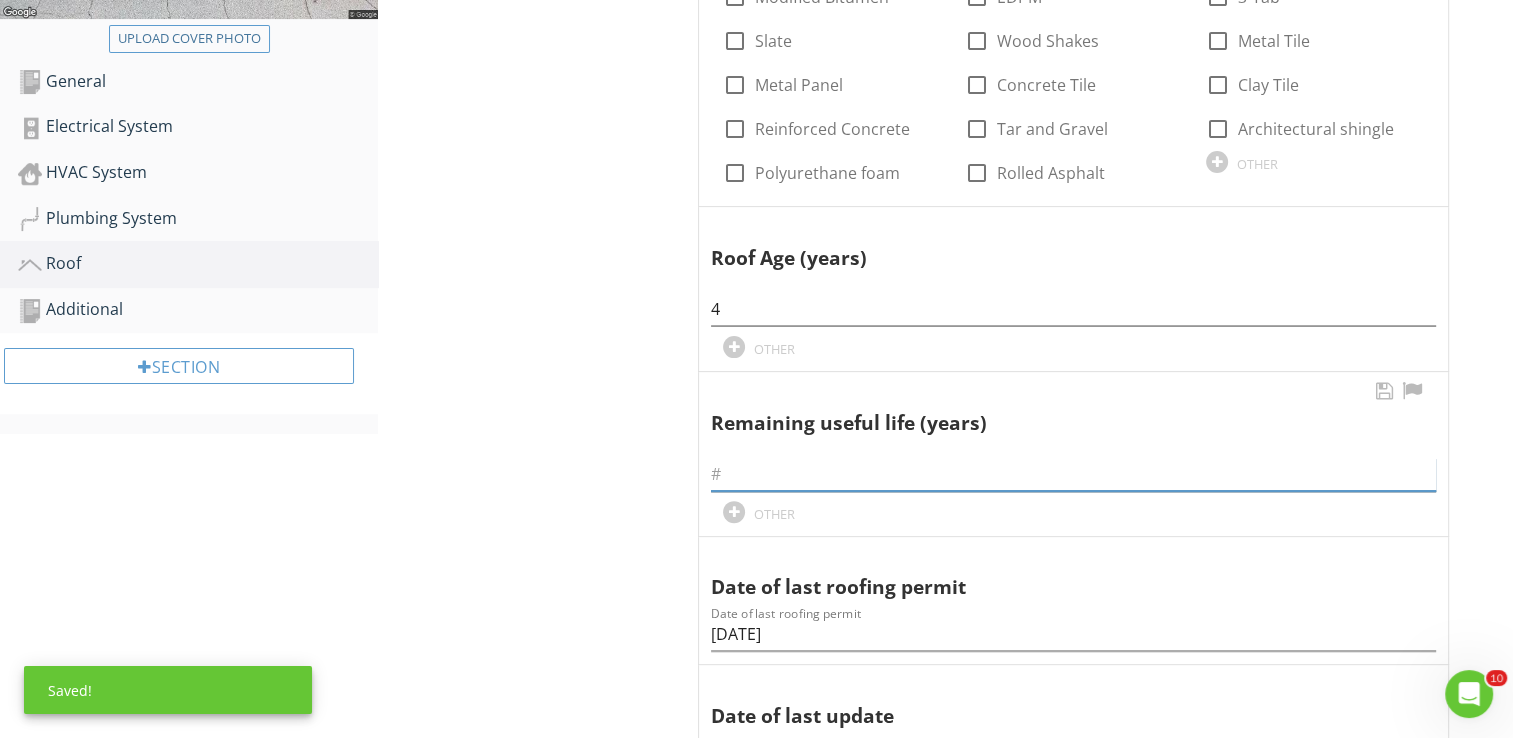 click at bounding box center (1073, 474) 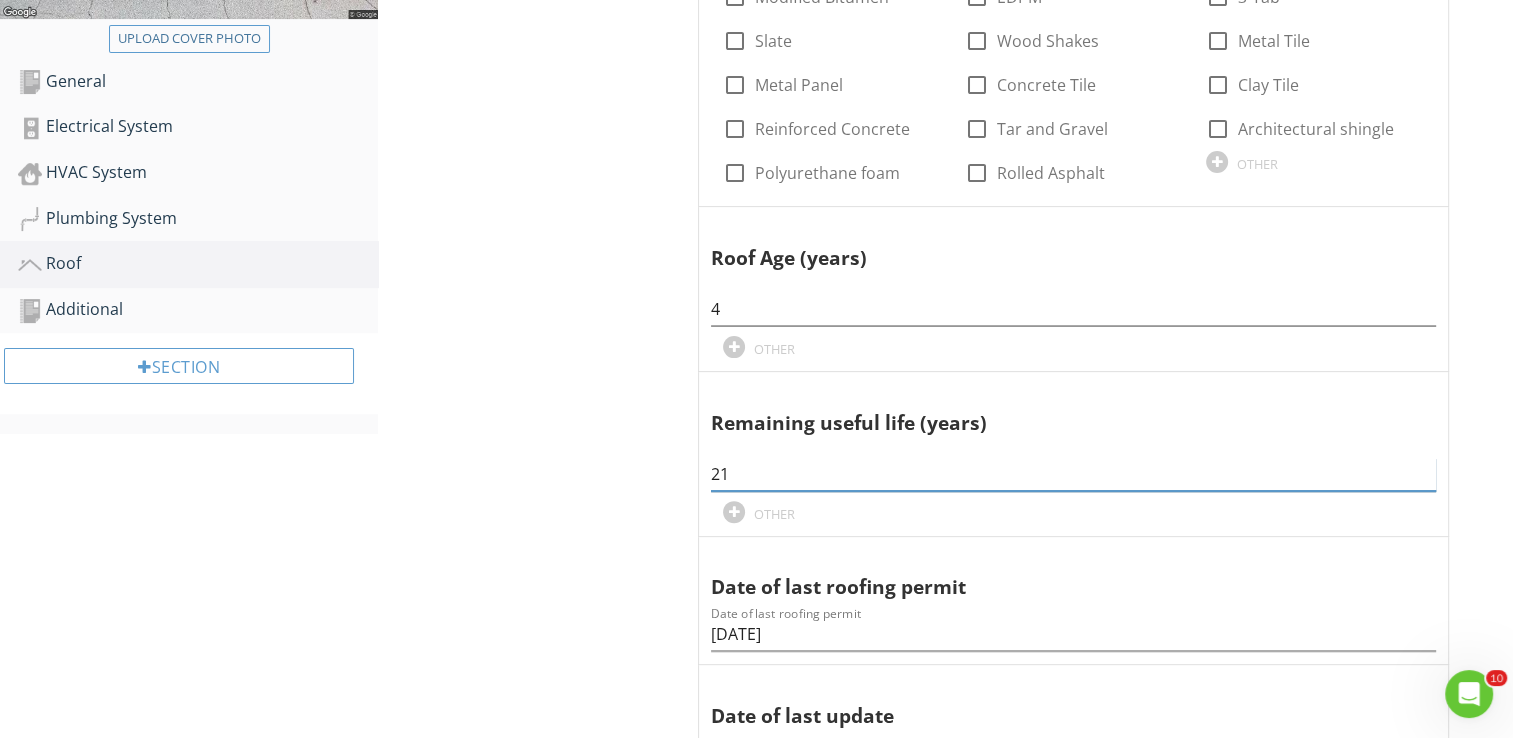 type on "21" 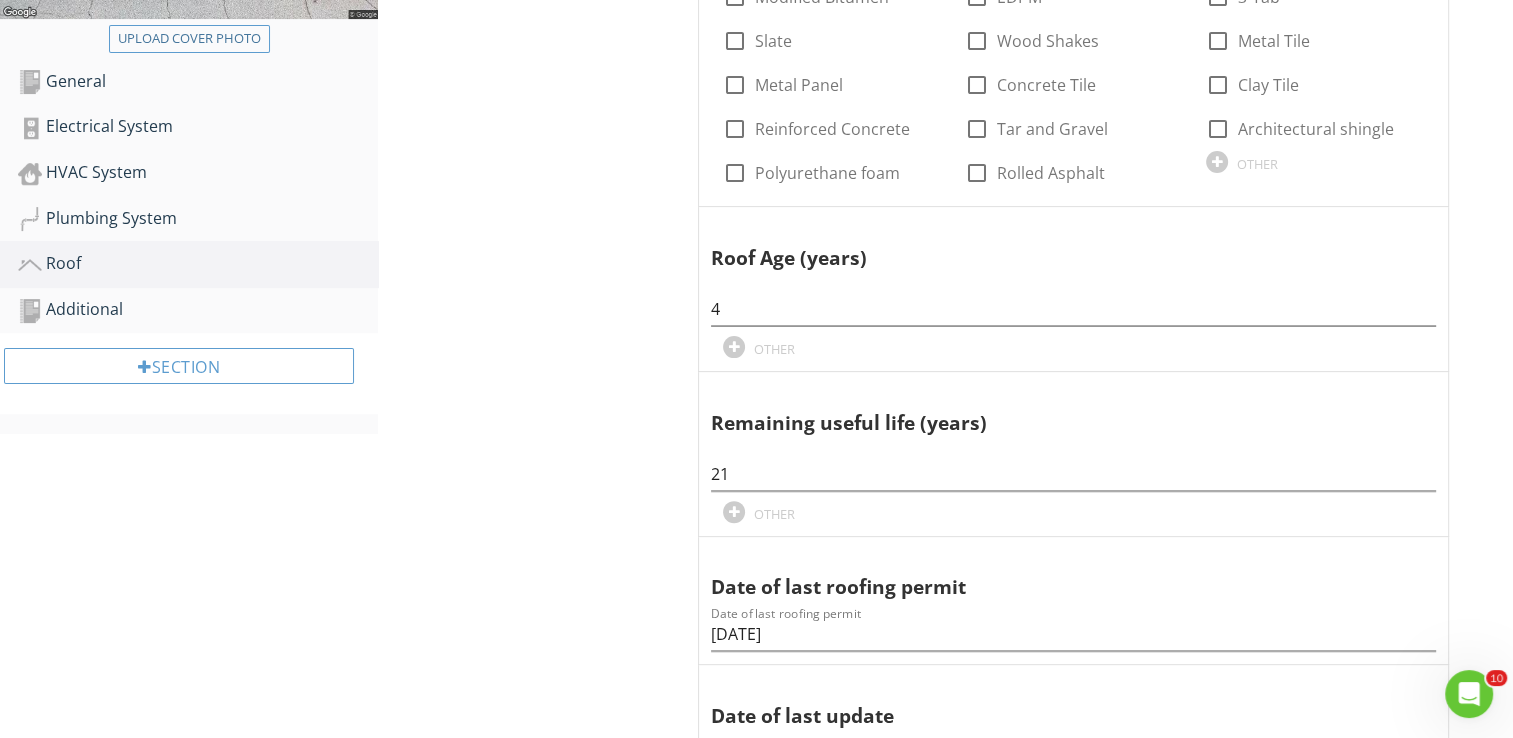 click on "Covering Material
check_box_outline_blank Modified Bitumen   check_box_outline_blank EDPM   check_box_outline_blank 3-Tab   check_box_outline_blank Slate   check_box_outline_blank Wood Shakes   check_box_outline_blank Metal Tile   check_box_outline_blank Metal Panel   check_box_outline_blank Concrete Tile   check_box_outline_blank Clay Tile   check_box_outline_blank Reinforced Concrete   check_box_outline_blank Tar and Gravel   check_box_outline_blank Architectural shingle   check_box_outline_blank Polyurethane foam   check_box_outline_blank Rolled Asphalt         OTHER
Roof Age (years)
4         OTHER
Remaining useful life (years)
21         OTHER
Date of last roofing permit
Date of last roofing permit 2-17-21
Date of last update" at bounding box center (1077, 898) 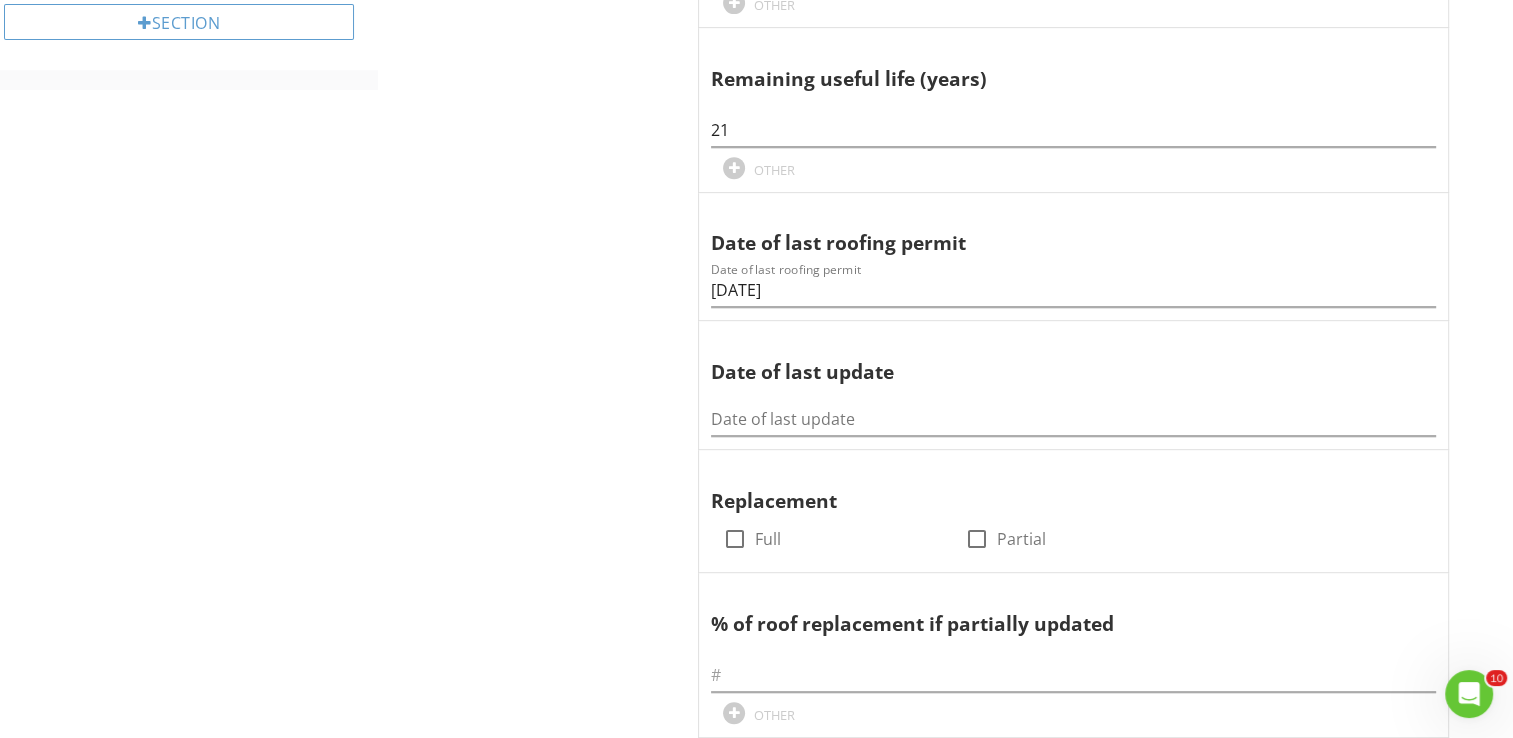 scroll, scrollTop: 960, scrollLeft: 0, axis: vertical 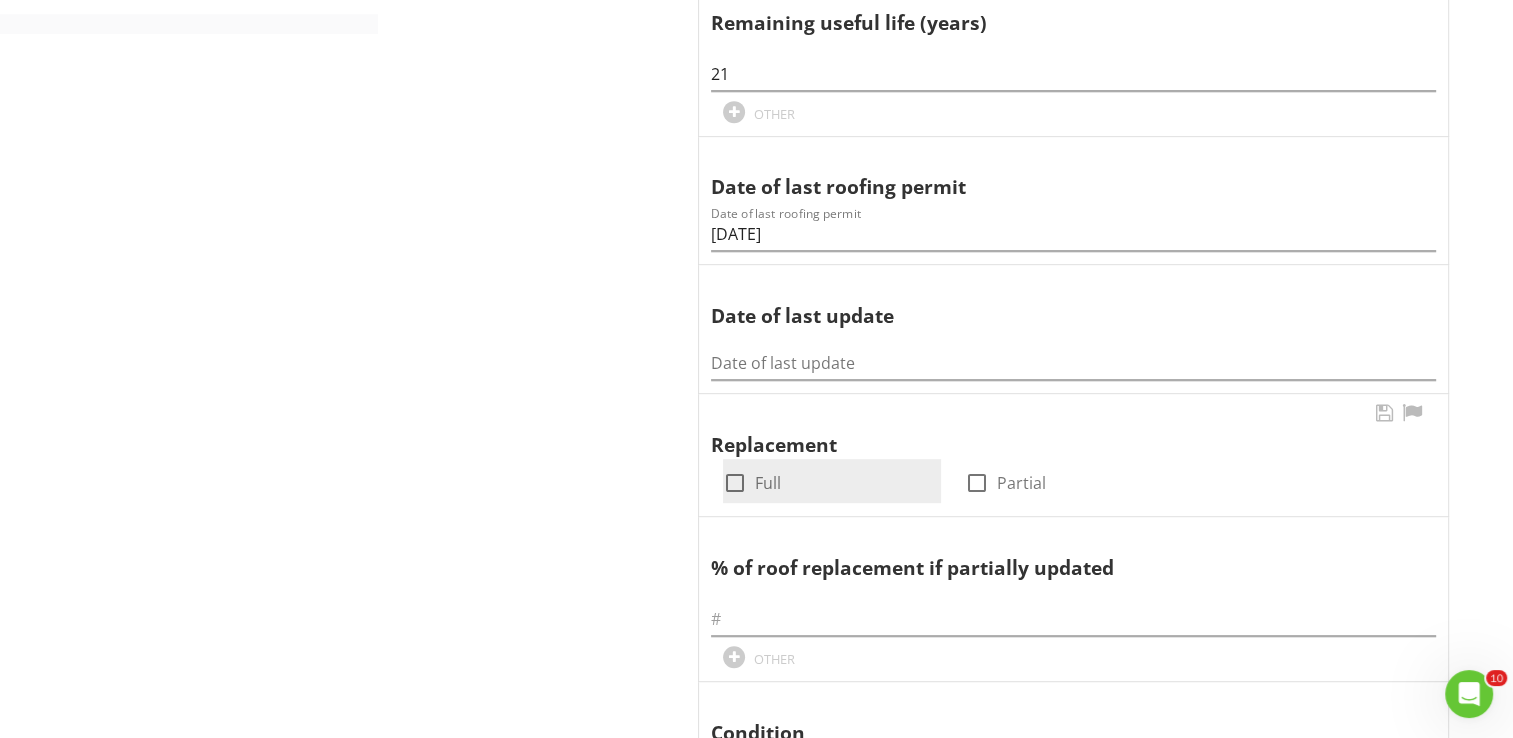 click at bounding box center [735, 483] 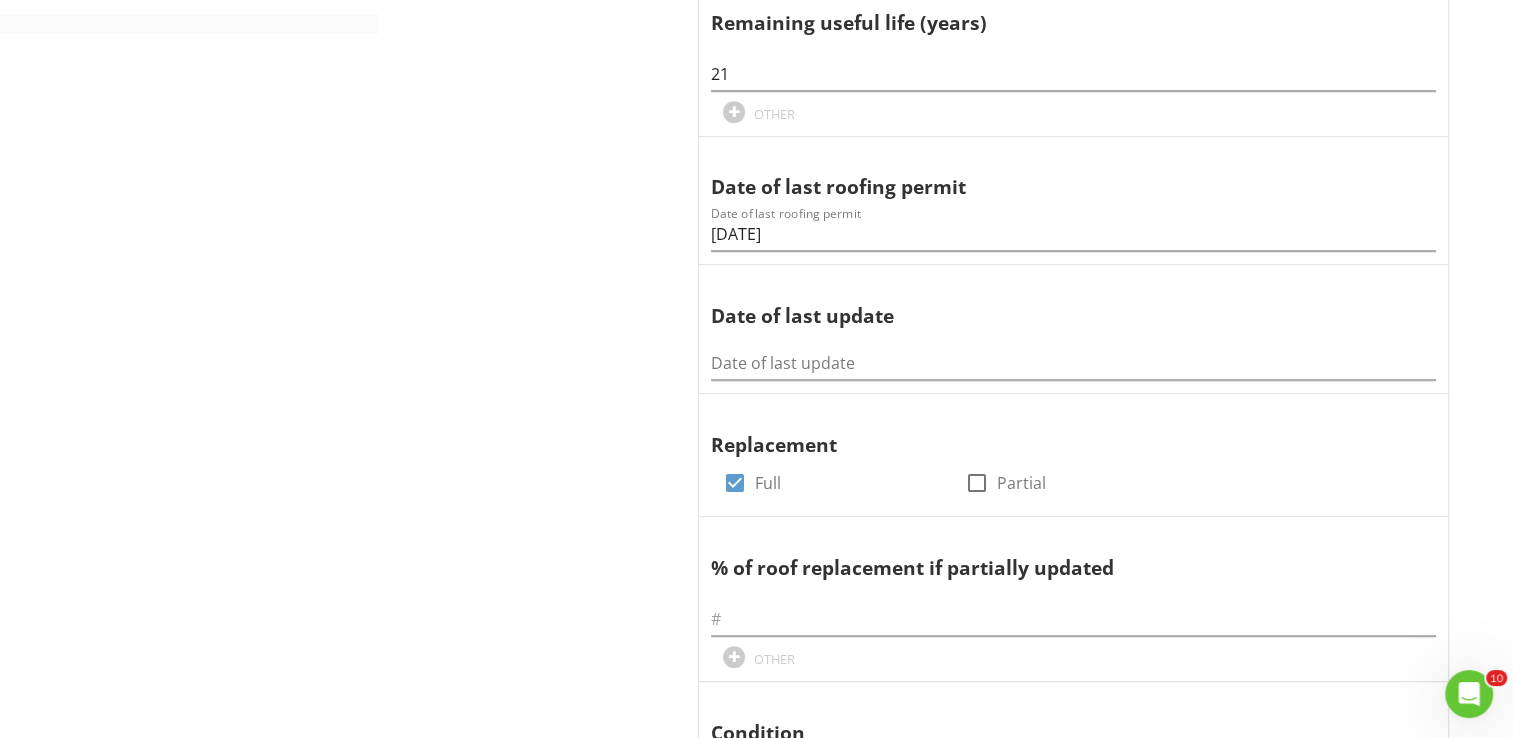 click on "Roof
Predominant Roof
Secondary Roof
Photos
Predominant Roof
Information
Covering Material
check_box_outline_blank Modified Bitumen   check_box_outline_blank EDPM   check_box_outline_blank 3-Tab   check_box_outline_blank Slate   check_box_outline_blank Wood Shakes   check_box_outline_blank Metal Tile   check_box_outline_blank Metal Panel   check_box_outline_blank Concrete Tile   check_box_outline_blank Clay Tile   check_box_outline_blank Reinforced Concrete   check_box_outline_blank Tar and Gravel   check_box_outline_blank Architectural shingle   check_box_outline_blank Polyurethane foam   check_box_outline_blank Rolled Asphalt         OTHER
Roof Age (years)
4         OTHER                                     21         OTHER" at bounding box center [945, 562] 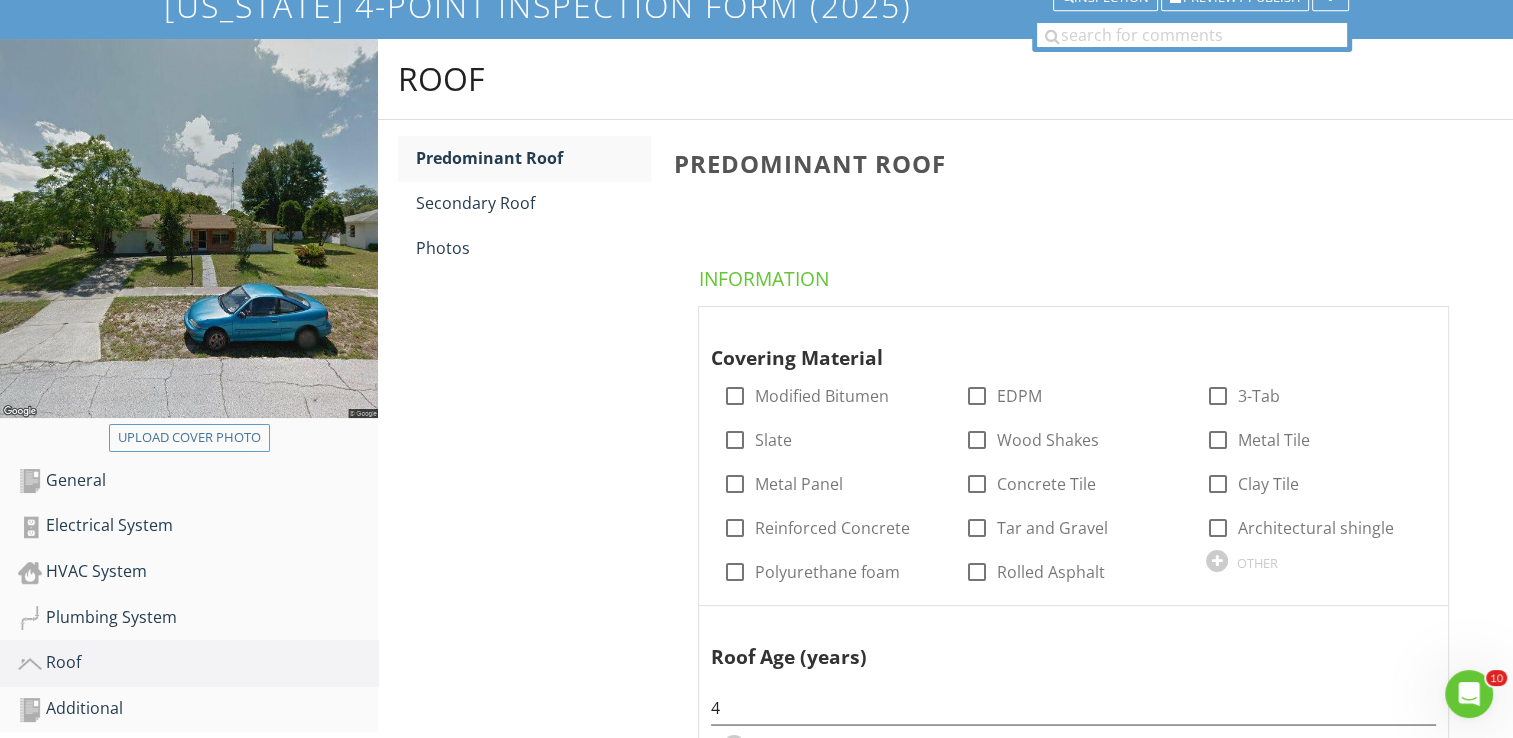 scroll, scrollTop: 160, scrollLeft: 0, axis: vertical 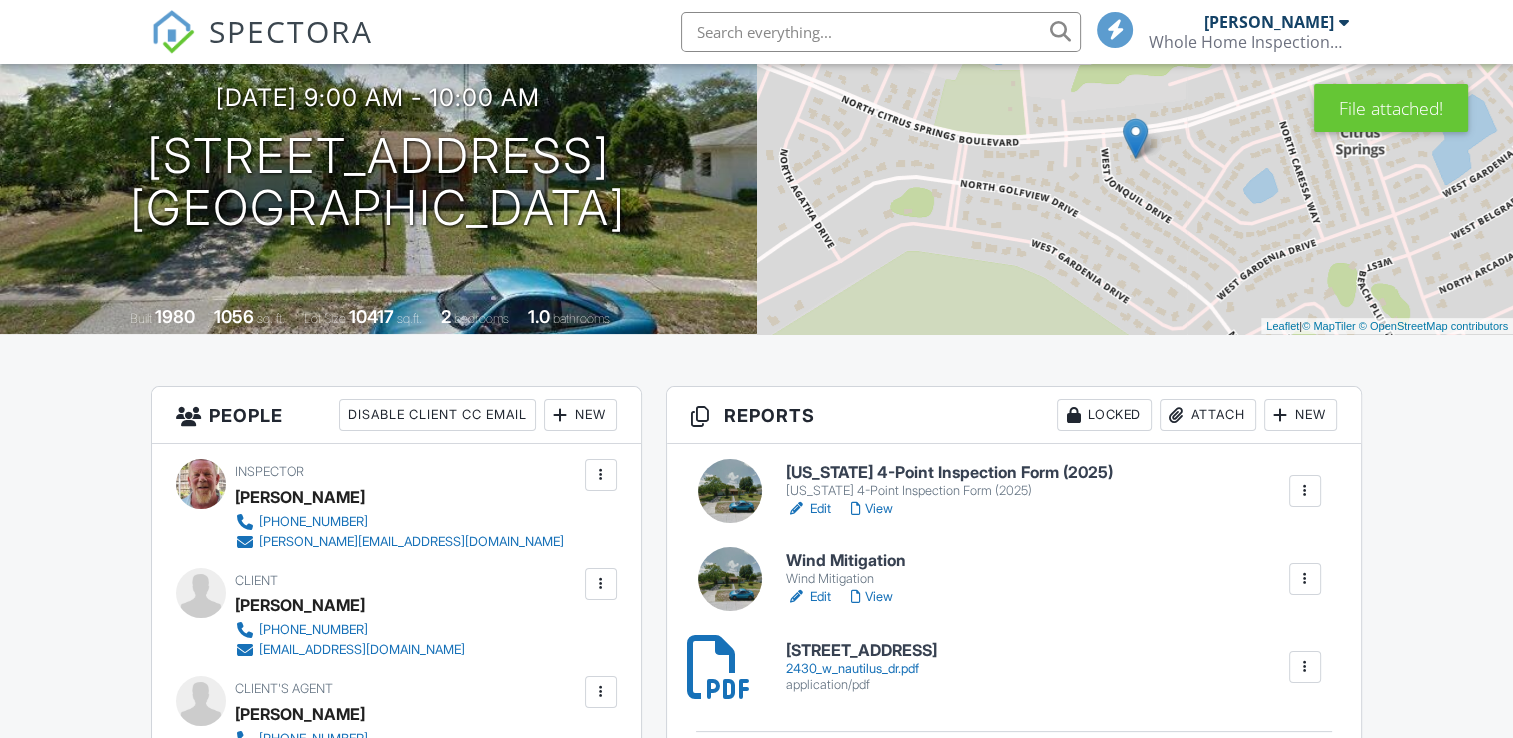 click on "Wind Mitigation" at bounding box center [846, 561] 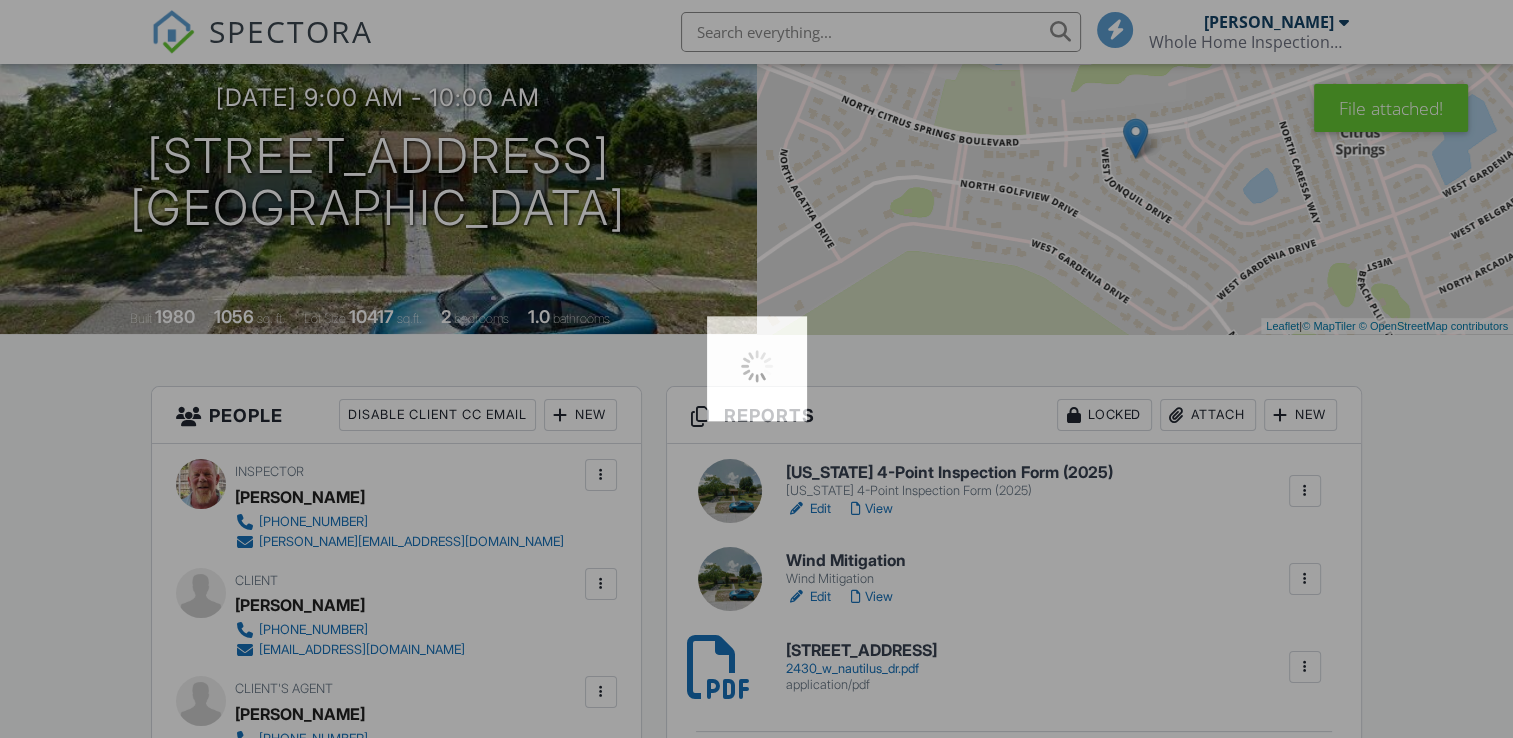 scroll, scrollTop: 0, scrollLeft: 0, axis: both 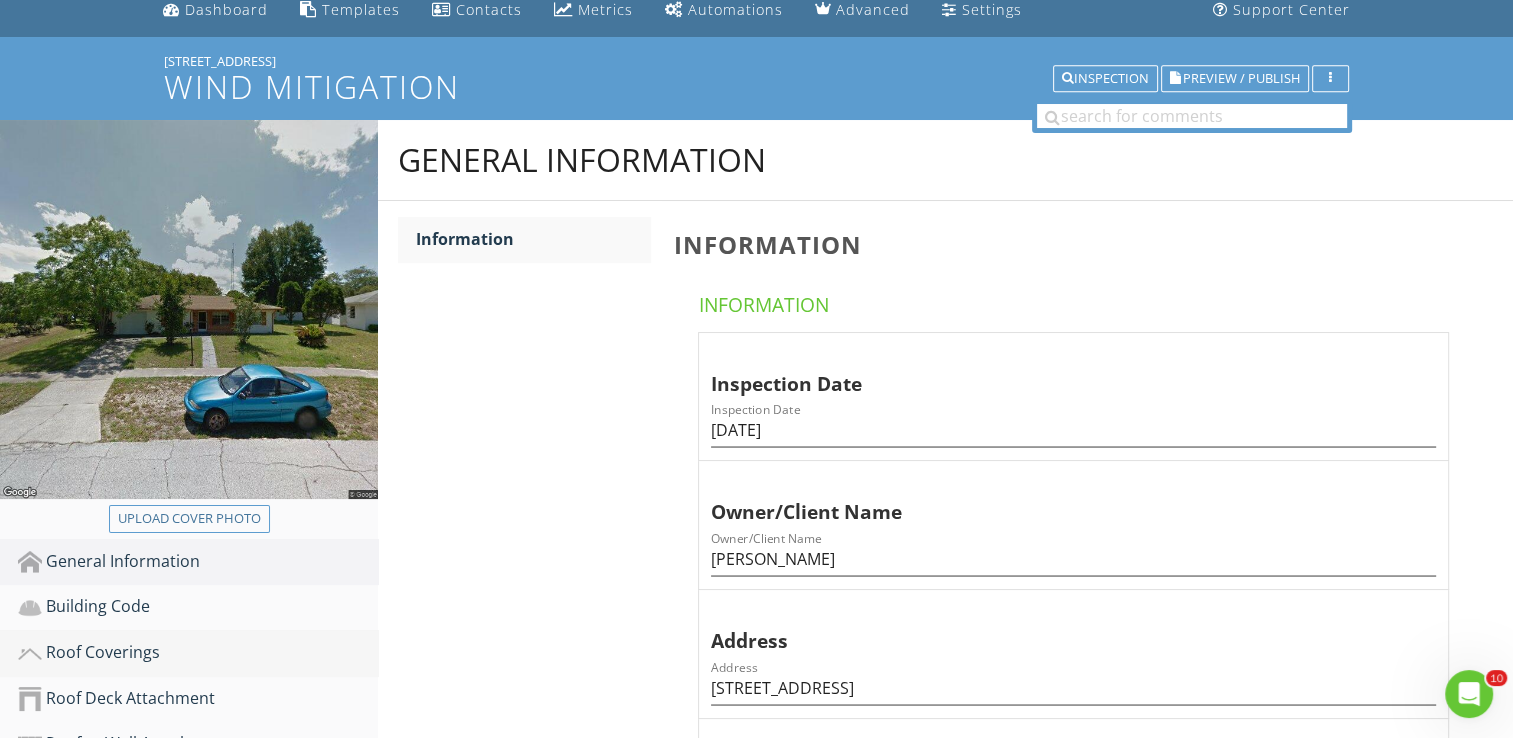 click on "Roof Coverings" at bounding box center (198, 653) 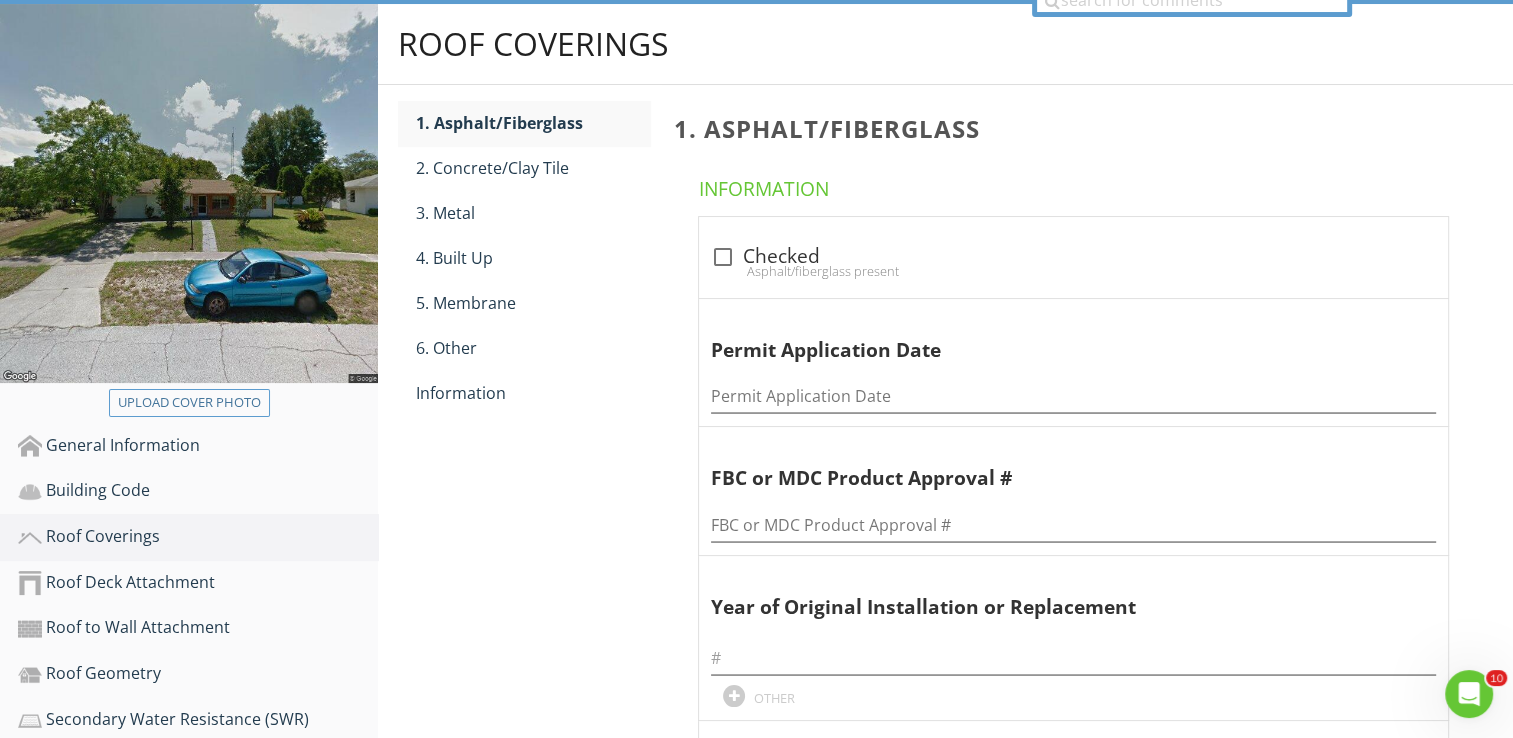 scroll, scrollTop: 200, scrollLeft: 0, axis: vertical 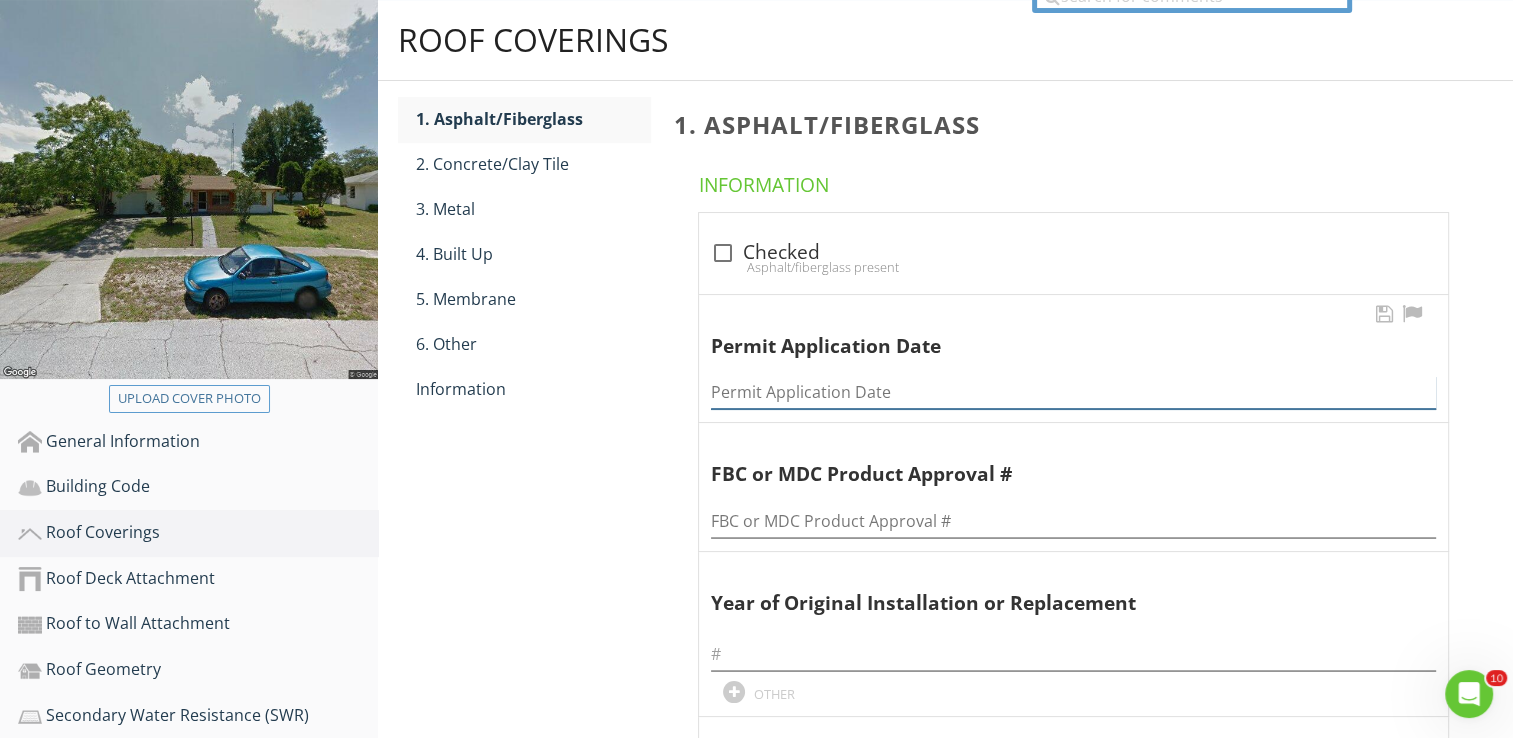 click at bounding box center (1073, 392) 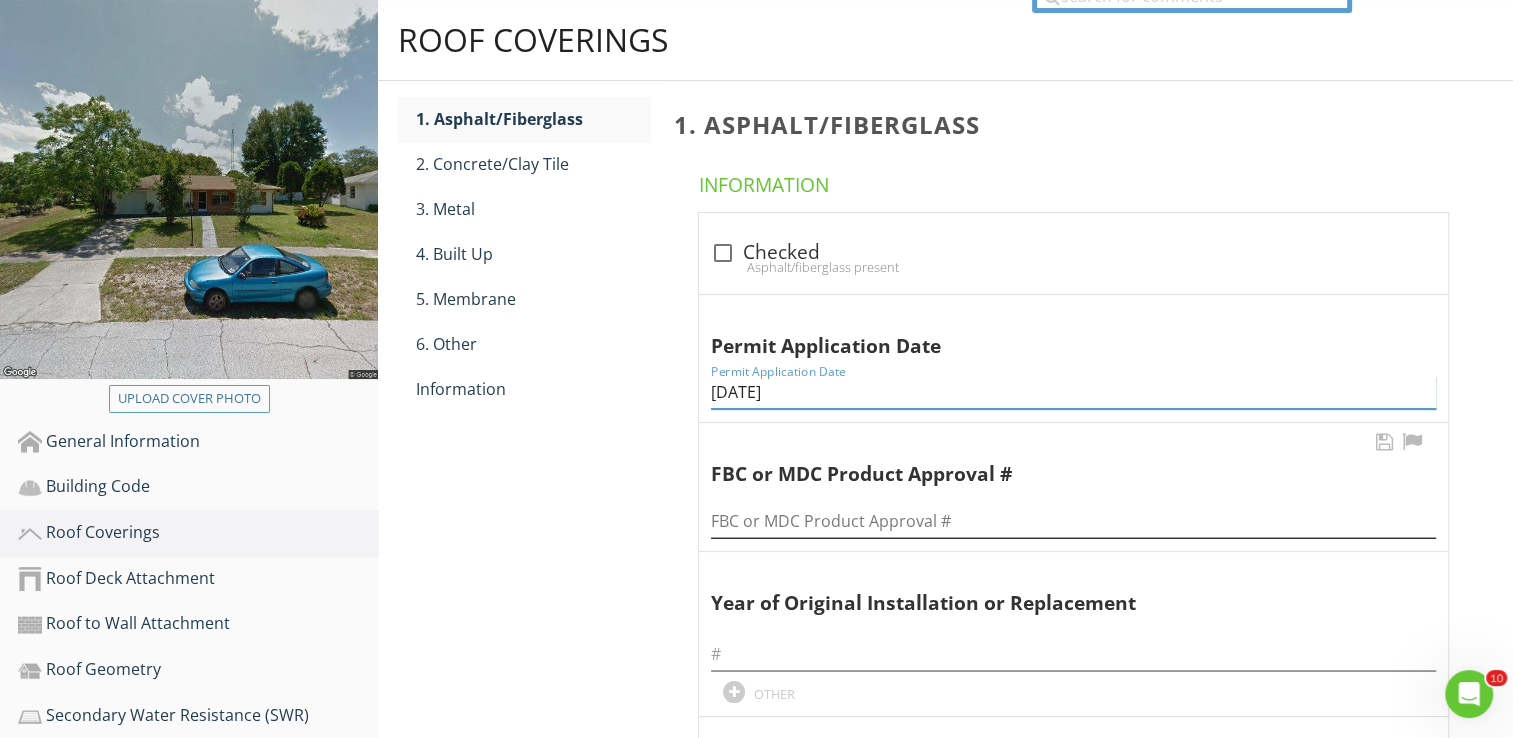 type on "2-17-21" 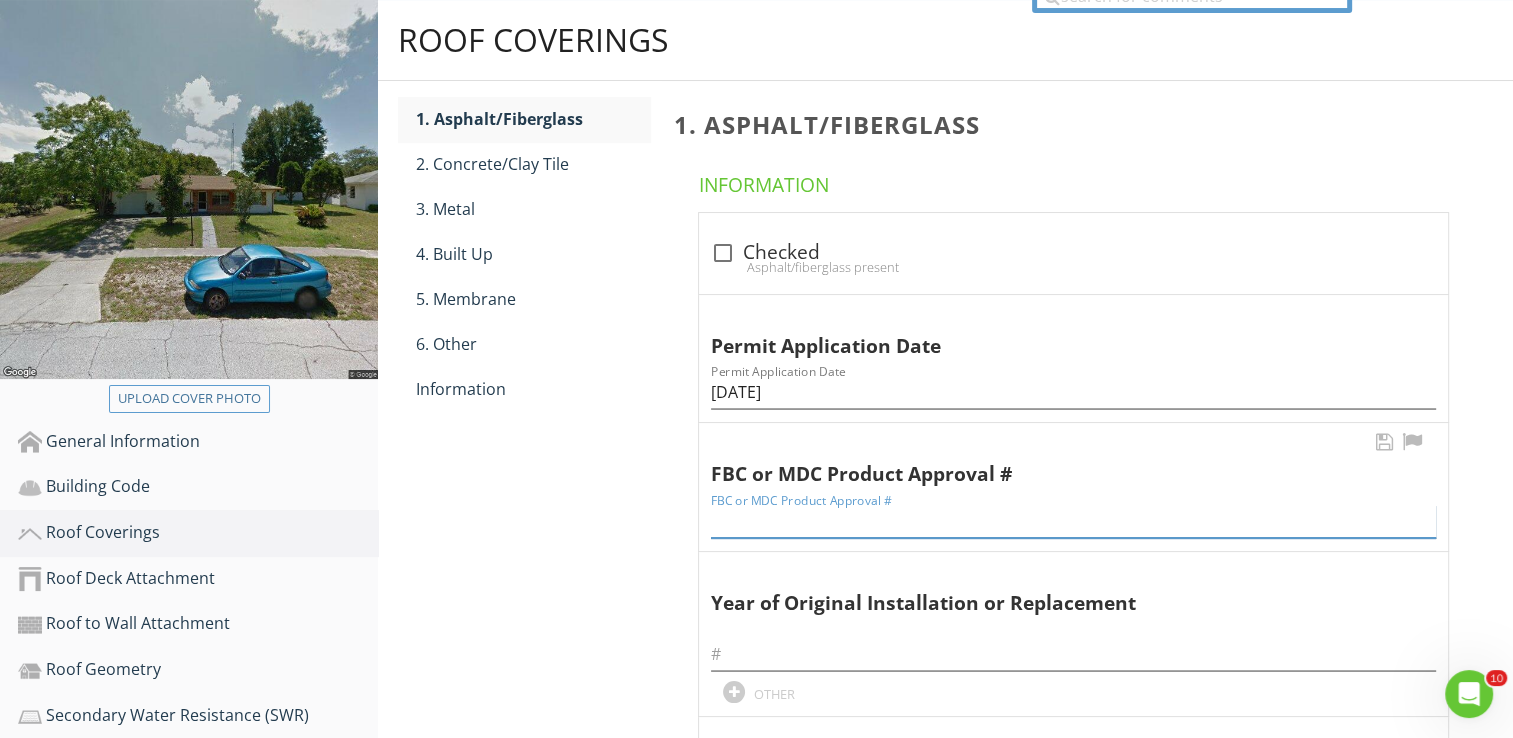 click at bounding box center (1073, 521) 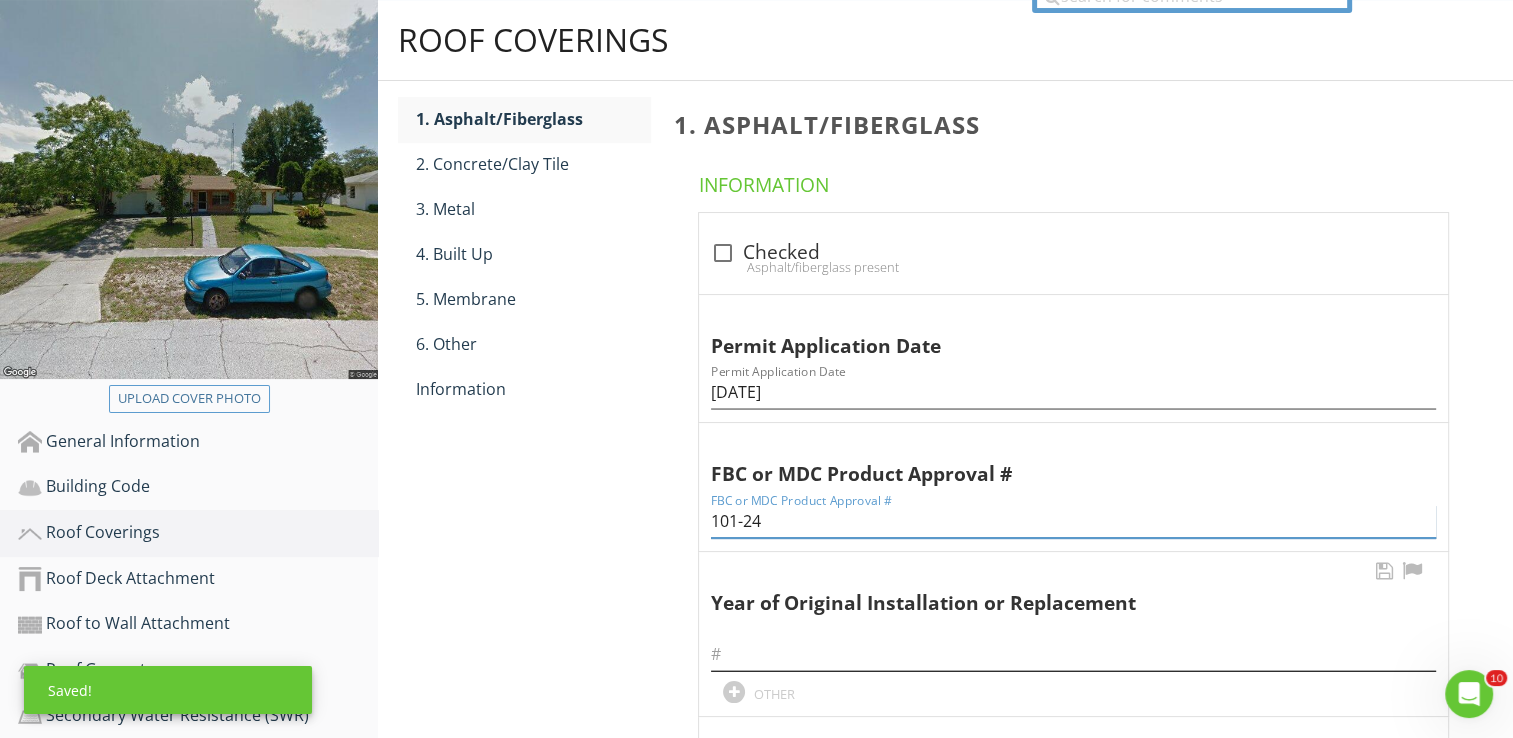 type on "101-24" 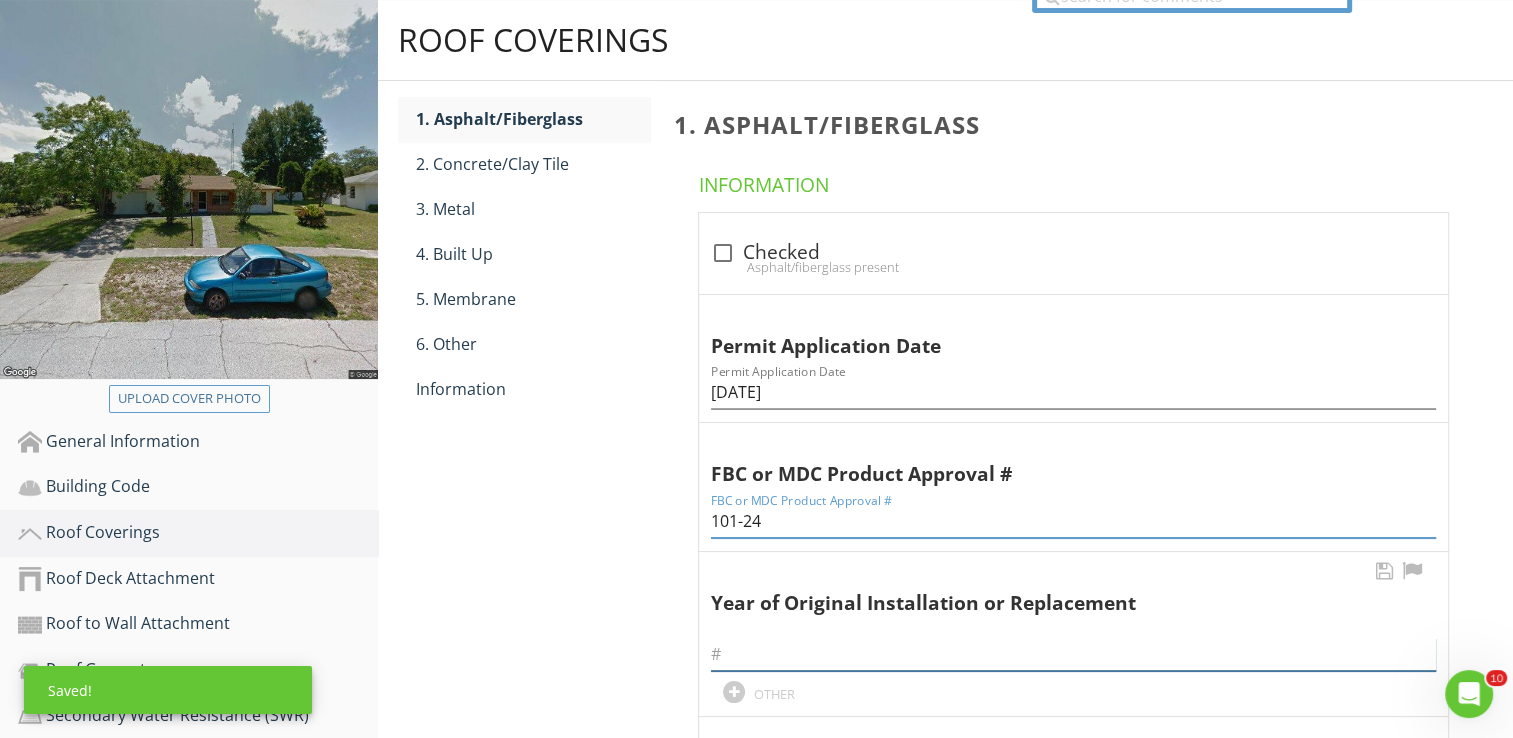 click at bounding box center (1073, 654) 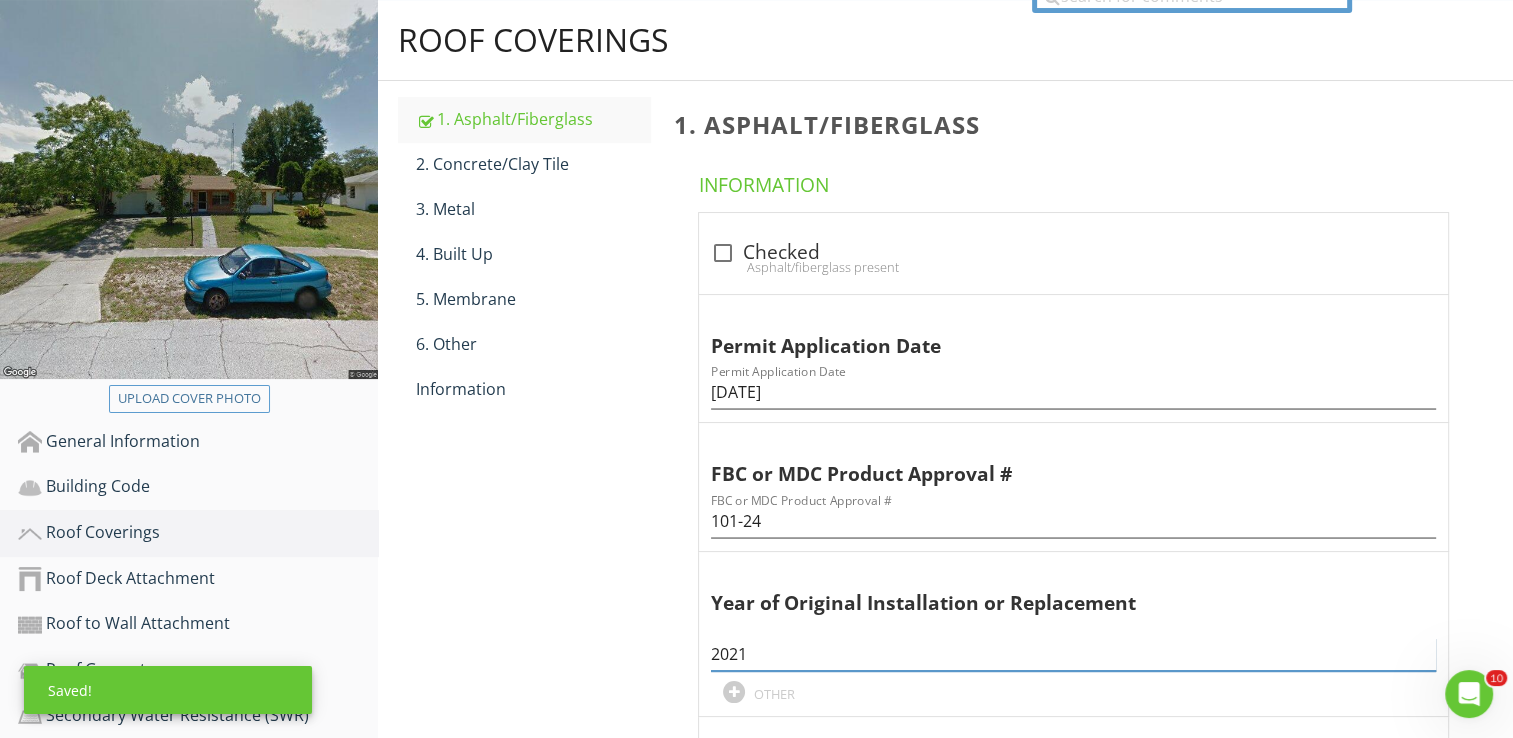 type on "2021" 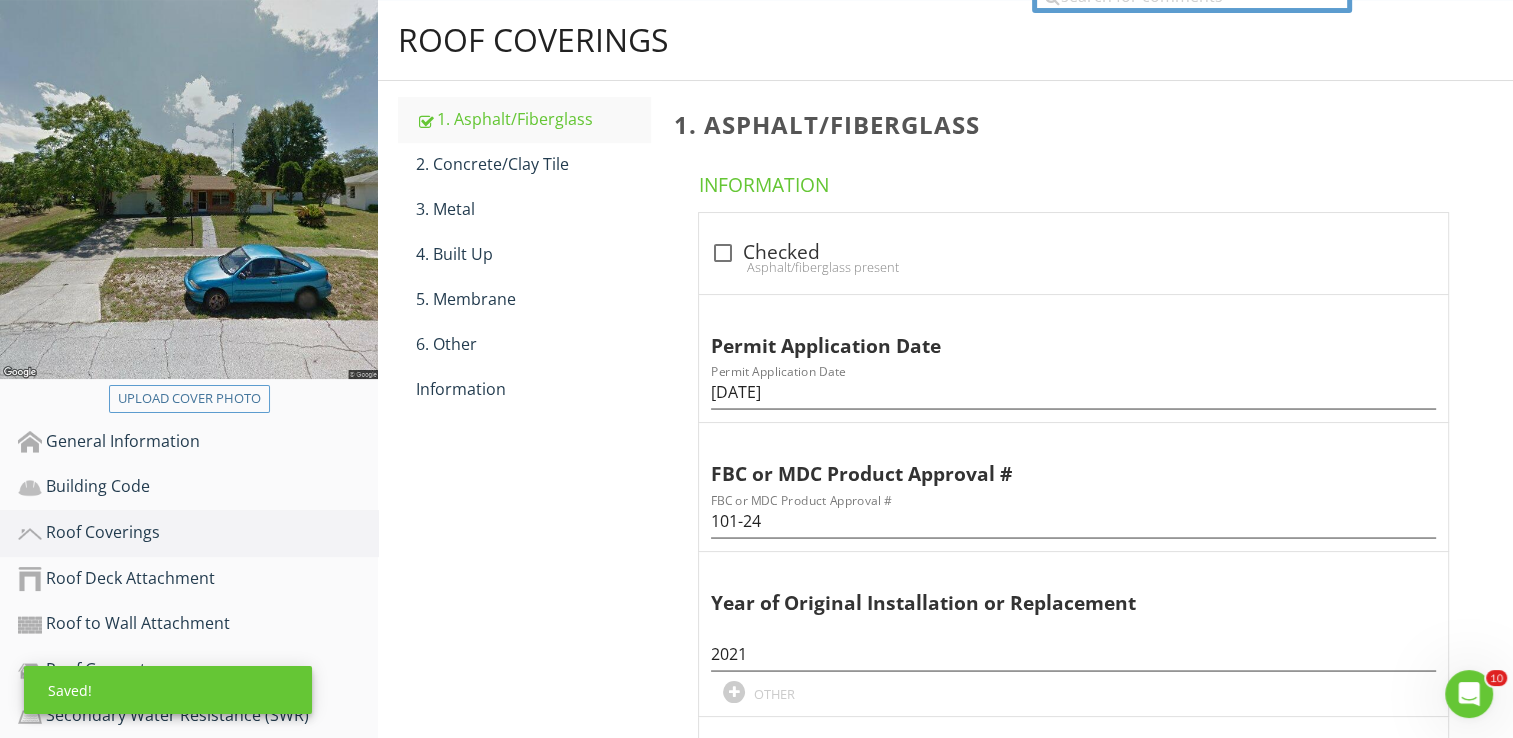 click on "Roof Coverings
1. Asphalt/Fiberglass
2. Concrete/Clay Tile
3. Metal
4. Built Up
5. Membrane
6. Other
Information
1. Asphalt/Fiberglass
Information                       check_box_outline_blank
Checked
Asphalt/fiberglass present
Permit Application Date
Permit Application Date 2-17-21
FBC or MDC Product Approval #
FBC or MDC Product Approval # 101-24
Year of Original Installation or Replacement
2021         OTHER                         check_box_outline_blank
No Information Provided for Compliance" at bounding box center (945, 502) 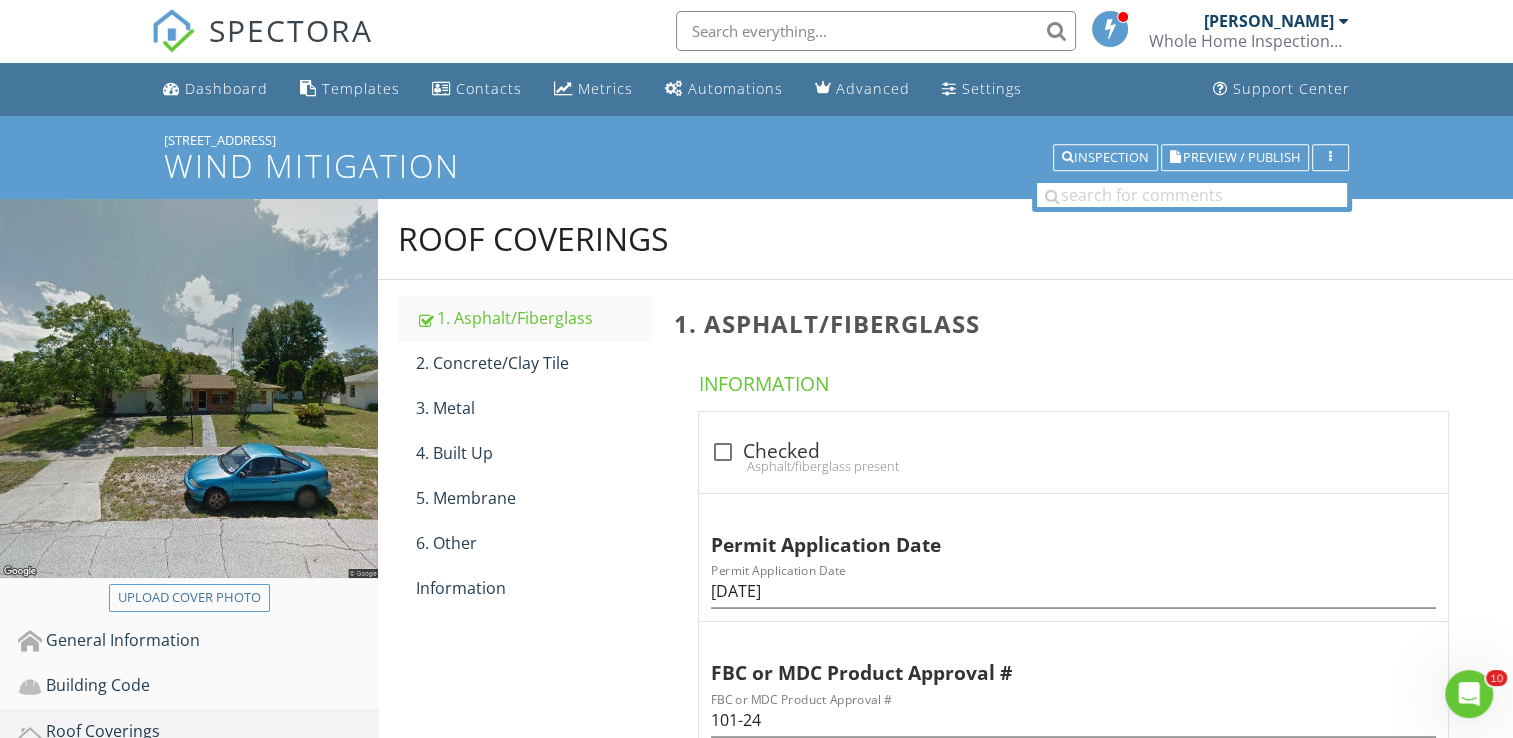 scroll, scrollTop: 0, scrollLeft: 0, axis: both 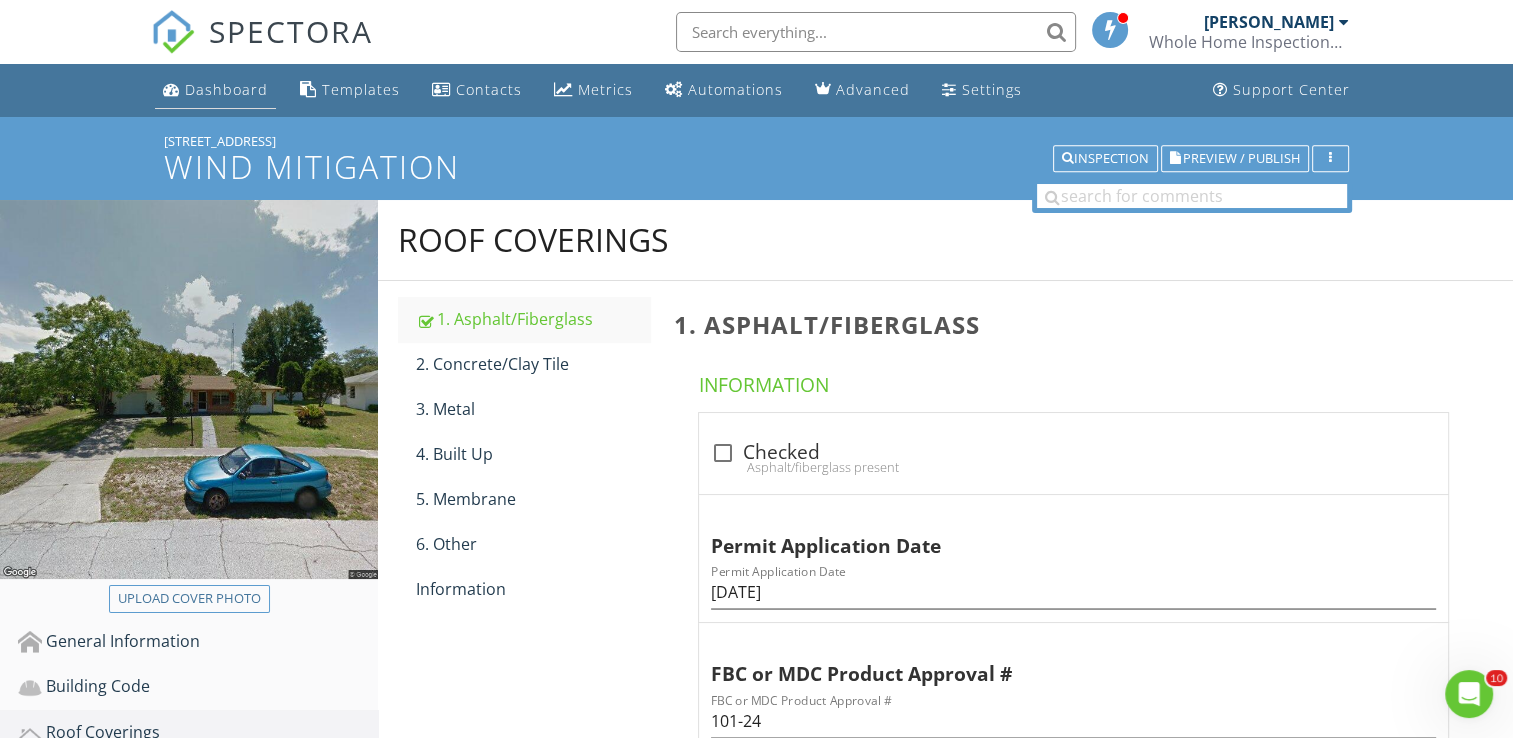 click on "Dashboard" at bounding box center [226, 89] 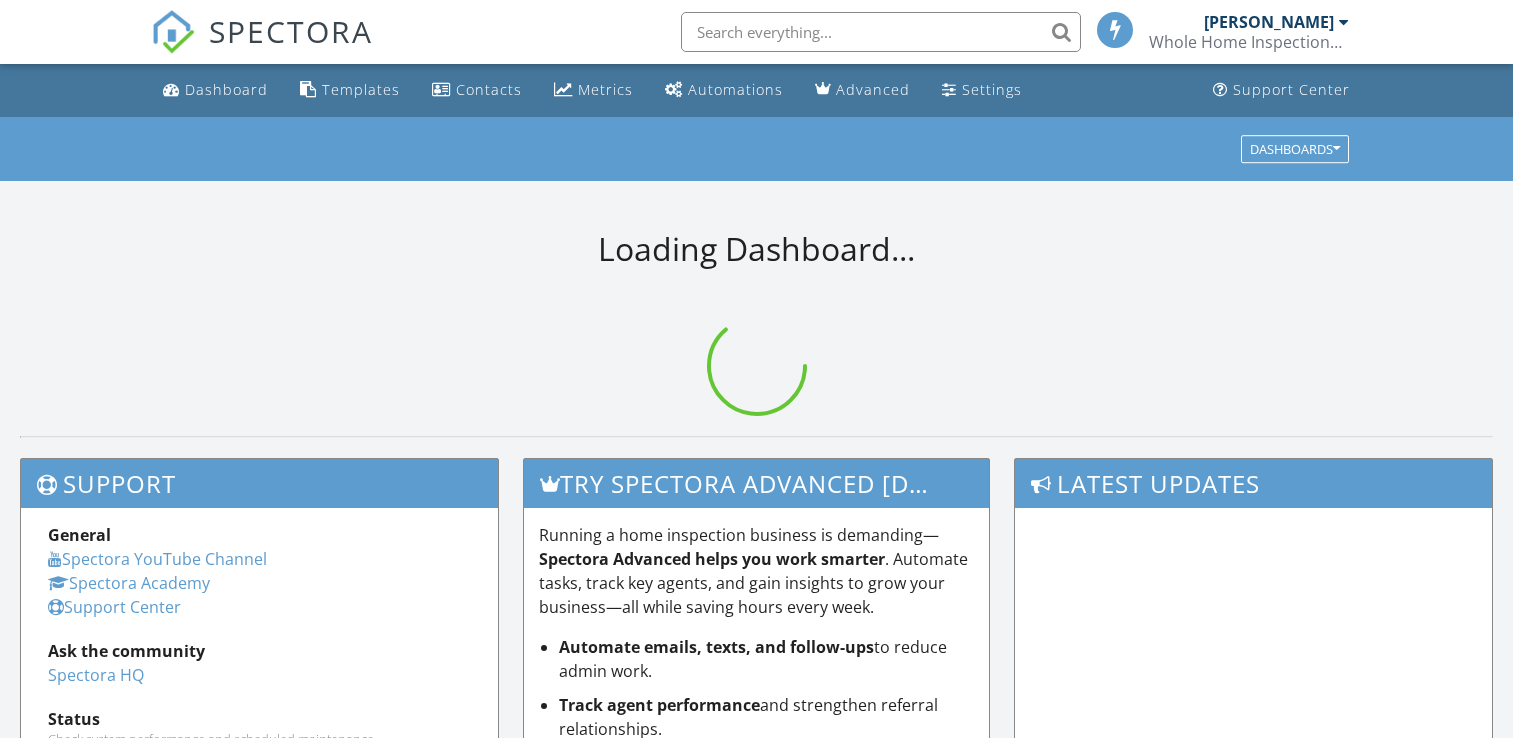 scroll, scrollTop: 0, scrollLeft: 0, axis: both 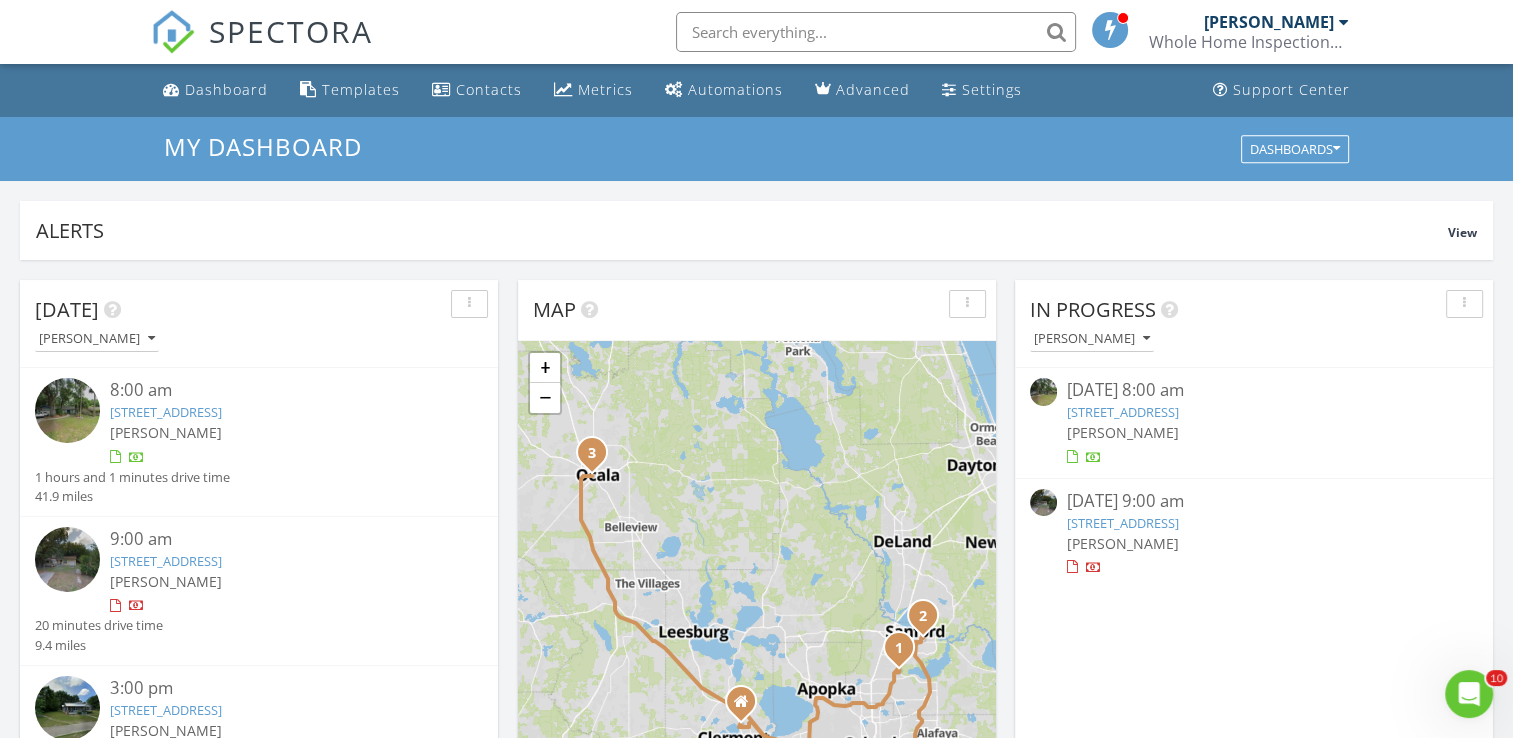 click on "[STREET_ADDRESS]" at bounding box center [166, 561] 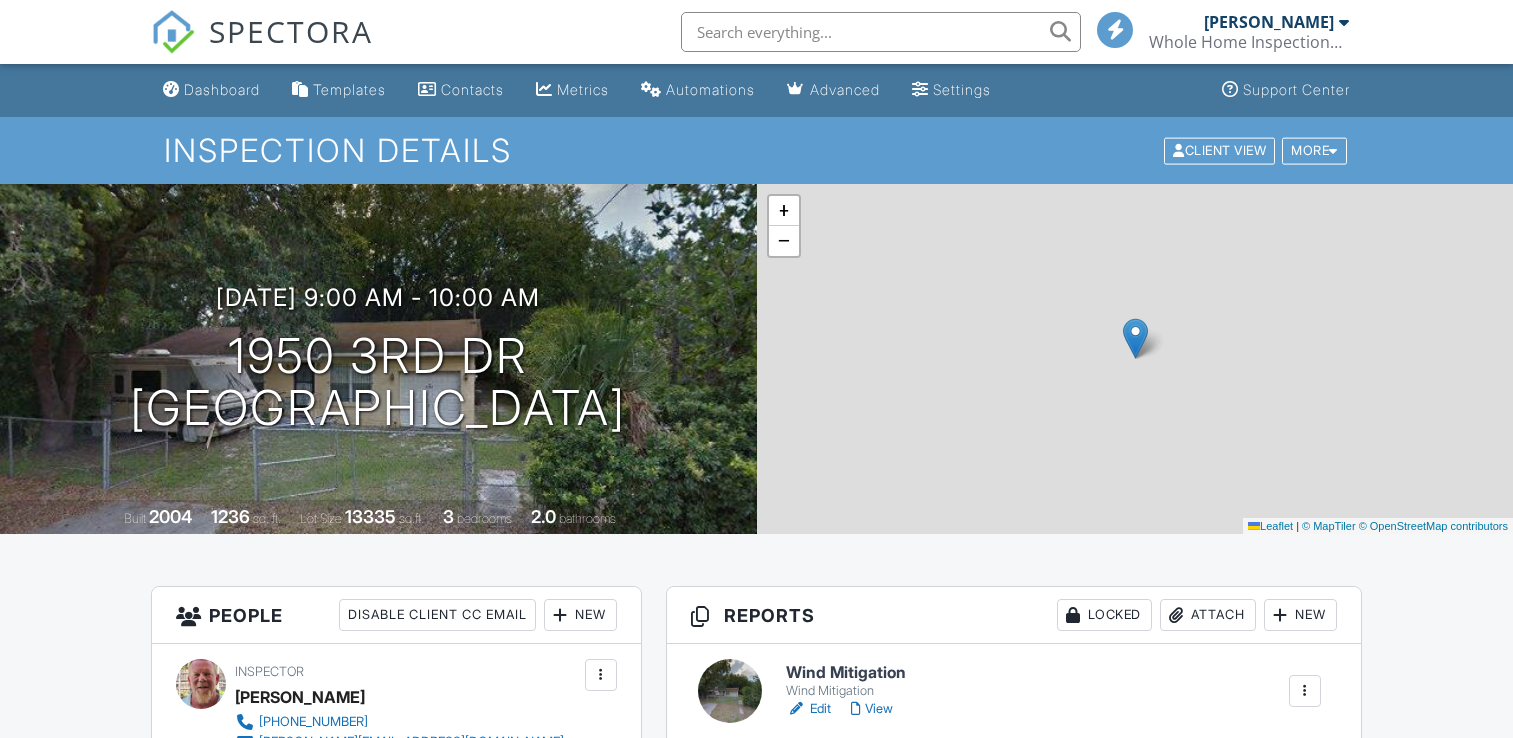 scroll, scrollTop: 0, scrollLeft: 0, axis: both 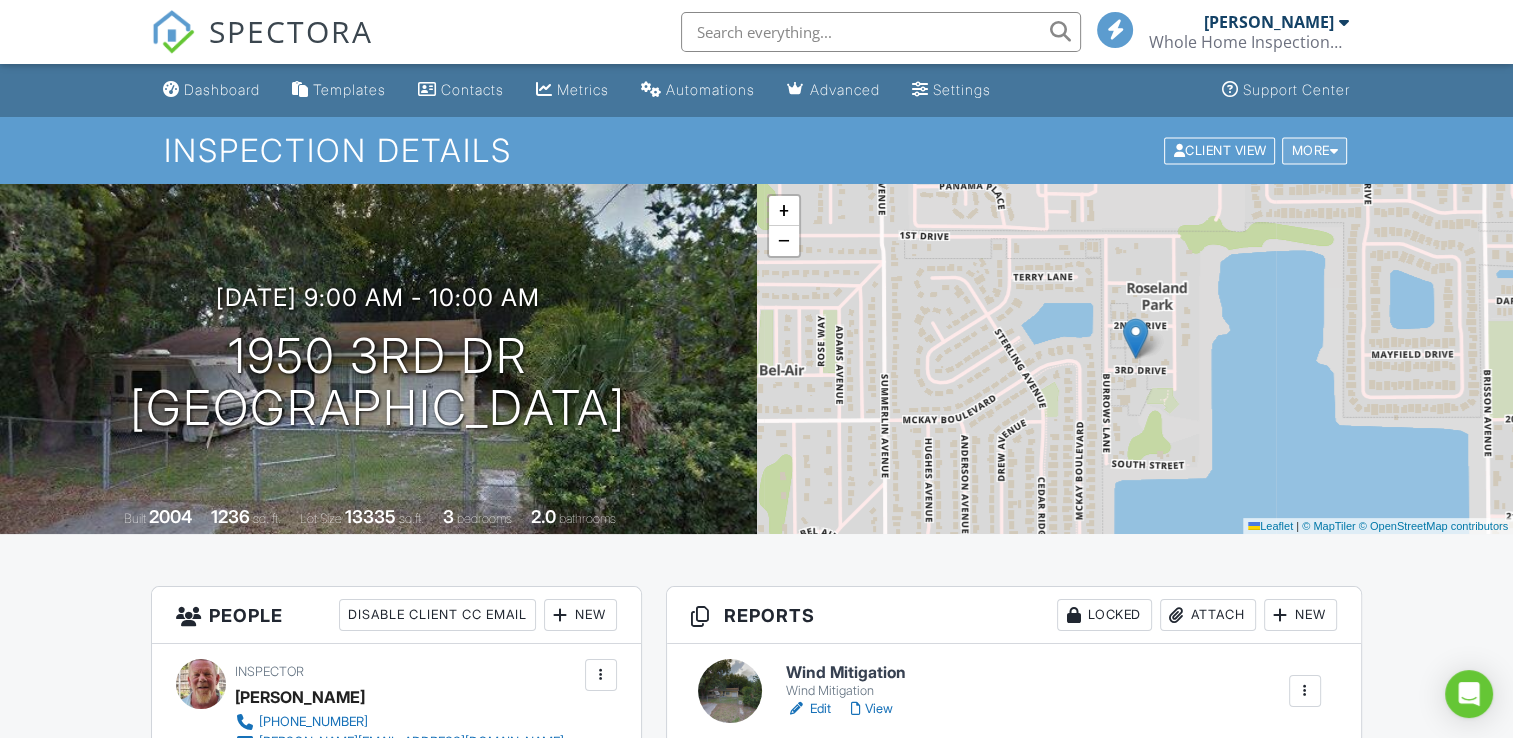click on "More" at bounding box center (1314, 150) 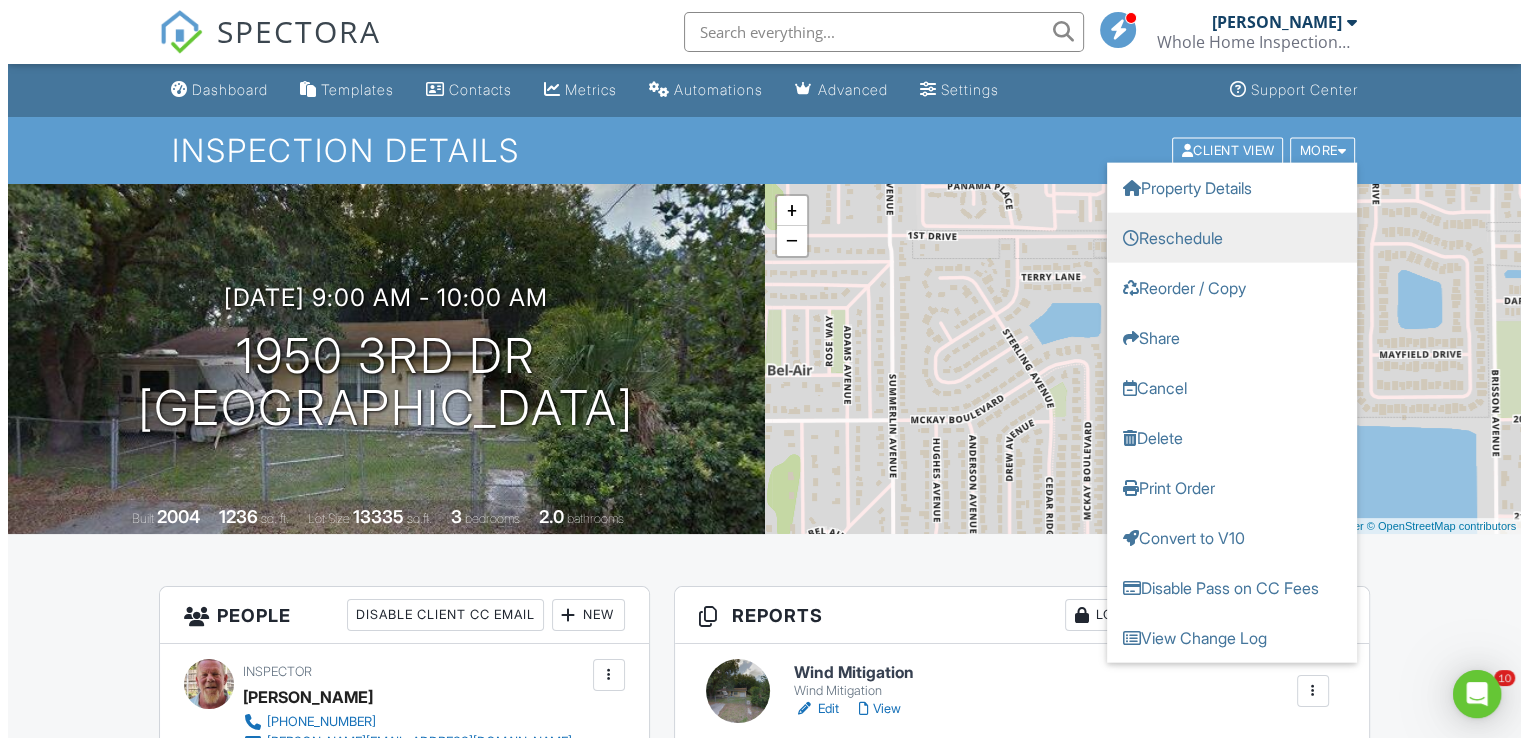 scroll, scrollTop: 0, scrollLeft: 0, axis: both 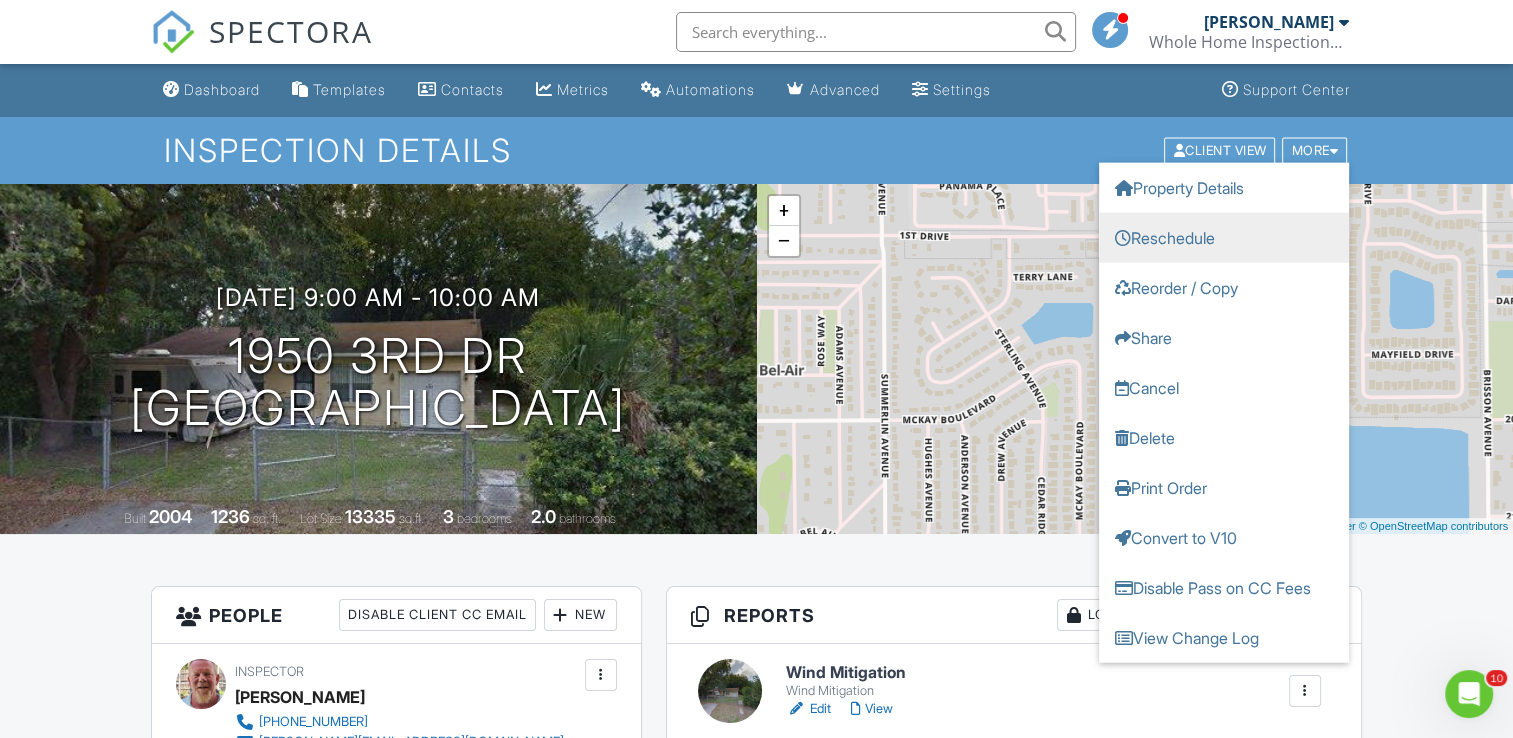 click on "Reschedule" at bounding box center (1224, 237) 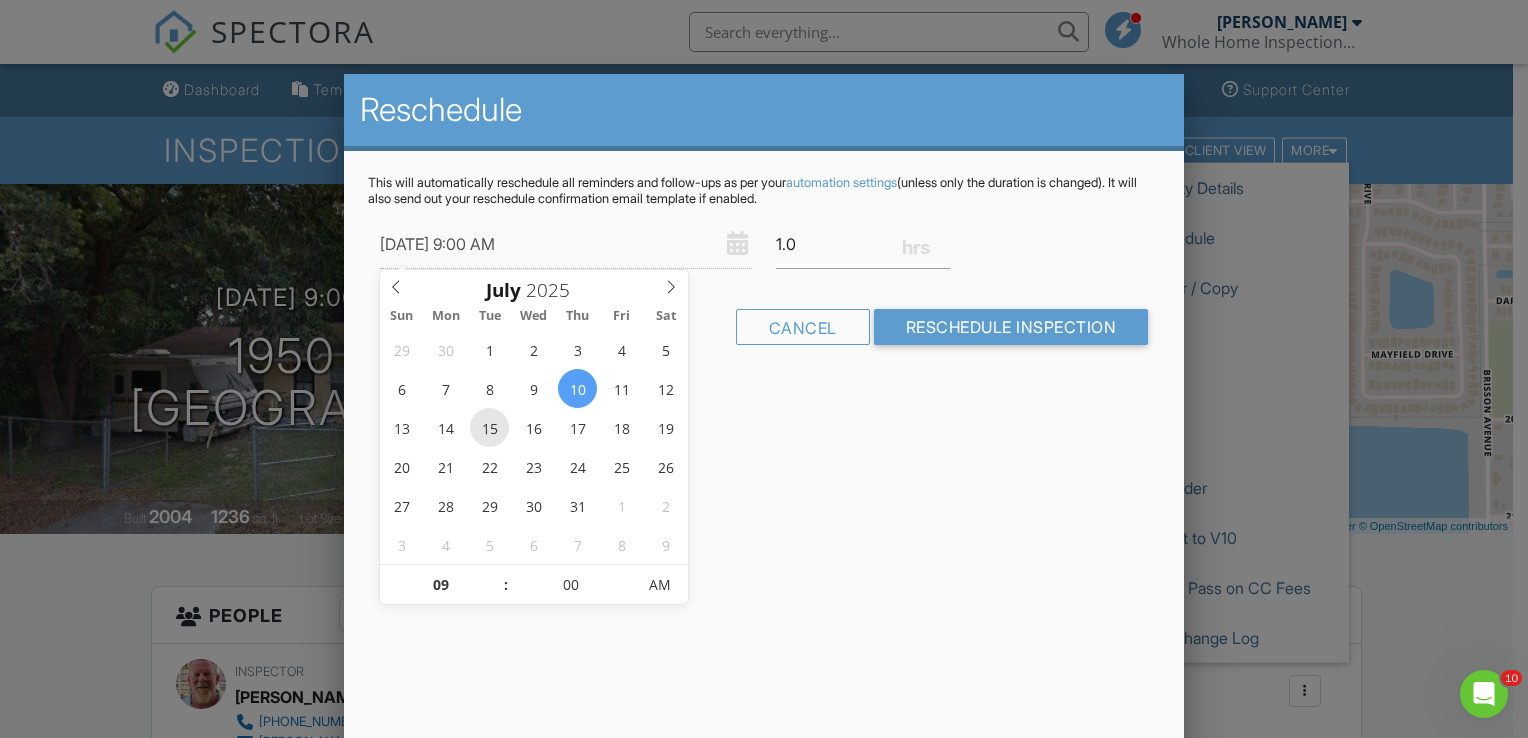 type on "07/15/2025 9:00 AM" 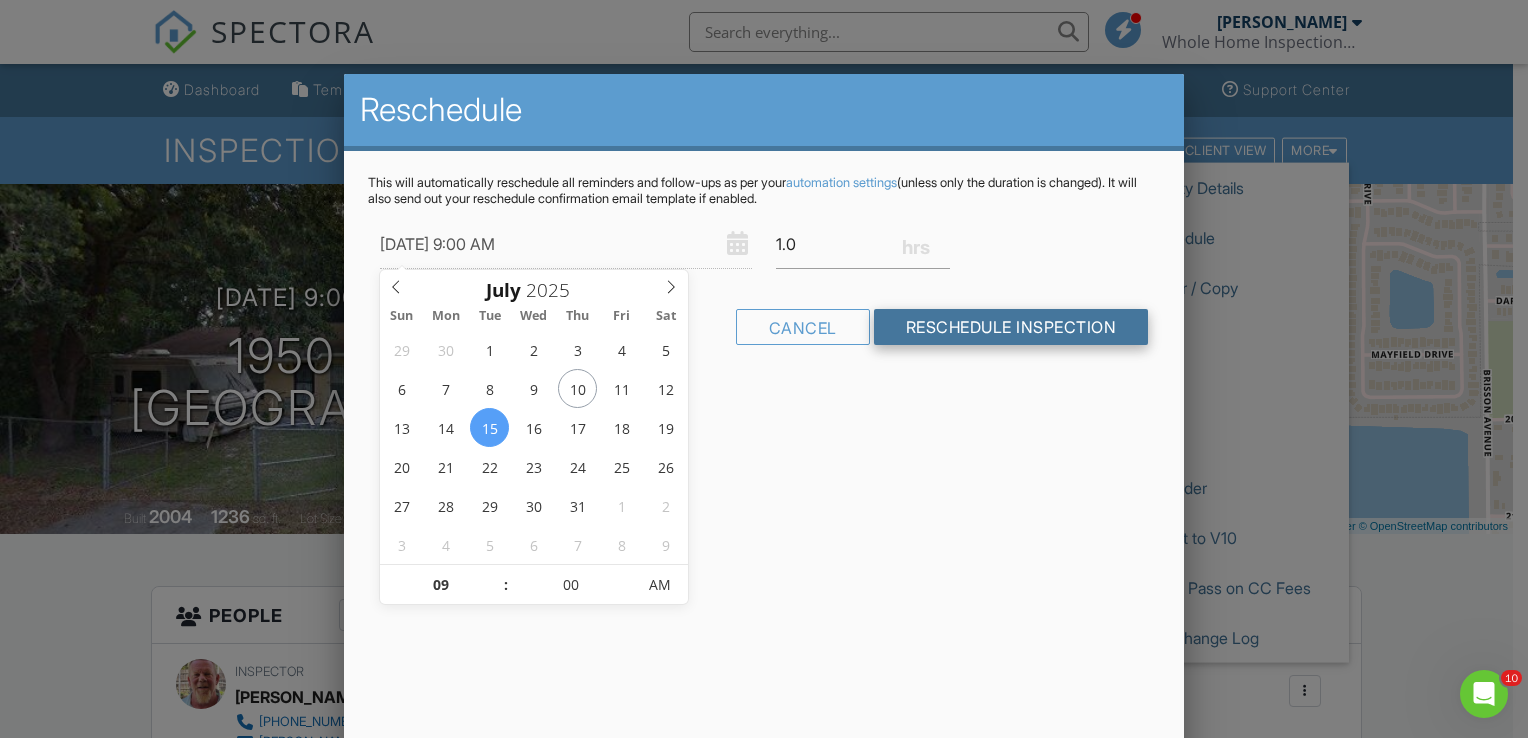 click on "Reschedule Inspection" at bounding box center (1011, 327) 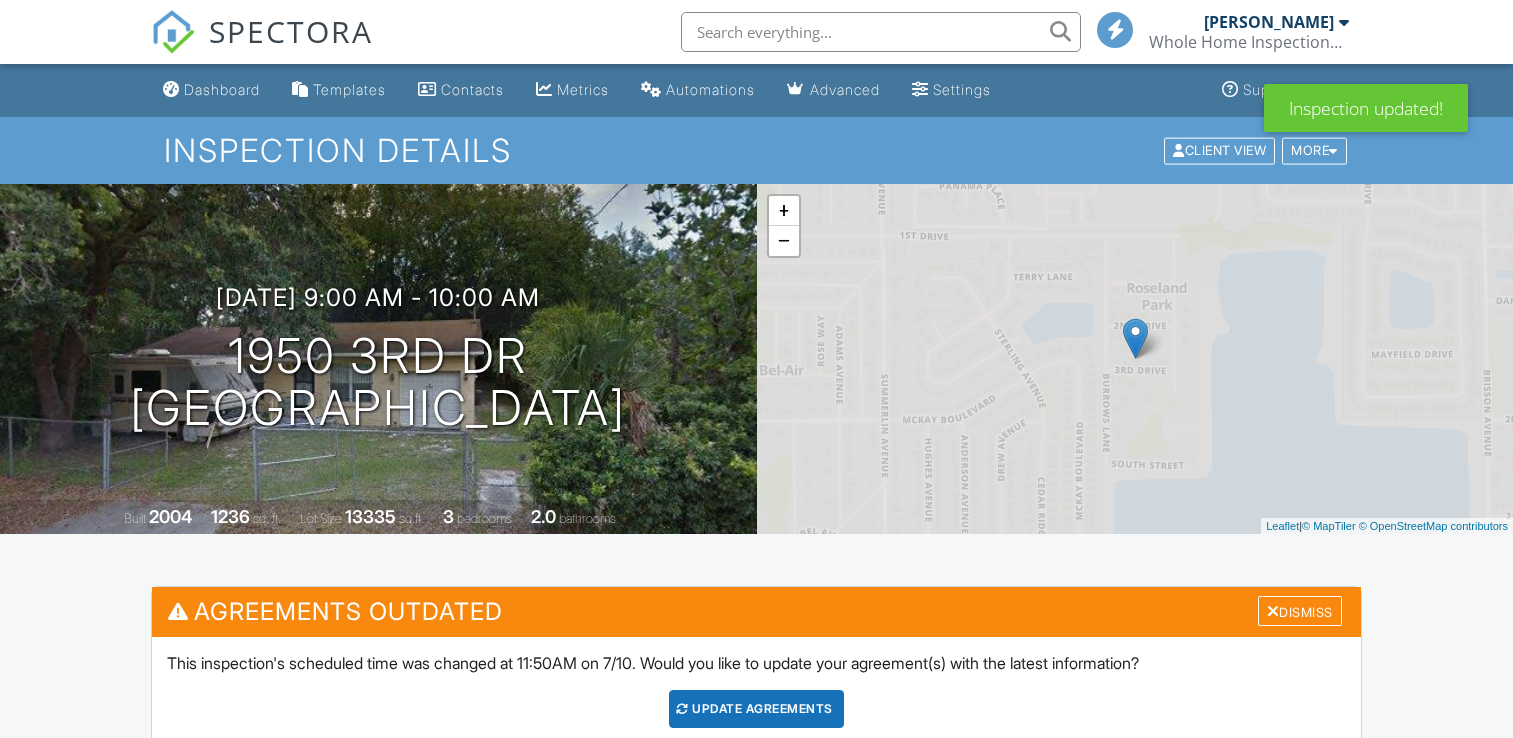 scroll, scrollTop: 0, scrollLeft: 0, axis: both 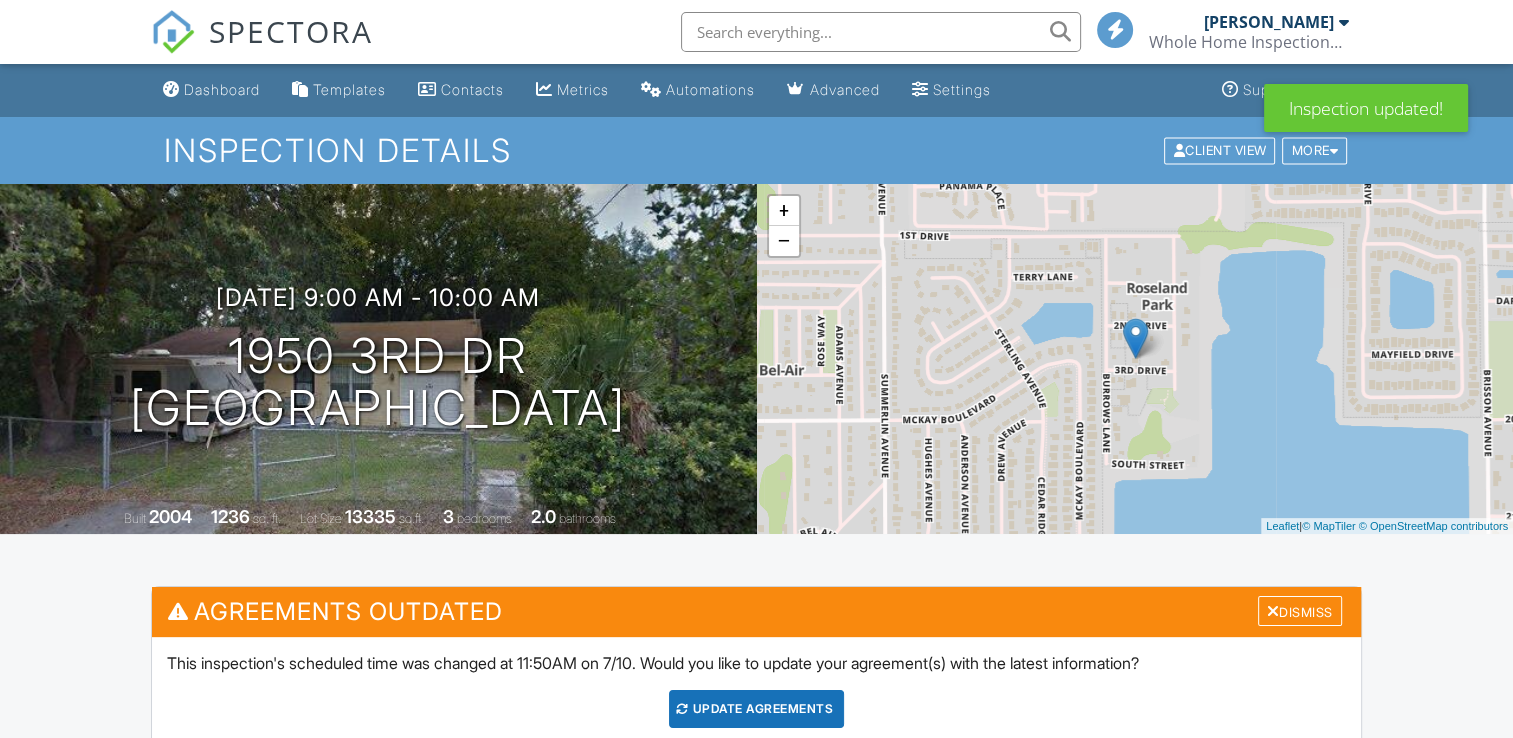 click on "Update Agreements" at bounding box center (756, 709) 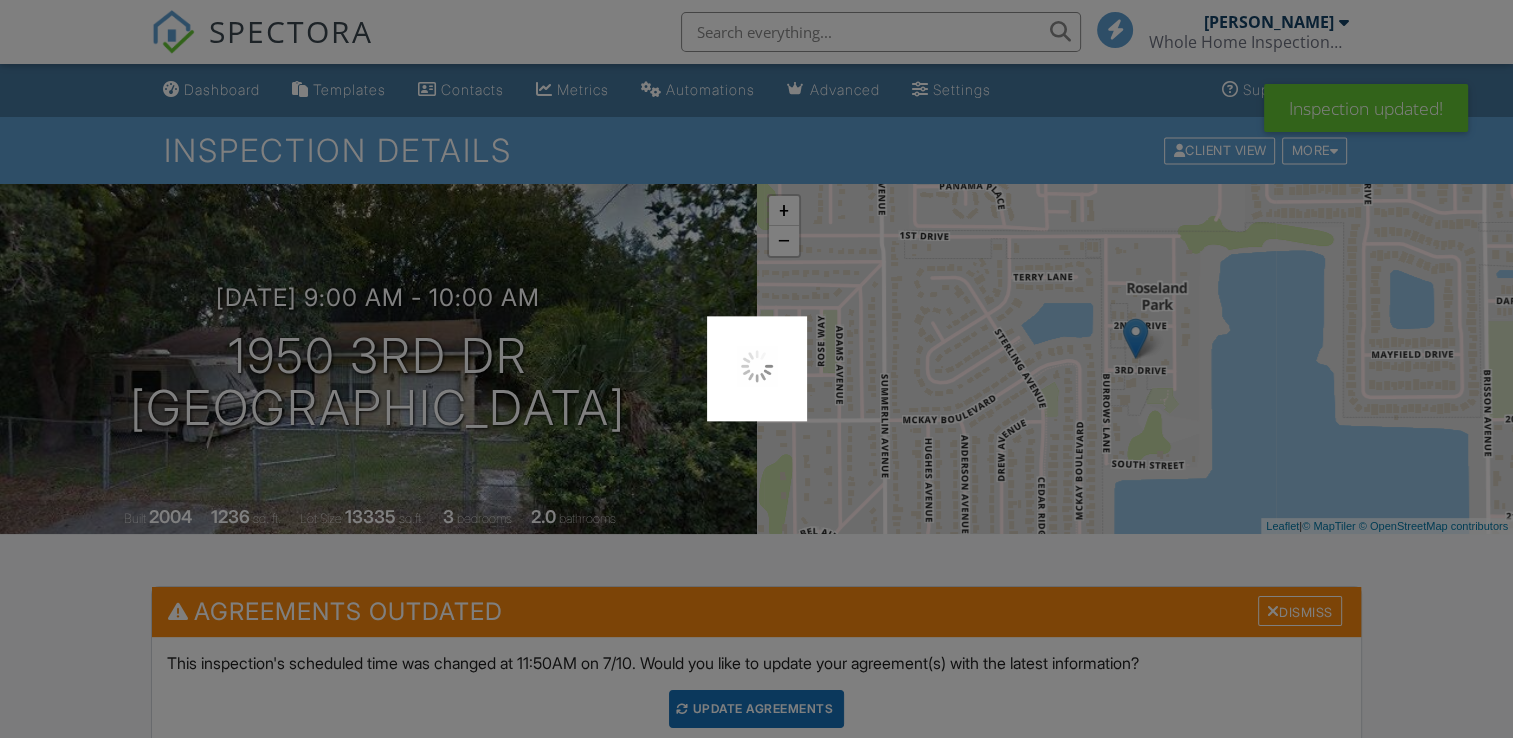 scroll, scrollTop: 0, scrollLeft: 0, axis: both 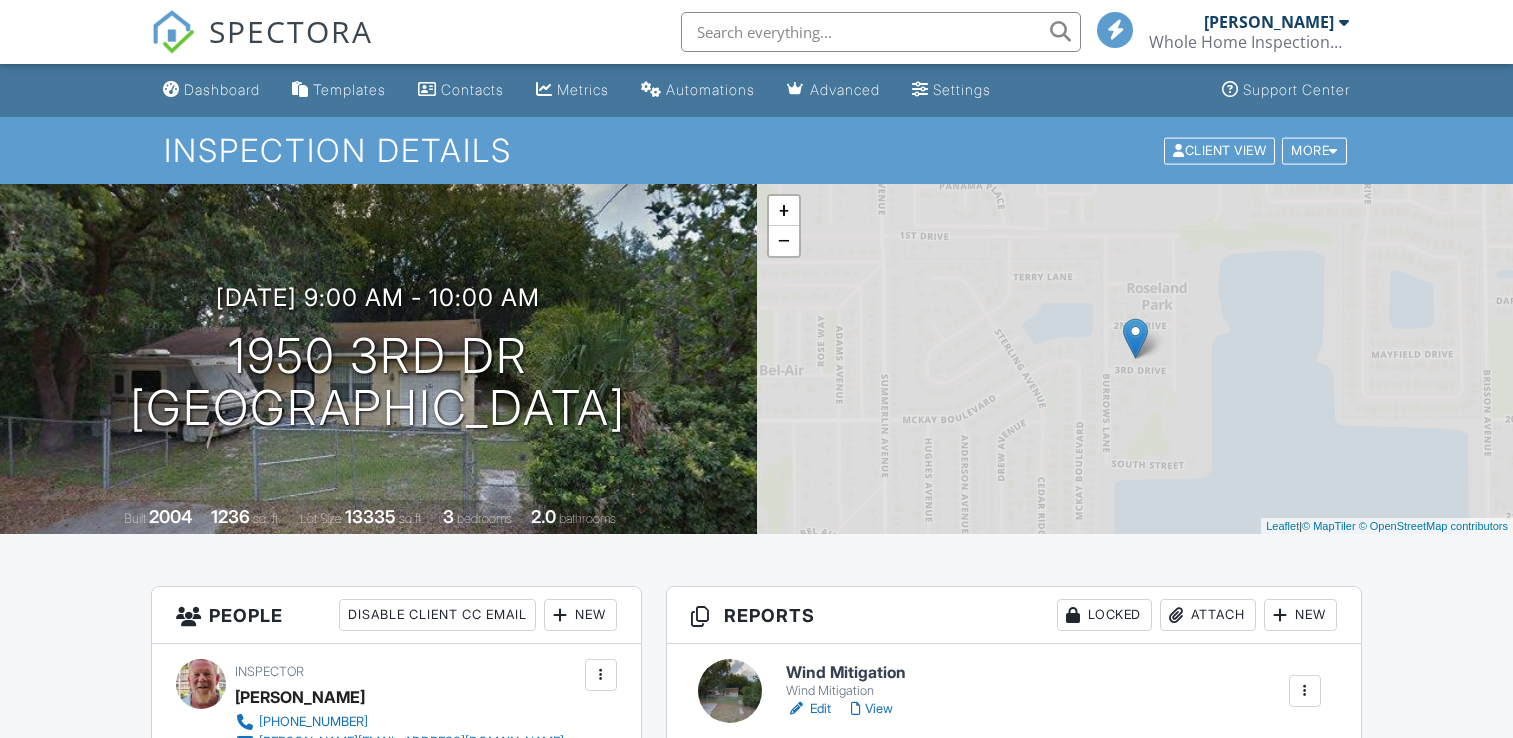 click on "Dashboard
Templates
Contacts
Metrics
Automations
Advanced
Settings
Support Center
Inspection Details
Client View
More
Property Details
Reschedule
Reorder / Copy
Share
Cancel
[GEOGRAPHIC_DATA]
Print Order
Convert to V10
Disable Pass on CC Fees
View Change Log
[DATE]  9:00 am
- 10:00 am
1950 3rd Dr
[GEOGRAPHIC_DATA]
Built
2004
1236
sq. ft.
Lot Size
13335
sq.ft.
3
bedrooms
2.0
bathrooms
+ − Leaflet  |  © MapTiler   © OpenStreetMap contributors
All emails and texts are disabled for this inspection!
Turn on emails and texts
Turn on and Requeue Notifications
Reports
Locked
Attach
New
Wind Mitigation
Wind Mitigation" at bounding box center [756, 1669] 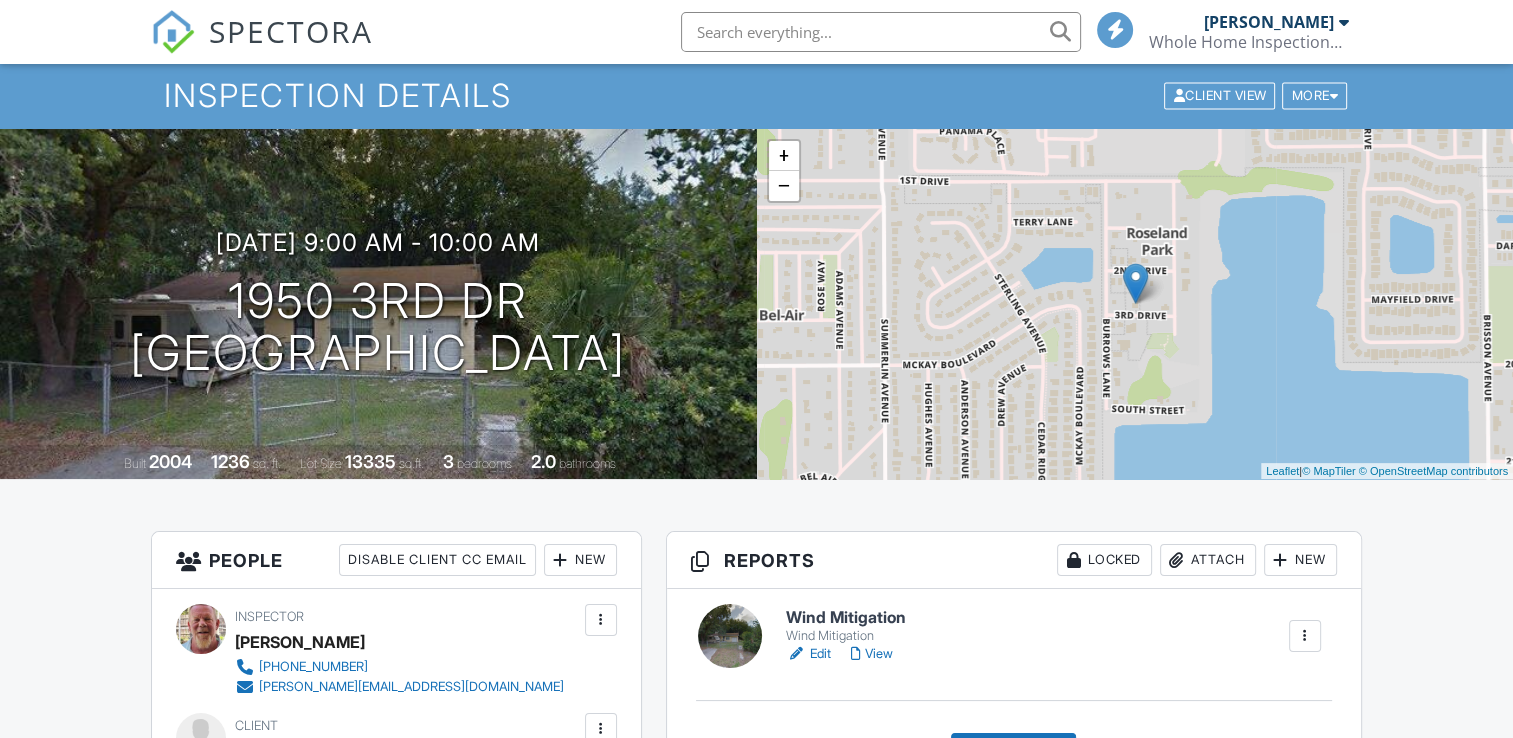scroll, scrollTop: 502, scrollLeft: 0, axis: vertical 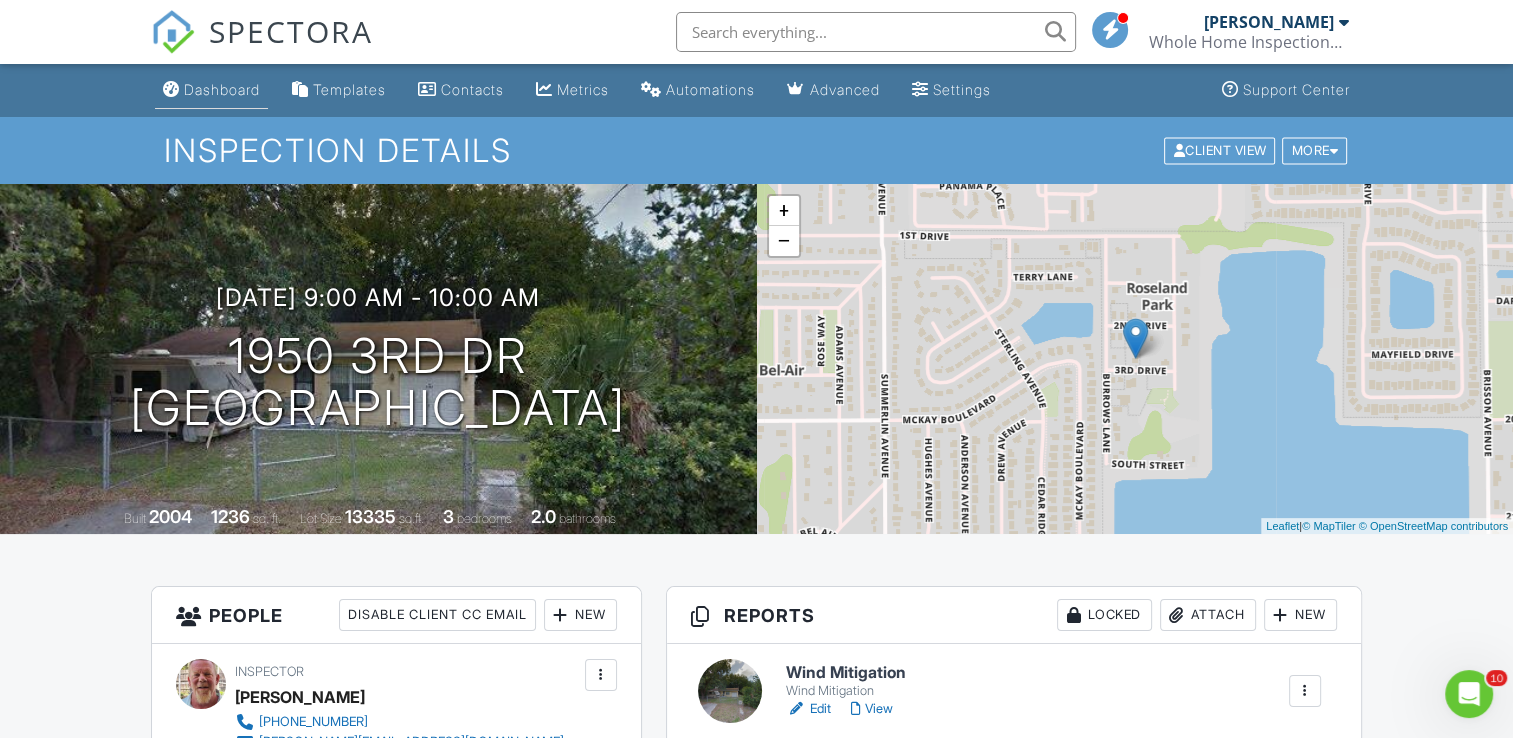 click on "Dashboard" at bounding box center (222, 89) 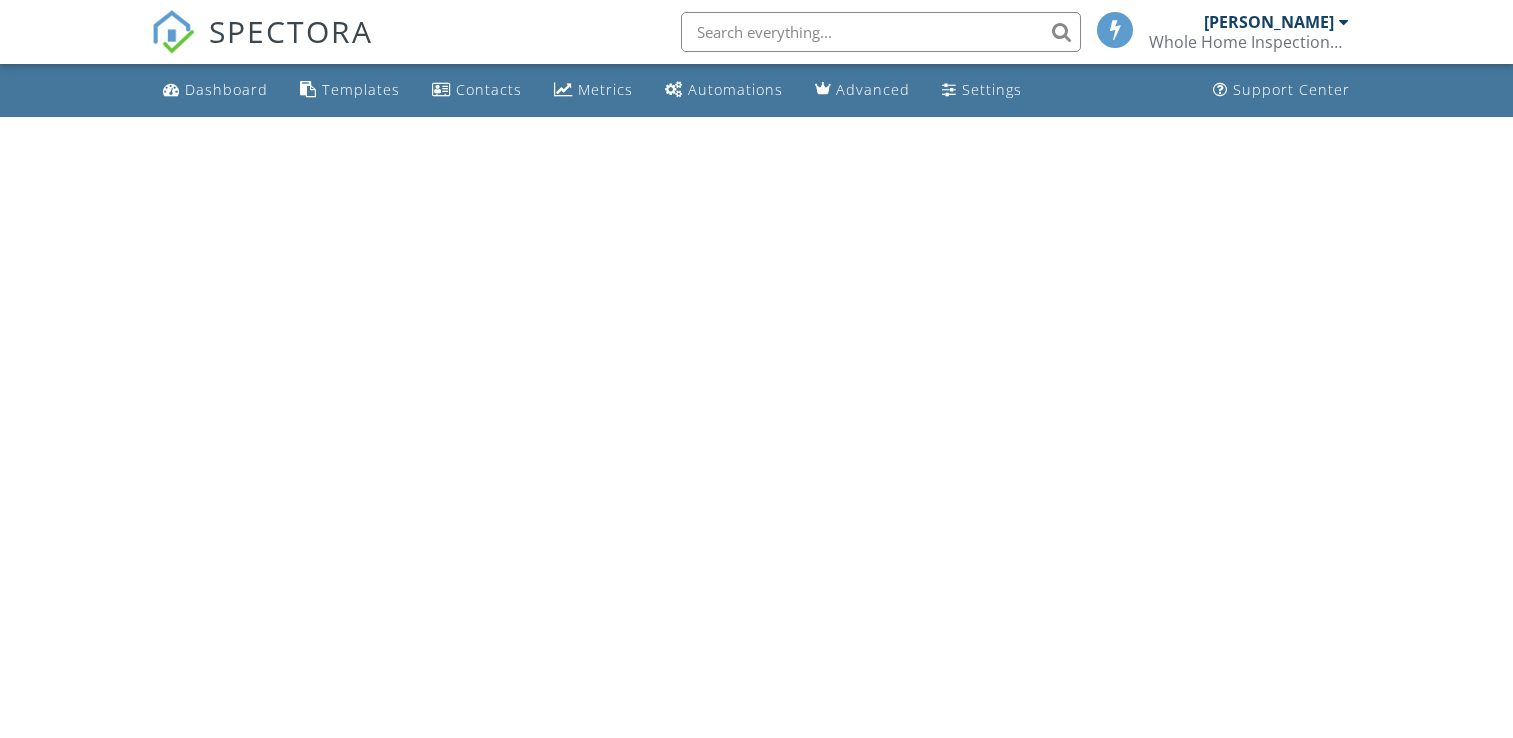scroll, scrollTop: 0, scrollLeft: 0, axis: both 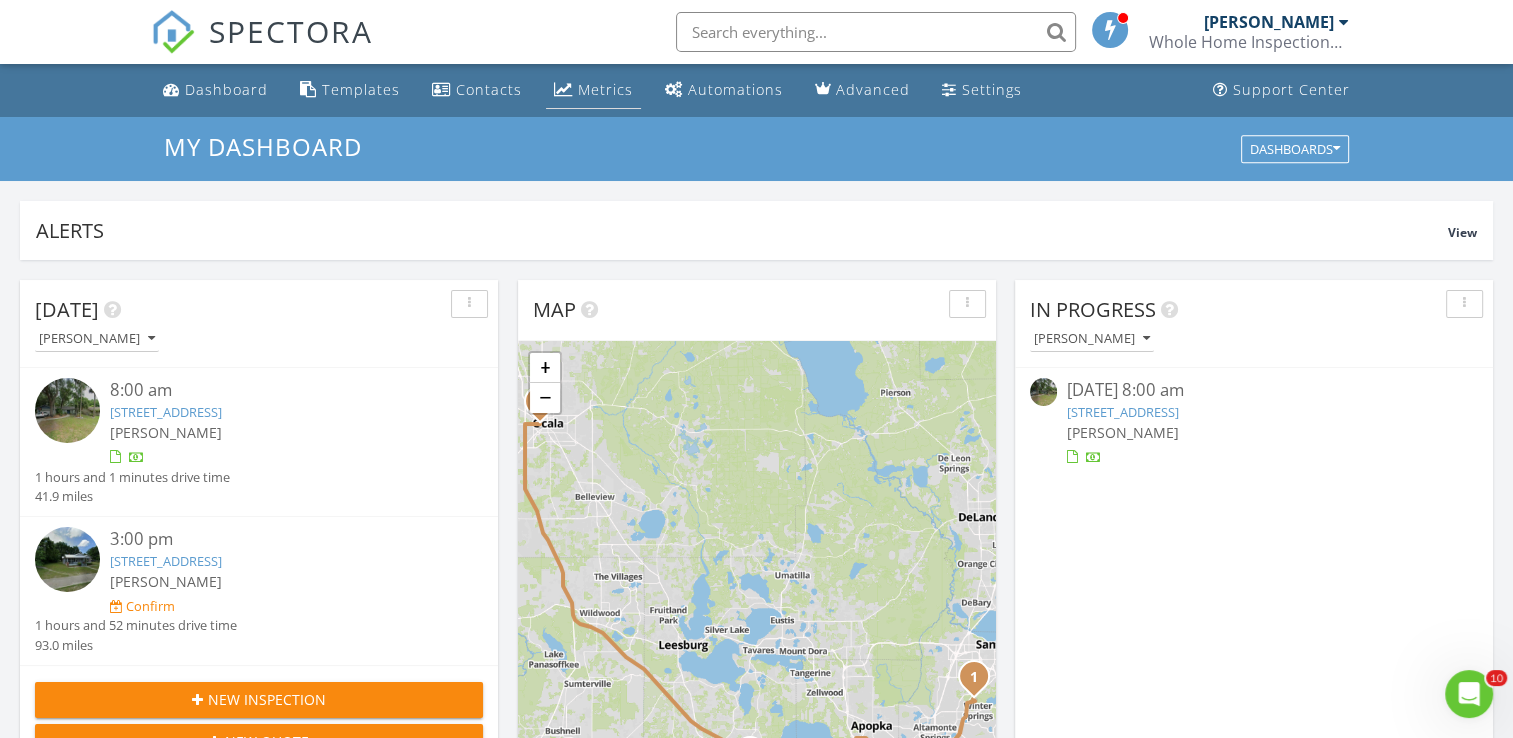 click on "Metrics" at bounding box center (605, 89) 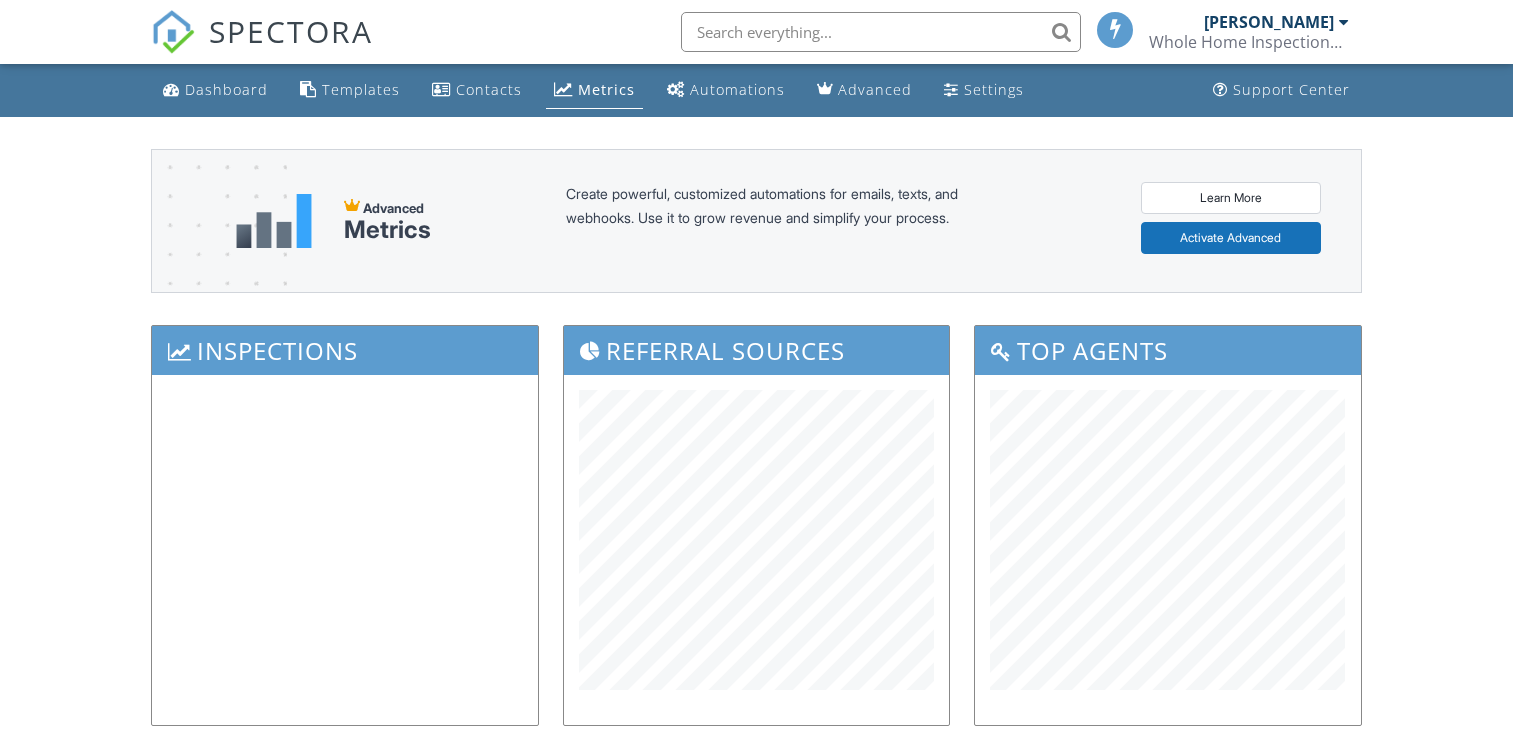 scroll, scrollTop: 0, scrollLeft: 0, axis: both 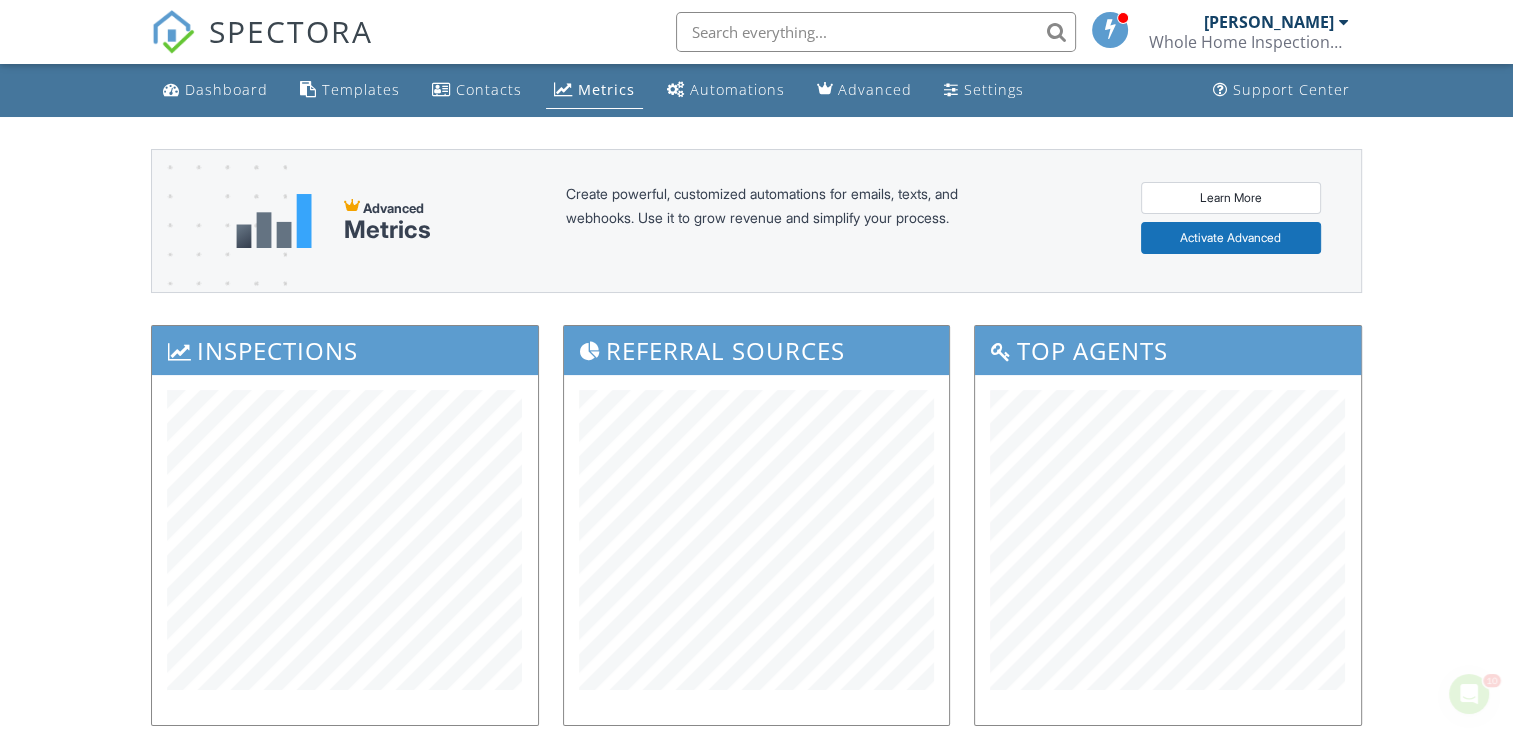 click on "Inspections" at bounding box center (344, 535) 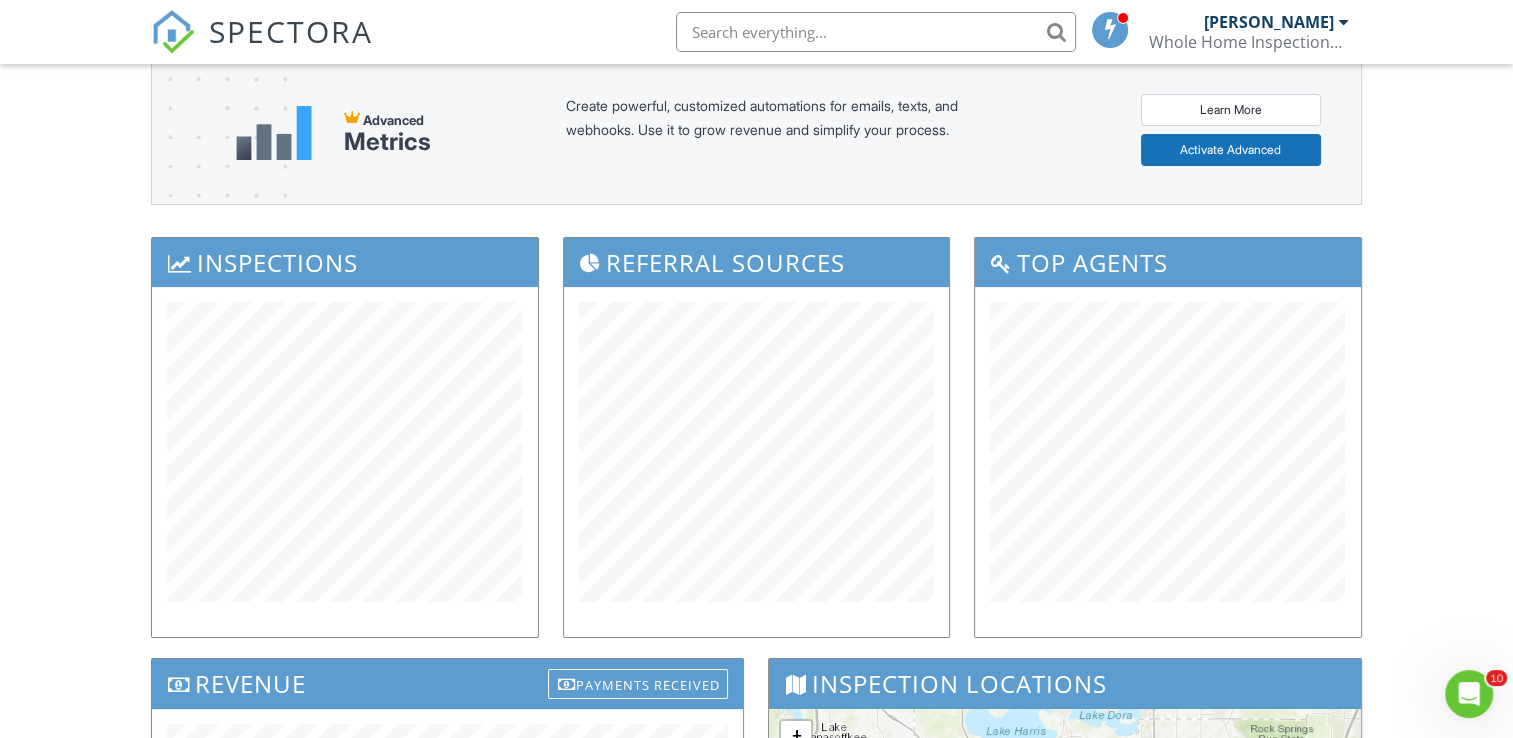 scroll, scrollTop: 120, scrollLeft: 0, axis: vertical 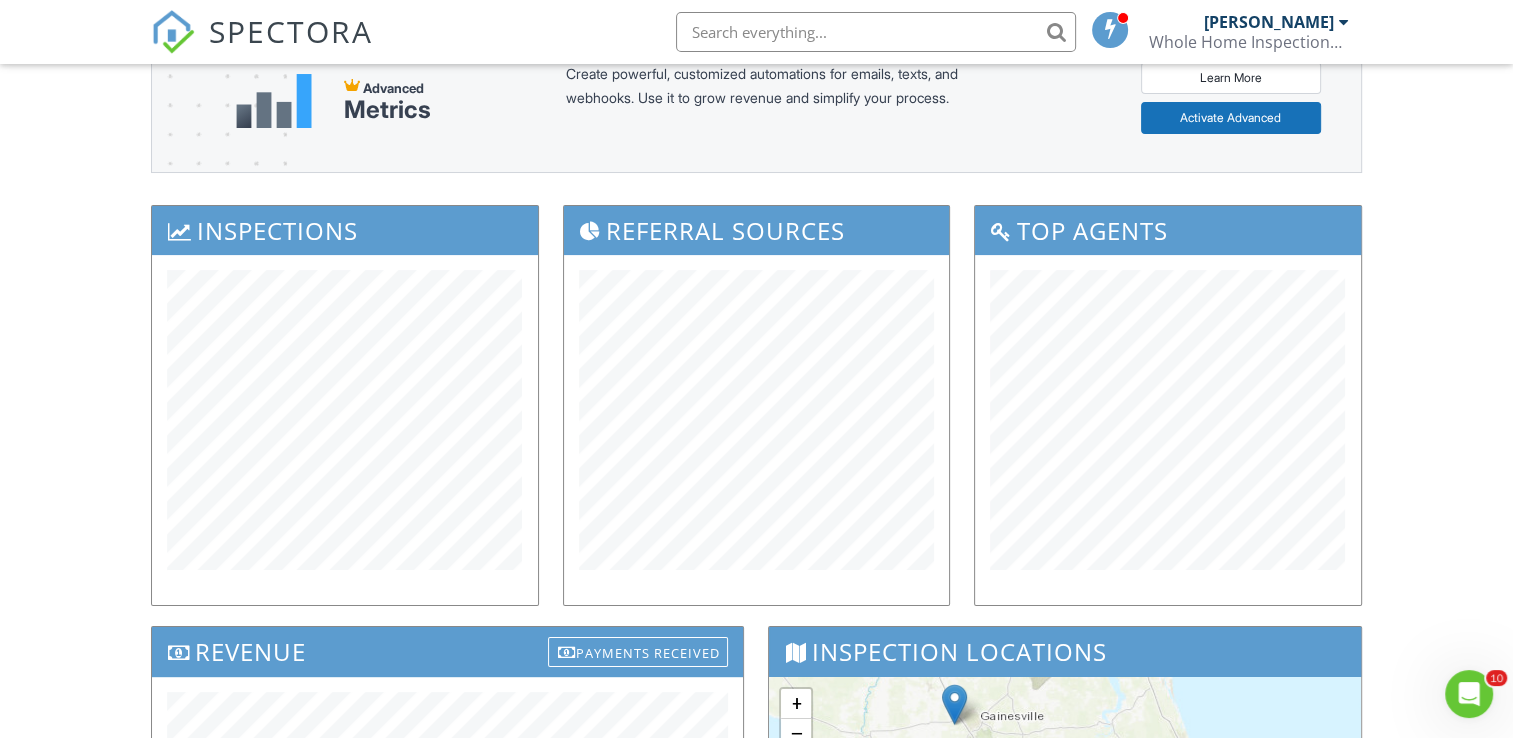 click on "Referral Sources" at bounding box center (756, 415) 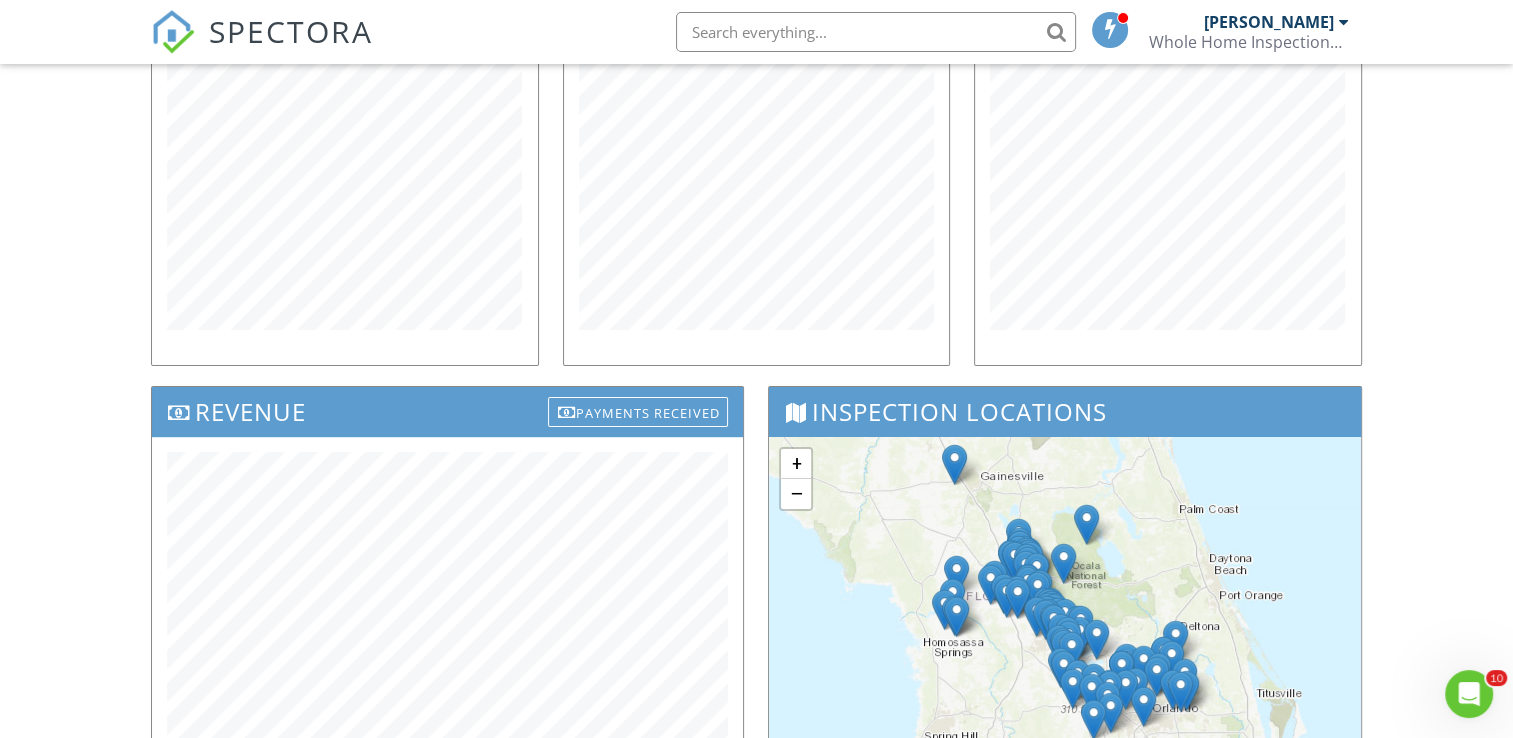 scroll, scrollTop: 400, scrollLeft: 0, axis: vertical 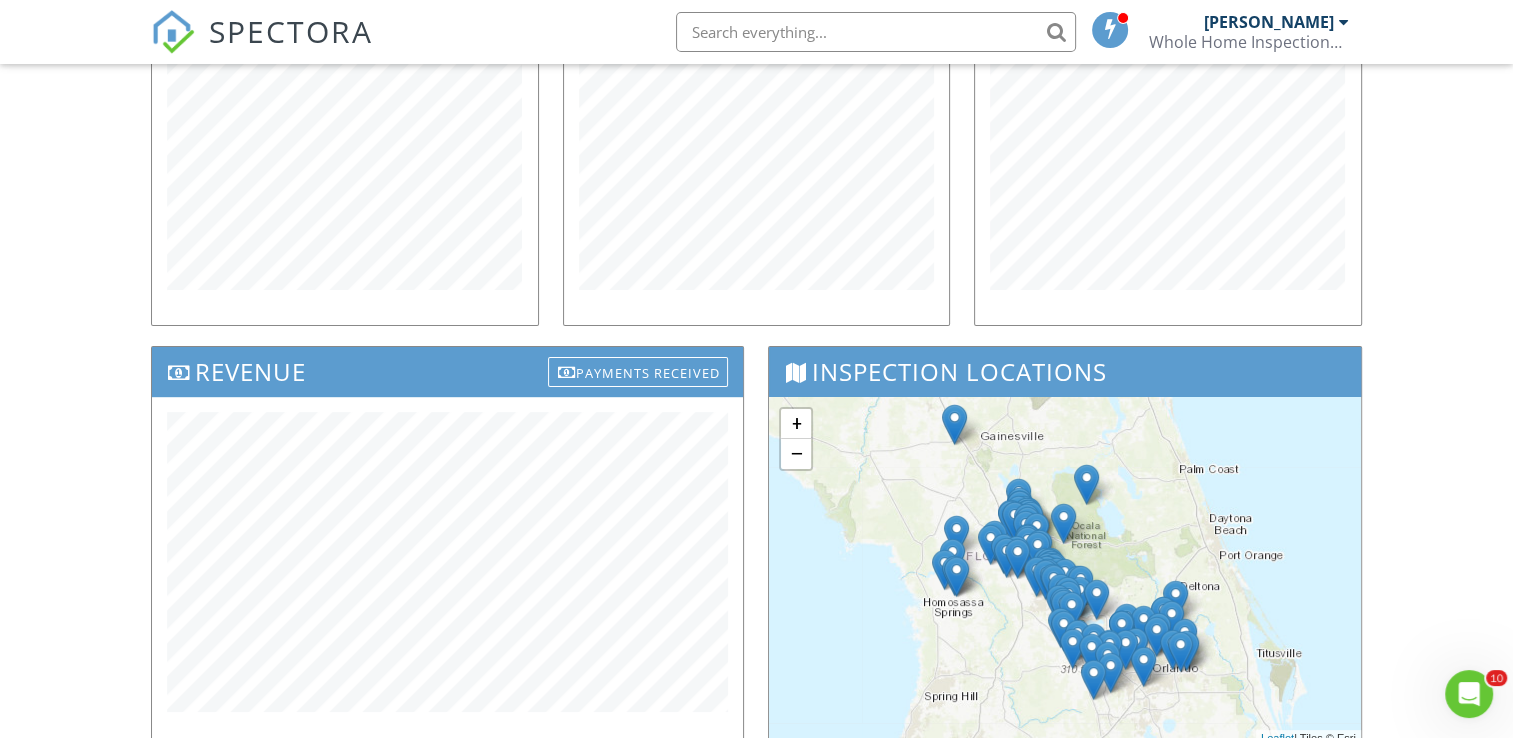 click on "Revenue
Payments Received" at bounding box center (447, 556) 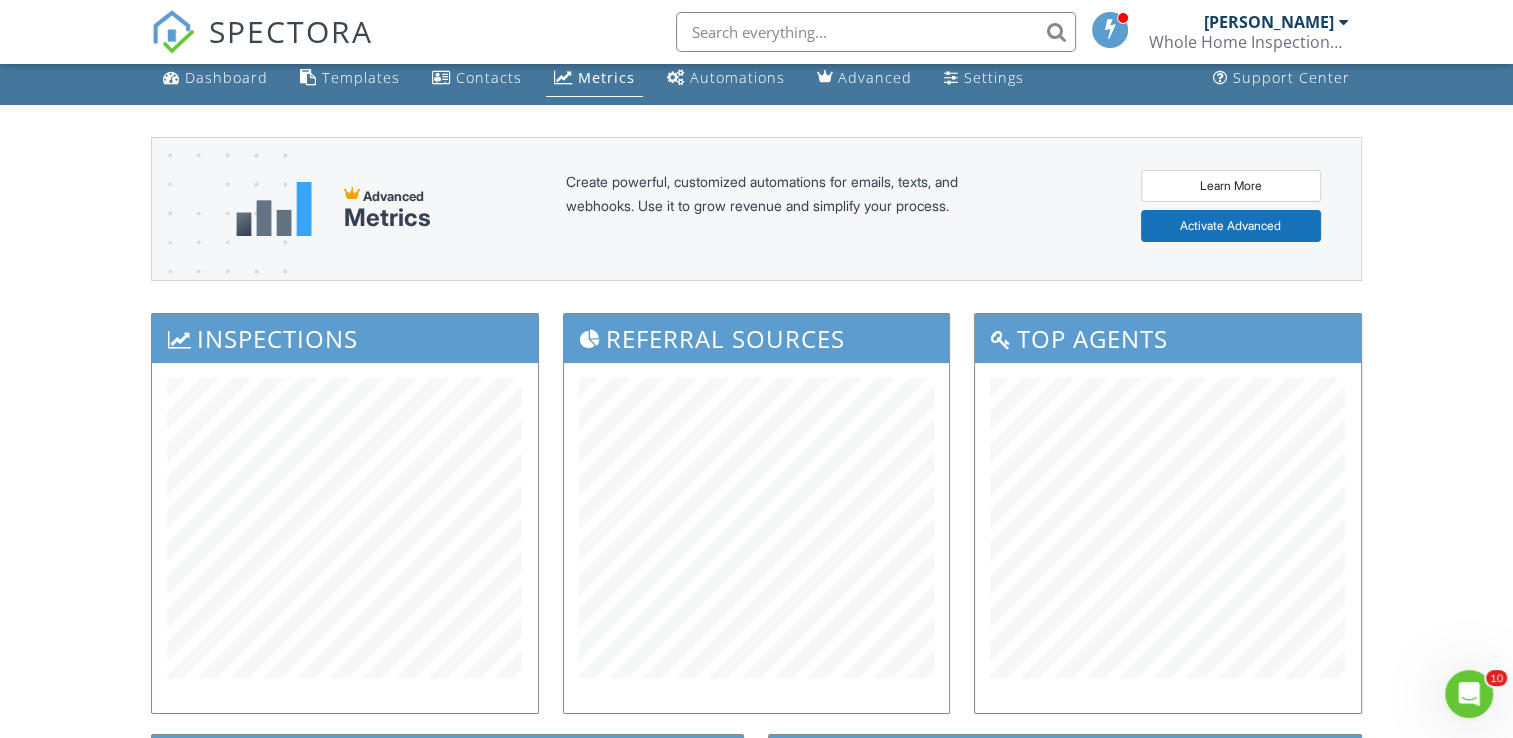 scroll, scrollTop: 0, scrollLeft: 0, axis: both 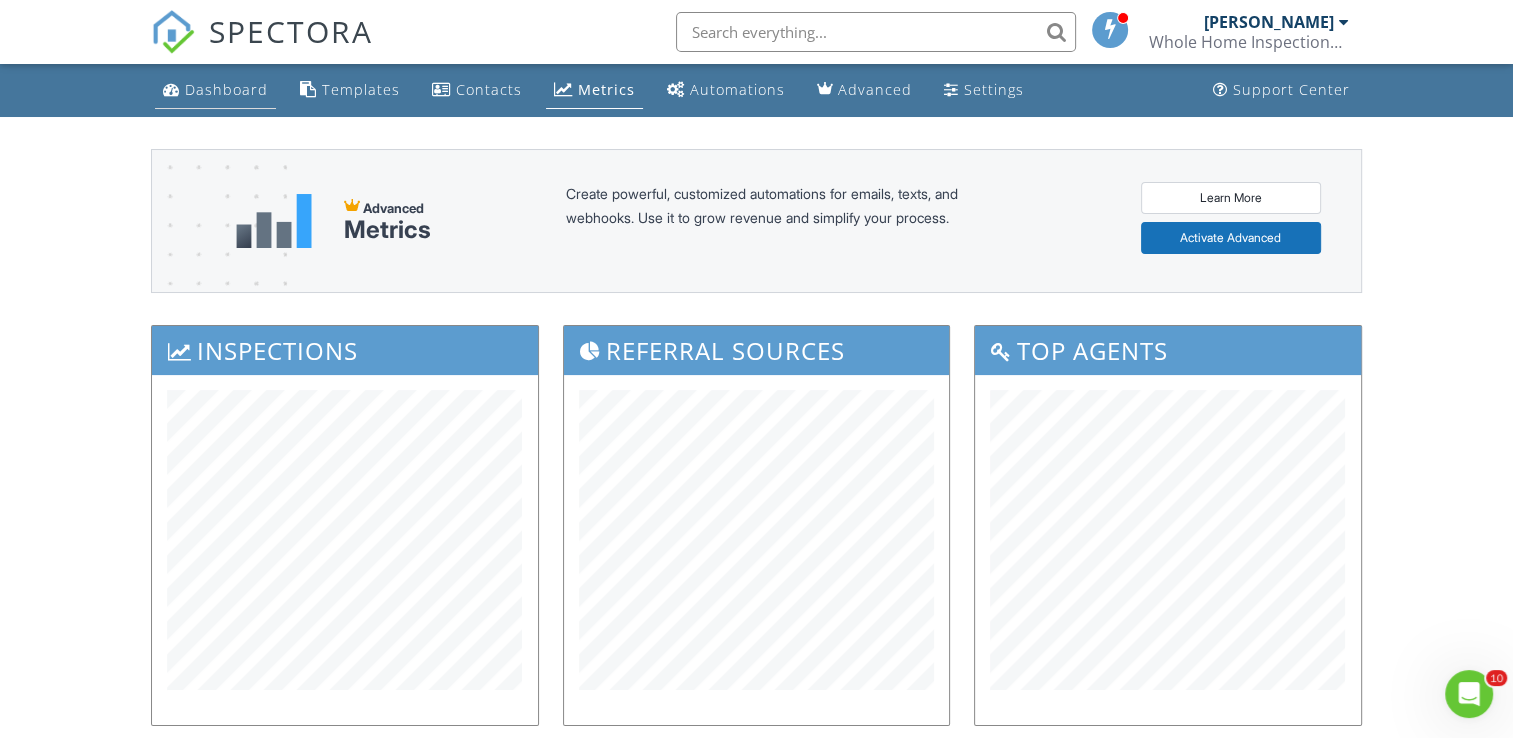 click on "Dashboard" at bounding box center (226, 89) 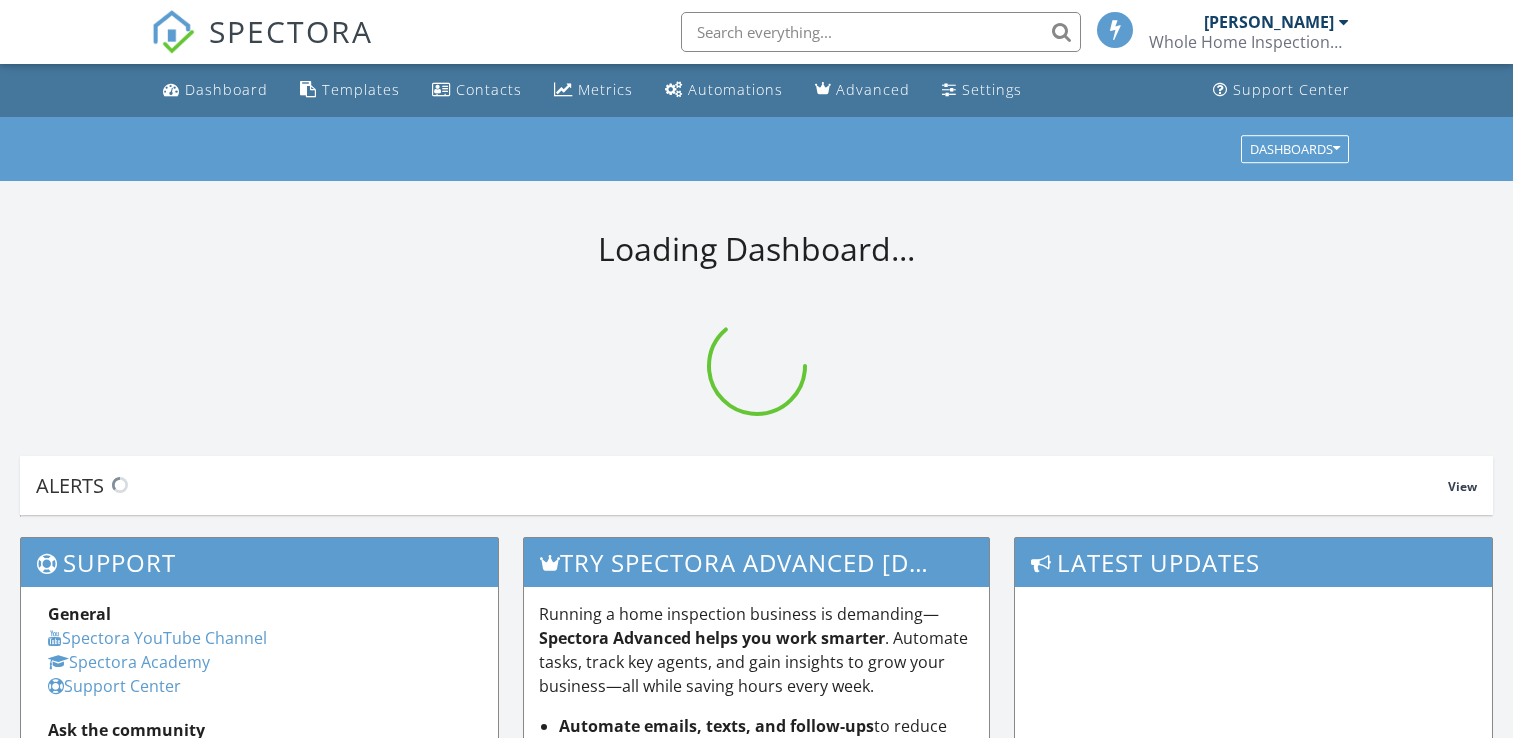 scroll, scrollTop: 0, scrollLeft: 0, axis: both 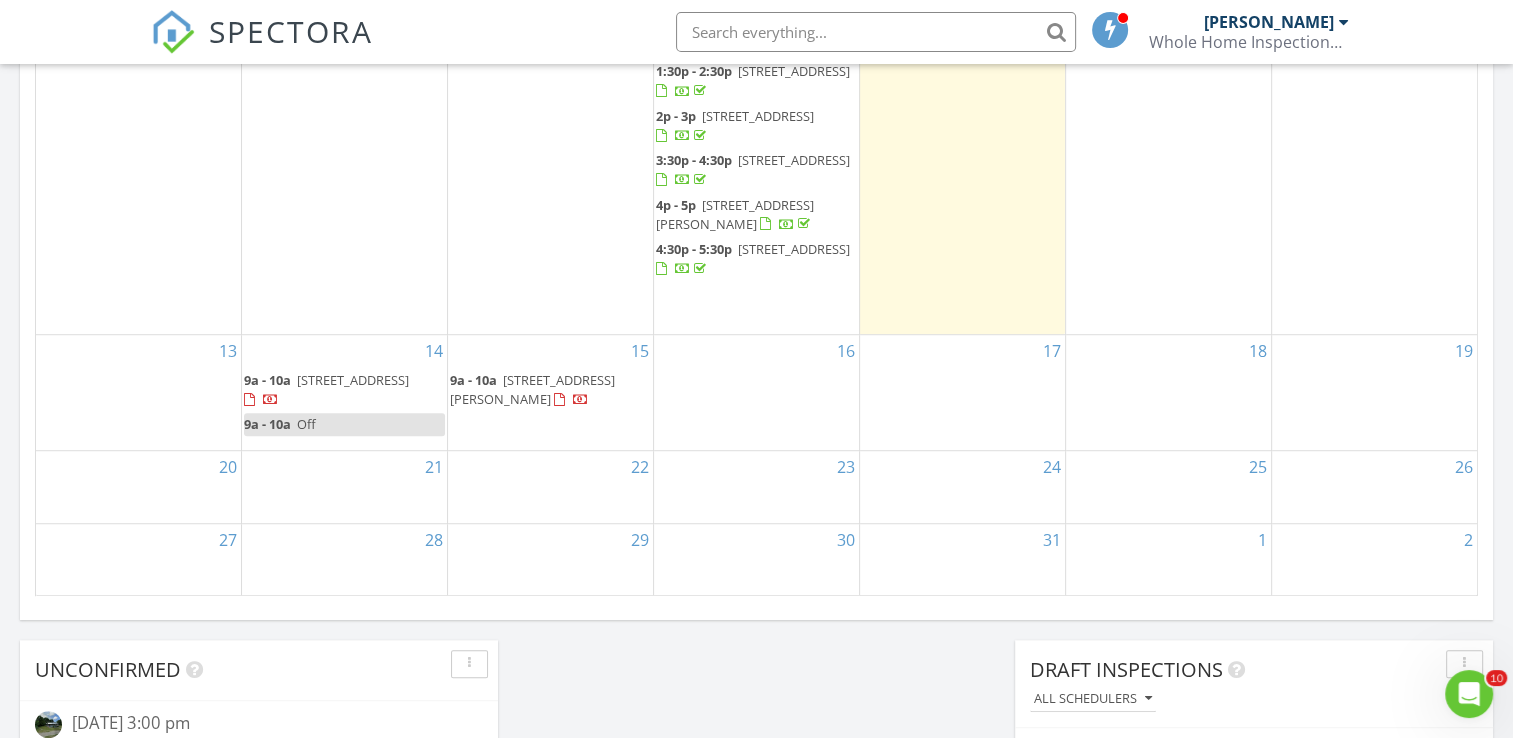 click on "9a - 10a
Off" at bounding box center [344, 424] 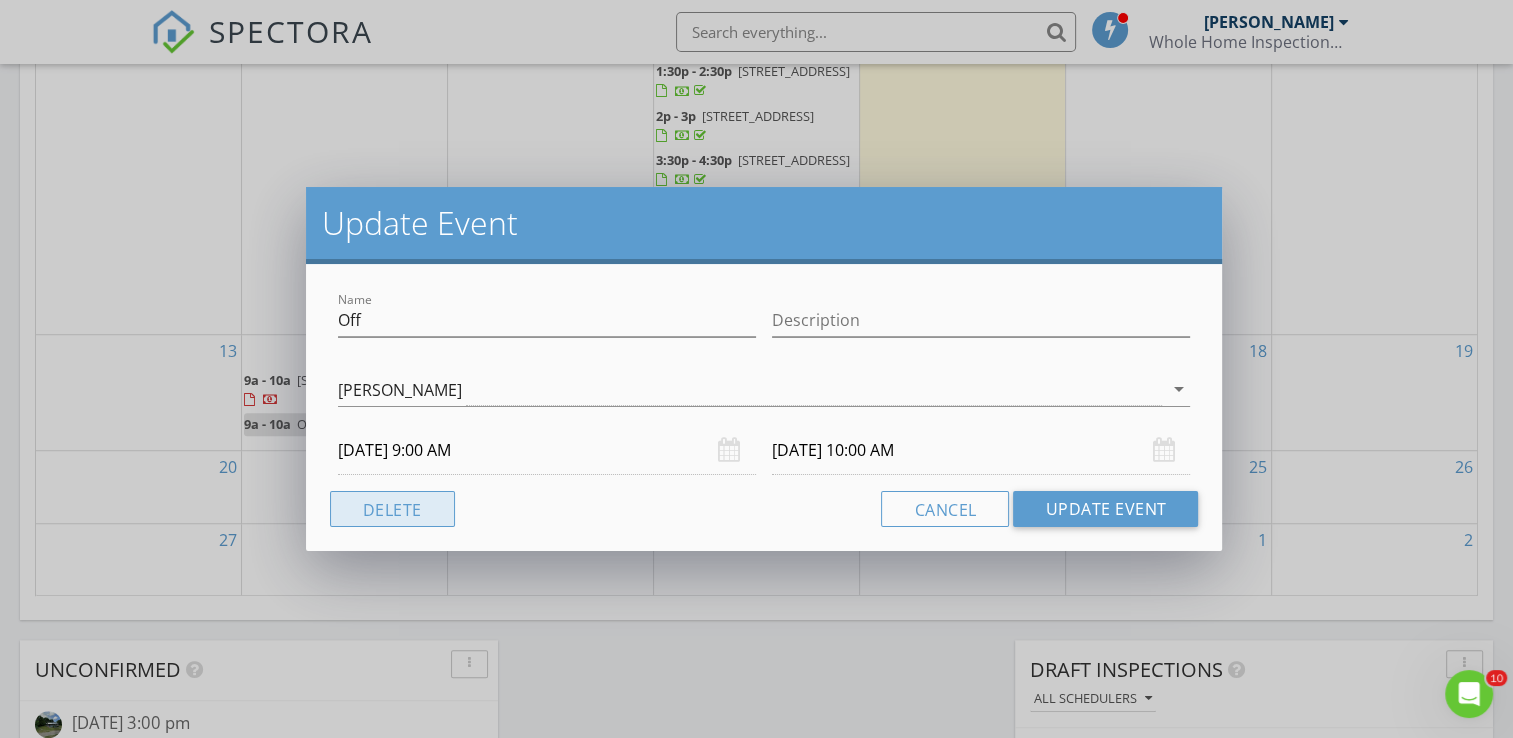 click on "Delete" at bounding box center (392, 509) 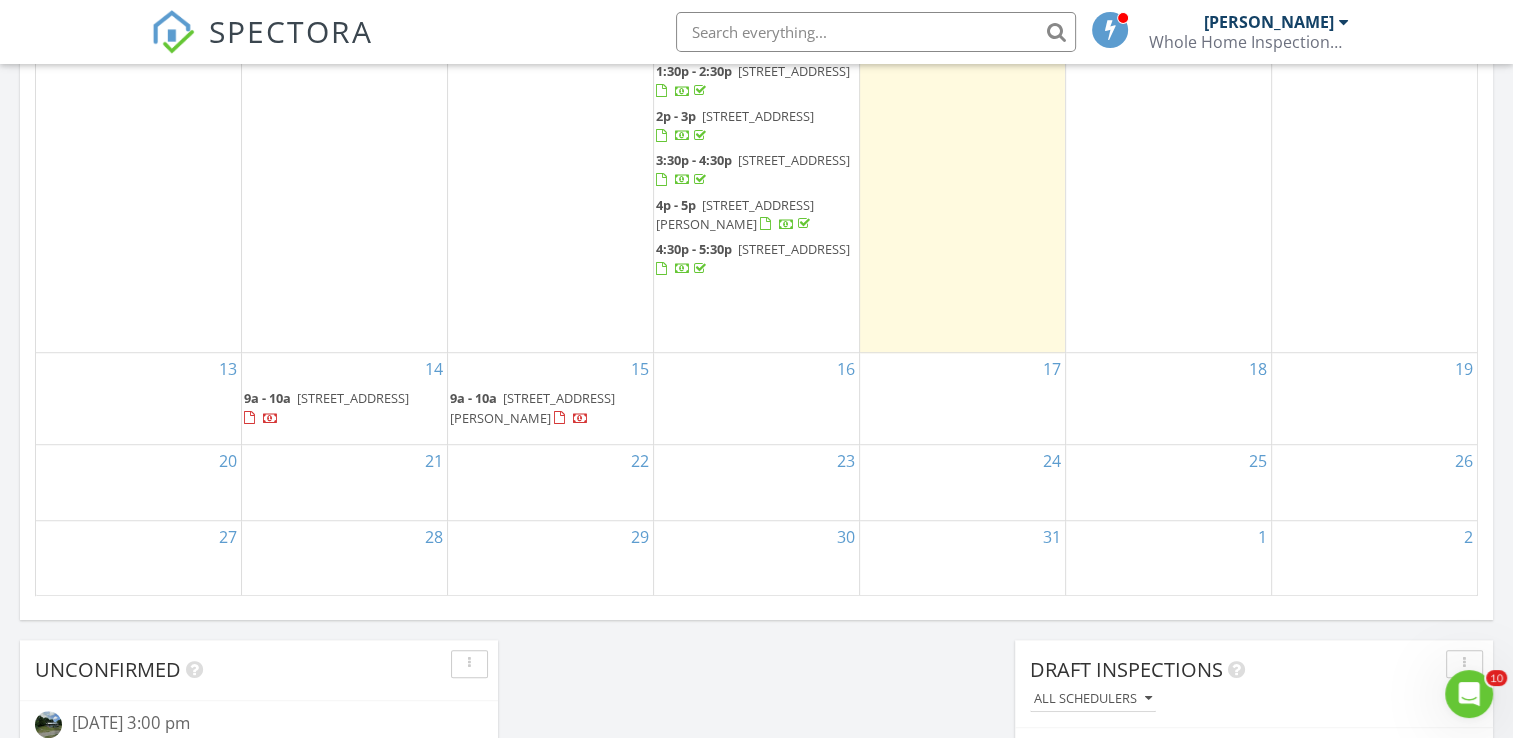 click on "[DATE]
[PERSON_NAME]
8:00 am
[STREET_ADDRESS]
[PERSON_NAME]
1 hours and 1 minutes drive time   41.9 miles       3:00 pm
[STREET_ADDRESS]
[PERSON_NAME]
Confirm
1 hours and 52 minutes drive time   93.0 miles       New Inspection     New Quote         Map               1 2 + − [US_STATE][GEOGRAPHIC_DATA], [GEOGRAPHIC_DATA] 17; US 92, [US_STATE][GEOGRAPHIC_DATA], I 75 217.0 km, 2 h 52 min Head north on [GEOGRAPHIC_DATA] 300 m Turn left onto Southern Breeze Drive 500 m Turn left onto US 27 800 m Turn left onto Education Avenue 3 km Turn left onto [GEOGRAPHIC_DATA][PERSON_NAME] 1.5 km Take the ramp on the right 1 km Merge left onto [US_STATE]'s Turnpike 15 km Take the ramp towards FL 429: Apopka 450 m Keep left towards [GEOGRAPHIC_DATA] 429 North: Apopka 2 km Merge left onto [GEOGRAPHIC_DATA] (FL 429 Toll) 10 km 1 km 550 m 3 km 6 km 9 km 0 m" at bounding box center (756, -70) 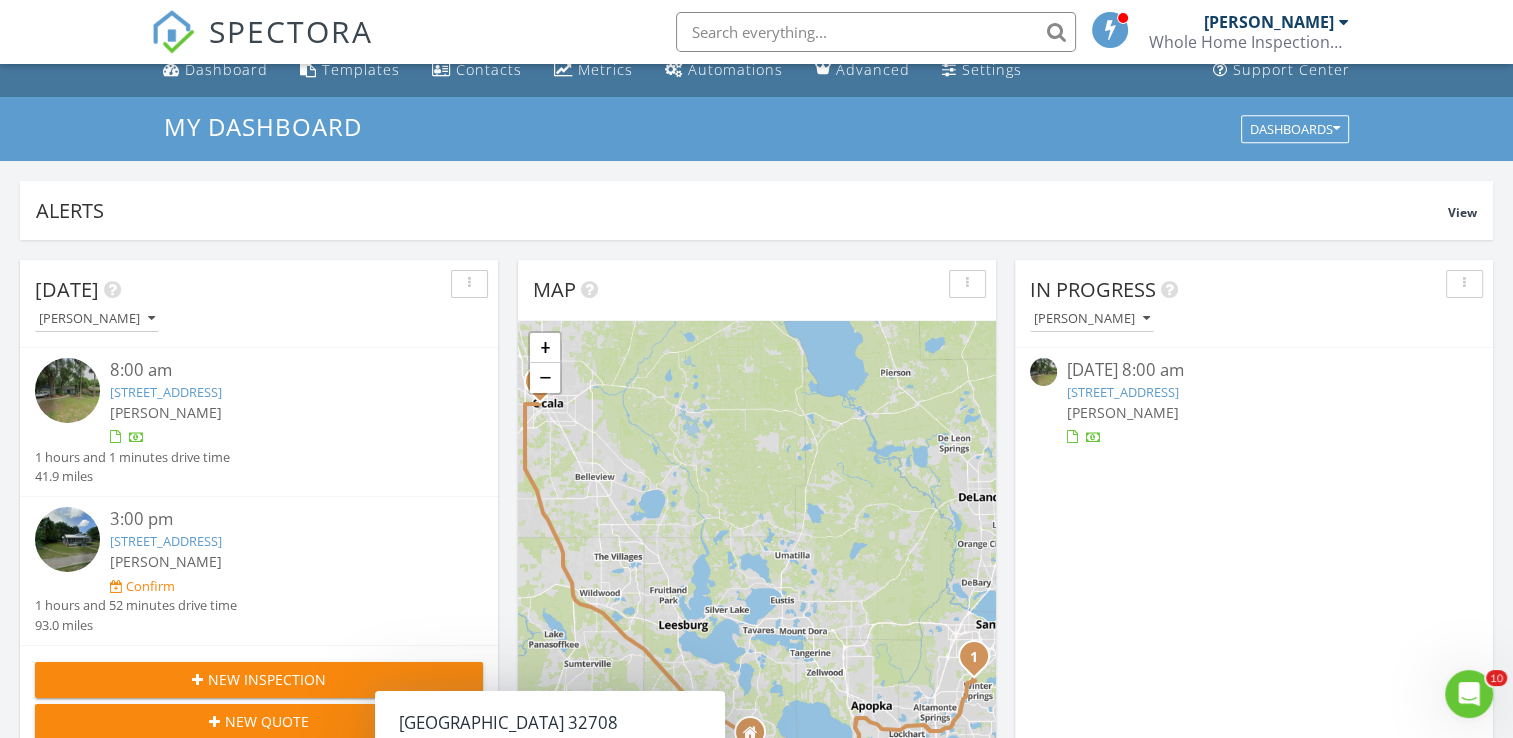 scroll, scrollTop: 0, scrollLeft: 0, axis: both 